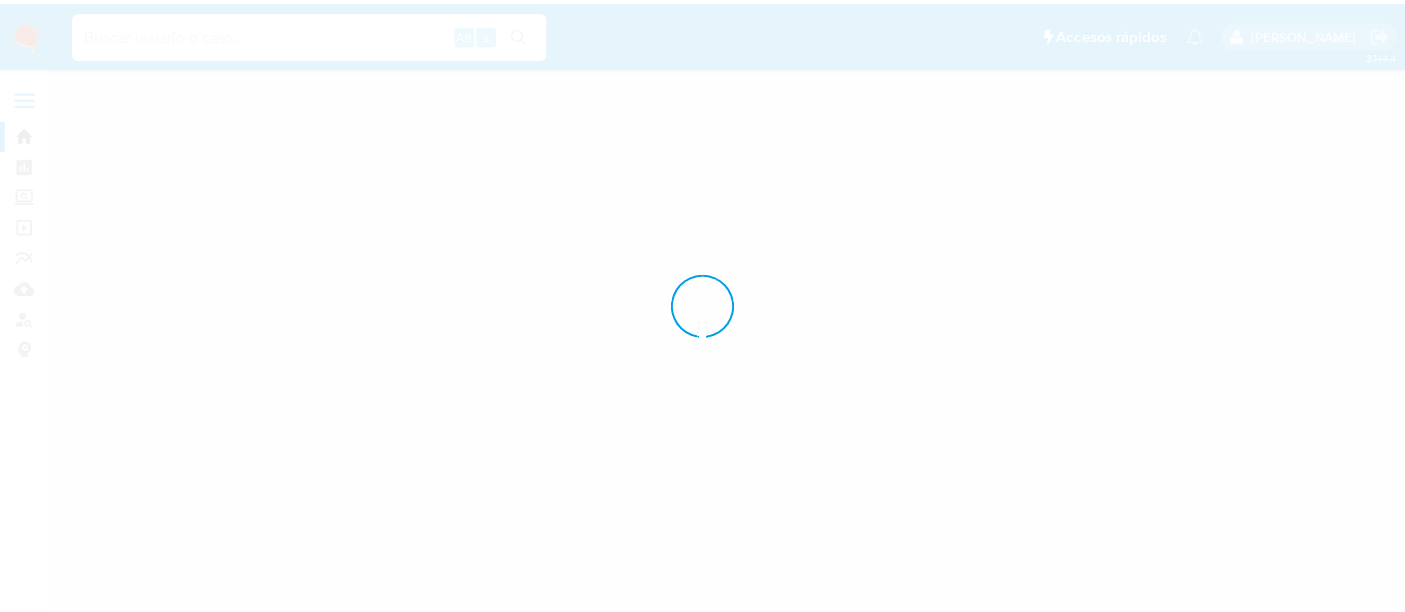 scroll, scrollTop: 0, scrollLeft: 0, axis: both 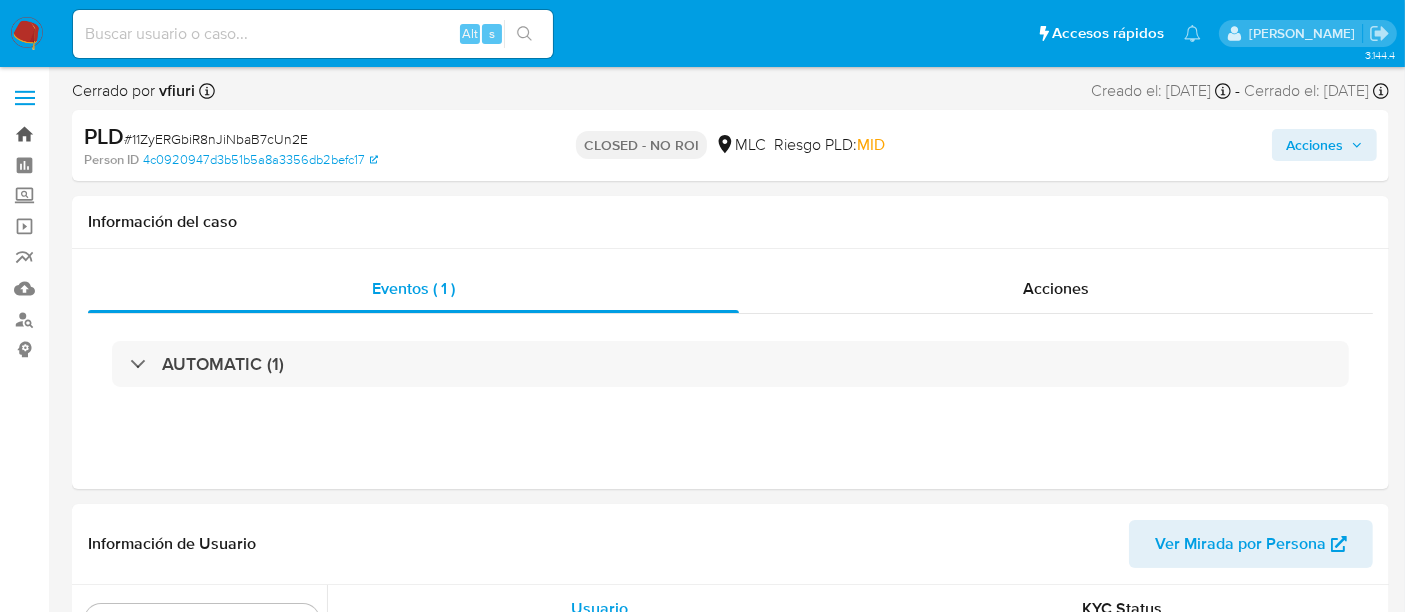 click on "Bandeja" at bounding box center (119, 134) 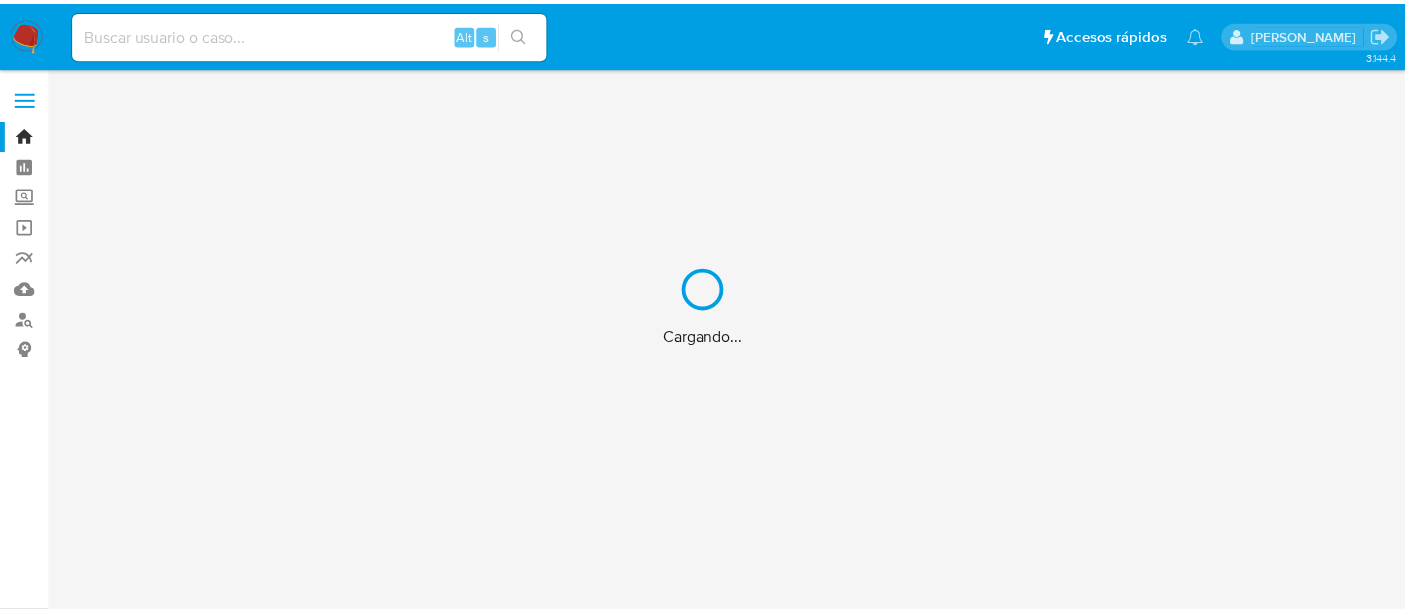 scroll, scrollTop: 0, scrollLeft: 0, axis: both 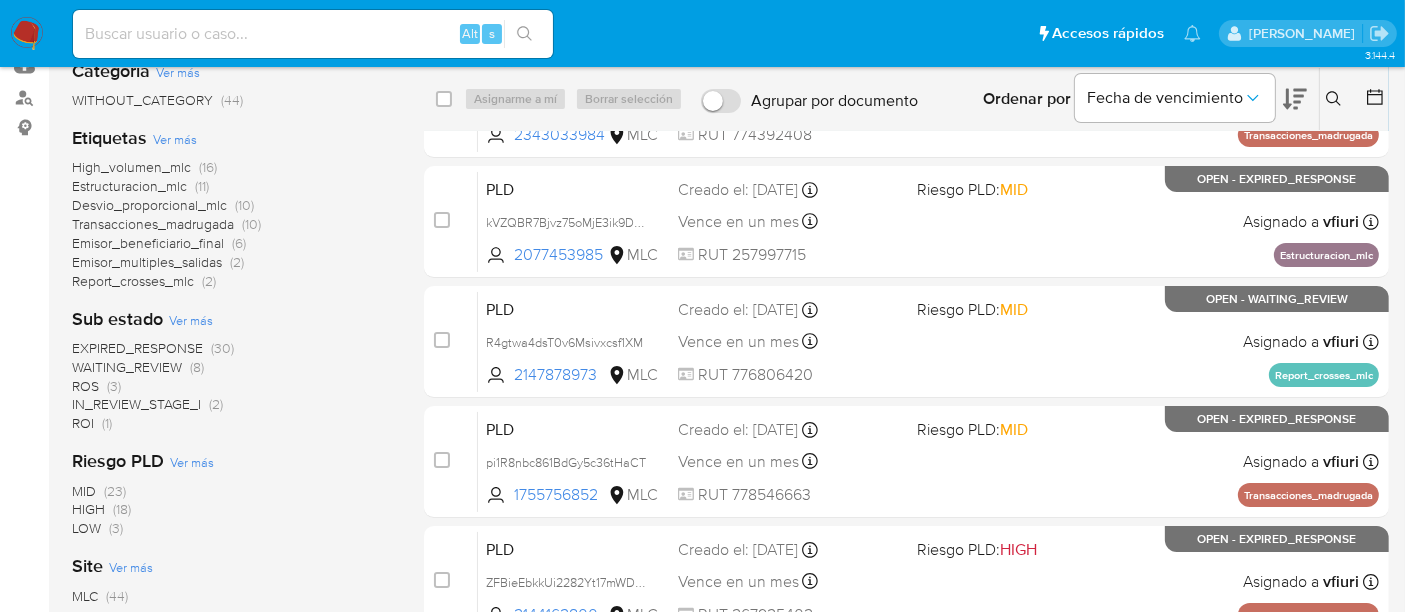 click on "ROS" at bounding box center [85, 386] 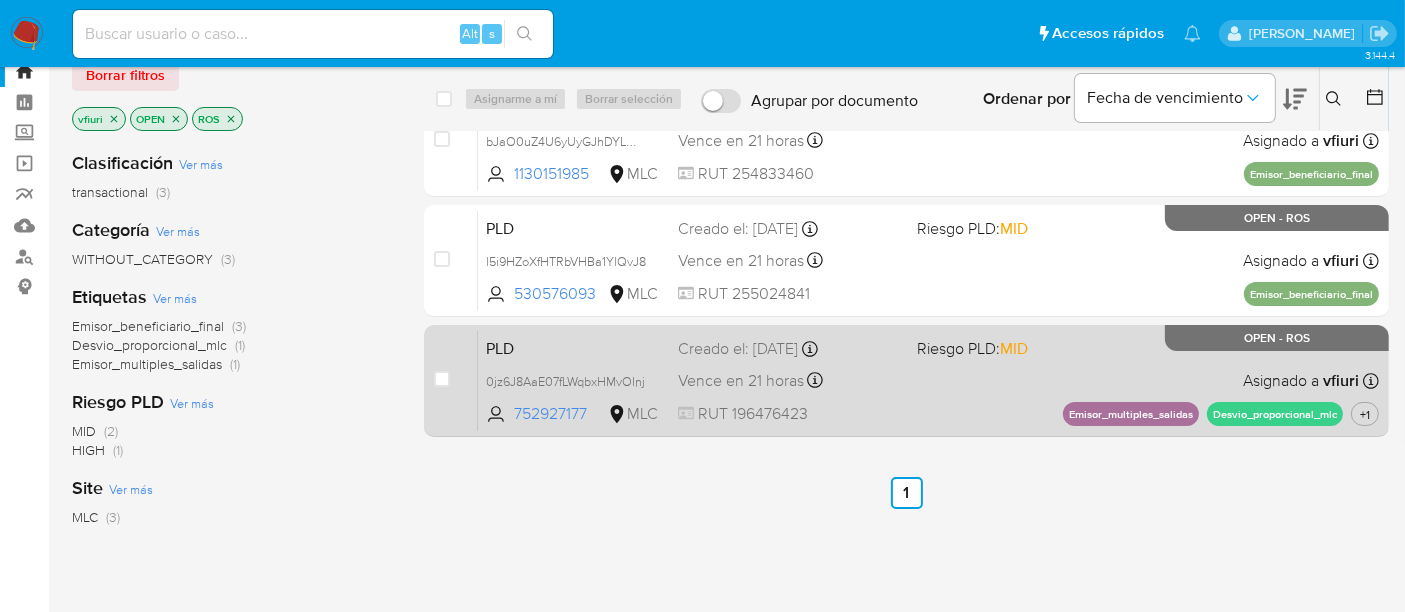scroll, scrollTop: 0, scrollLeft: 0, axis: both 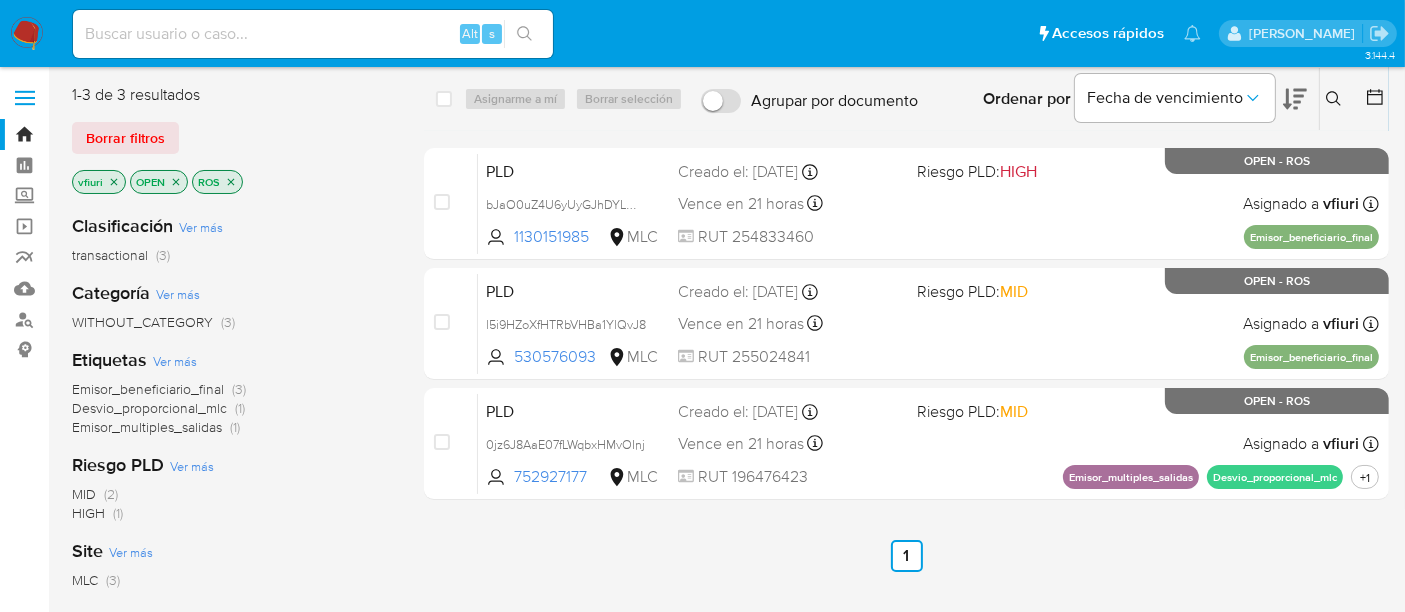 click on "Anterior 1 Siguiente" at bounding box center [906, 556] 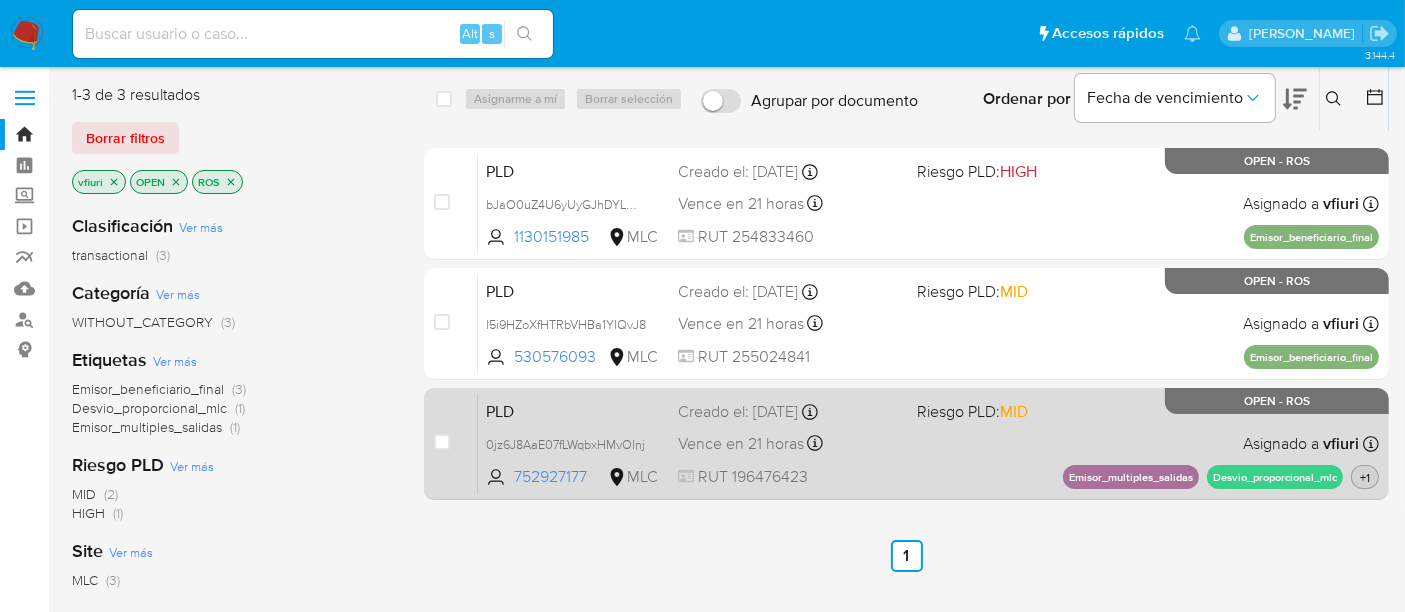 click on "+1" at bounding box center (1365, 477) 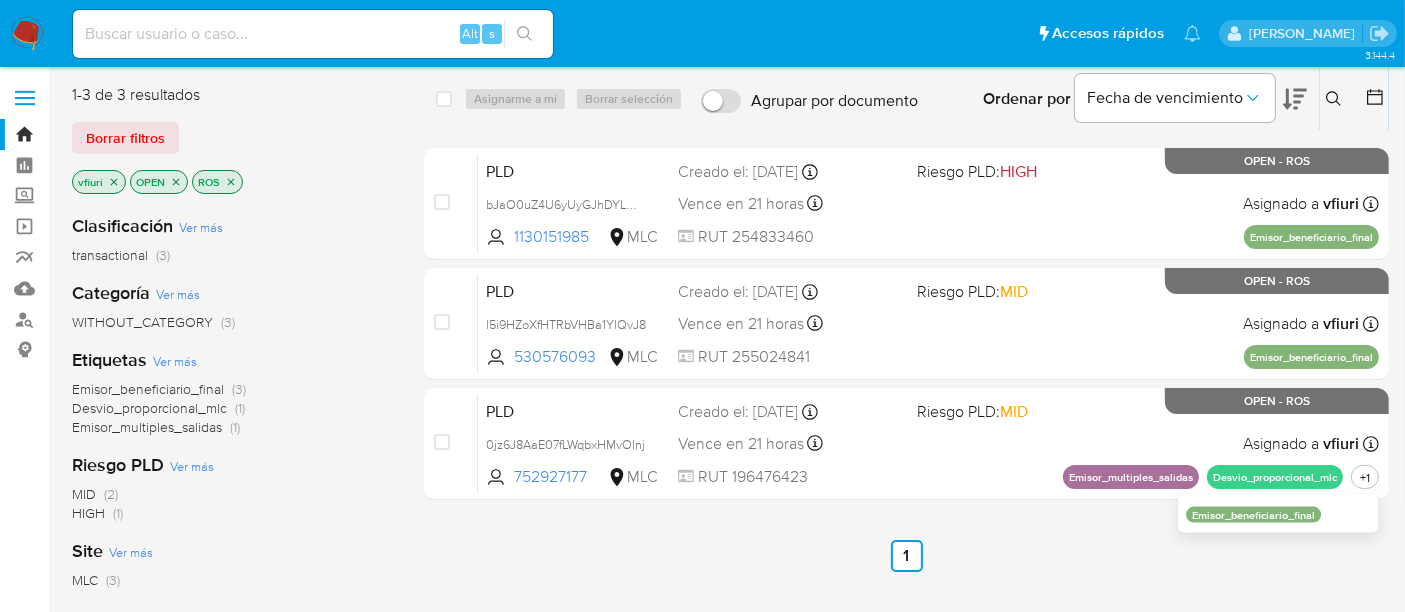 click on "select-all-cases-checkbox Asignarme a mí Borrar selección Agrupar por documento Ordenar por Fecha de vencimiento   No es posible ordenar los resultados mientras se encuentren agrupados. Ingrese ID de usuario o caso Buscar Borrar filtros case-item-checkbox   No es posible asignar el caso PLD bJaO0uZ4U6yUyGJhDYLMPt2P 1130151985 MLC Riesgo PLD:  HIGH Creado el: 12/04/2025   Creado el: 12/04/2025 06:08:49 Vence en 21 horas   Vence el 11/07/2025 06:08:49 RUT   254833460 Asignado a   vfiuri   Asignado el: 10/06/2025 11:05:46 Emisor_beneficiario_final OPEN - ROS  case-item-checkbox   No es posible asignar el caso PLD l5i9HZoXfHTRbVHBa1YlQvJ8 530576093 MLC Riesgo PLD:  MID Creado el: 12/04/2025   Creado el: 12/04/2025 06:07:55 Vence en 21 horas   Vence el 11/07/2025 06:07:56 RUT   255024841 Asignado a   vfiuri   Asignado el: 10/06/2025 11:05:48 Emisor_beneficiario_final OPEN - ROS  case-item-checkbox   No es posible asignar el caso PLD 0jz6J8AaE07fLWqbxHMvOInj 752927177 MLC Riesgo PLD:  MID Creado el: 12/04/2025" at bounding box center (906, 529) 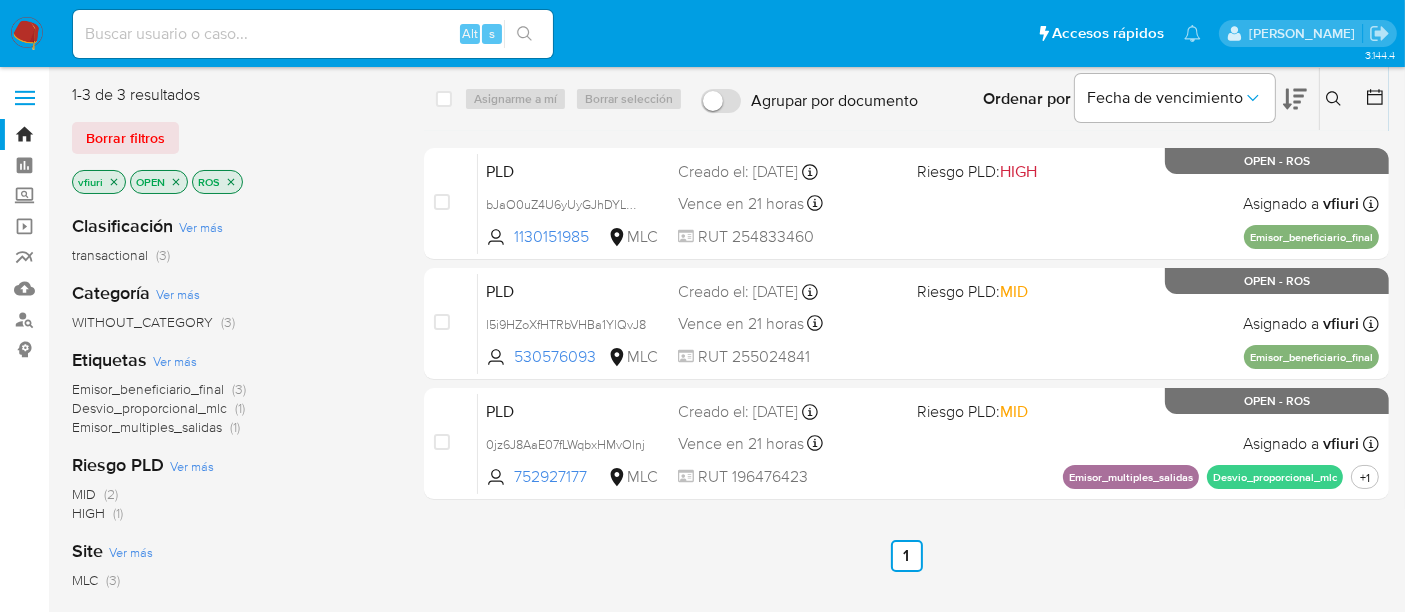 click 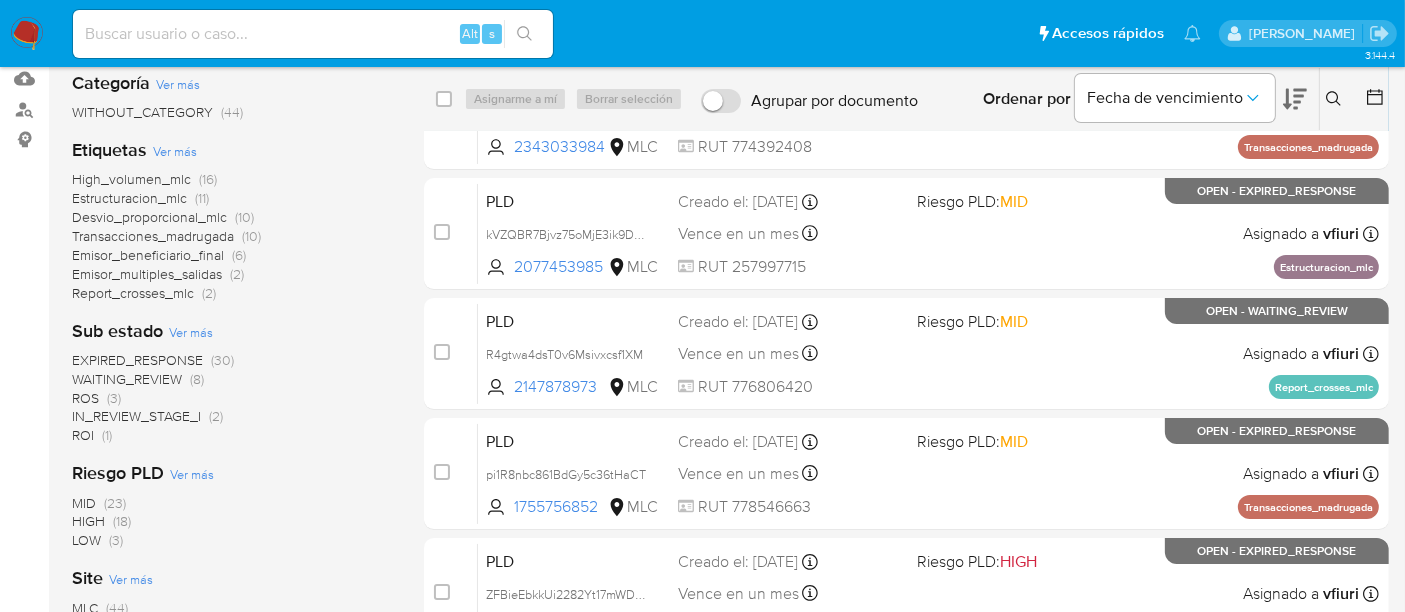 scroll, scrollTop: 222, scrollLeft: 0, axis: vertical 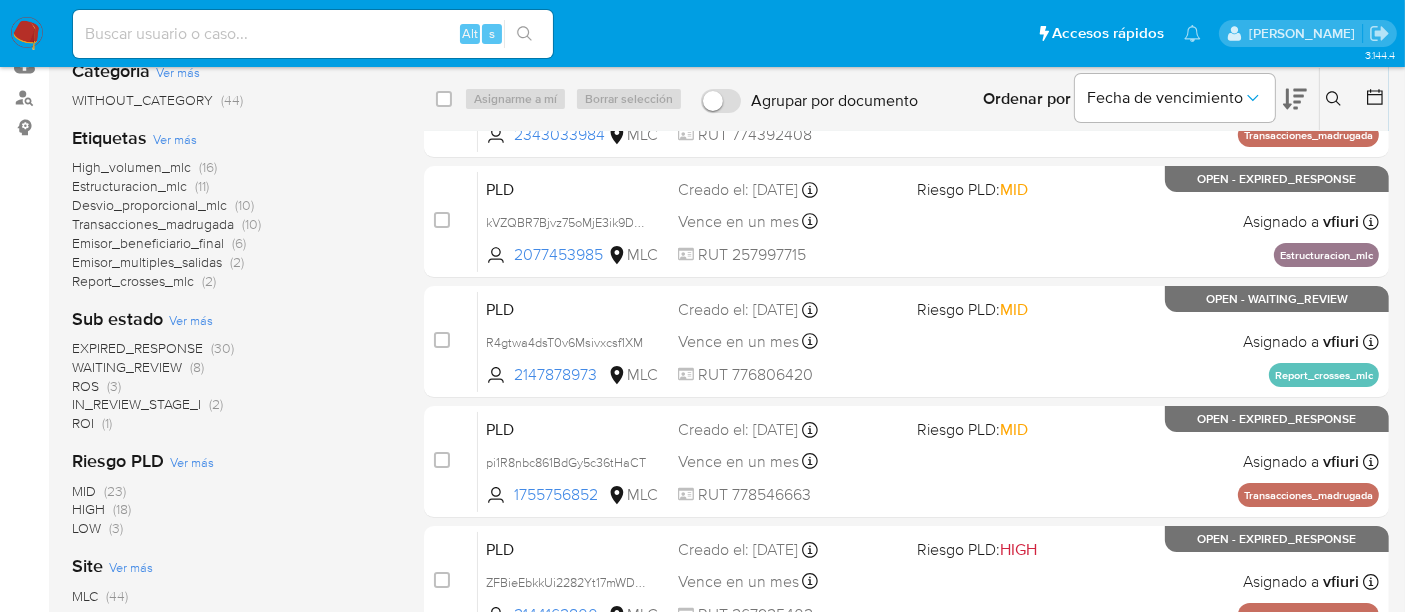 click on "ROI" at bounding box center [83, 423] 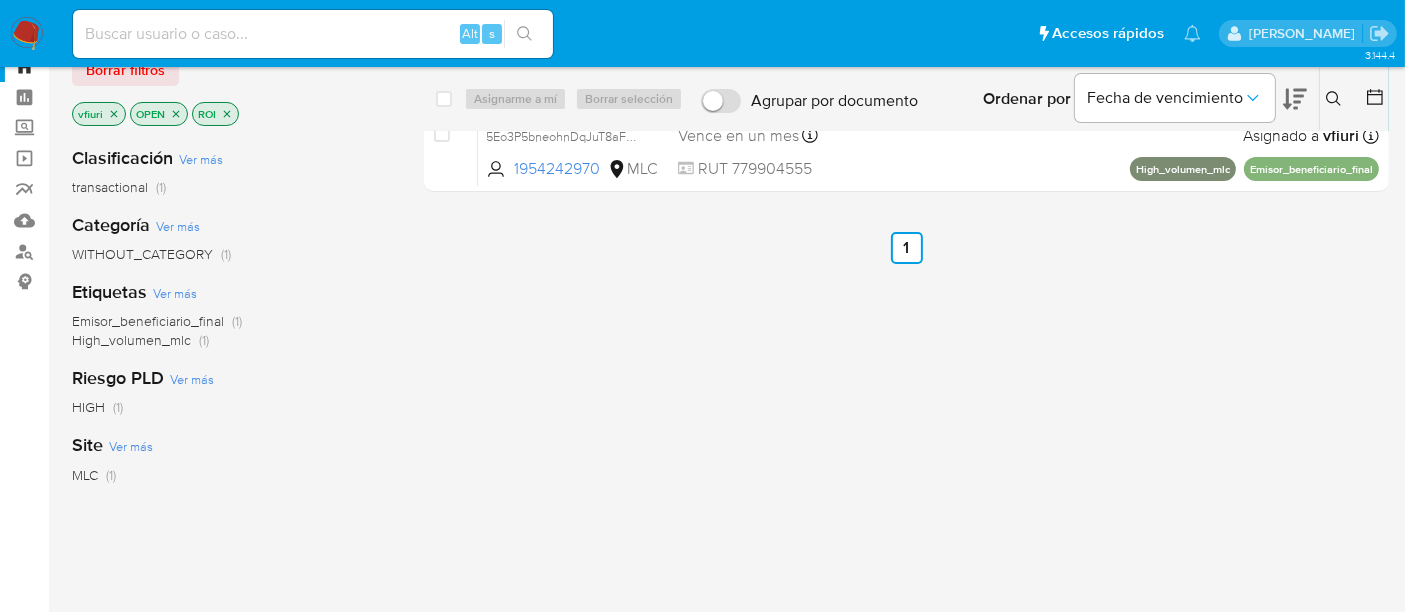 scroll, scrollTop: 0, scrollLeft: 0, axis: both 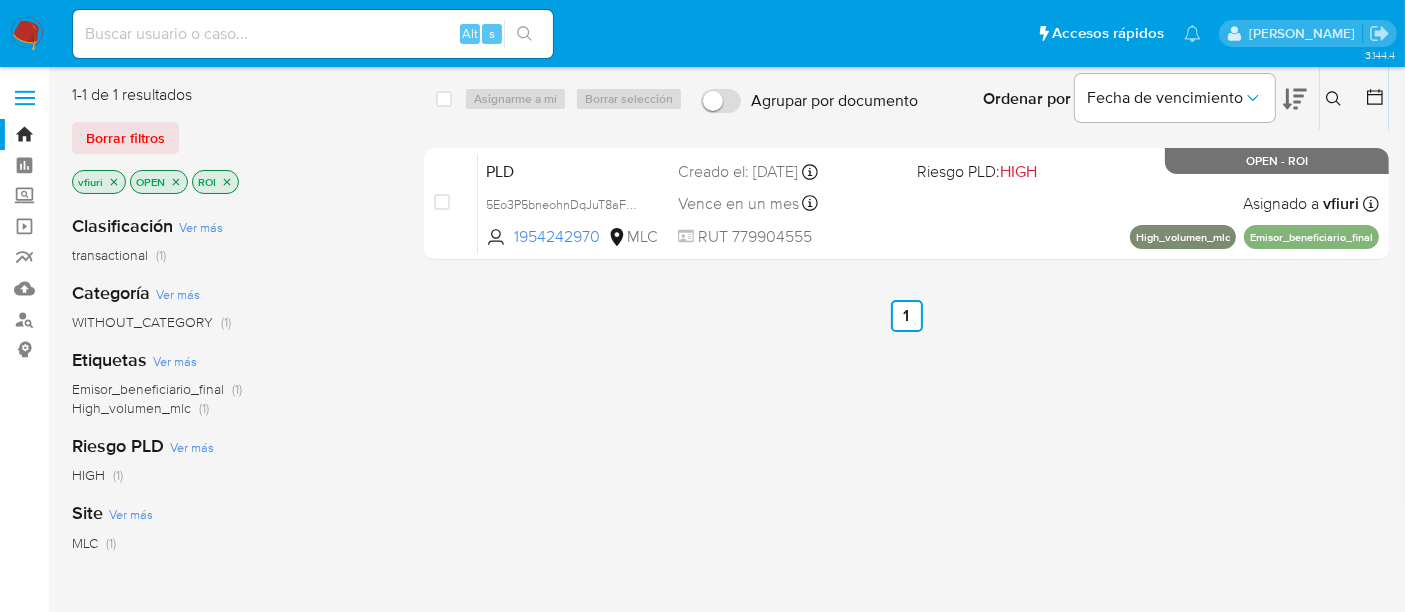 click on "select-all-cases-checkbox Asignarme a mí Borrar selección Agrupar por documento Ordenar por Fecha de vencimiento   No es posible ordenar los resultados mientras se encuentren agrupados. Ingrese ID de usuario o caso Buscar Borrar filtros case-item-checkbox   No es posible asignar el caso PLD 5Eo3P5bneohnDqJuT8aFO9LN 1954242970 MLC Riesgo PLD:  HIGH Creado el: 12/05/2025   Creado el: 12/05/2025 06:06:25 Vence en un mes   Vence el 10/08/2025 06:06:25 RUT   779904555 Asignado a   vfiuri   Asignado el: 03/06/2025 10:09:36 High_volumen_mlc Emisor_beneficiario_final OPEN - ROI  Anterior 1 Siguiente" at bounding box center [906, 529] 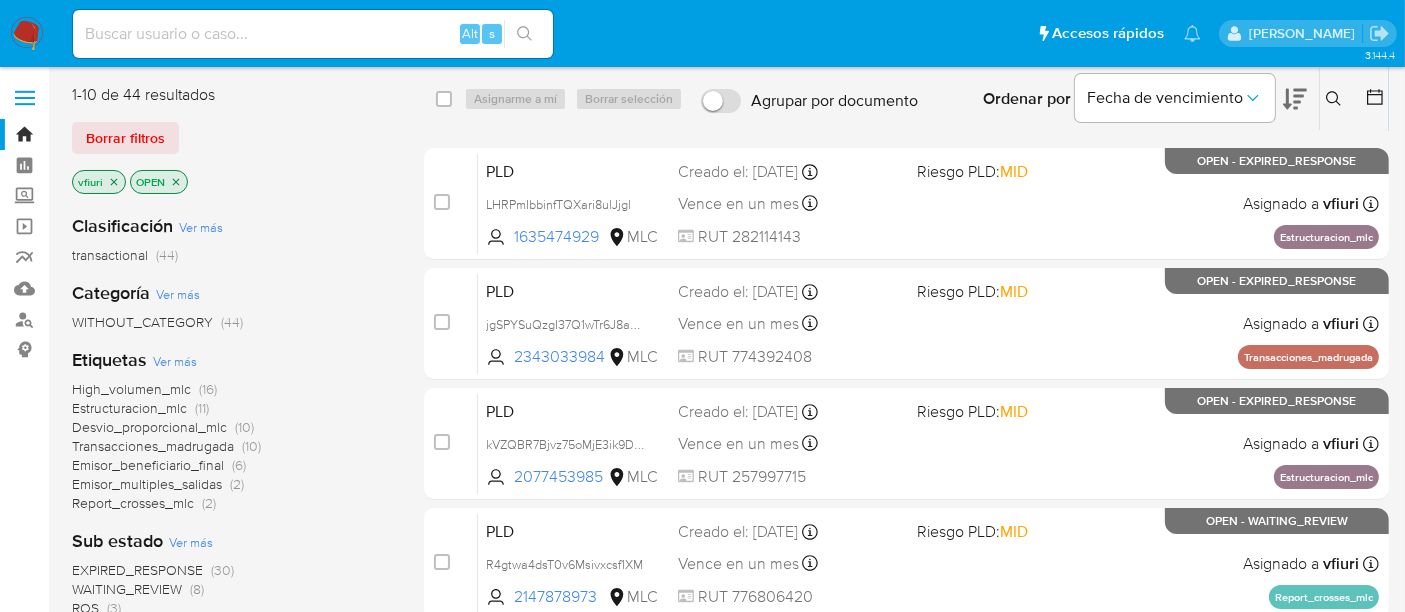 click 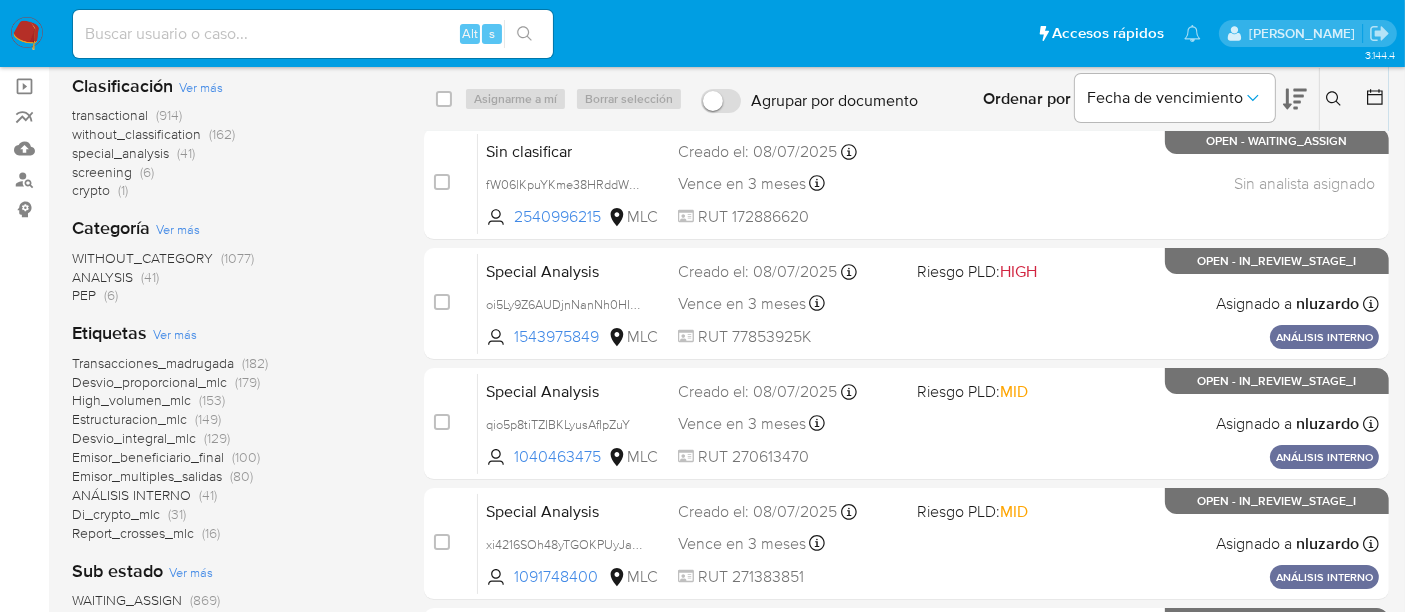 scroll, scrollTop: 0, scrollLeft: 0, axis: both 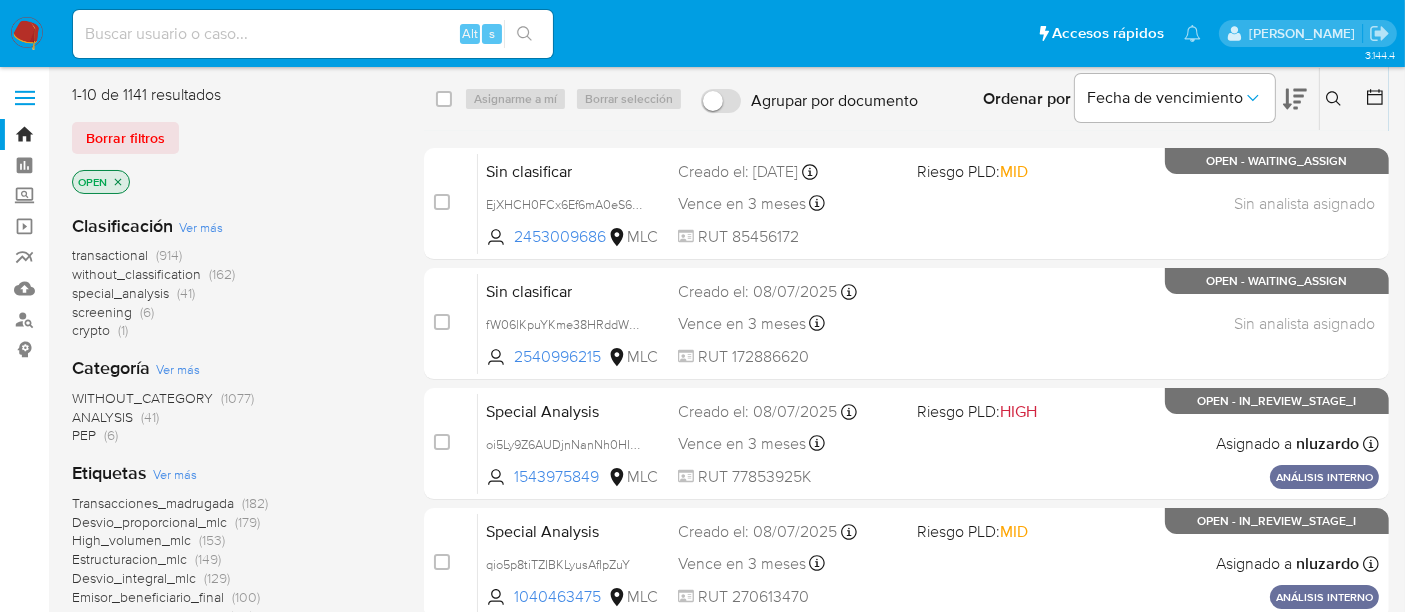 click on "OPEN" at bounding box center (232, 184) 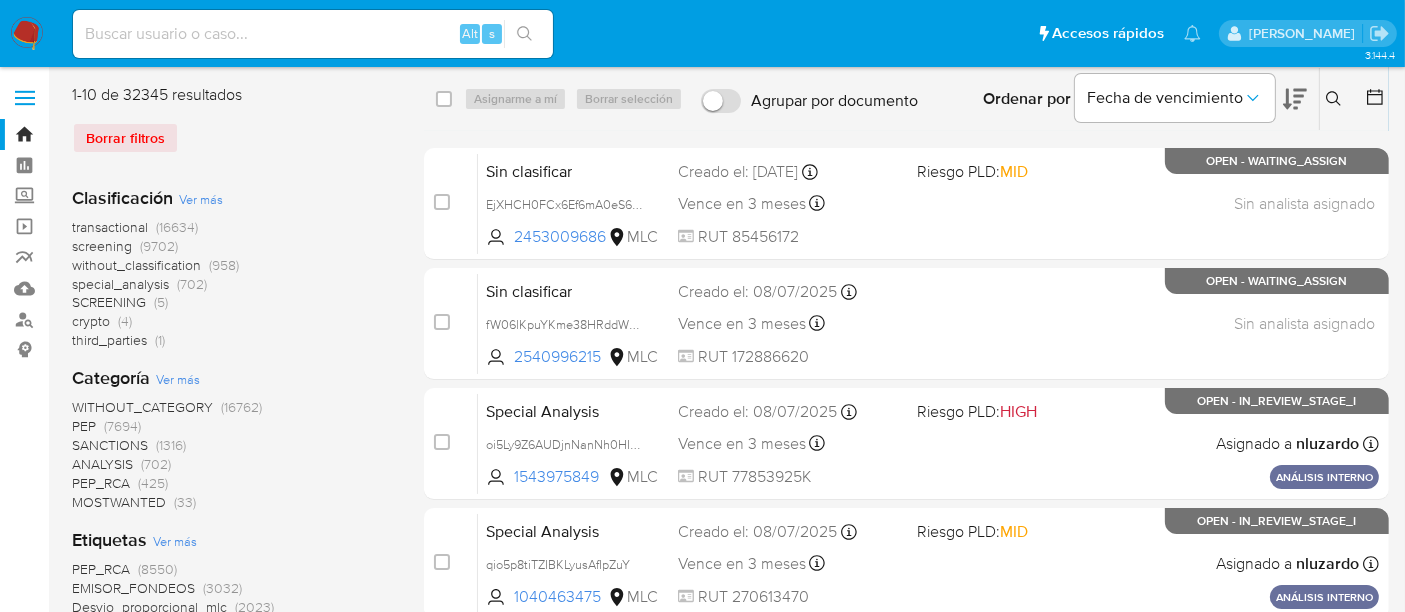 click on "transactional" at bounding box center [110, 227] 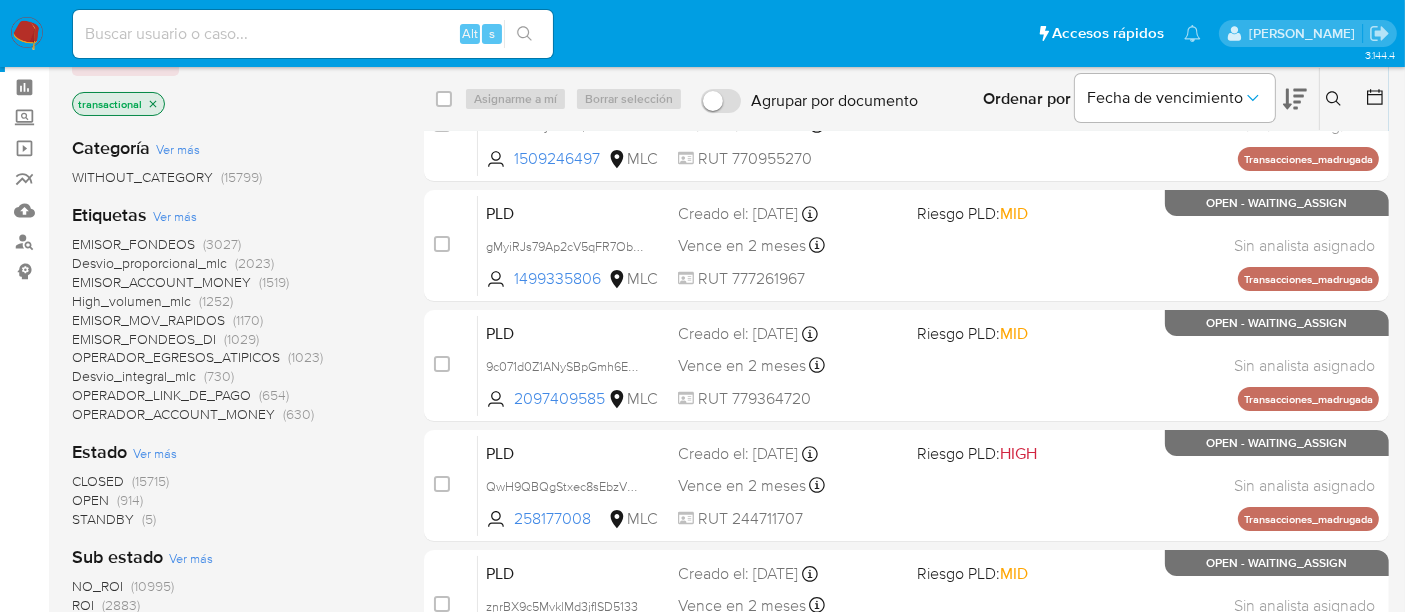 scroll, scrollTop: 111, scrollLeft: 0, axis: vertical 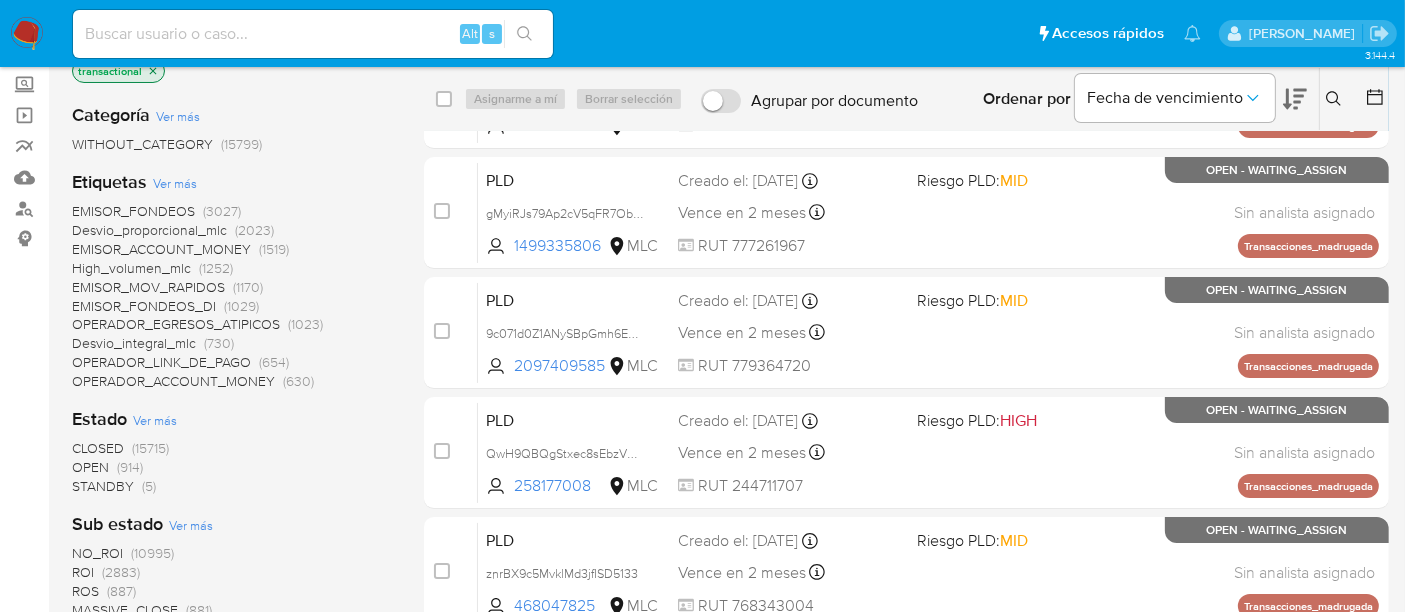 click on "STANDBY" at bounding box center (103, 486) 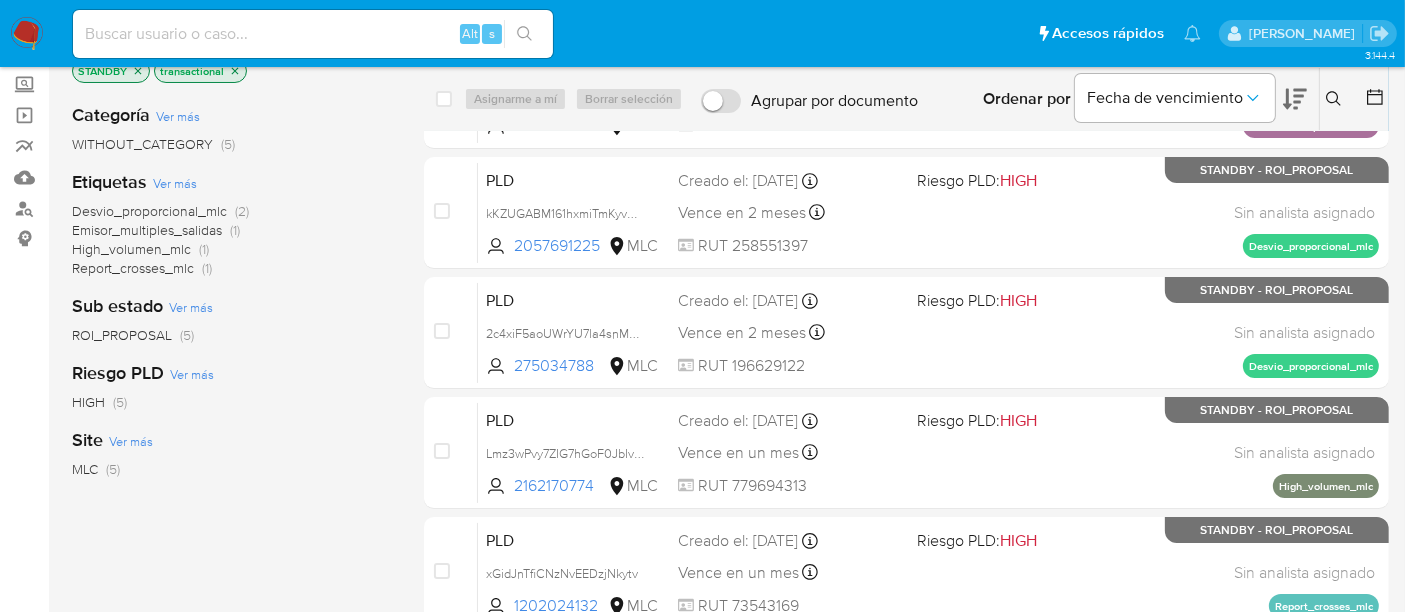 scroll, scrollTop: 0, scrollLeft: 0, axis: both 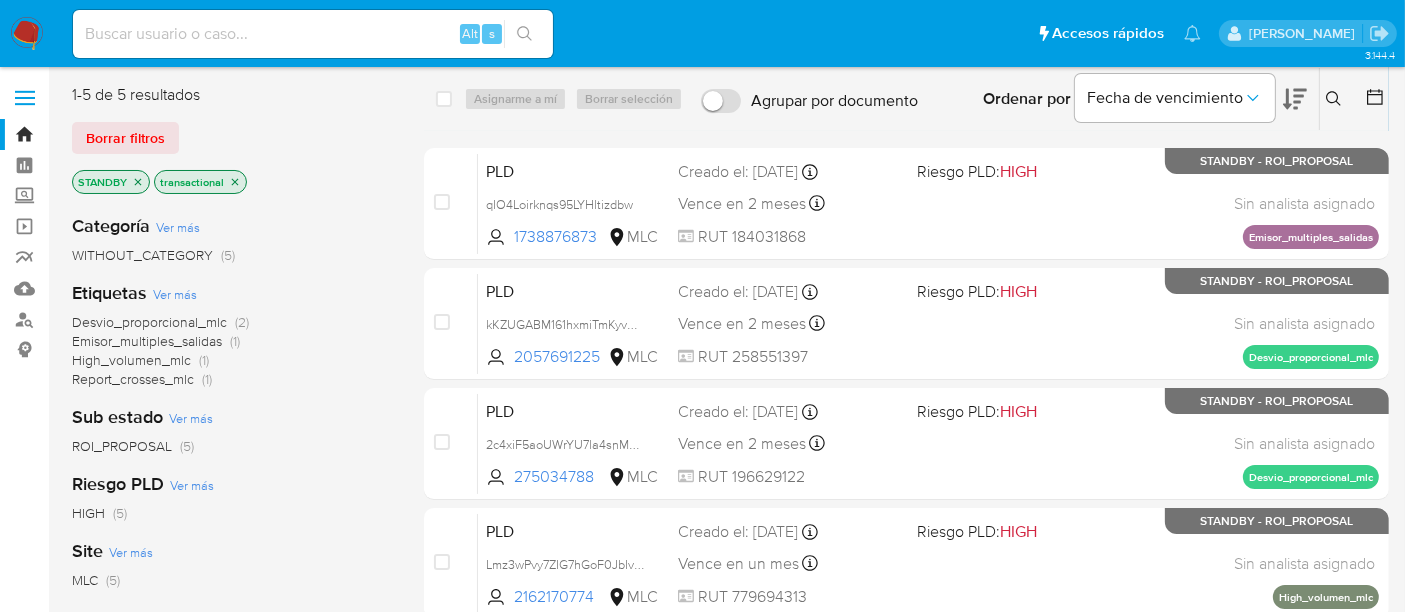drag, startPoint x: 237, startPoint y: 179, endPoint x: 365, endPoint y: 183, distance: 128.06248 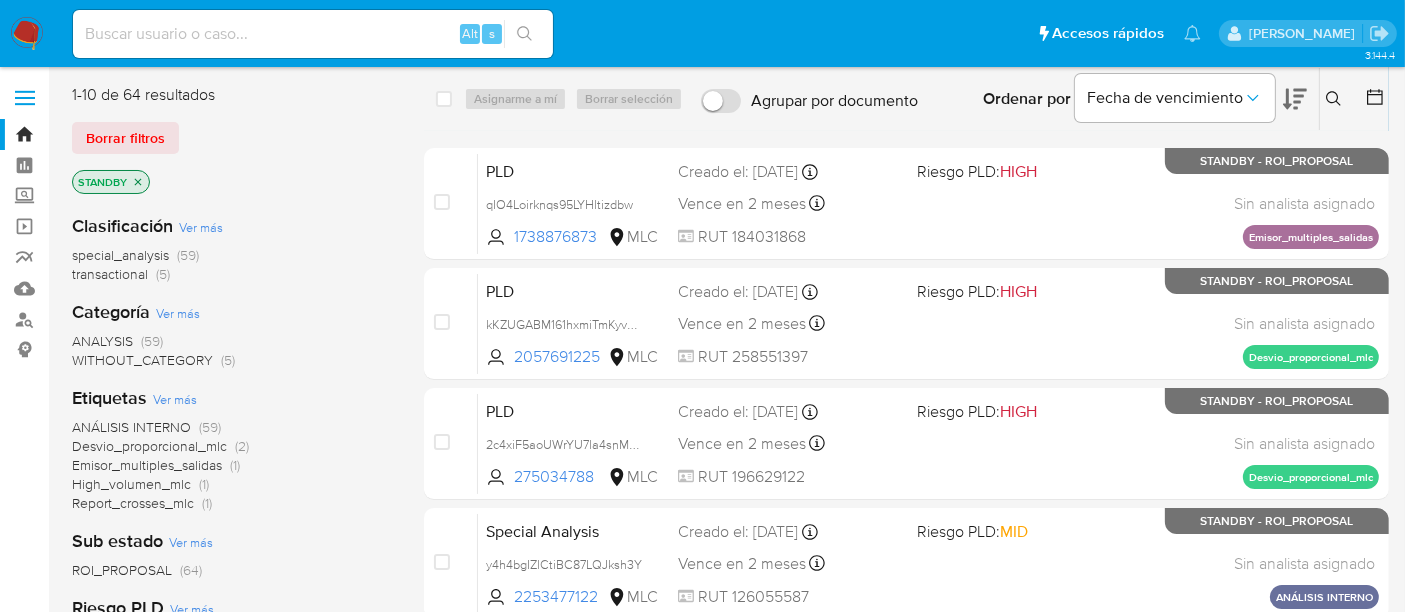 click at bounding box center (1377, 99) 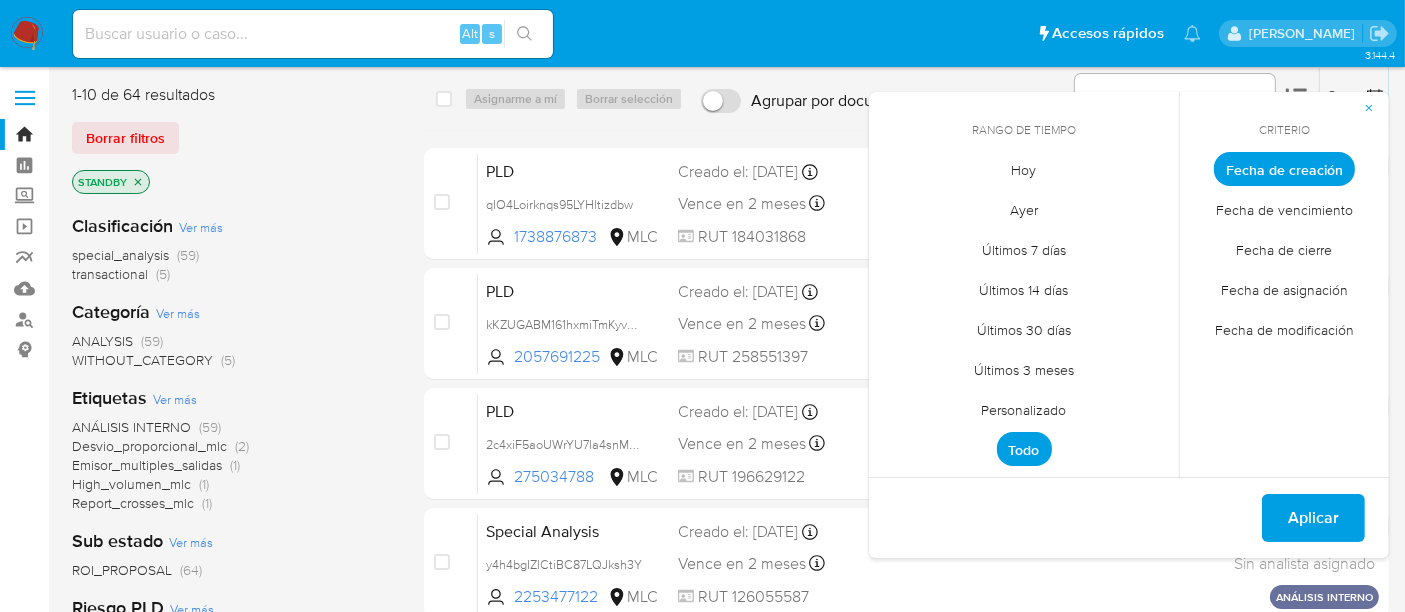 click on "Personalizado" at bounding box center [1024, 410] 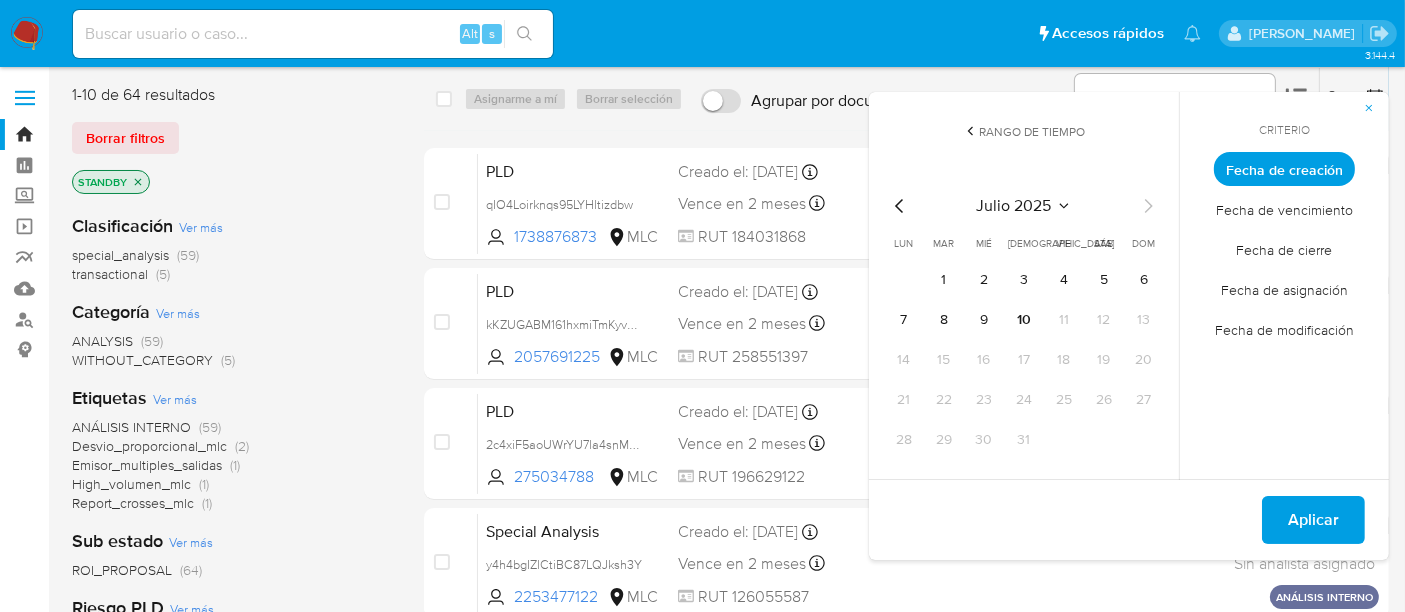 click 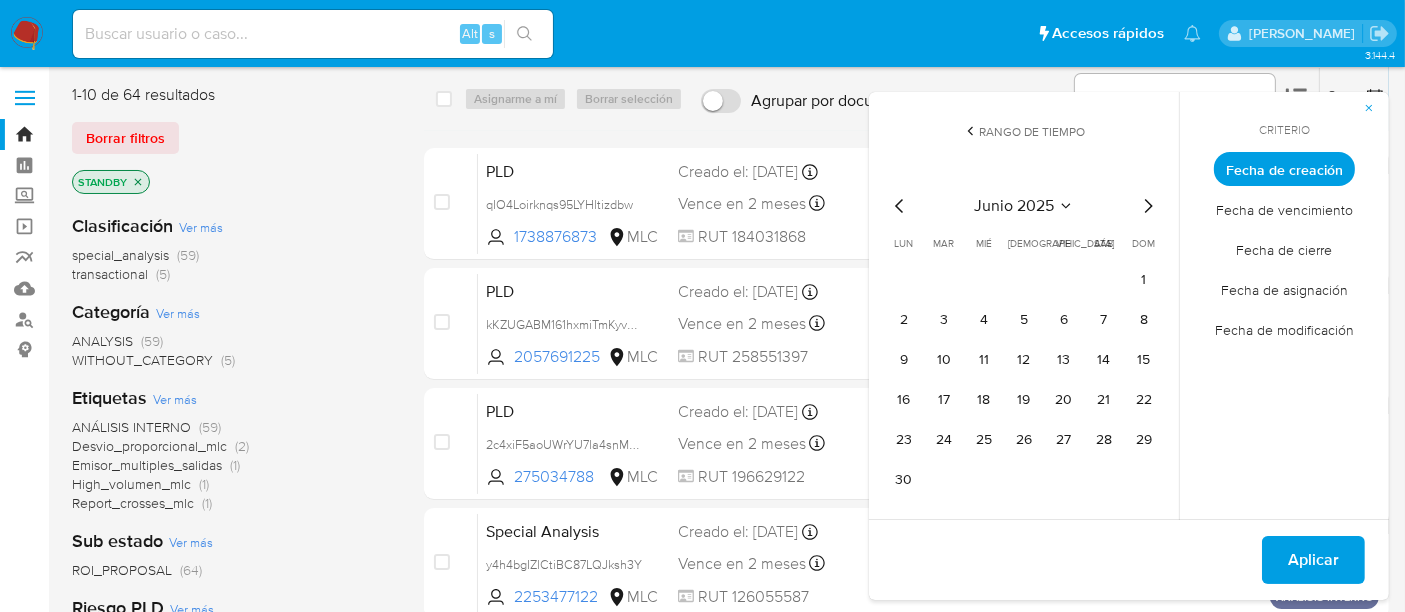 click 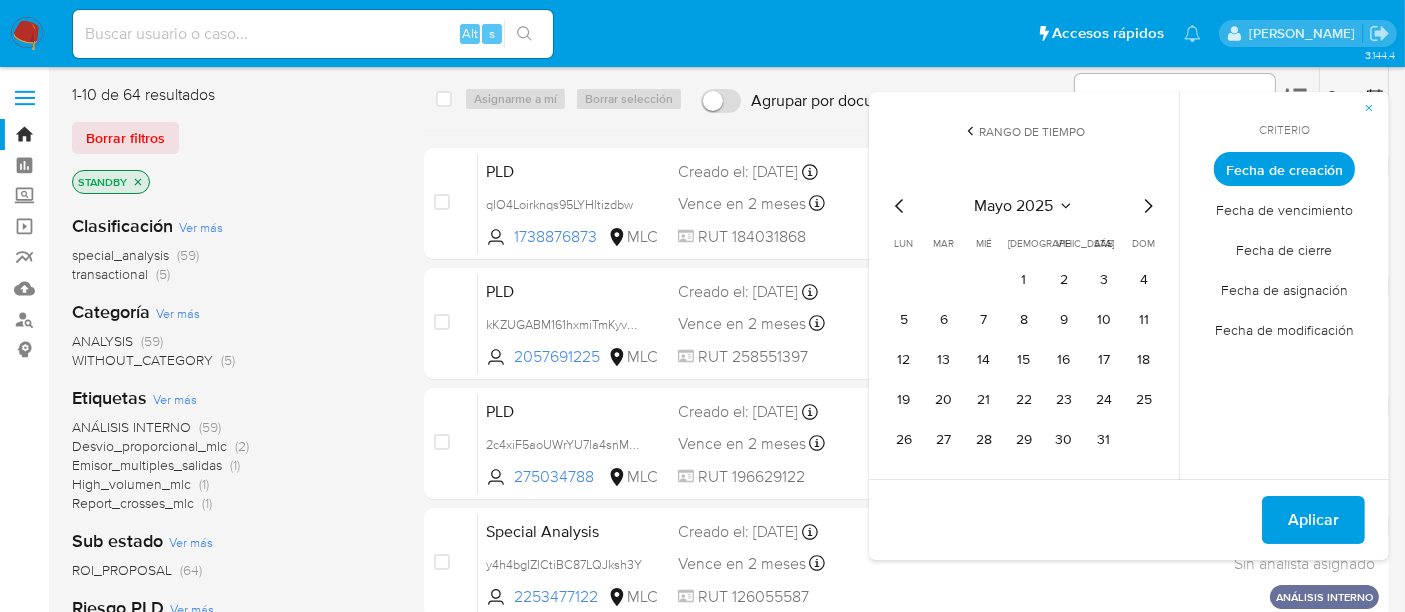 click 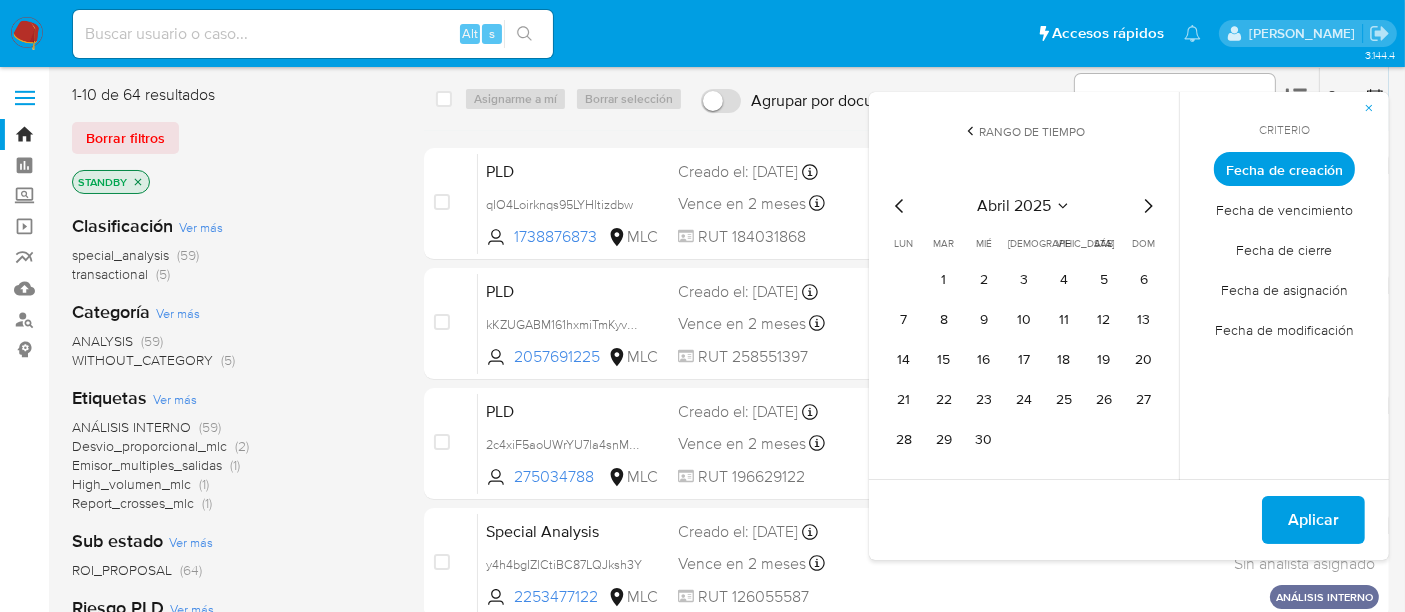click 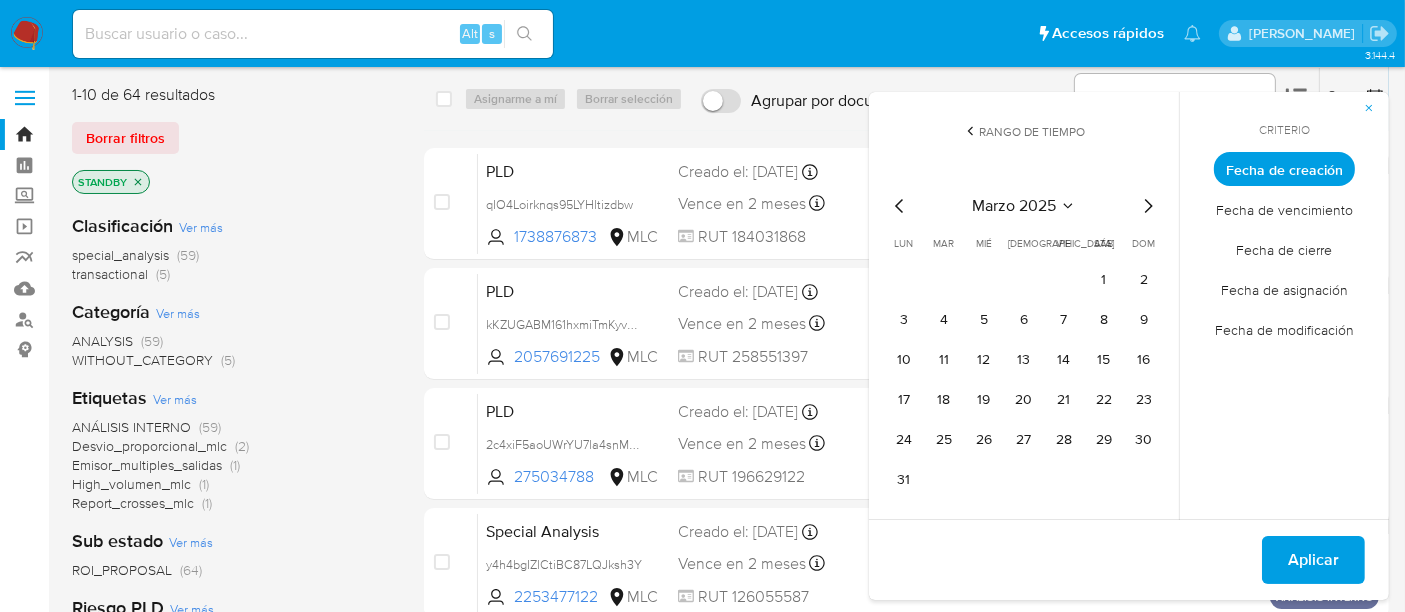 click 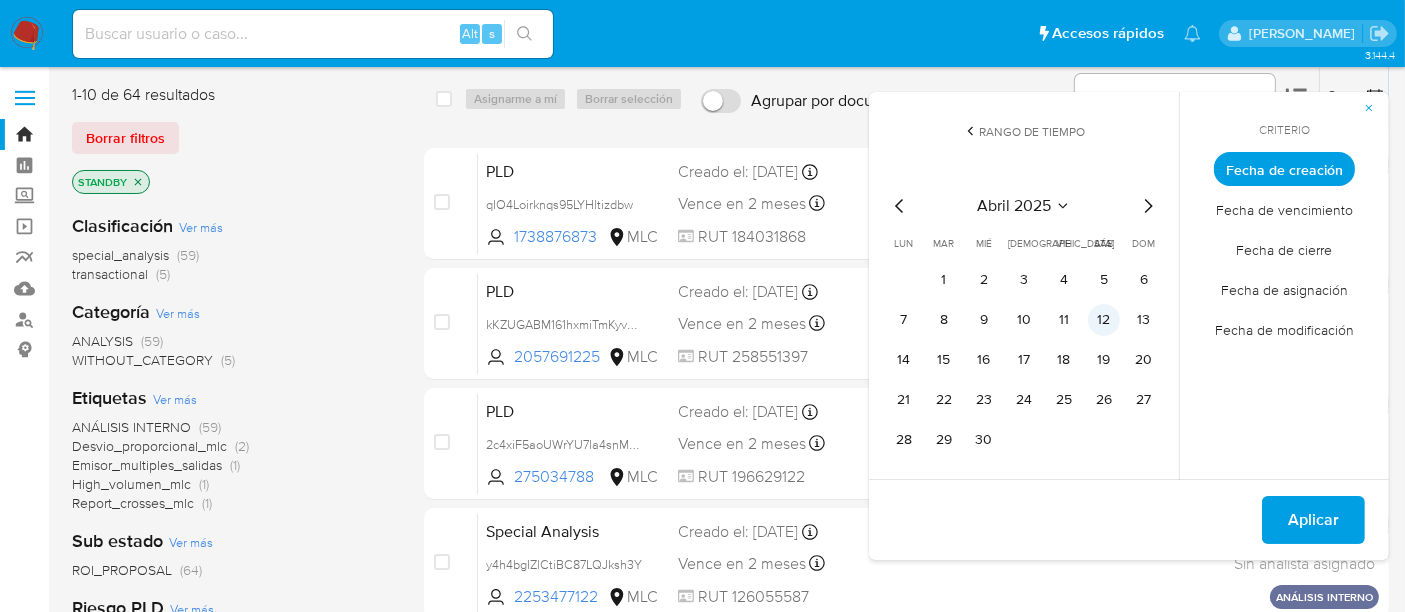 click on "12" at bounding box center (1104, 320) 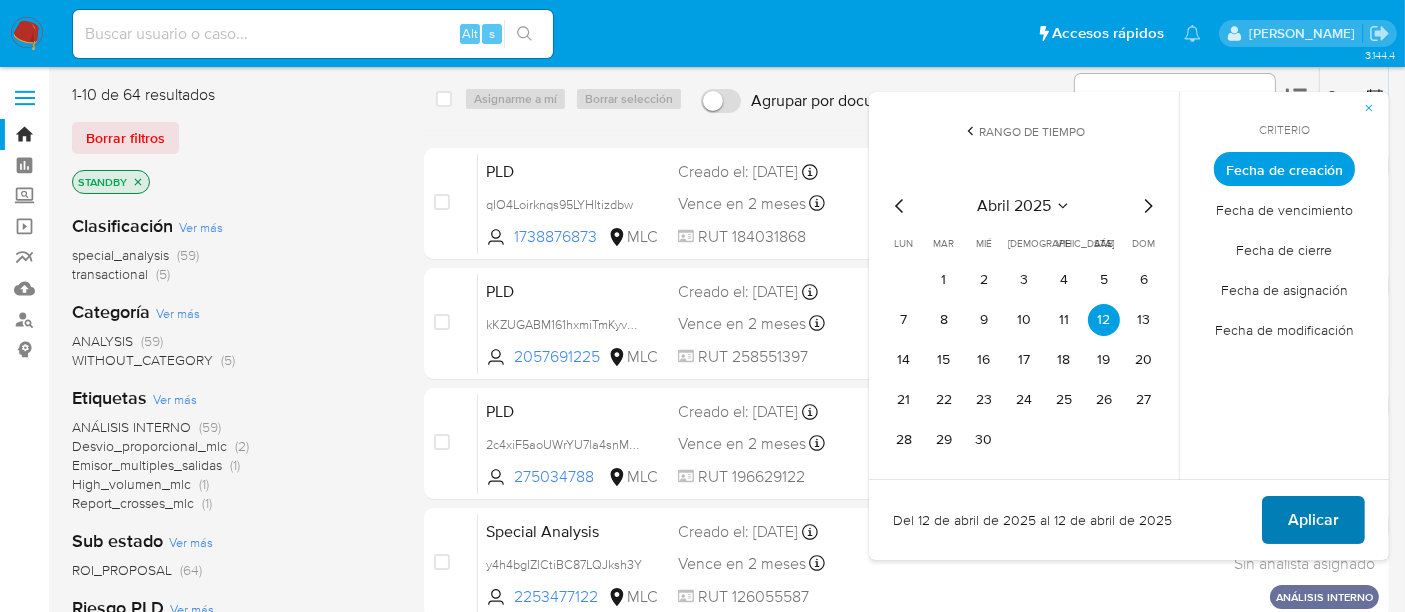 click on "Aplicar" at bounding box center (1313, 520) 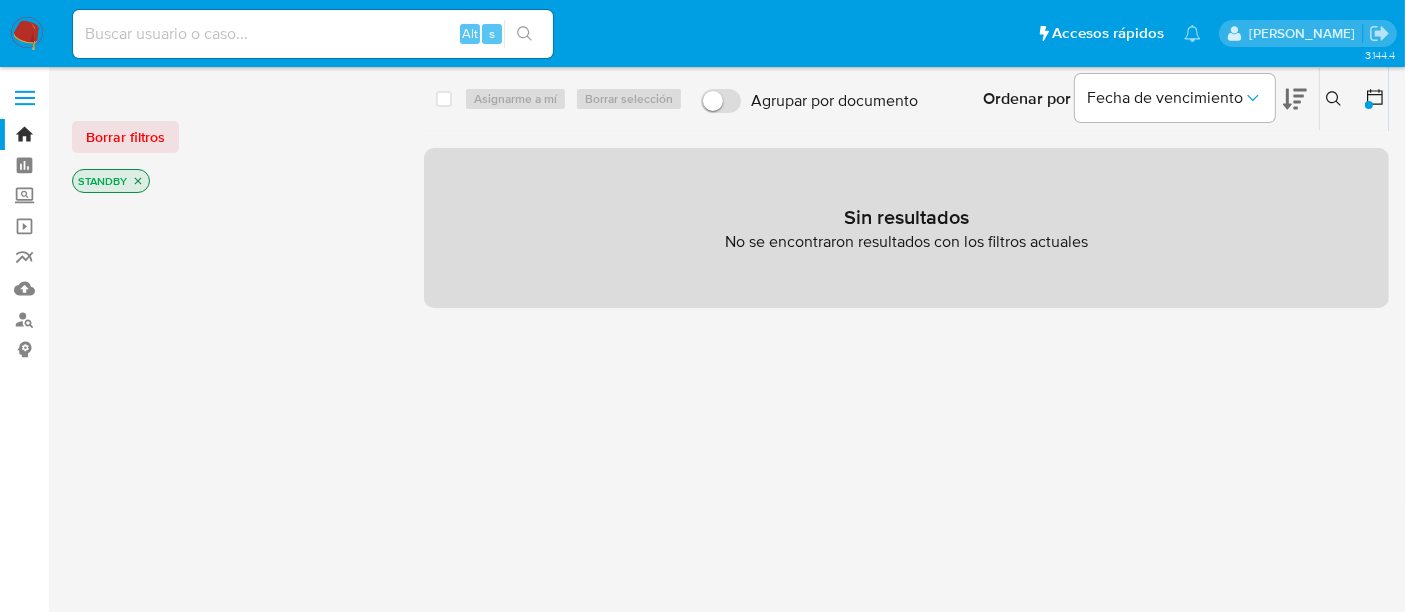 click 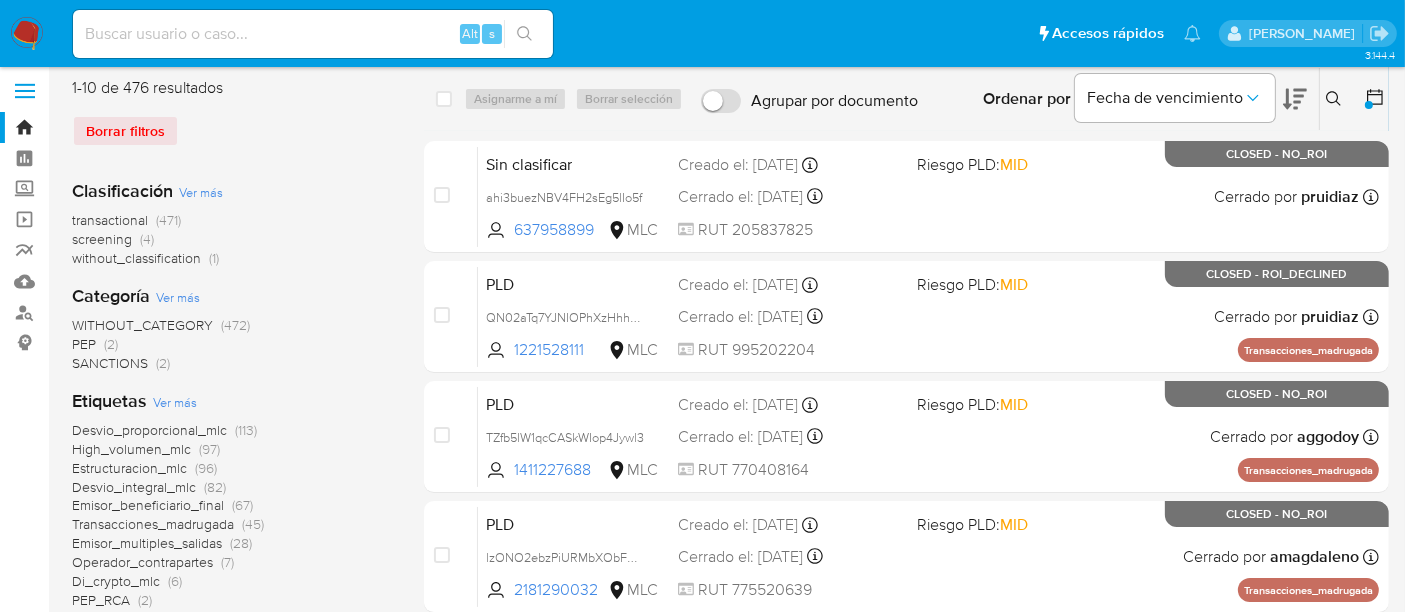 scroll, scrollTop: 222, scrollLeft: 0, axis: vertical 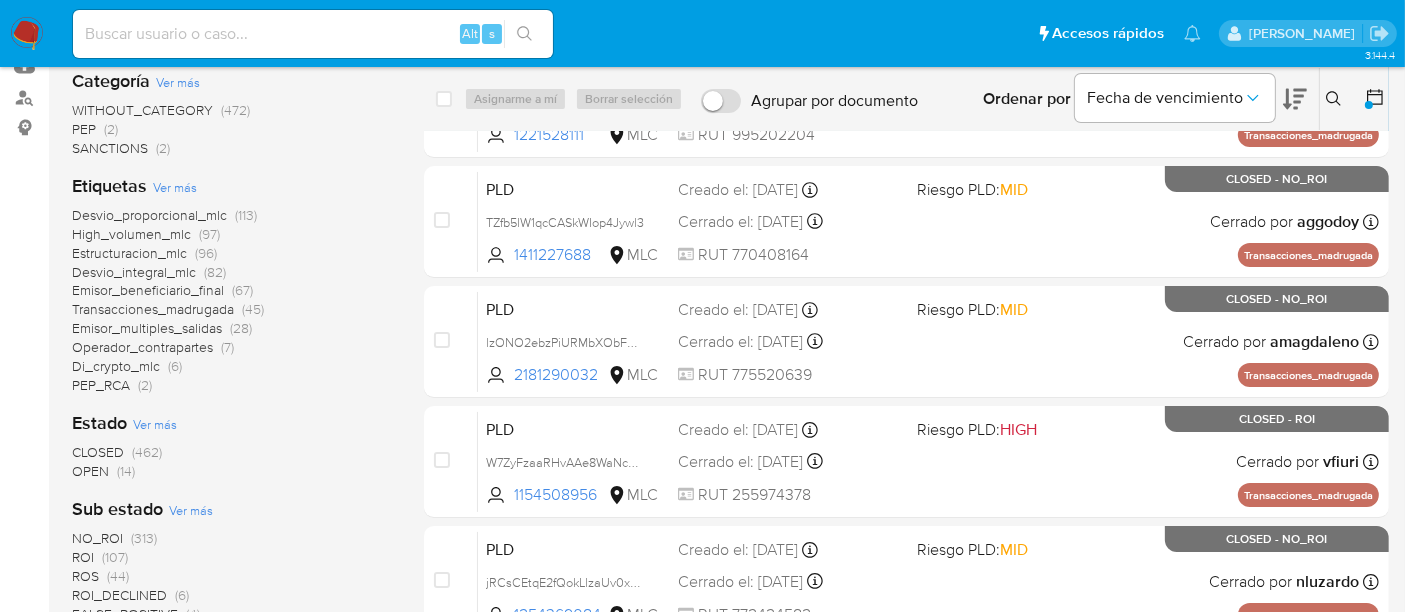 click on "OPEN (14)" at bounding box center (103, 471) 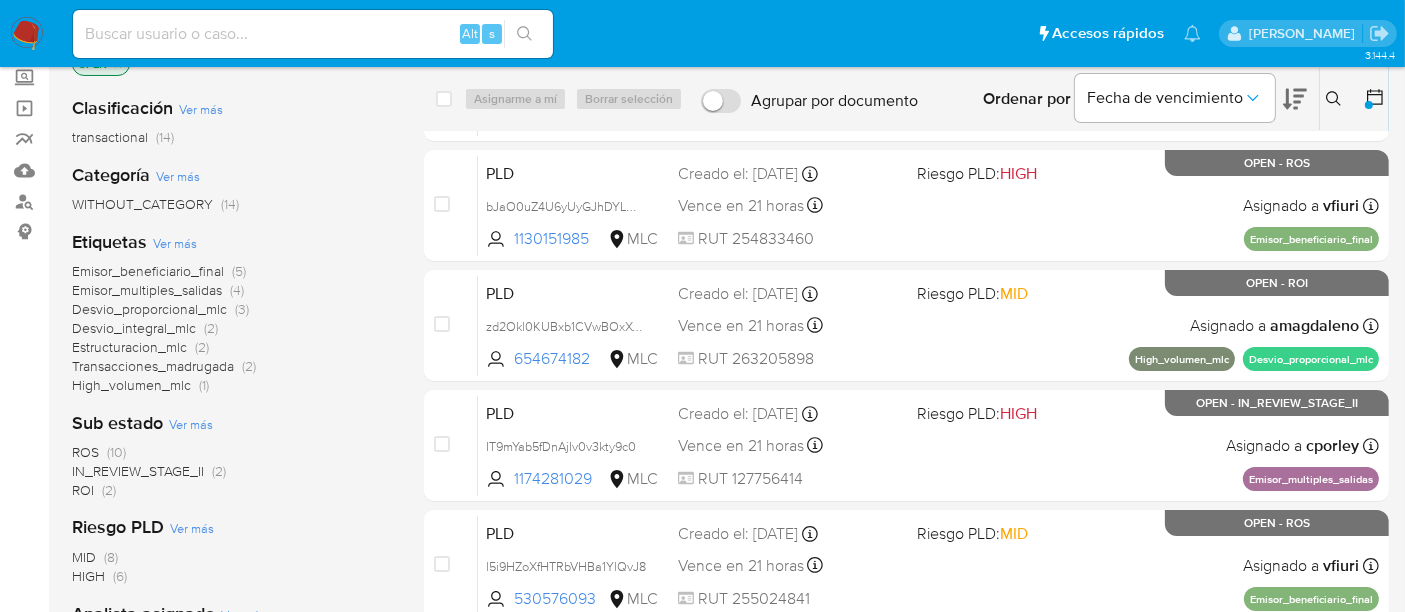 scroll, scrollTop: 111, scrollLeft: 0, axis: vertical 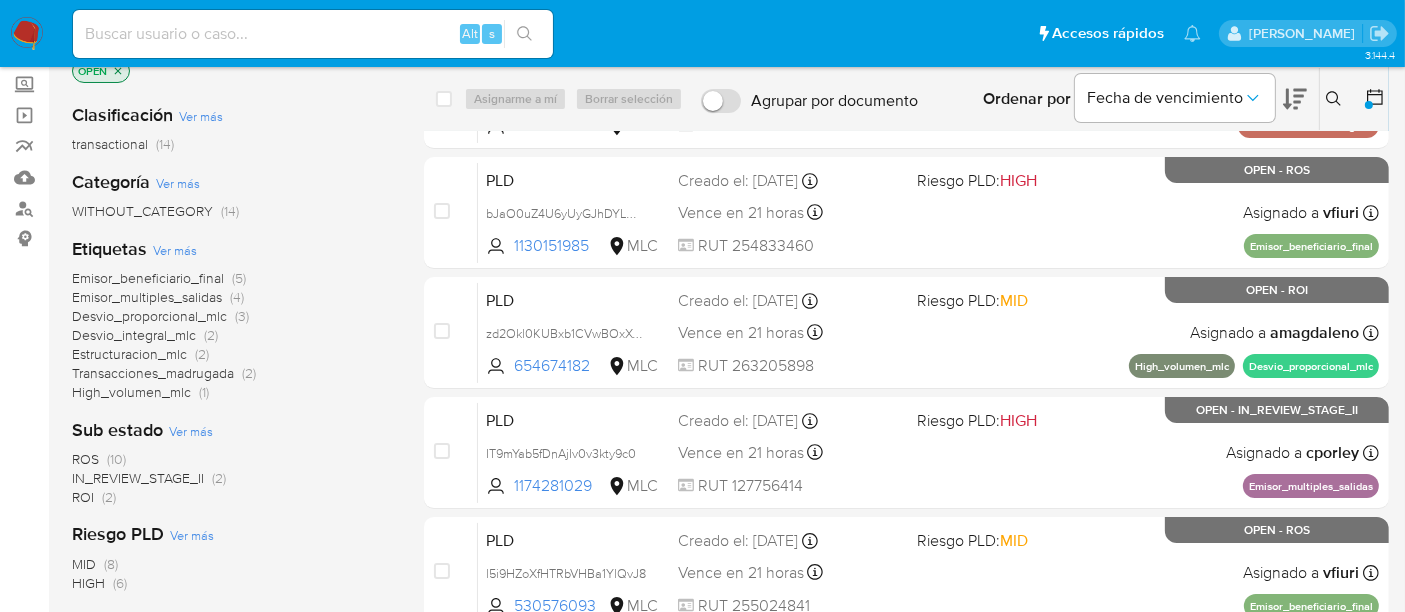 click on "(14)" at bounding box center (165, 144) 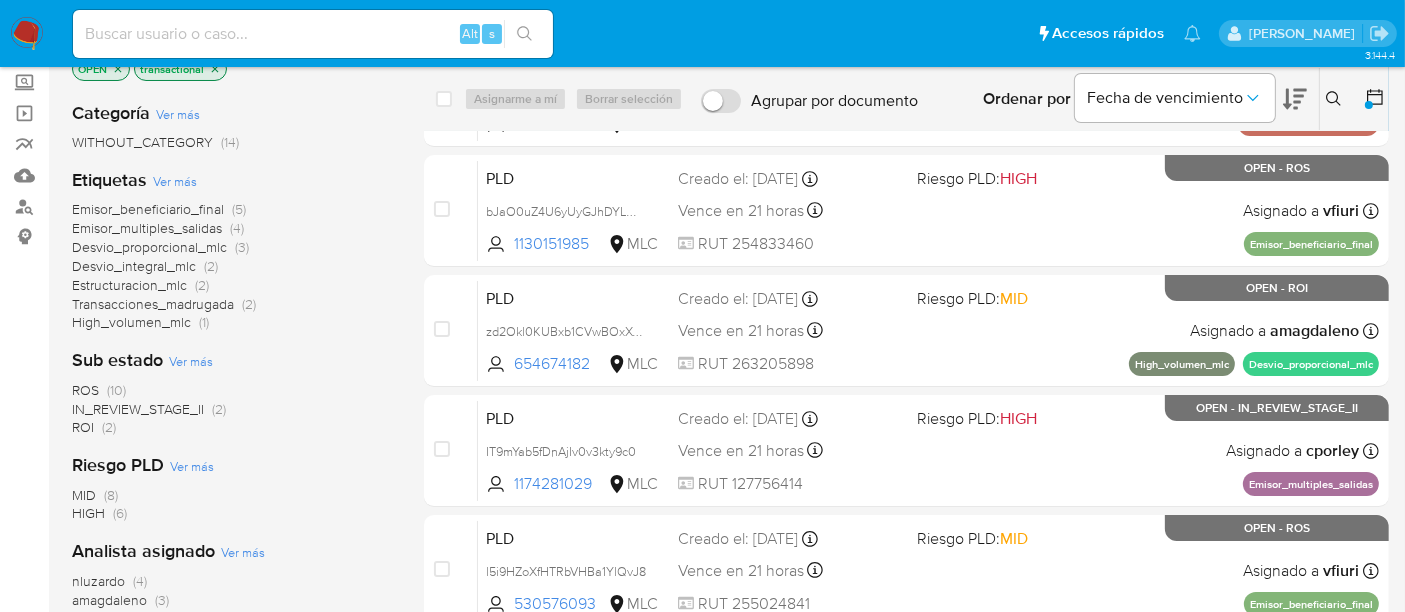 scroll, scrollTop: 111, scrollLeft: 0, axis: vertical 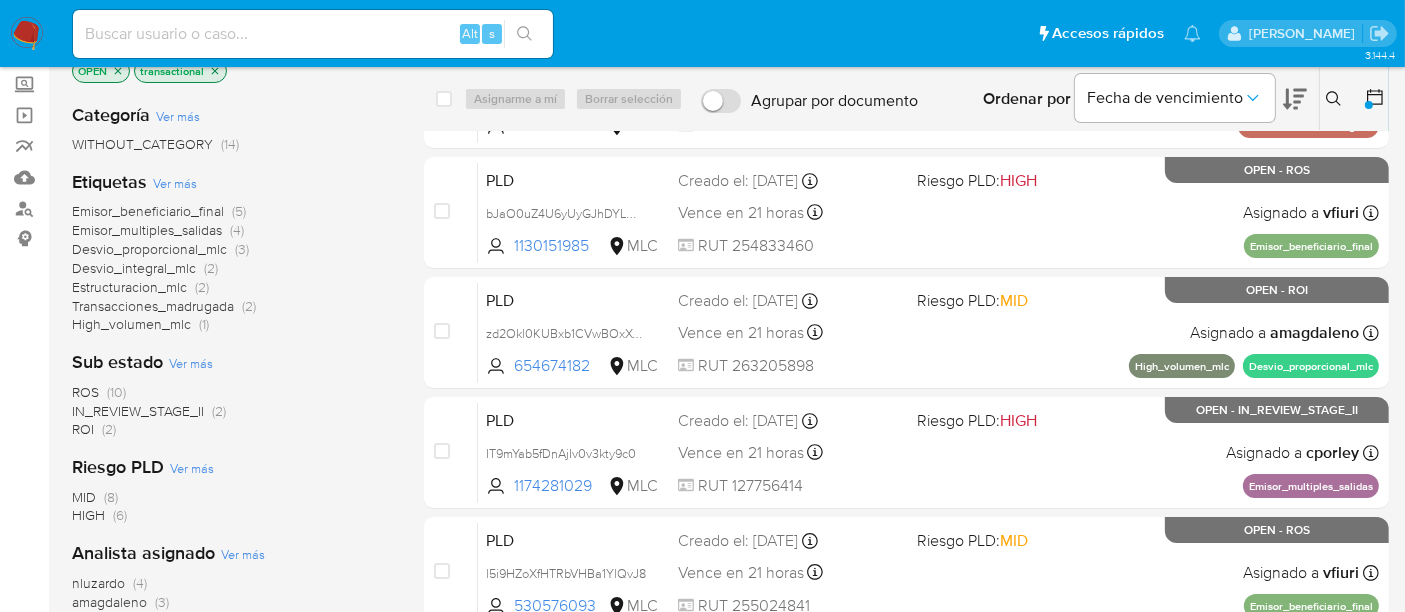click on "IN_REVIEW_STAGE_II" at bounding box center [138, 411] 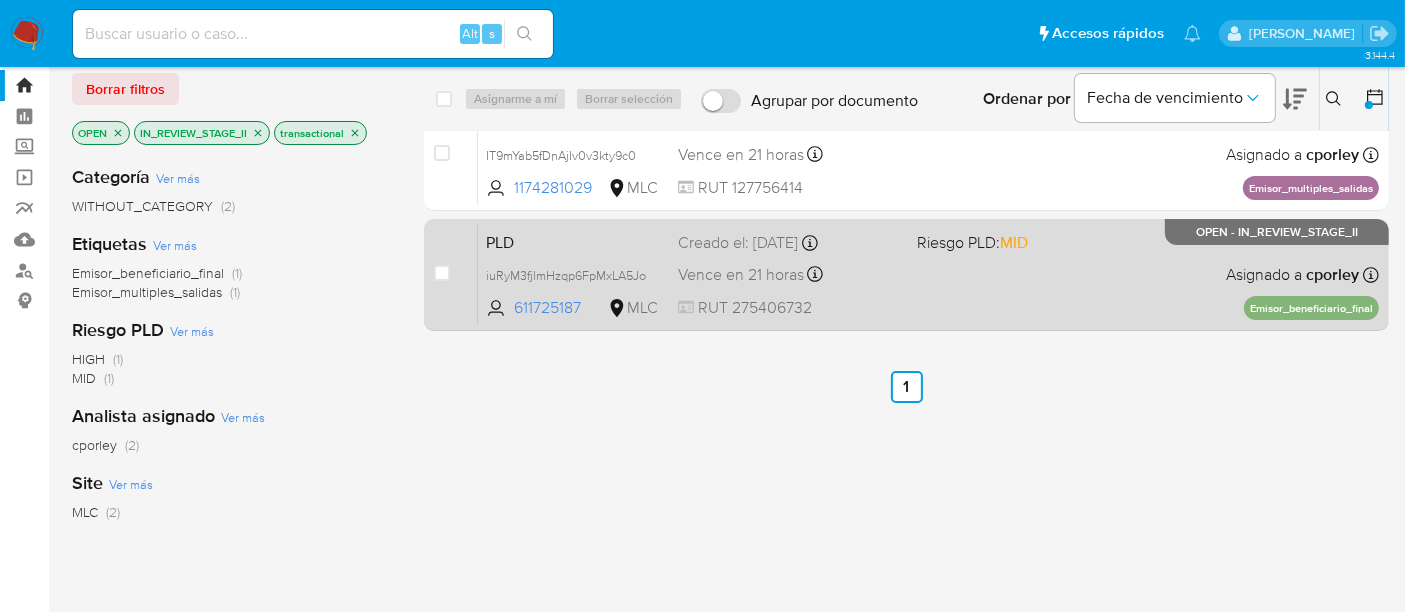 scroll, scrollTop: 0, scrollLeft: 0, axis: both 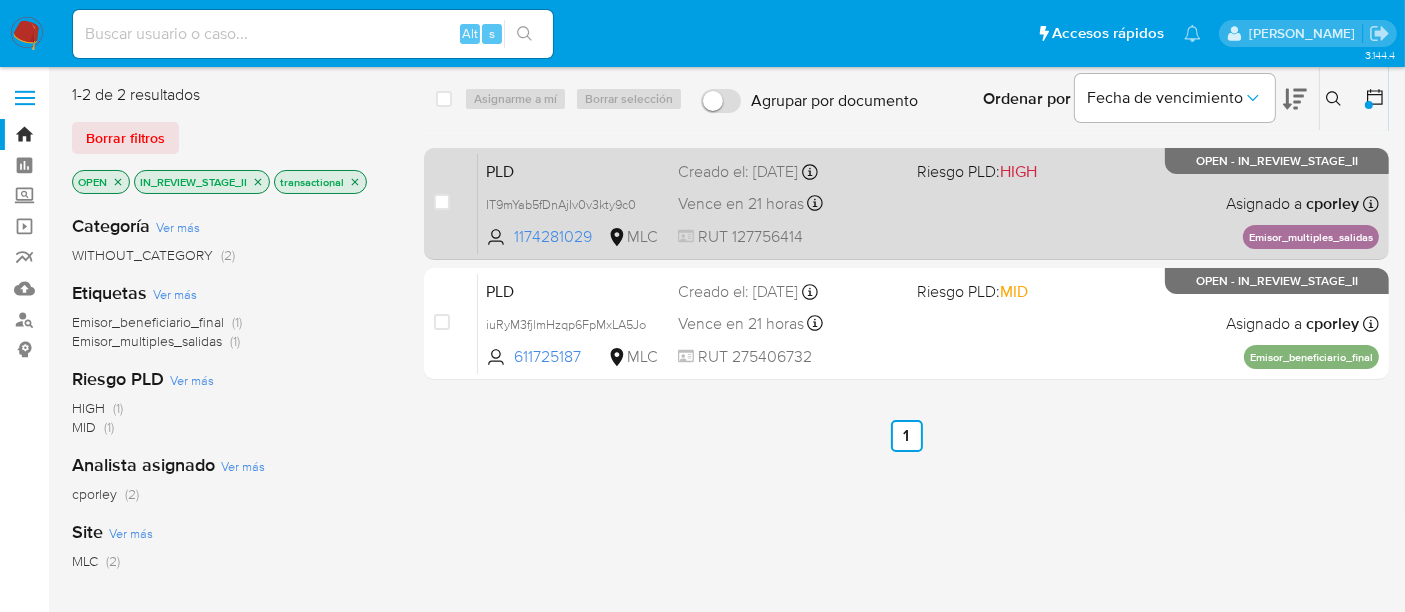 click on "PLD IT9mYab5fDnAjIv0v3kty9c0 1174281029 MLC Riesgo PLD:  HIGH Creado el: 12/04/2025   Creado el: 12/04/2025 06:07:56 Vence en 21 horas   Vence el 11/07/2025 06:07:56 RUT   127756414 Asignado a   cporley   Asignado el: 10/06/2025 11:05:43 Emisor_multiples_salidas OPEN - IN_REVIEW_STAGE_II" at bounding box center (928, 203) 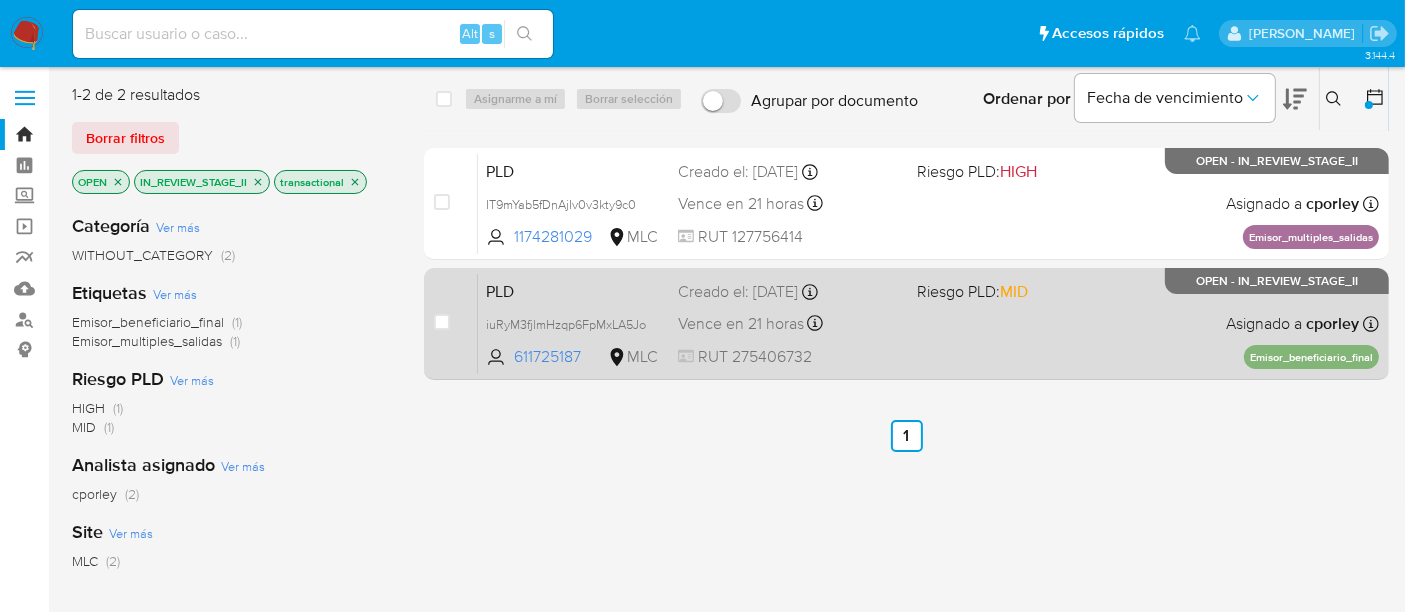 click on "PLD iuRyM3fjlmHzqp6FpMxLA5Jo 611725187 MLC Riesgo PLD:  MID Creado el: 12/04/2025   Creado el: 12/04/2025 06:06:16 Vence en 21 horas   Vence el 11/07/2025 06:06:17 RUT   275406732 Asignado a   cporley   Asignado el: 10/06/2025 11:05:50 Emisor_beneficiario_final OPEN - IN_REVIEW_STAGE_II" at bounding box center (928, 323) 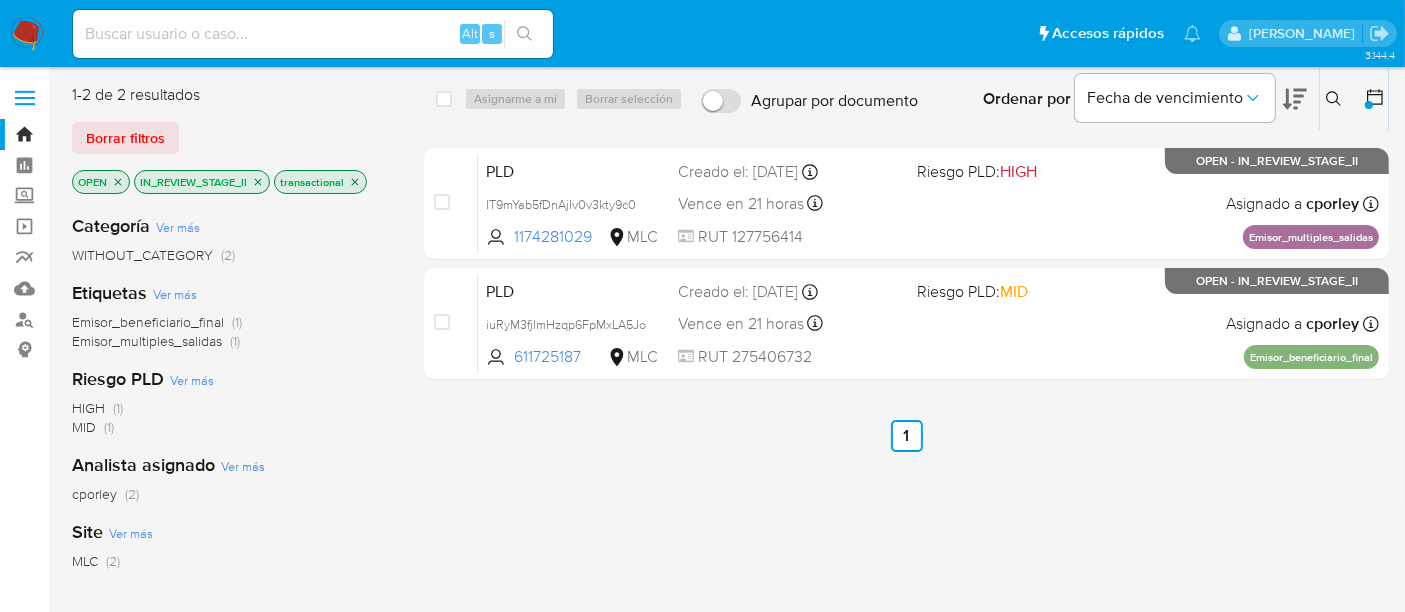 click 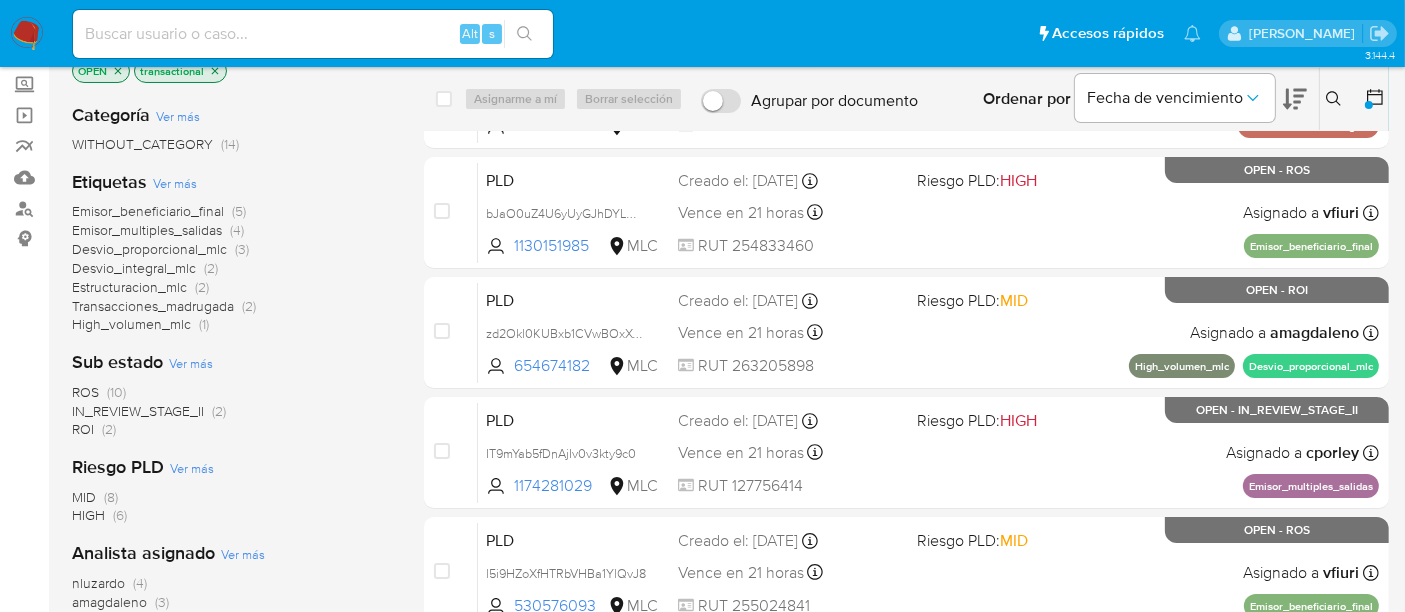 scroll, scrollTop: 222, scrollLeft: 0, axis: vertical 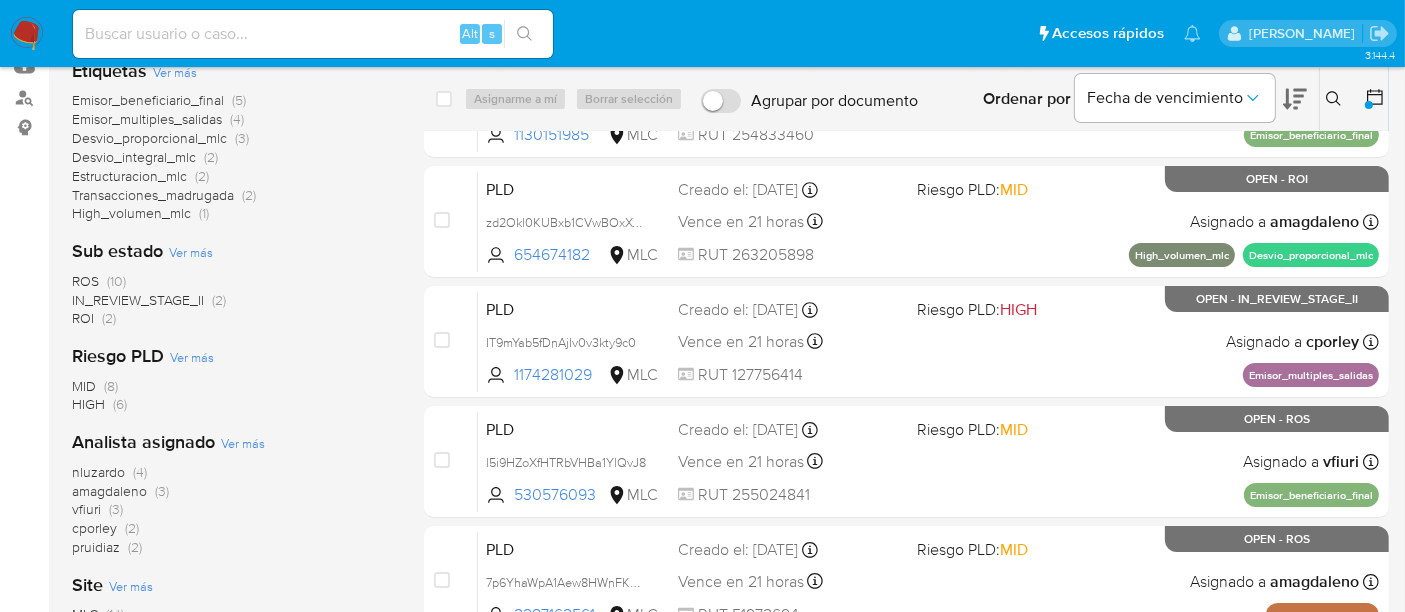click on "(2)" at bounding box center (109, 318) 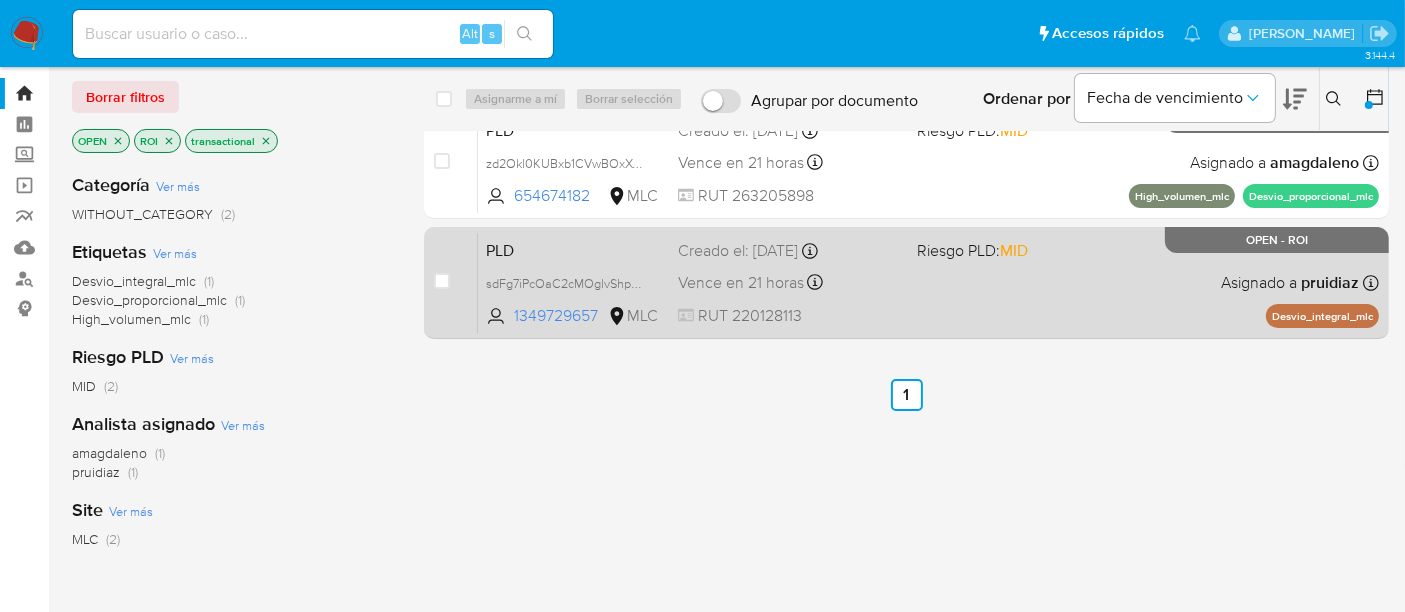 scroll, scrollTop: 0, scrollLeft: 0, axis: both 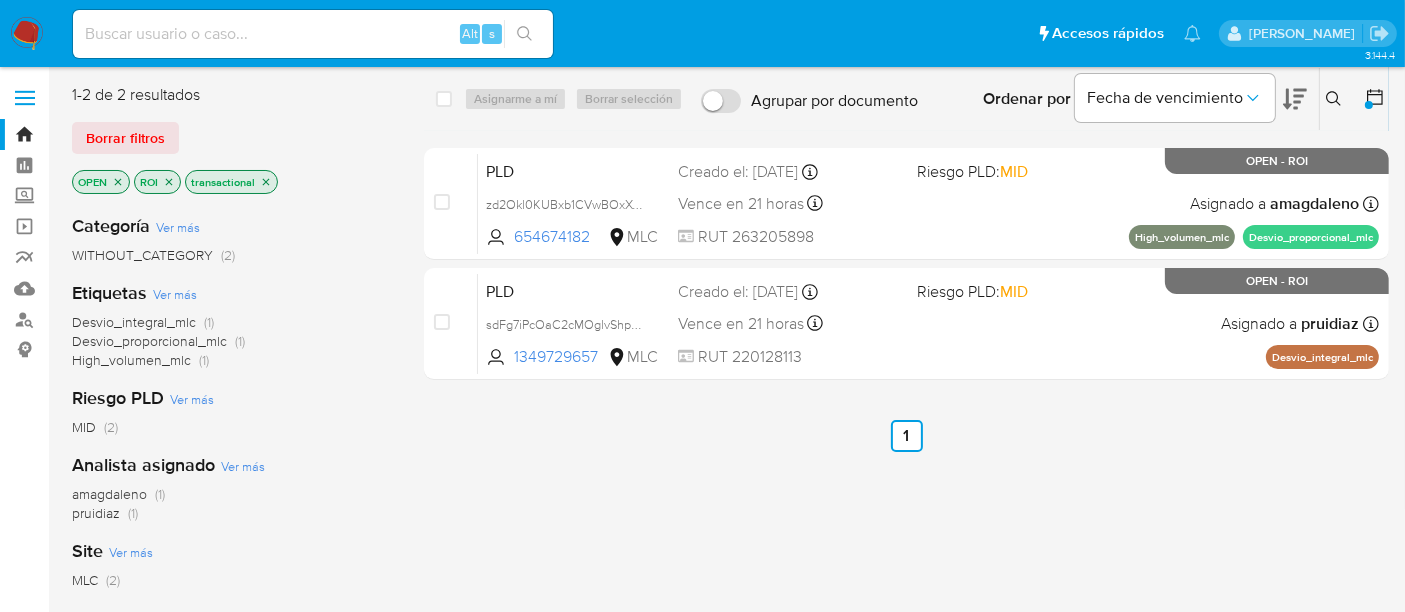click 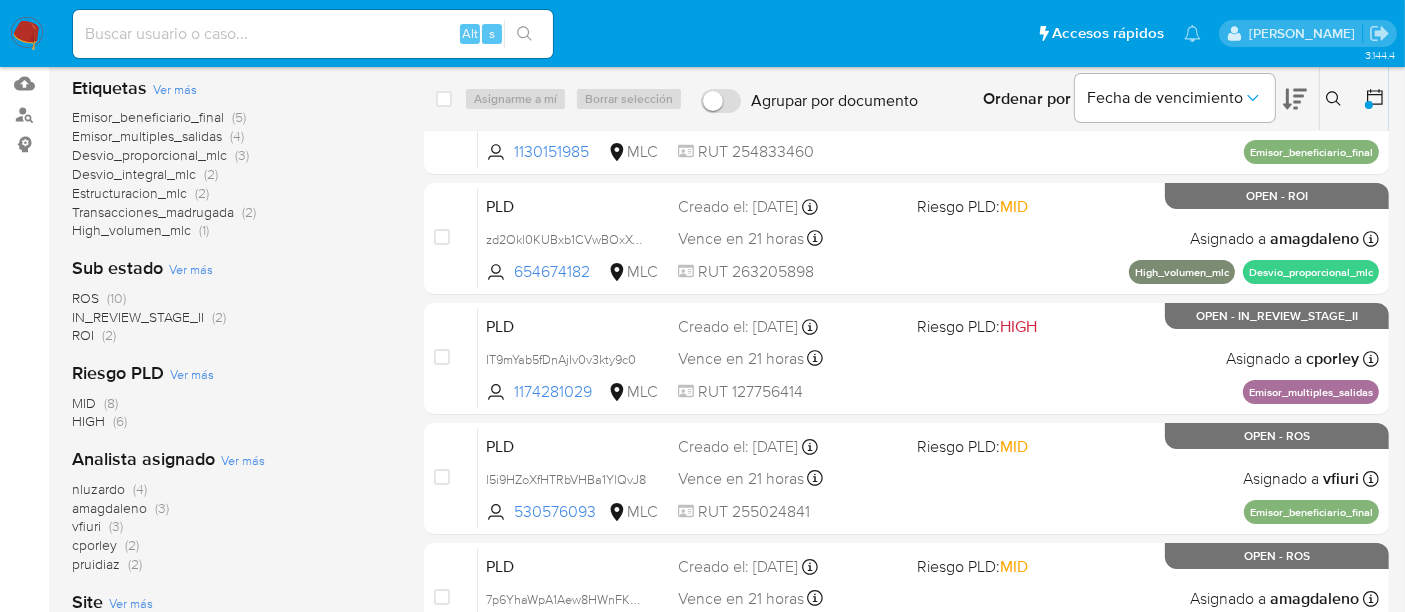 scroll, scrollTop: 222, scrollLeft: 0, axis: vertical 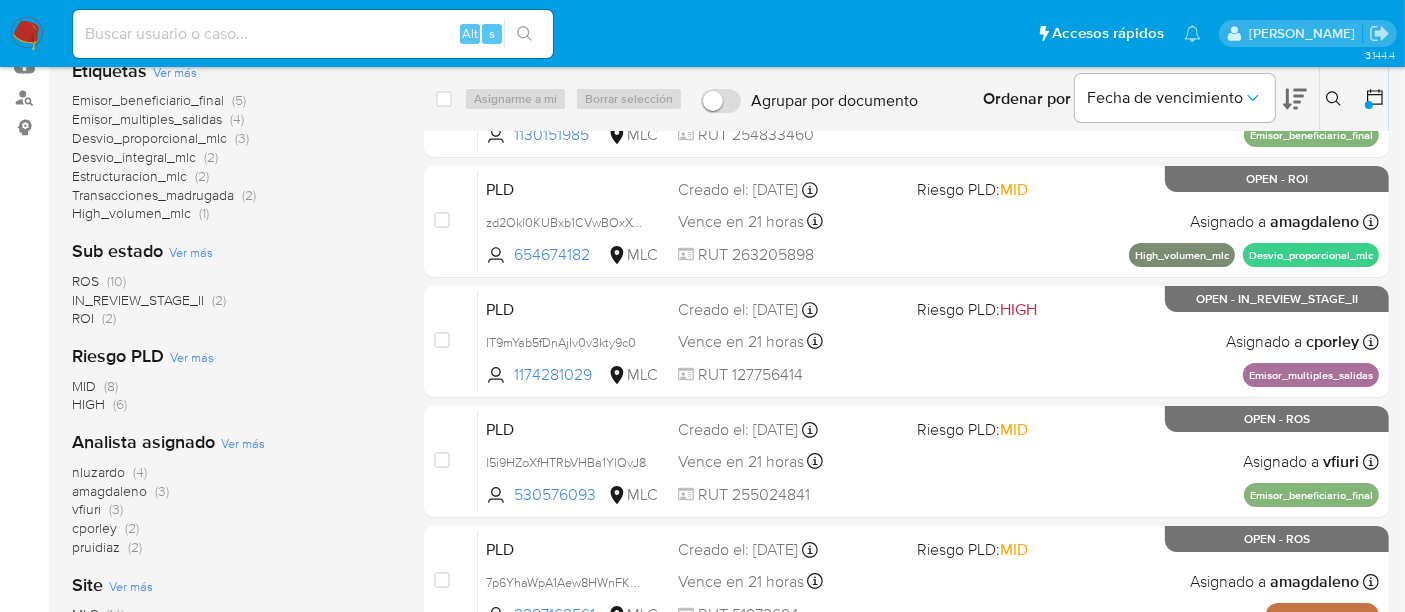 click on "vfiuri" at bounding box center (86, 509) 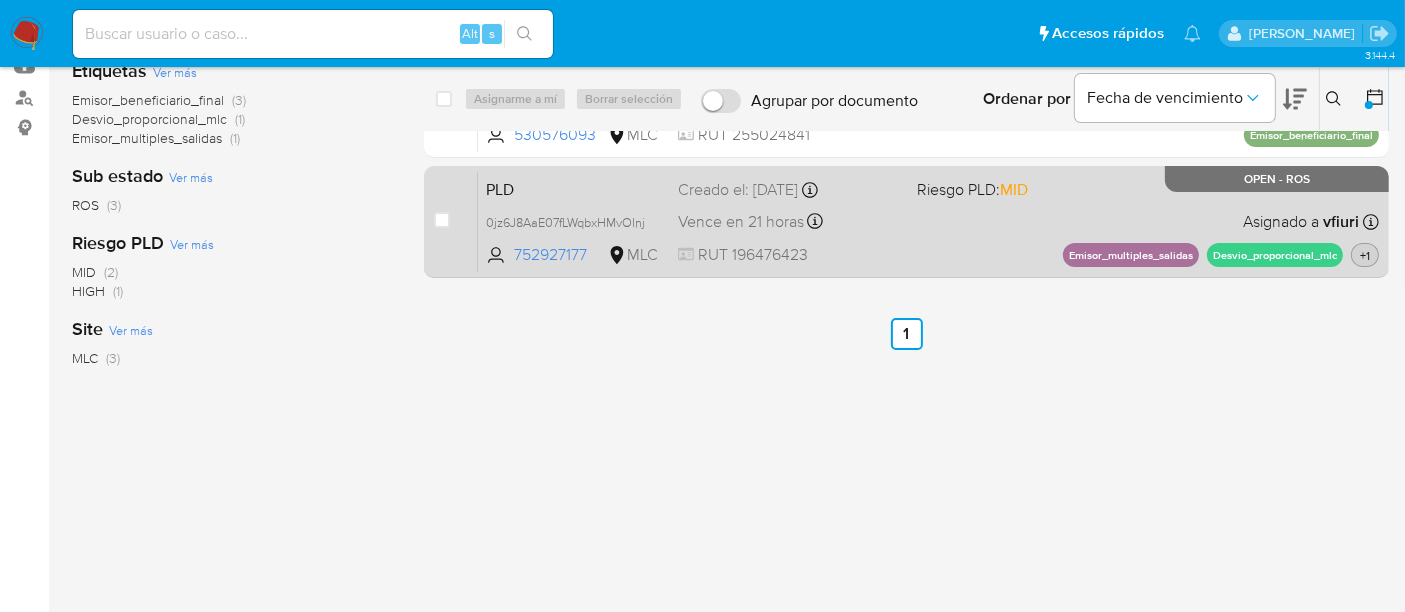 click on "+1" at bounding box center [1365, 255] 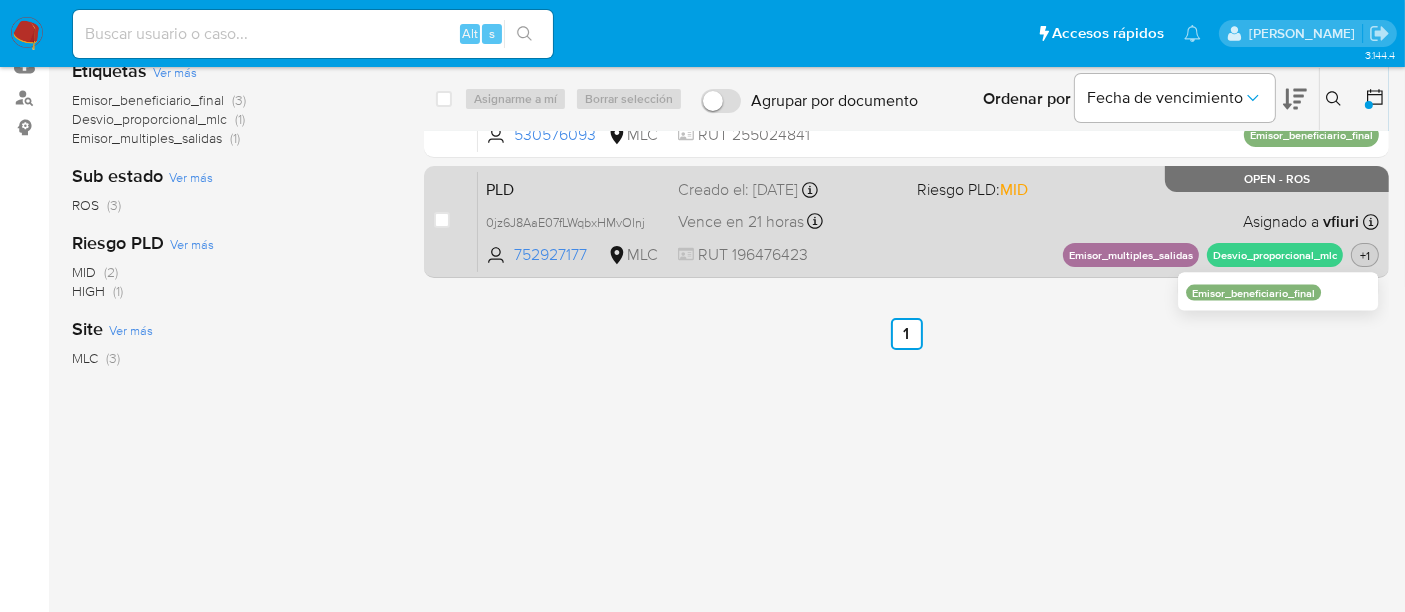 click on "+1" at bounding box center (1365, 255) 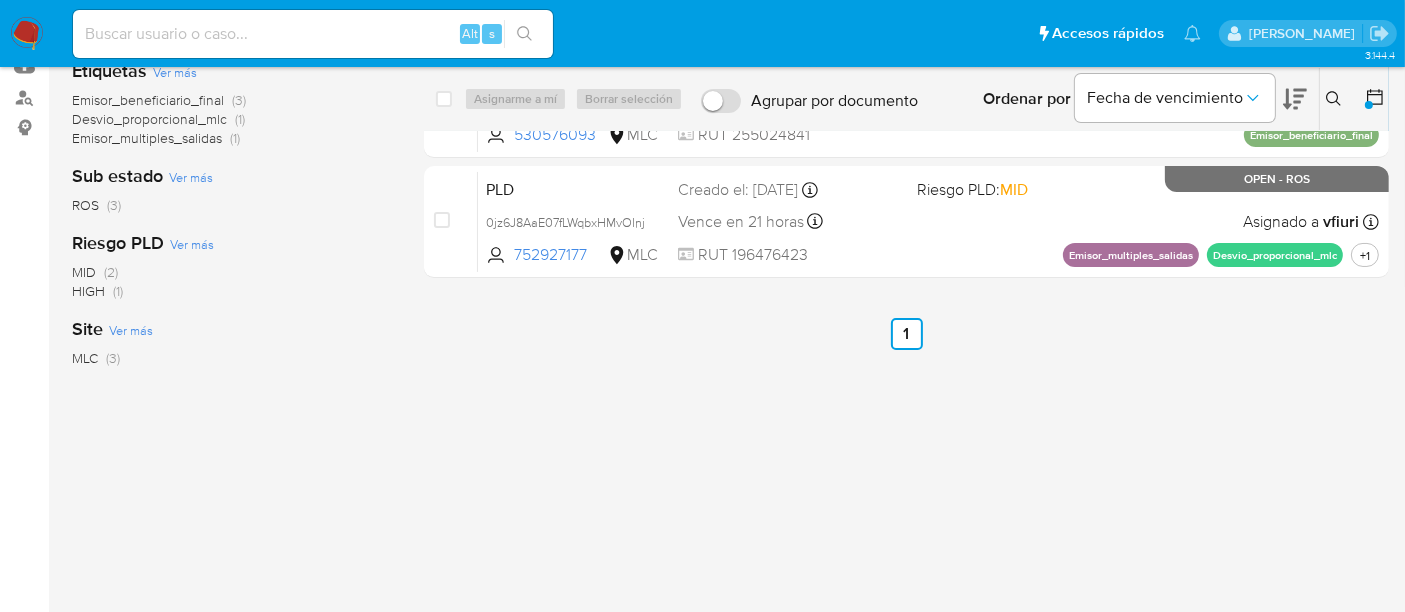 scroll, scrollTop: 0, scrollLeft: 0, axis: both 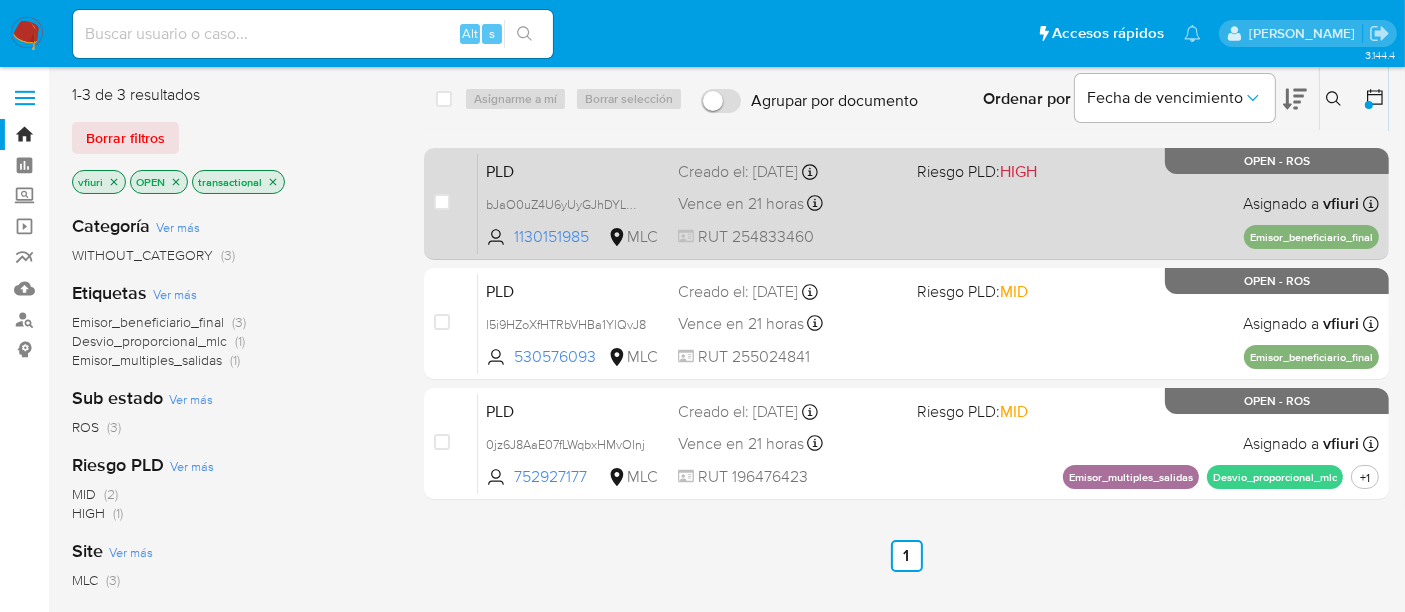 click on "PLD bJaO0uZ4U6yUyGJhDYLMPt2P 1130151985 MLC Riesgo PLD:  HIGH Creado el: 12/04/2025   Creado el: 12/04/2025 06:08:49 Vence en 21 horas   Vence el 11/07/2025 06:08:49 RUT   254833460 Asignado a   vfiuri   Asignado el: 10/06/2025 11:05:46 Emisor_beneficiario_final OPEN - ROS" at bounding box center (928, 203) 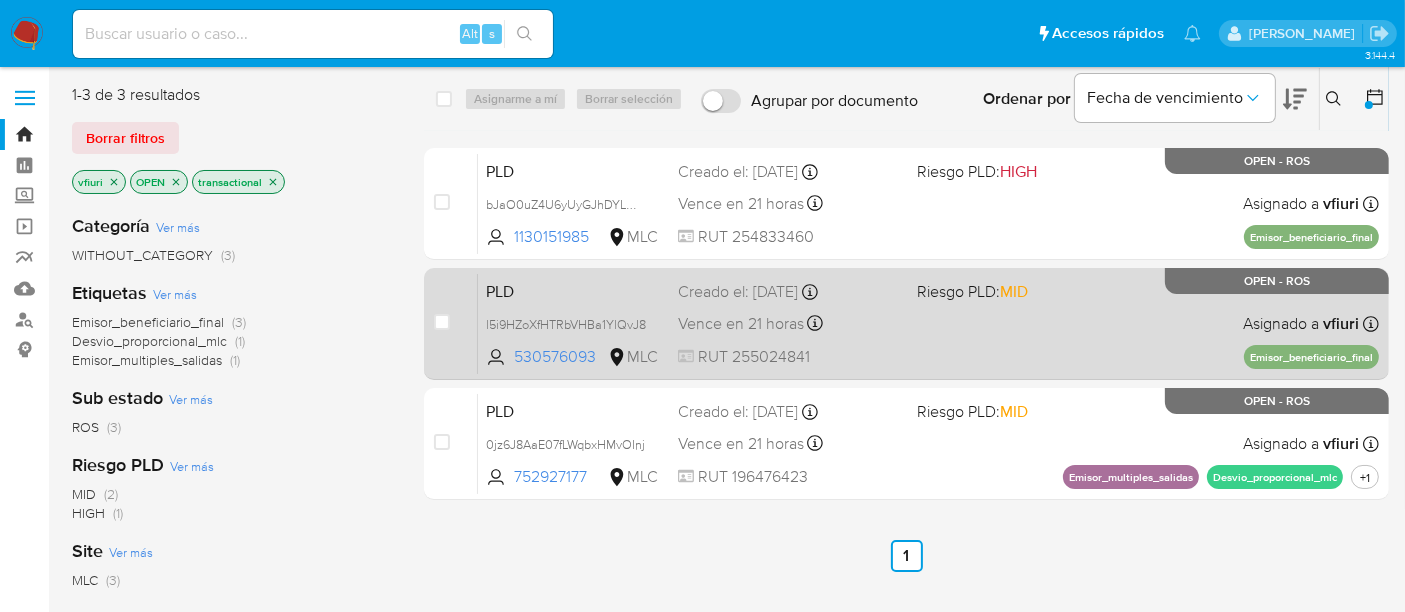 click on "PLD l5i9HZoXfHTRbVHBa1YlQvJ8 530576093 MLC Riesgo PLD:  MID Creado el: 12/04/2025   Creado el: 12/04/2025 06:07:55 Vence en 21 horas   Vence el 11/07/2025 06:07:56 RUT   255024841 Asignado a   vfiuri   Asignado el: 10/06/2025 11:05:48 Emisor_beneficiario_final OPEN - ROS" at bounding box center [928, 323] 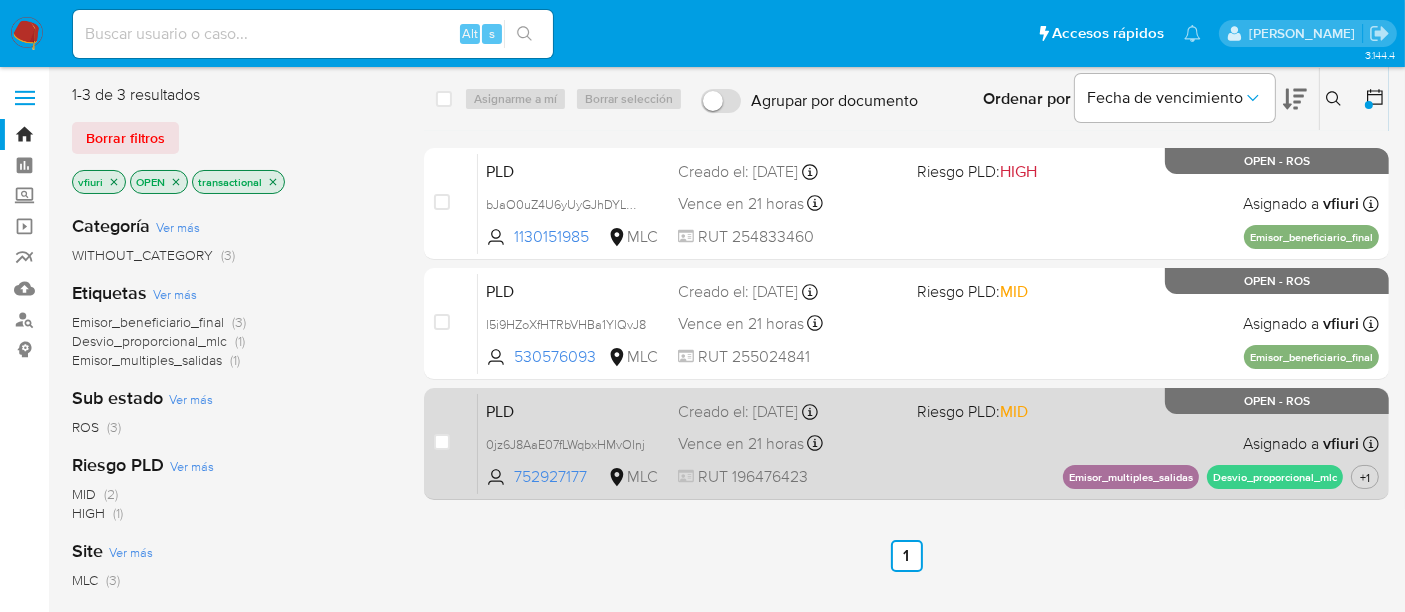 click on "Vence en 21 horas   Vence el 11/07/2025 06:06:15" at bounding box center (789, 443) 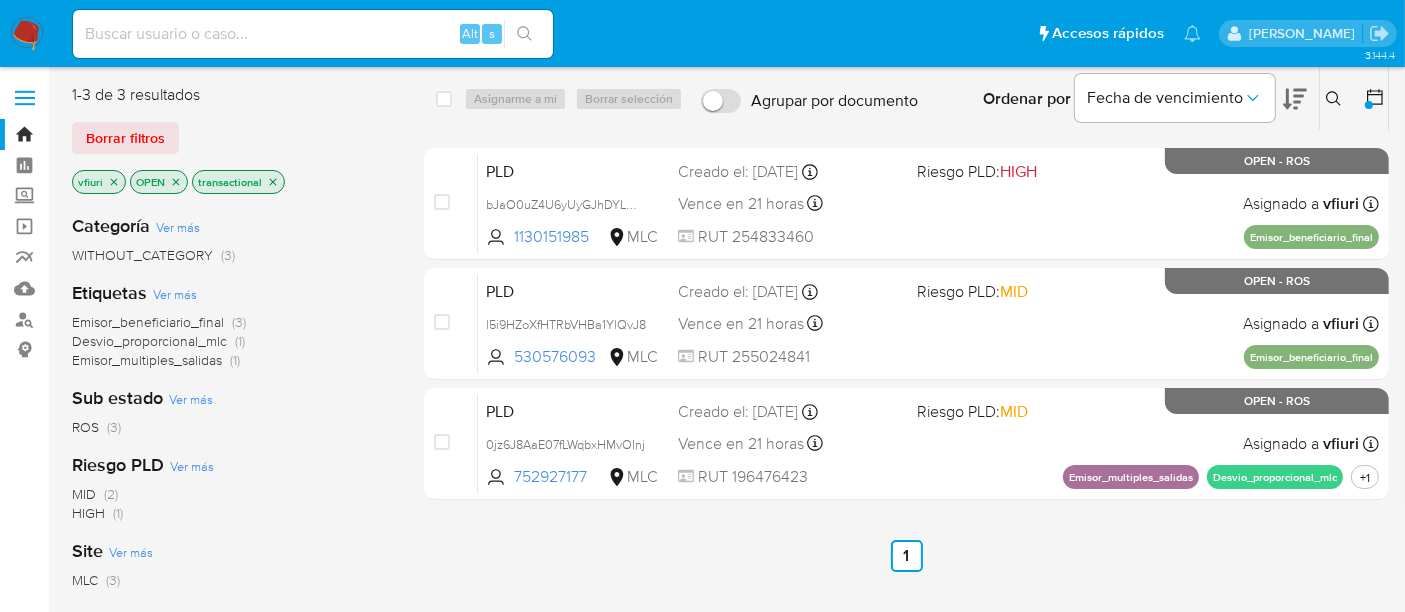 click 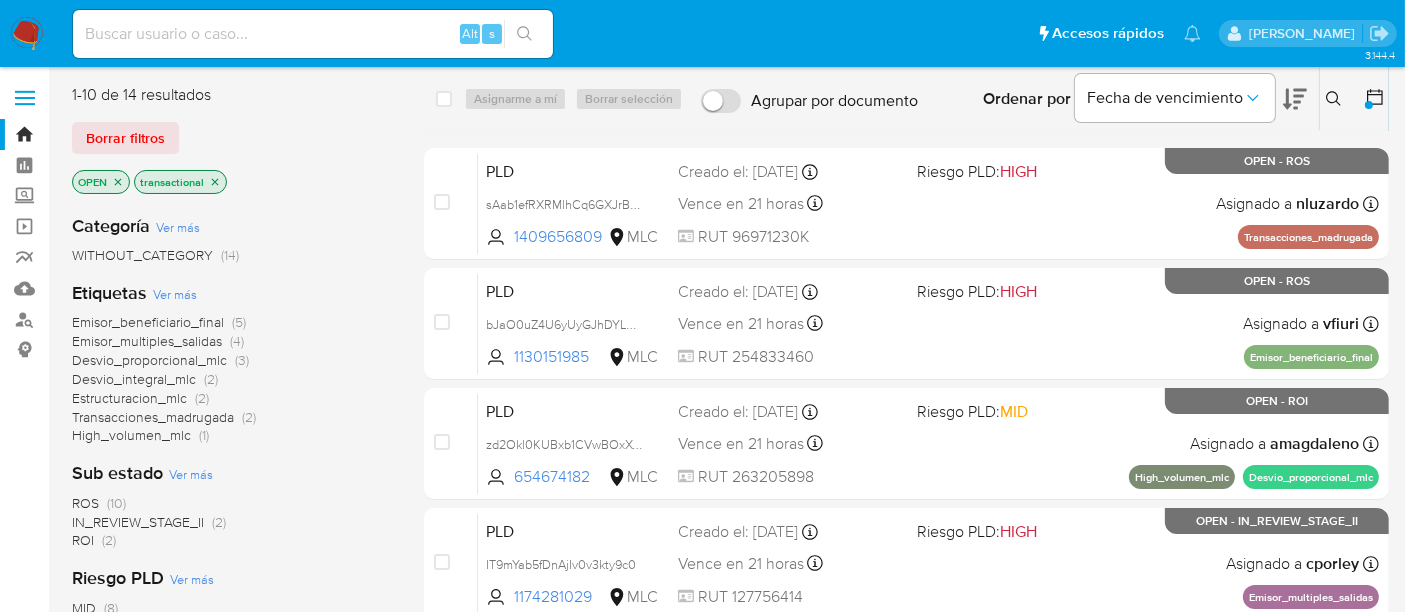 click on "OPEN transactional" at bounding box center (232, 184) 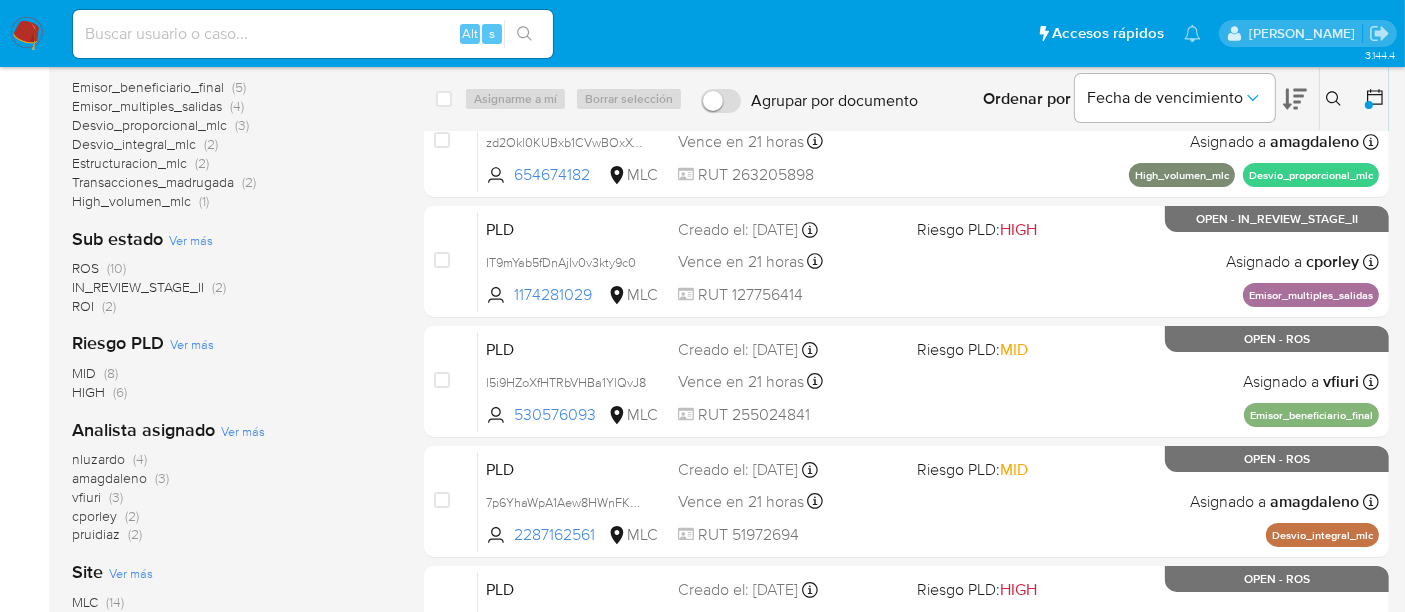 scroll, scrollTop: 333, scrollLeft: 0, axis: vertical 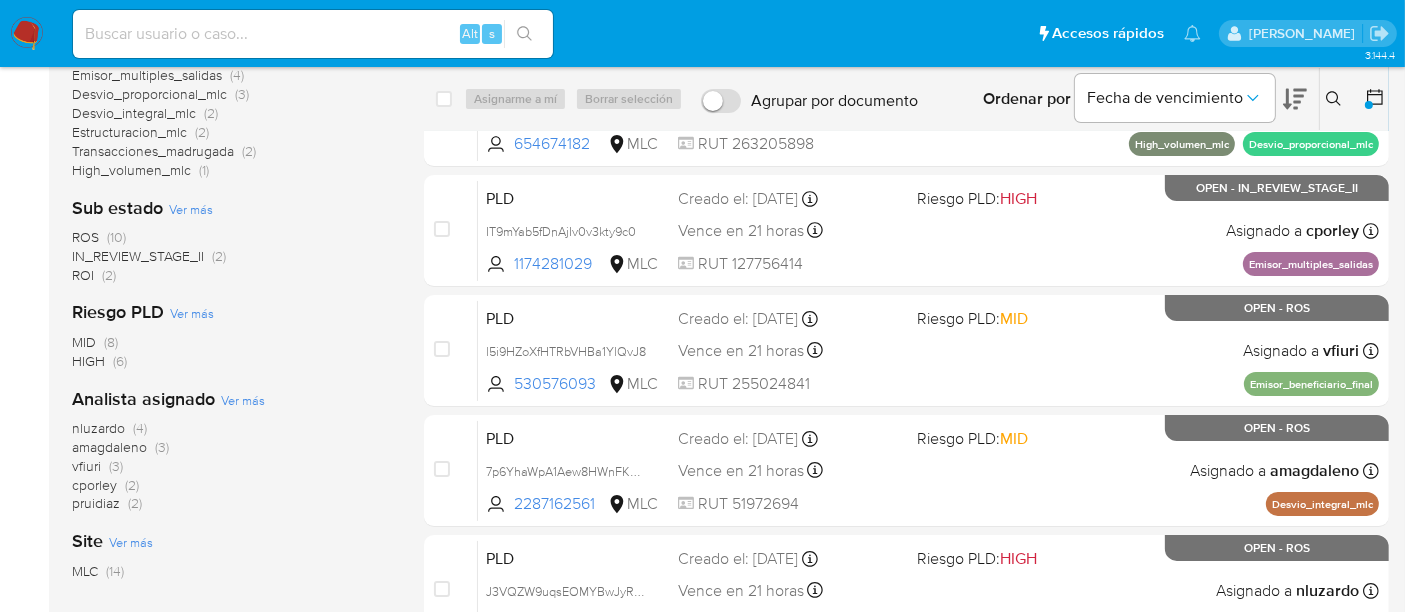 click on "IN_REVIEW_STAGE_II" at bounding box center [138, 256] 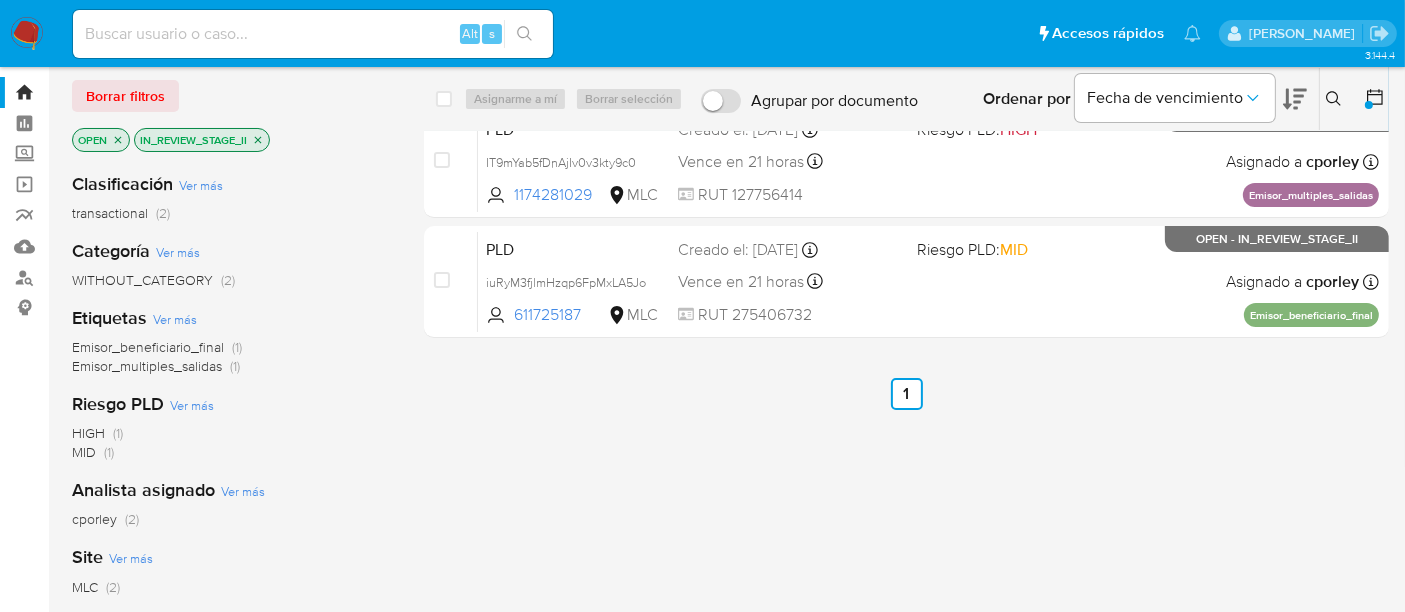 scroll, scrollTop: 0, scrollLeft: 0, axis: both 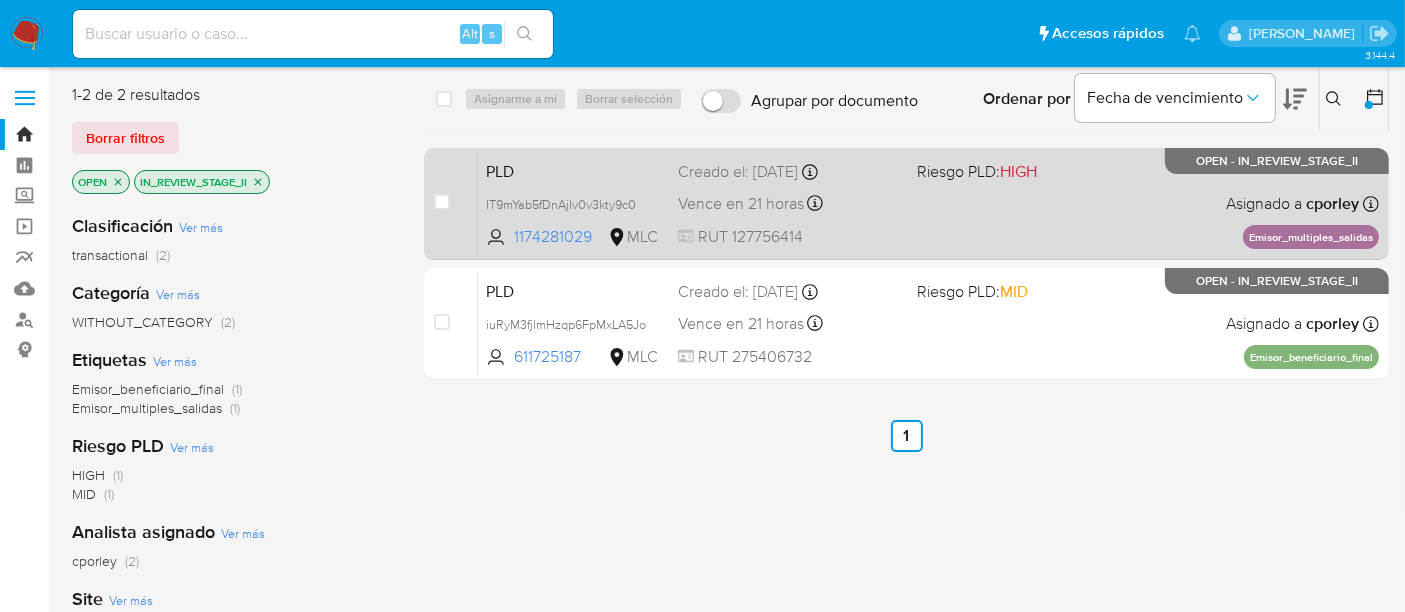 click on "PLD IT9mYab5fDnAjIv0v3kty9c0 1174281029 MLC Riesgo PLD:  HIGH Creado el: 12/04/2025   Creado el: 12/04/2025 06:07:56 Vence en 21 horas   Vence el 11/07/2025 06:07:56 RUT   127756414 Asignado a   cporley   Asignado el: 10/06/2025 11:05:43 Emisor_multiples_salidas OPEN - IN_REVIEW_STAGE_II" at bounding box center (928, 203) 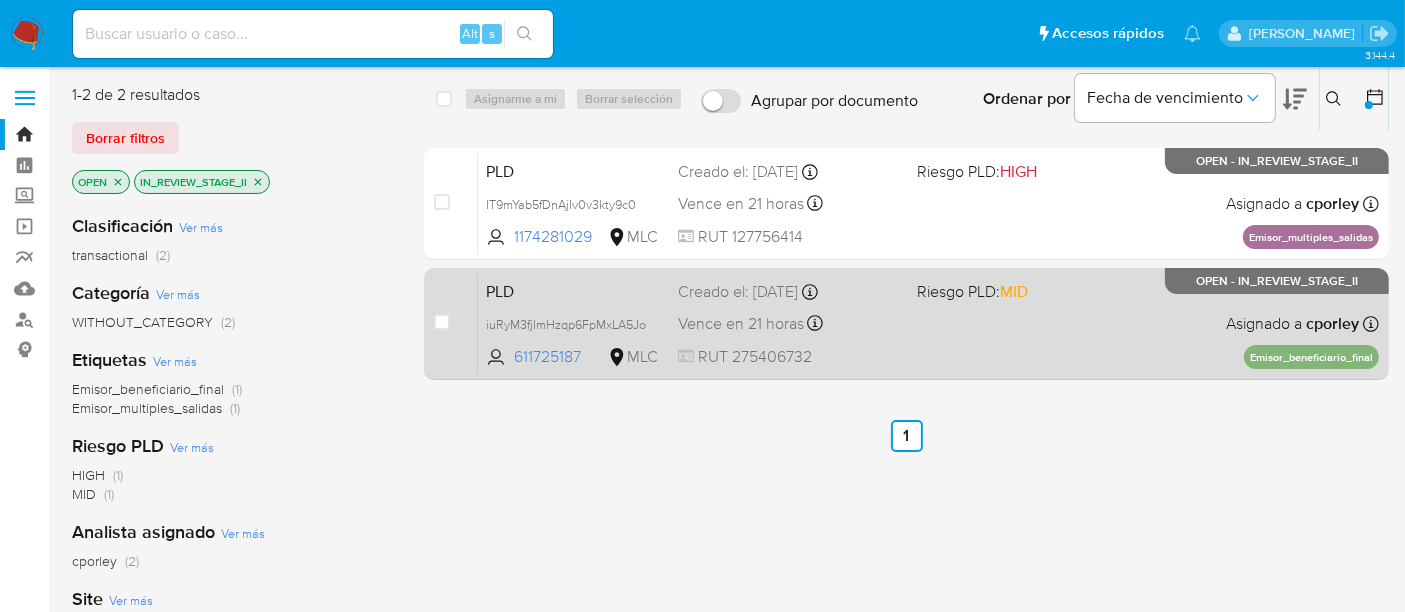click on "PLD iuRyM3fjlmHzqp6FpMxLA5Jo 611725187 MLC Riesgo PLD:  MID Creado el: 12/04/2025   Creado el: 12/04/2025 06:06:16 Vence en 21 horas   Vence el 11/07/2025 06:06:17 RUT   275406732 Asignado a   cporley   Asignado el: 10/06/2025 11:05:50 Emisor_beneficiario_final OPEN - IN_REVIEW_STAGE_II" at bounding box center (928, 323) 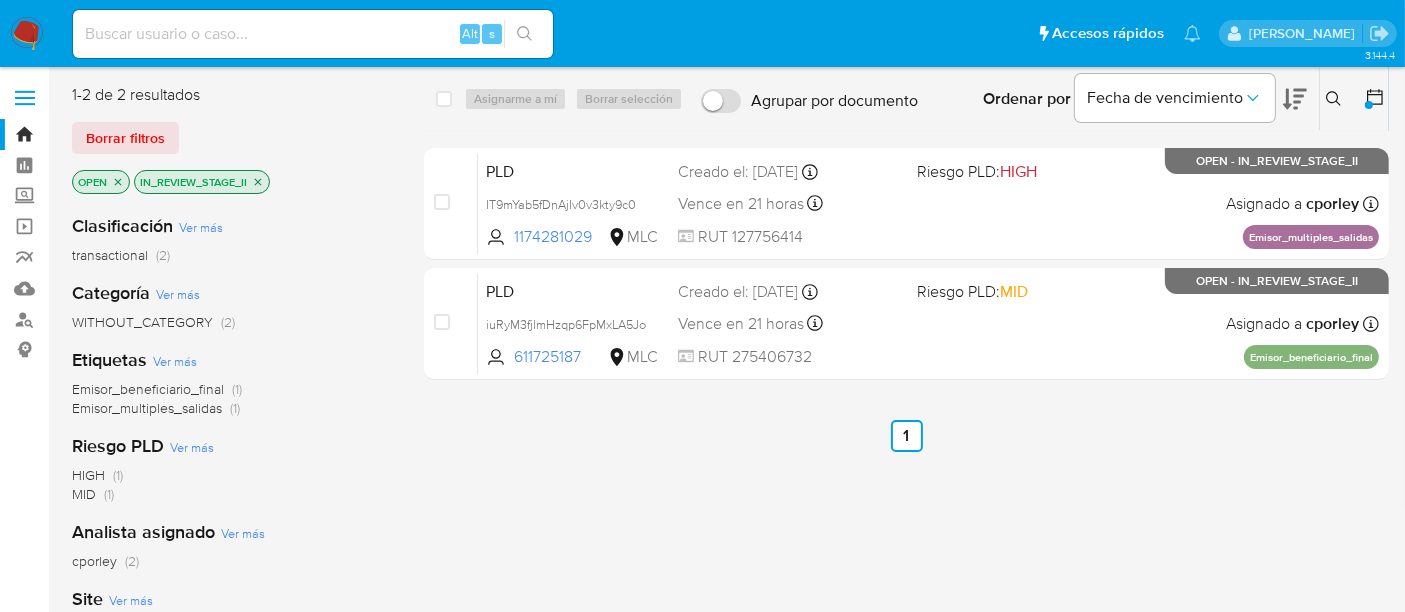 click 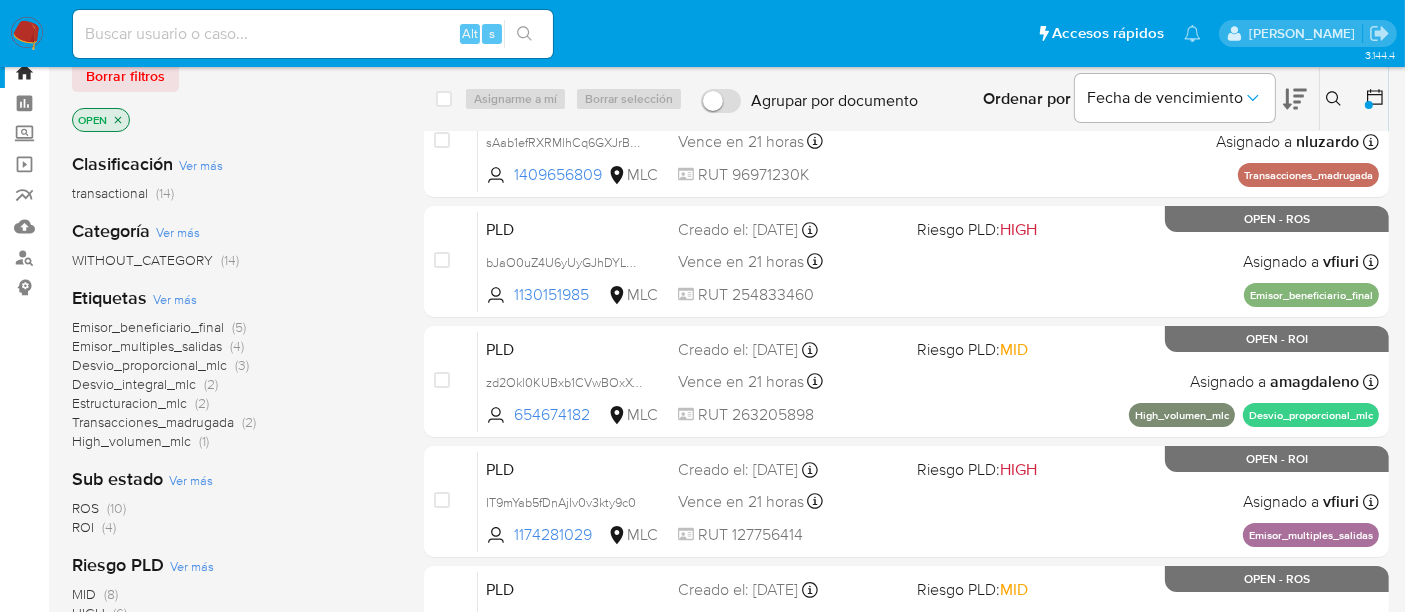 scroll, scrollTop: 111, scrollLeft: 0, axis: vertical 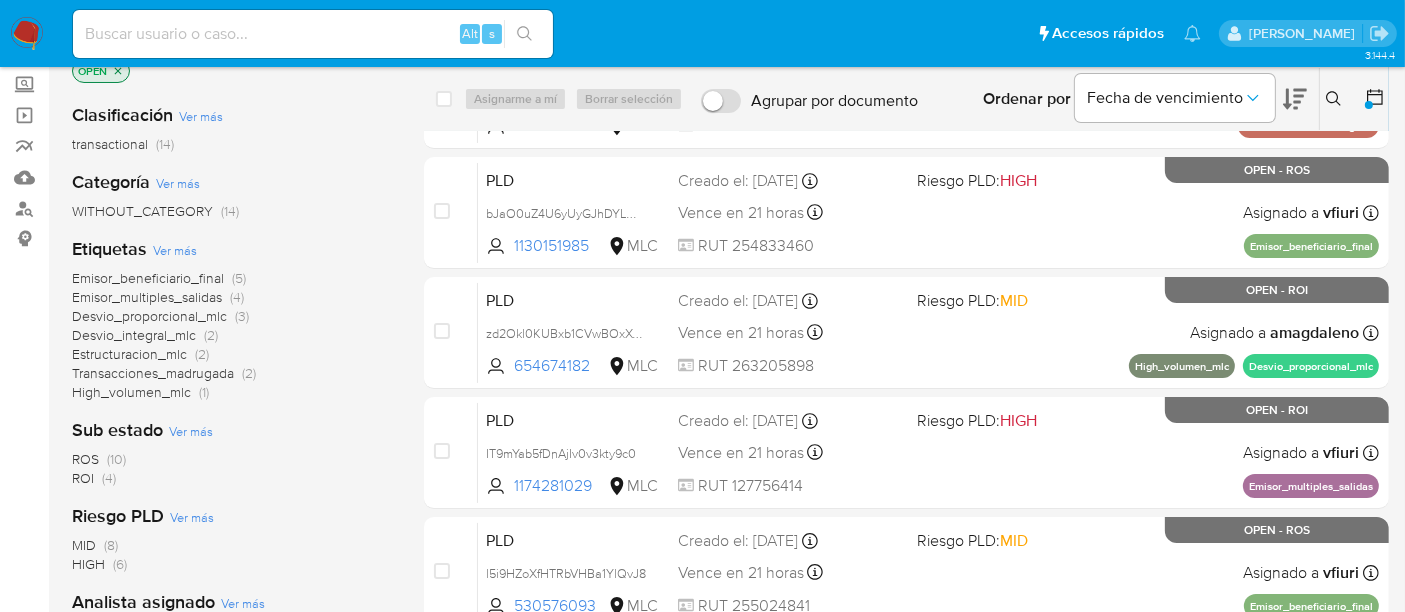 click on "ROS" at bounding box center (85, 459) 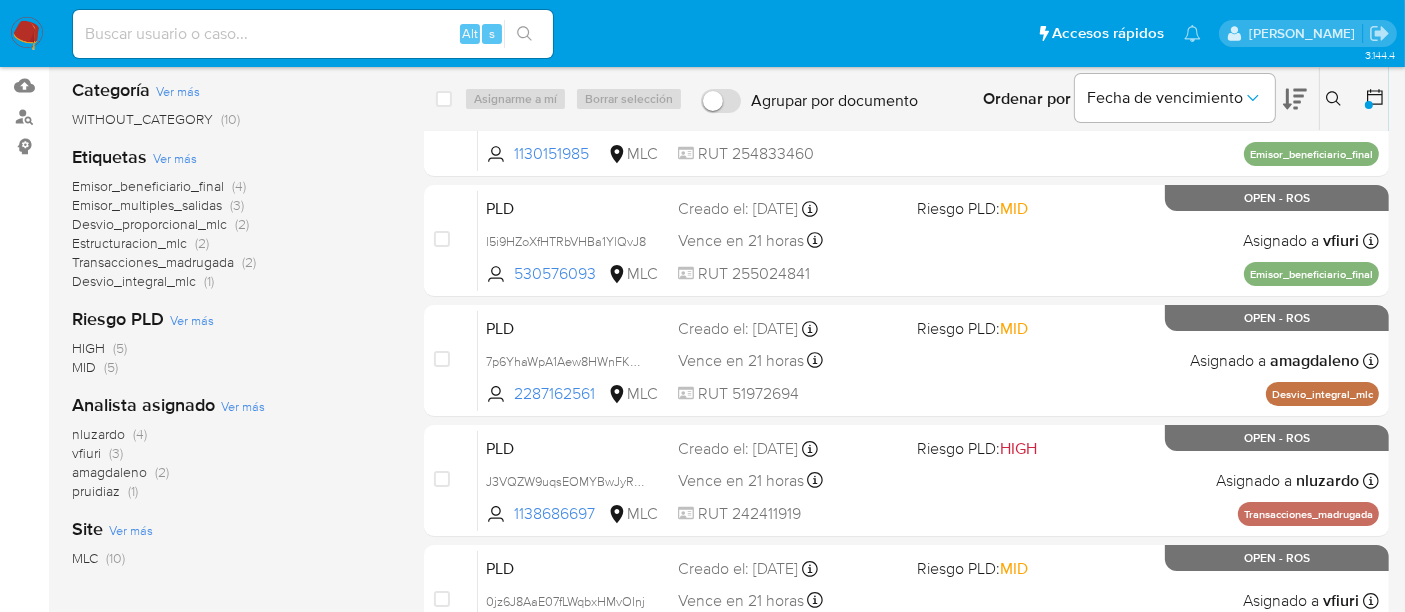 scroll, scrollTop: 222, scrollLeft: 0, axis: vertical 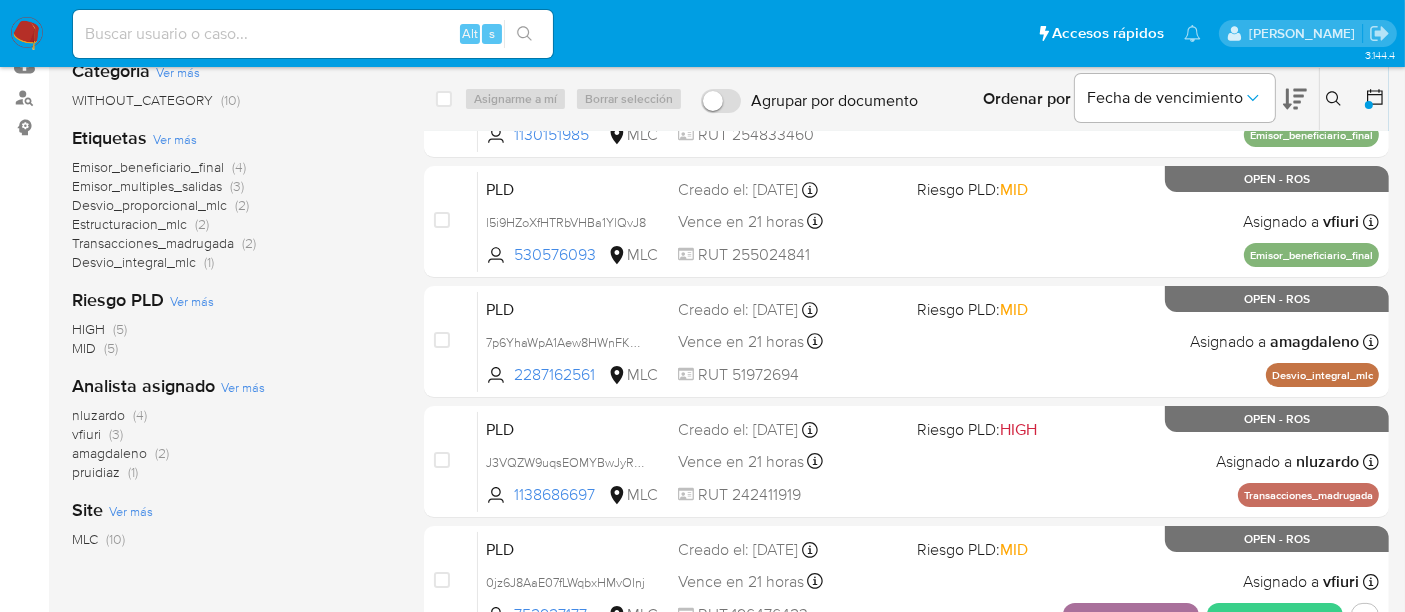 click on "vfiuri (3)" at bounding box center [97, 434] 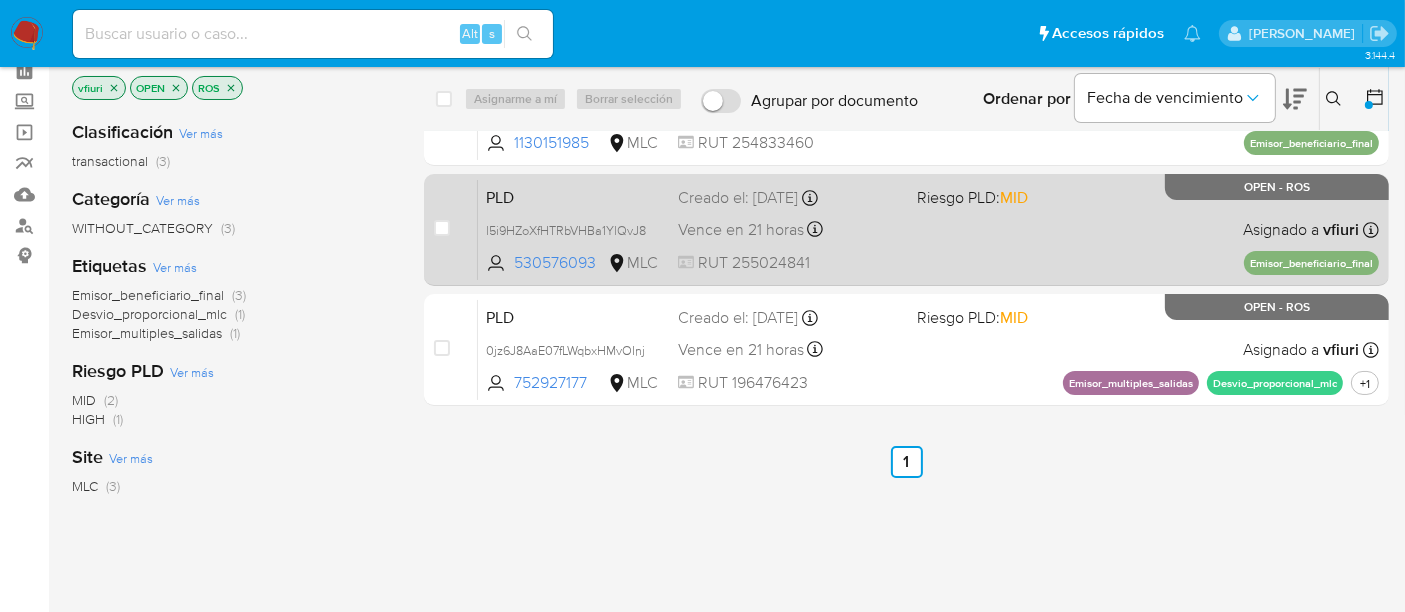 scroll, scrollTop: 0, scrollLeft: 0, axis: both 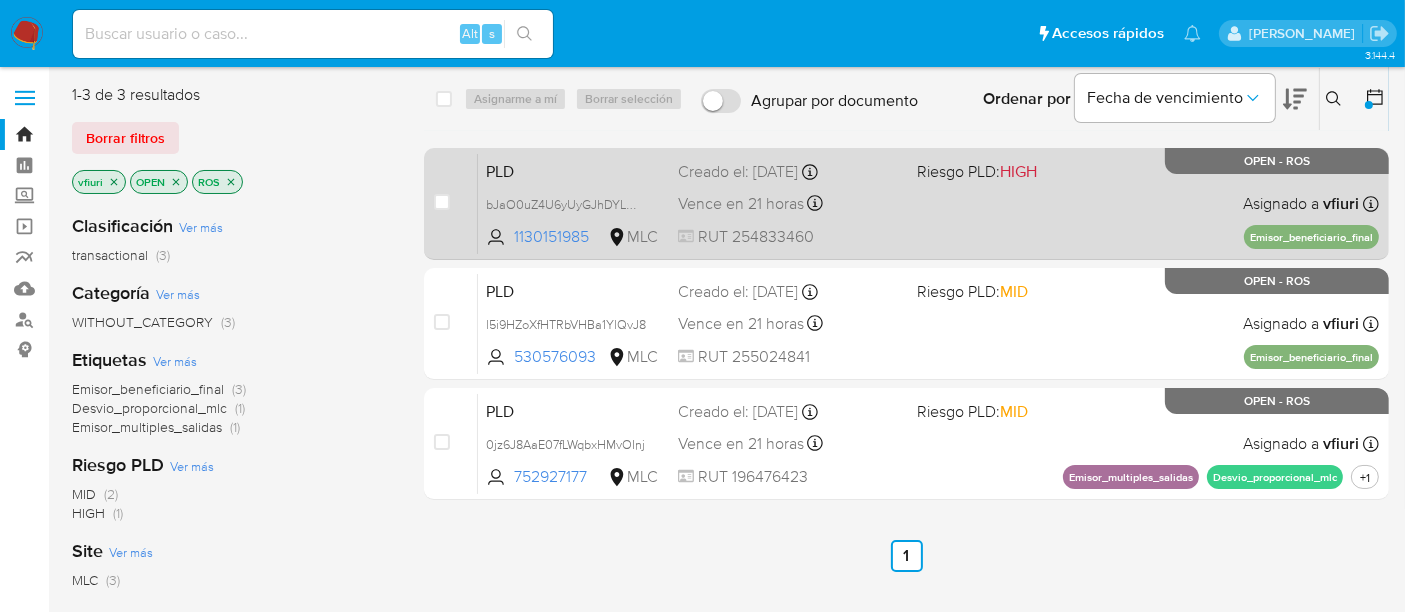 click on "PLD bJaO0uZ4U6yUyGJhDYLMPt2P 1130151985 MLC Riesgo PLD:  HIGH Creado el: 12/04/2025   Creado el: 12/04/2025 06:08:49 Vence en 21 horas   Vence el 11/07/2025 06:08:49 RUT   254833460 Asignado a   vfiuri   Asignado el: 10/06/2025 11:05:46 Emisor_beneficiario_final OPEN - ROS" at bounding box center (928, 203) 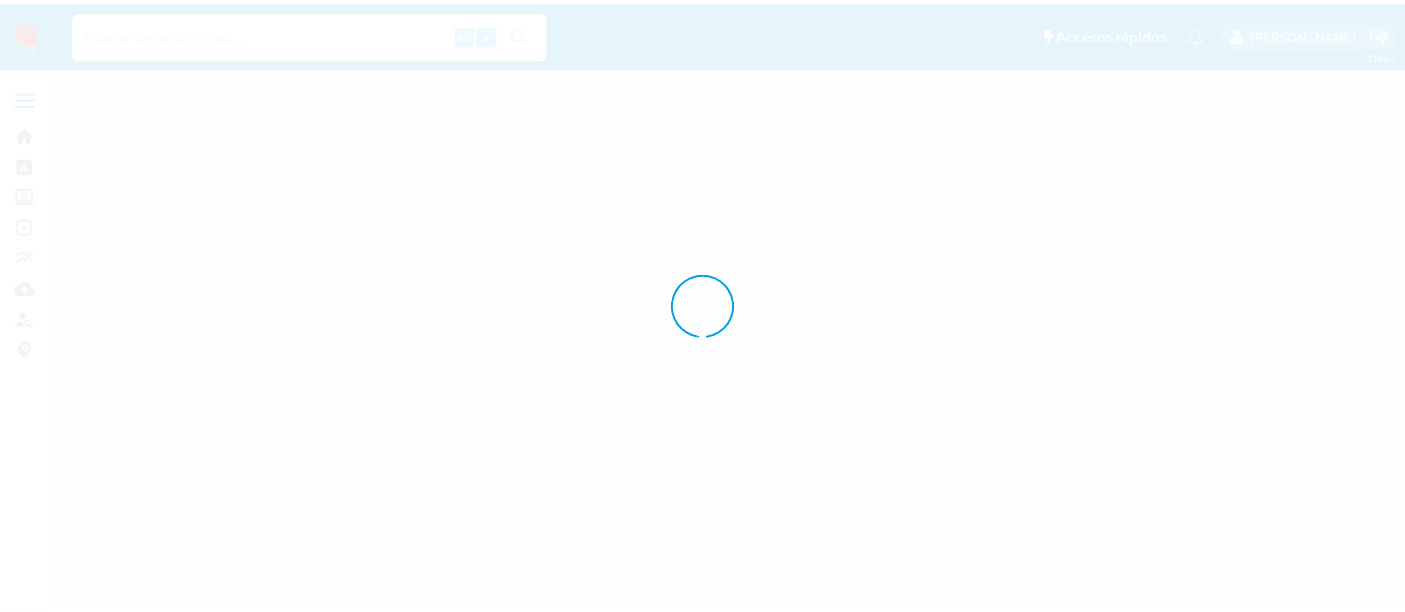 scroll, scrollTop: 0, scrollLeft: 0, axis: both 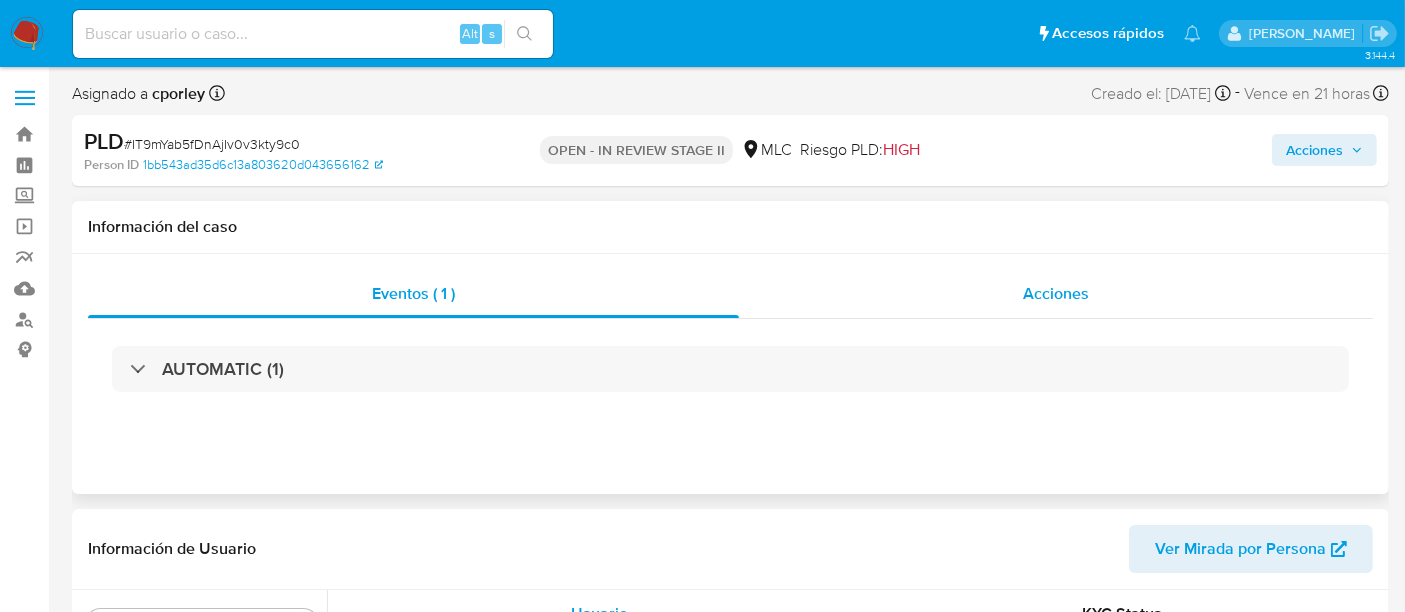 click on "Acciones" at bounding box center (1056, 294) 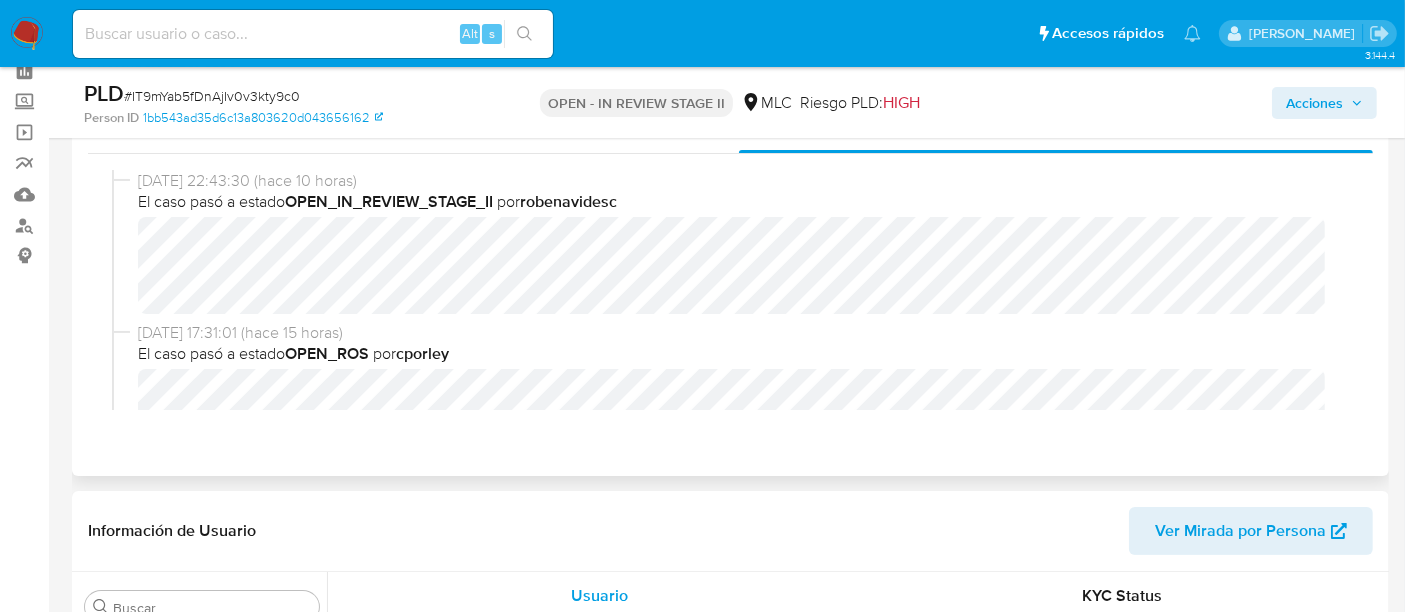 scroll, scrollTop: 111, scrollLeft: 0, axis: vertical 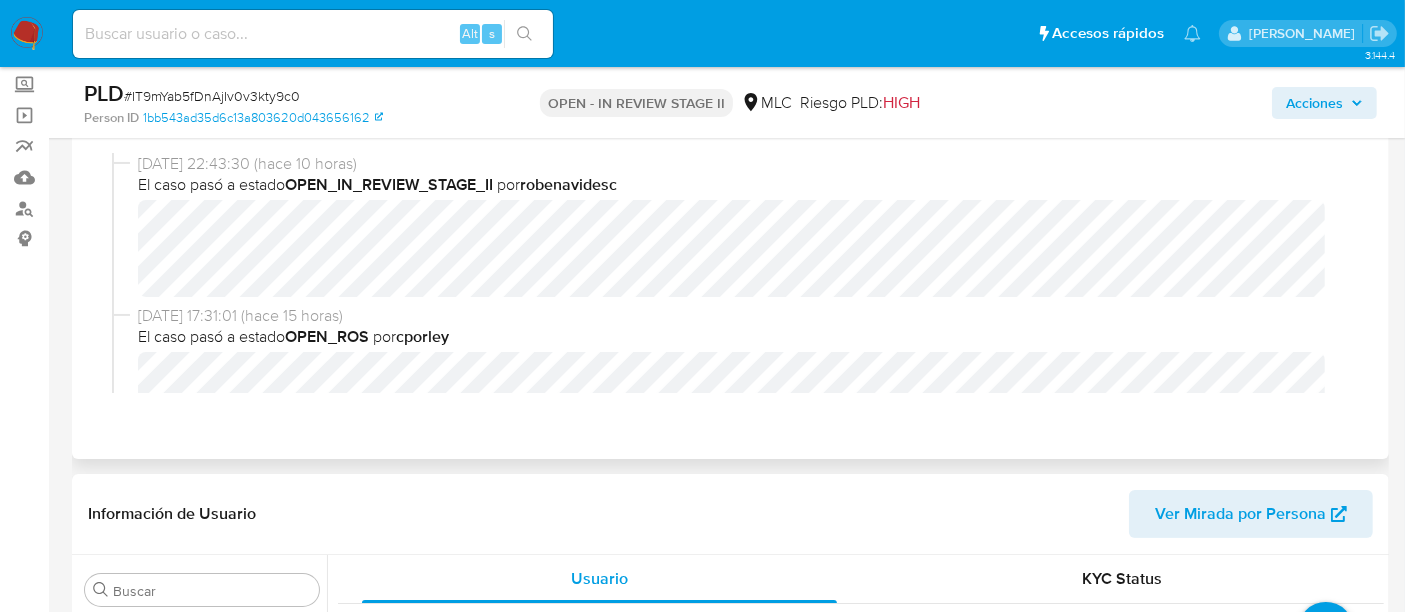 select on "10" 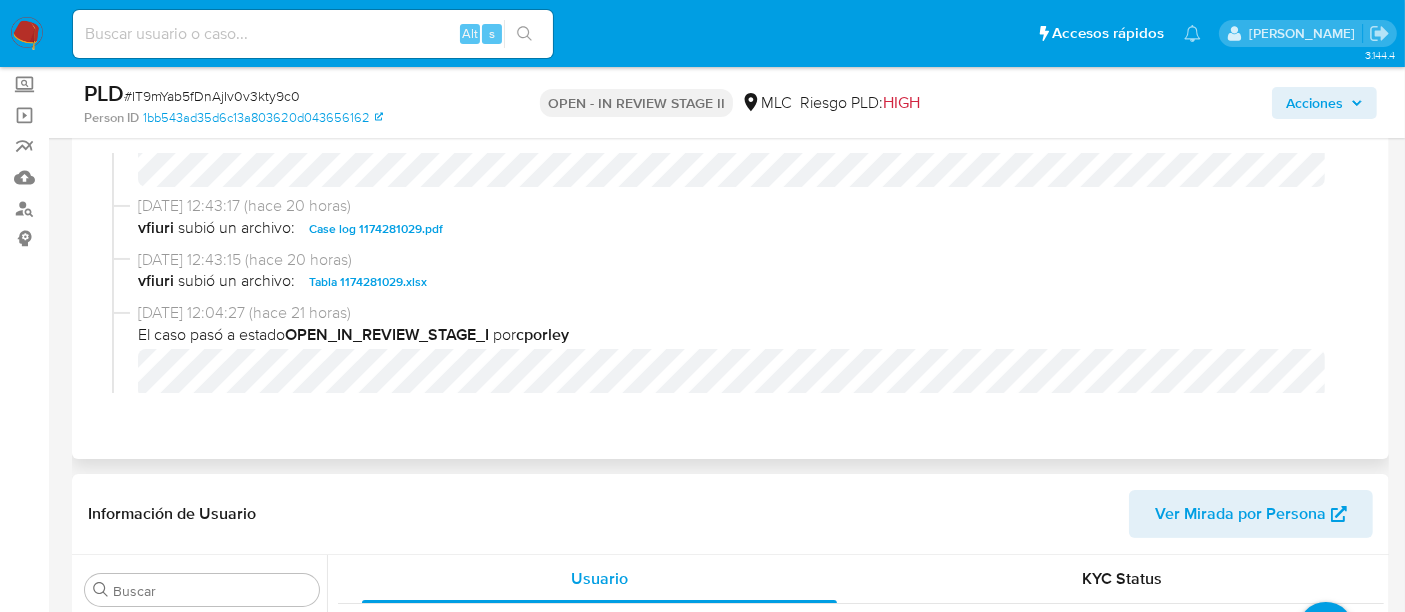 scroll, scrollTop: 777, scrollLeft: 0, axis: vertical 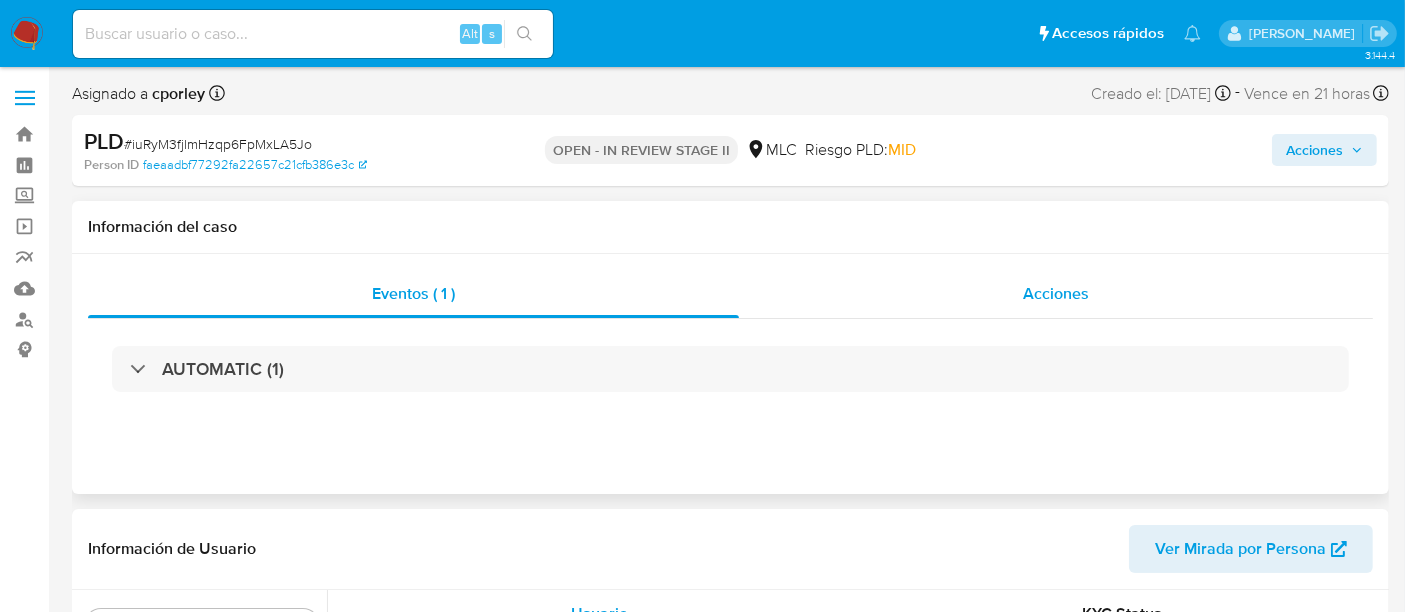 click on "Acciones" at bounding box center (1056, 294) 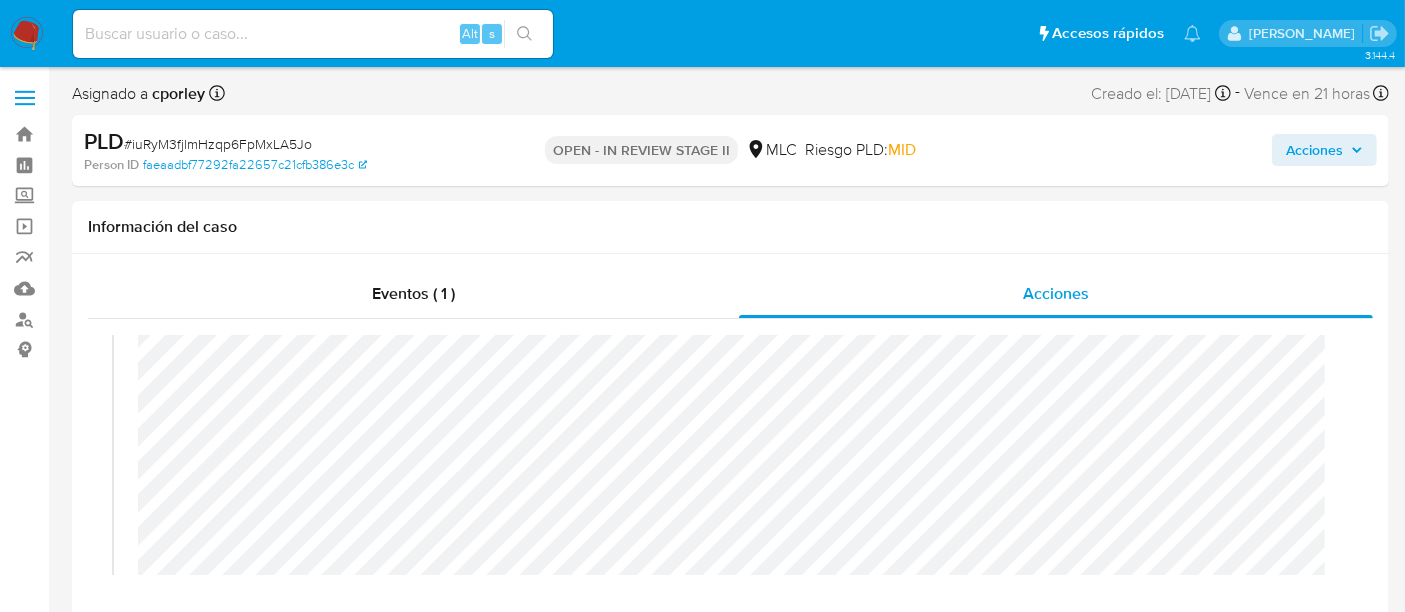 select on "10" 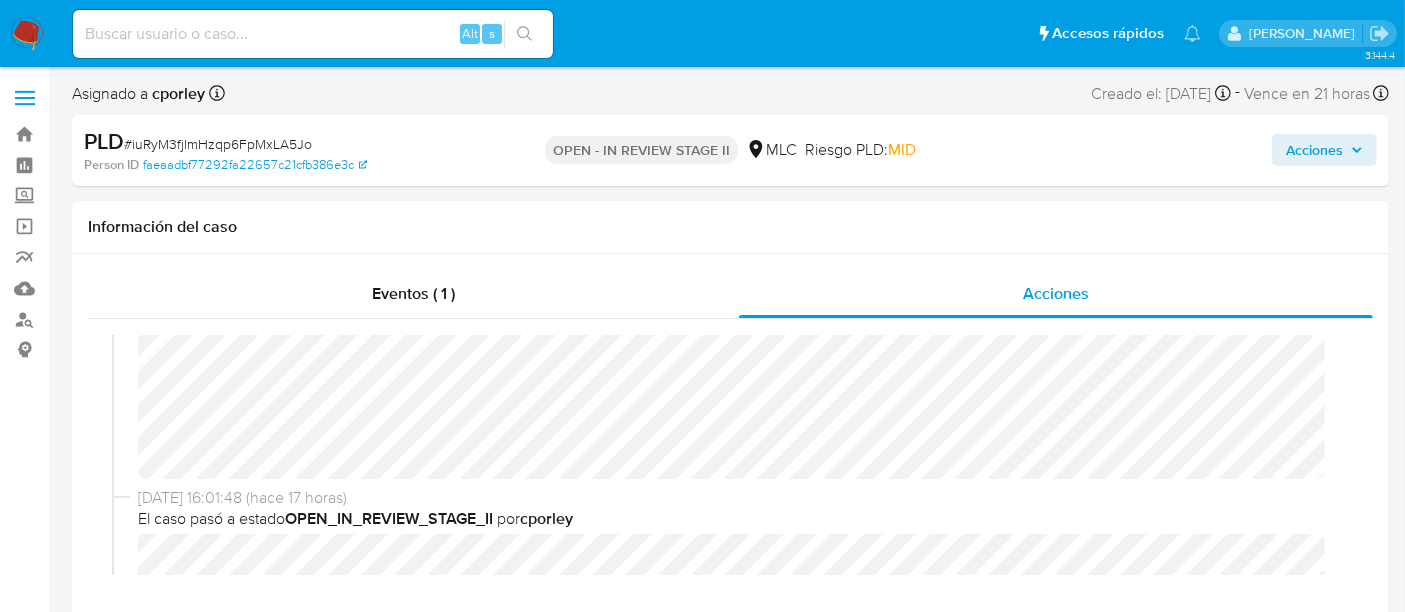 scroll, scrollTop: 0, scrollLeft: 0, axis: both 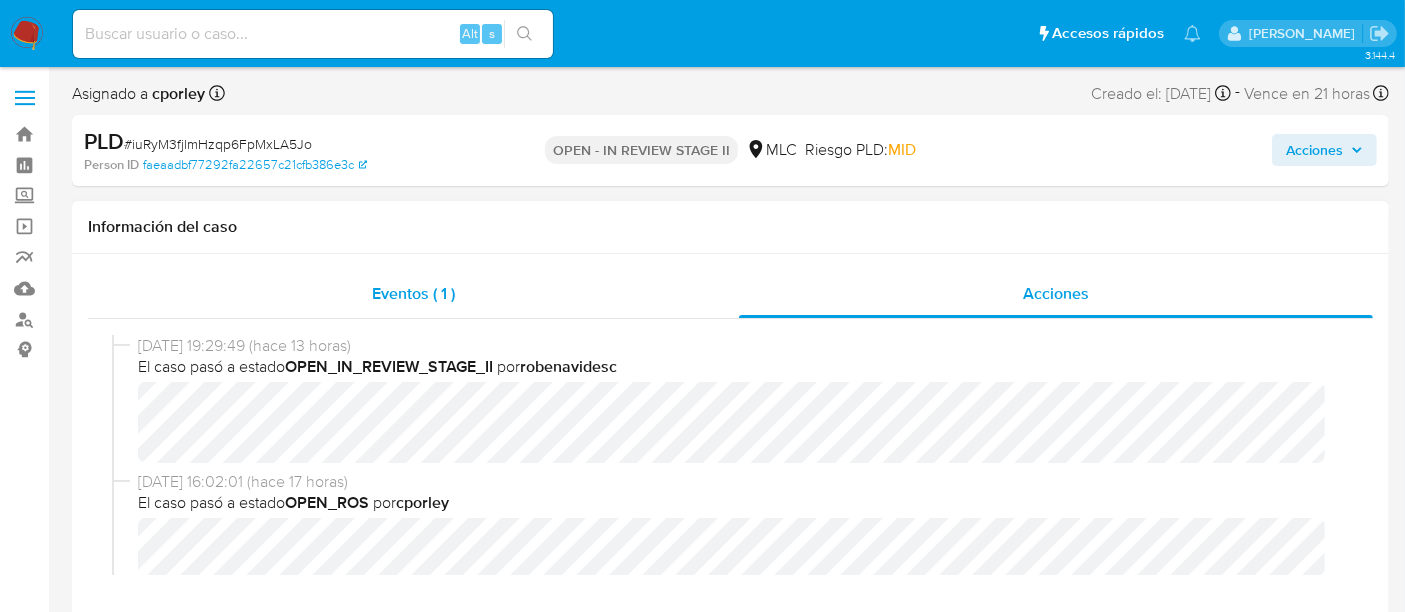 click on "Eventos ( 1 )" at bounding box center [413, 294] 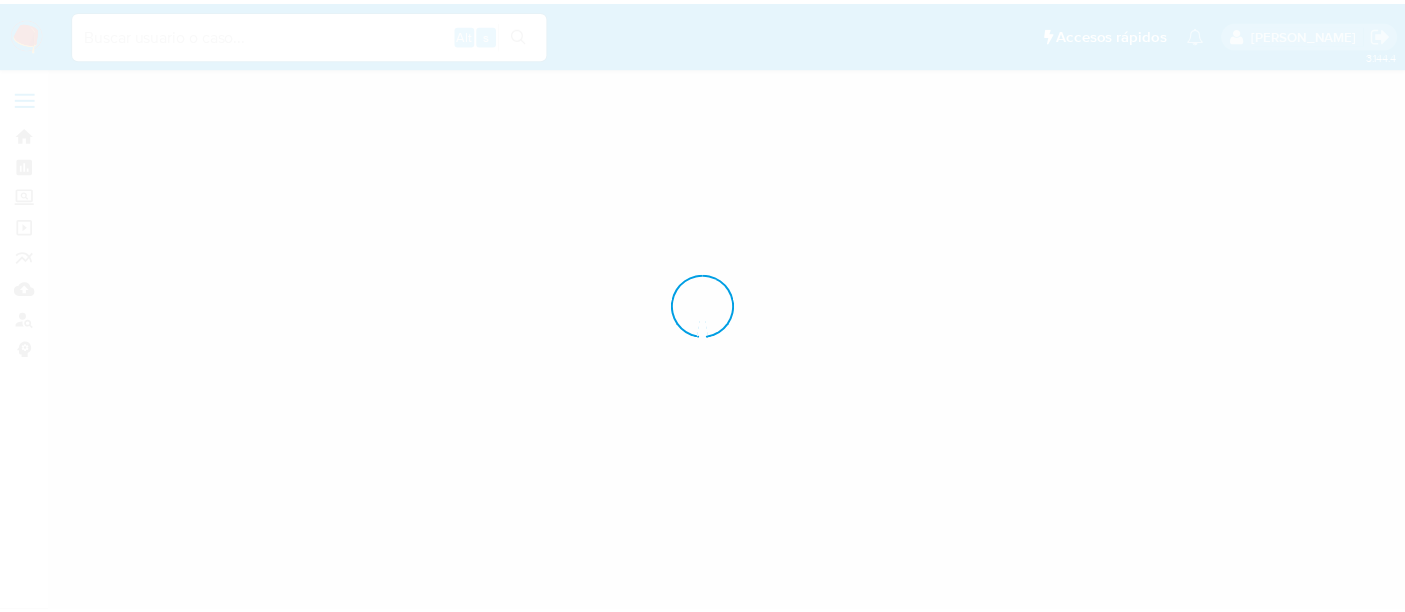scroll, scrollTop: 0, scrollLeft: 0, axis: both 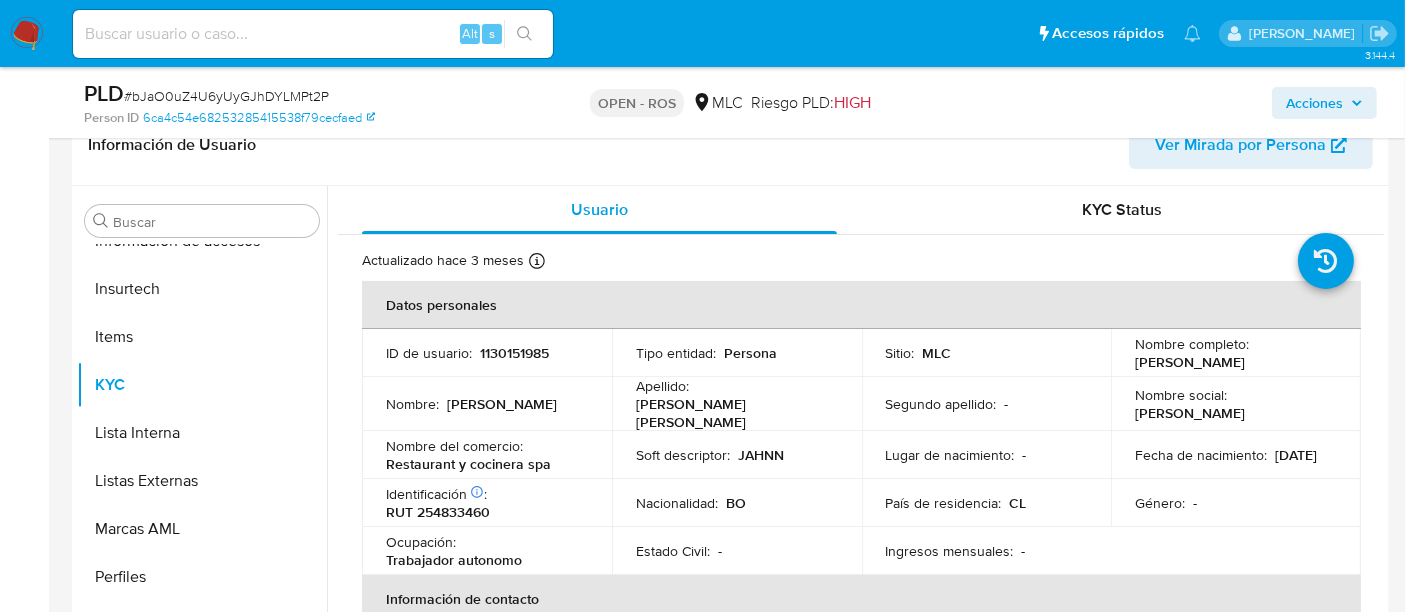 select on "10" 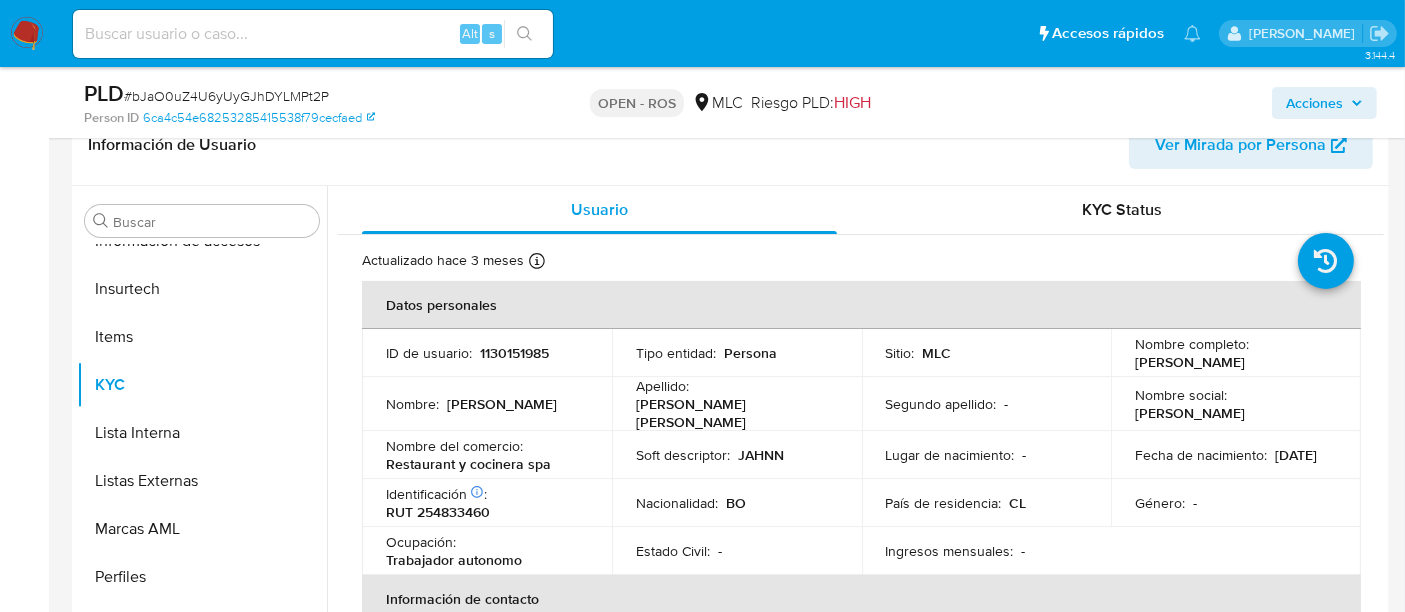 scroll, scrollTop: 0, scrollLeft: 0, axis: both 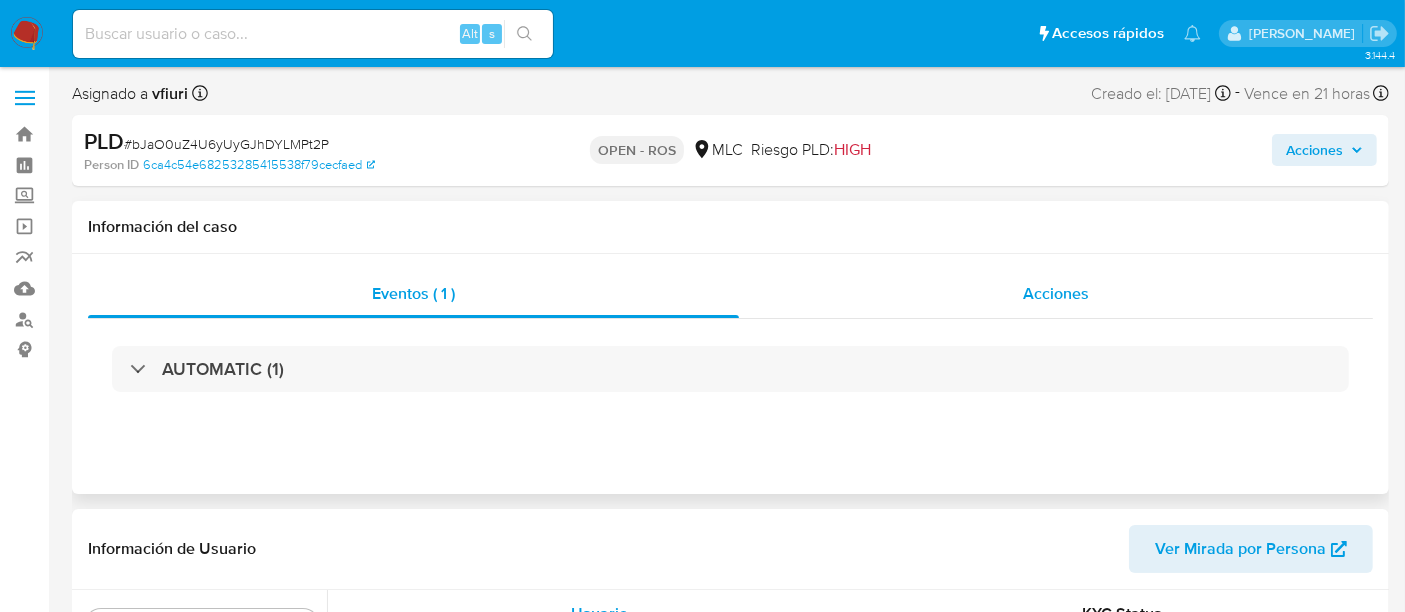 click on "Acciones" at bounding box center [1056, 293] 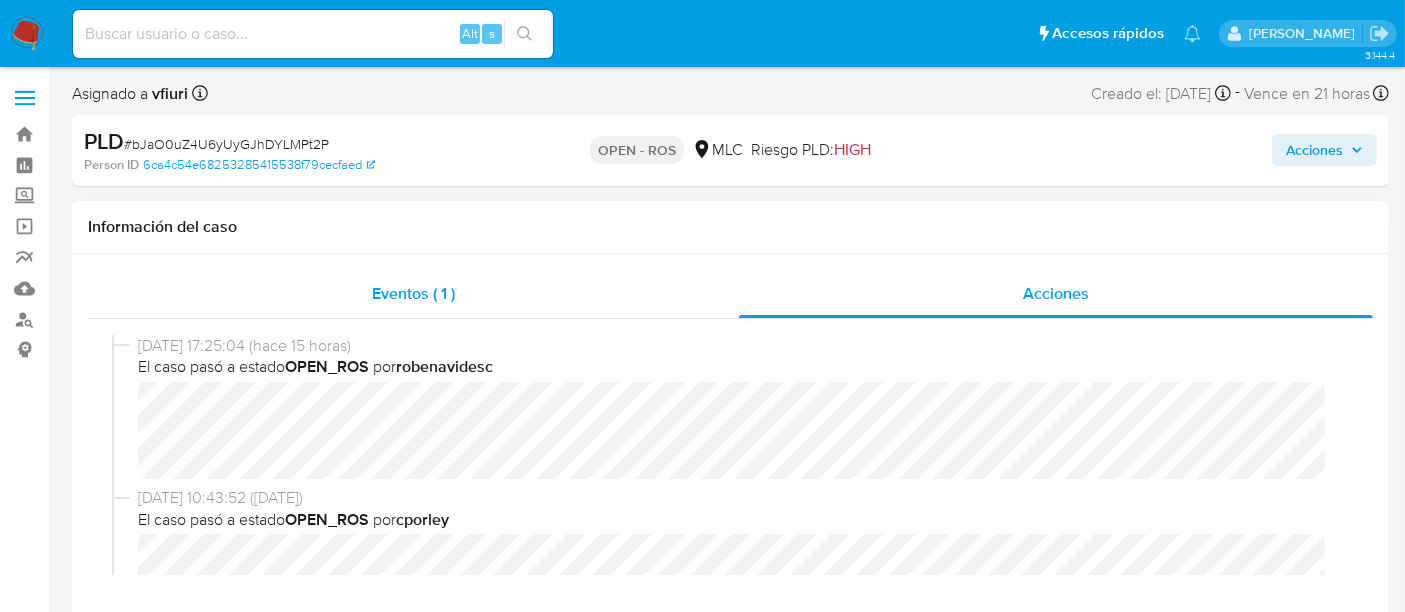 click on "Eventos ( 1 )" at bounding box center (413, 293) 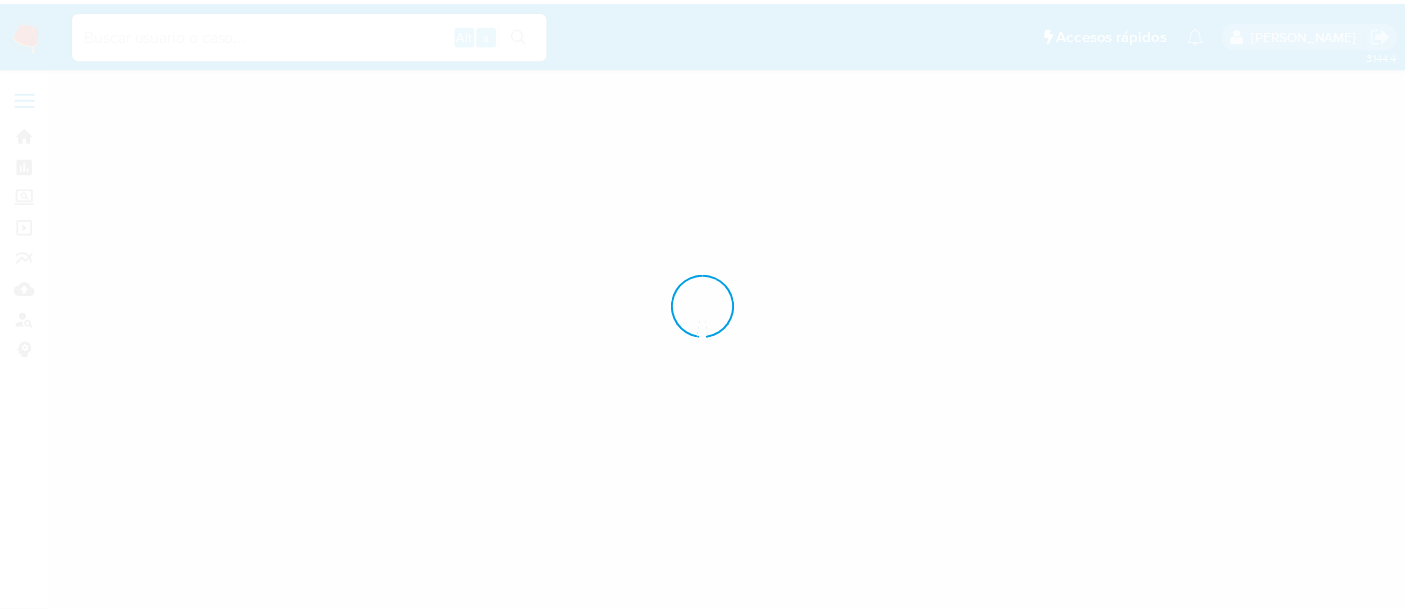 scroll, scrollTop: 0, scrollLeft: 0, axis: both 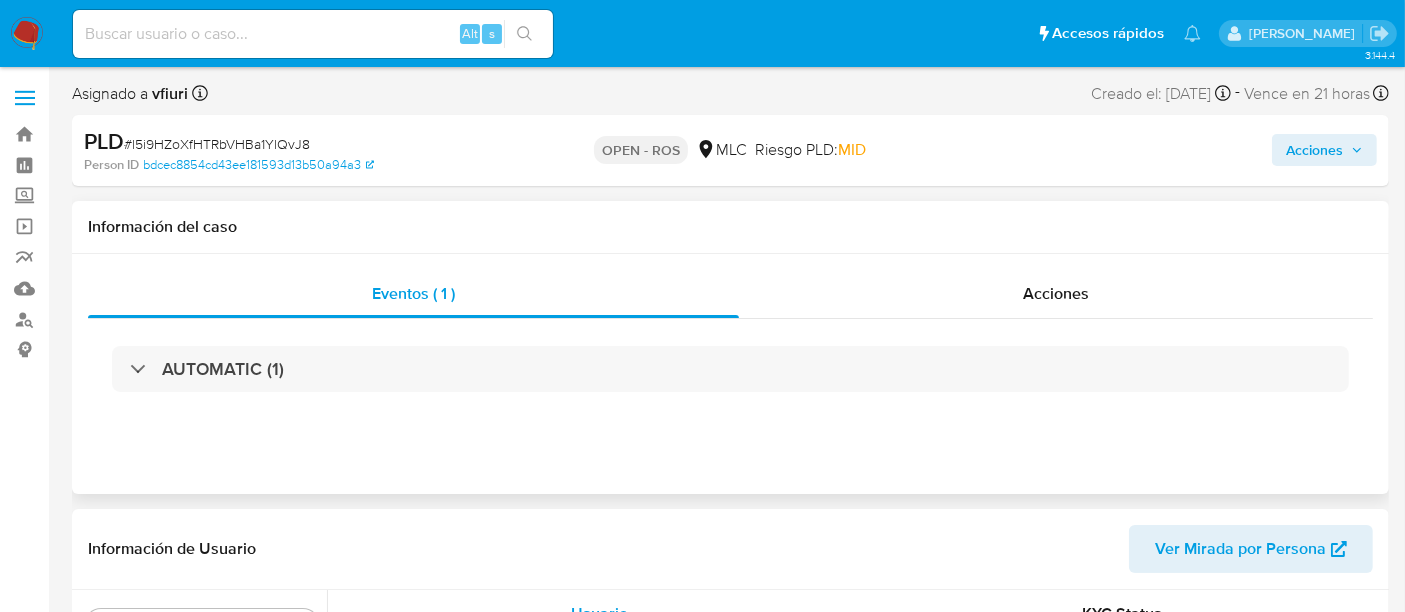 select on "10" 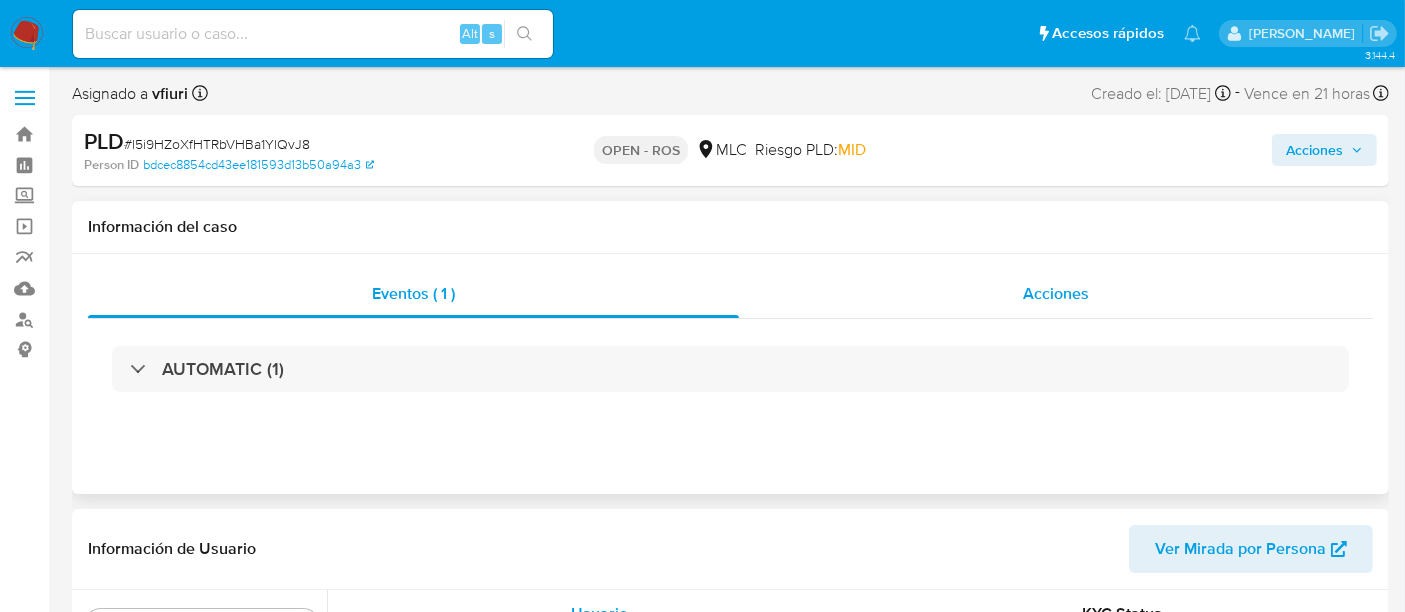 drag, startPoint x: 1088, startPoint y: 319, endPoint x: 1085, endPoint y: 302, distance: 17.262676 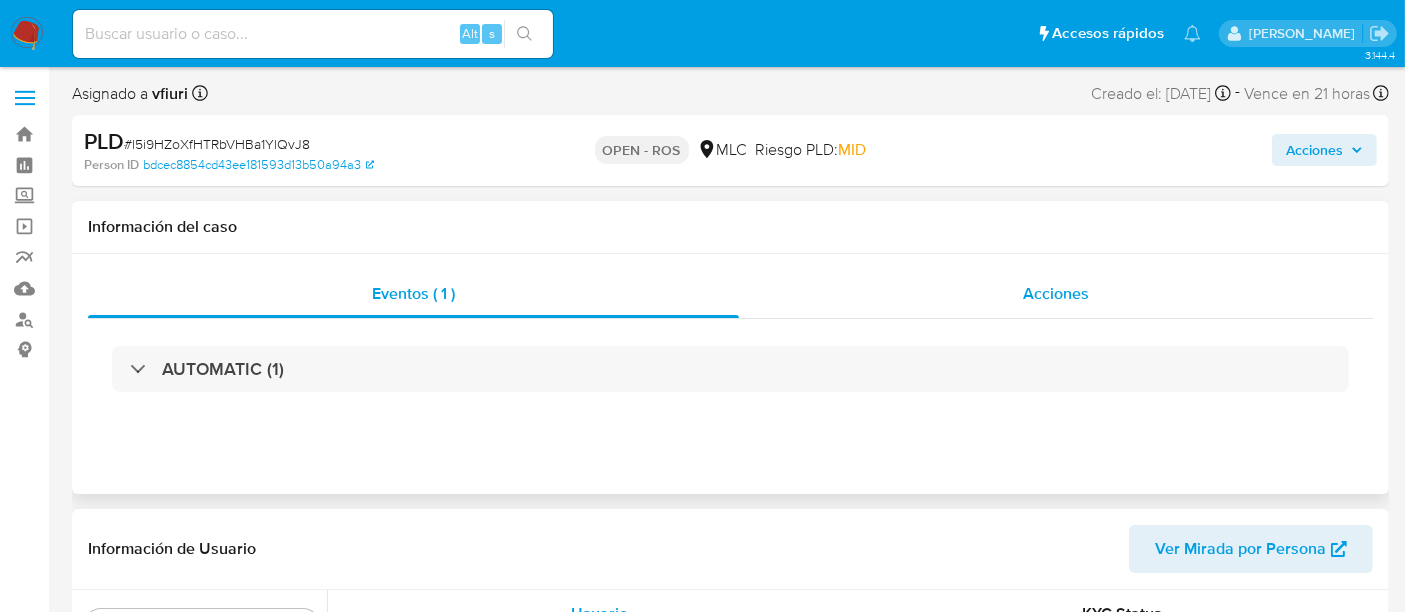 drag, startPoint x: 1085, startPoint y: 302, endPoint x: 897, endPoint y: 295, distance: 188.13028 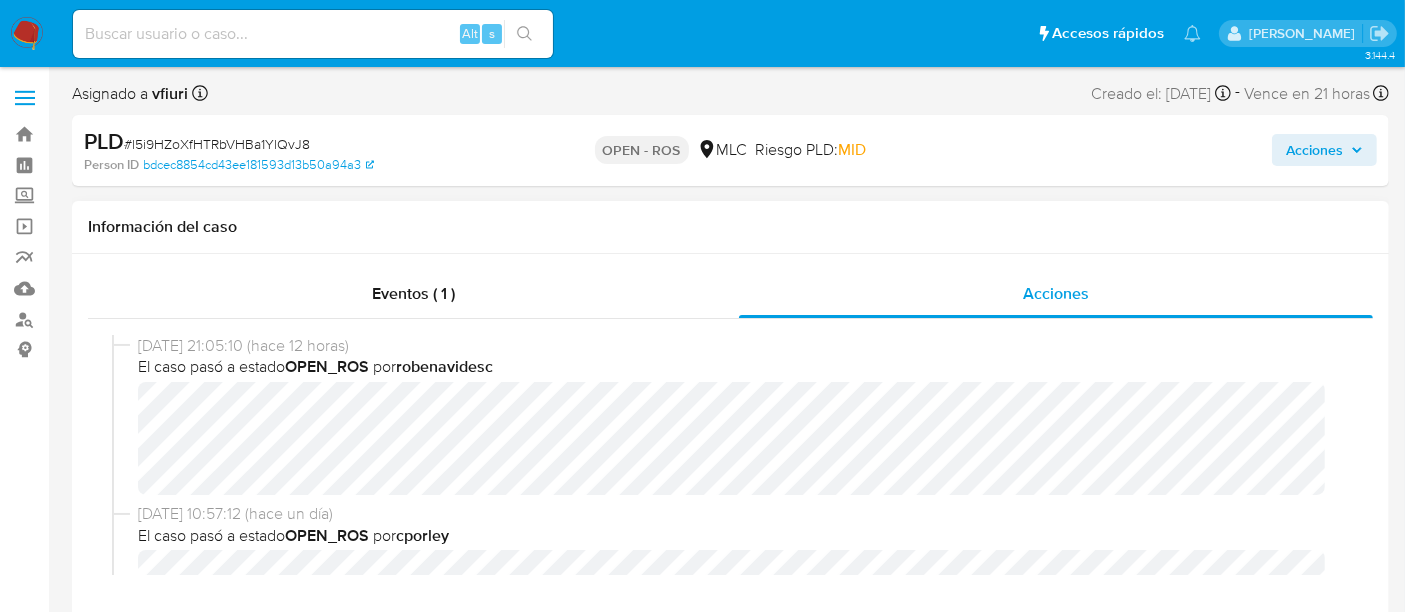 scroll, scrollTop: 111, scrollLeft: 0, axis: vertical 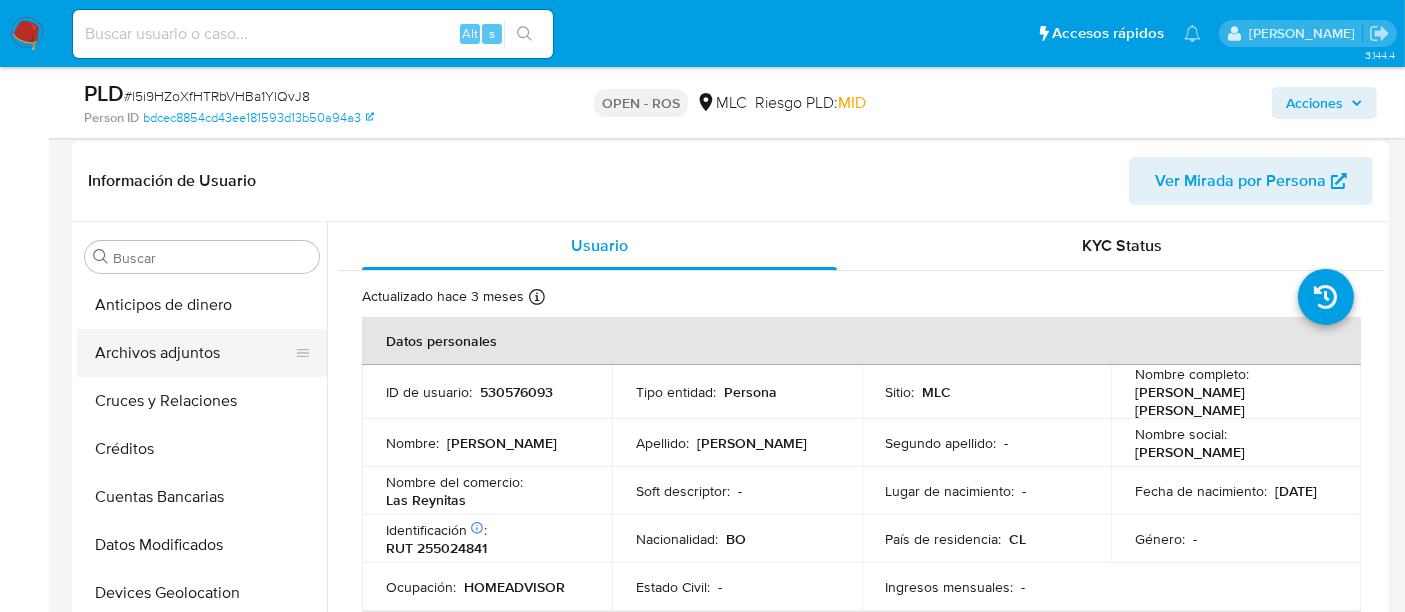 click on "Archivos adjuntos" at bounding box center [194, 353] 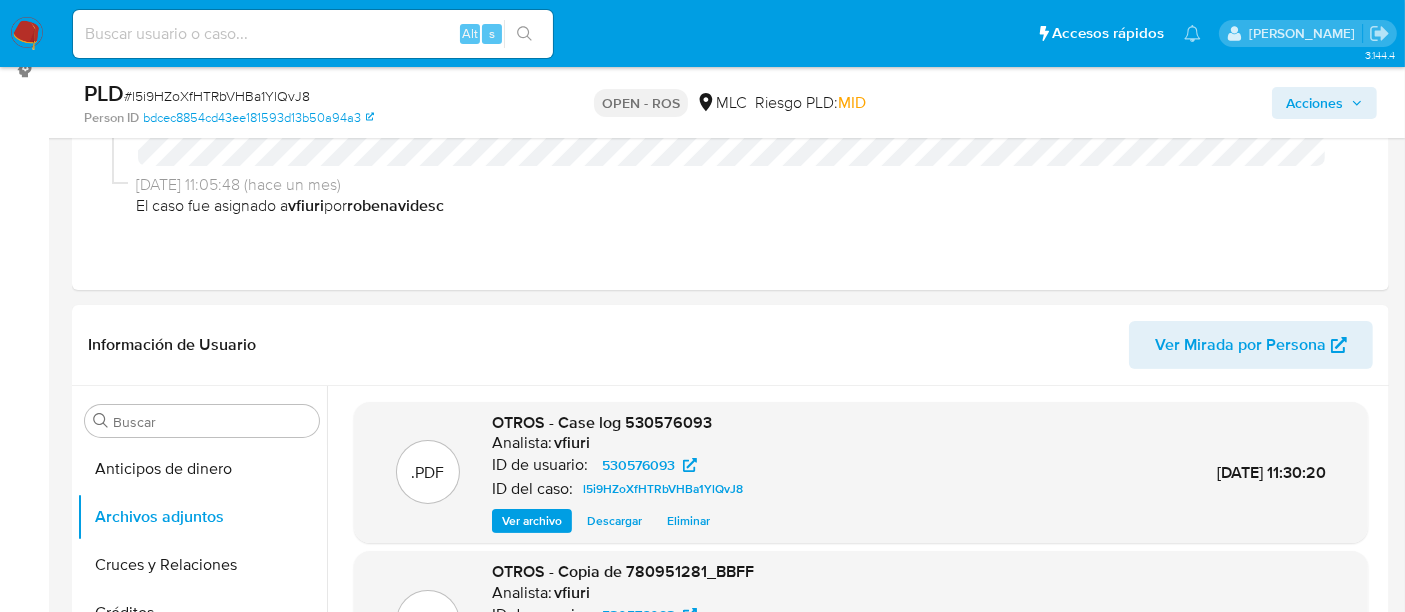 scroll, scrollTop: 0, scrollLeft: 0, axis: both 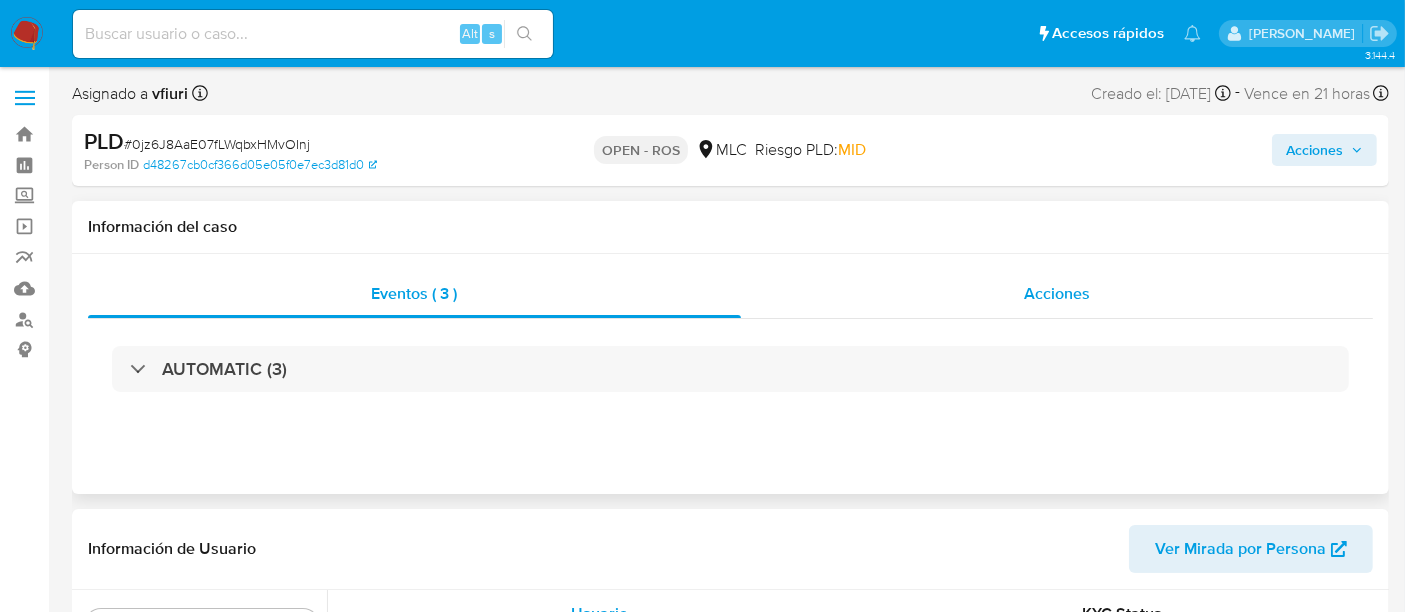 click on "Acciones" at bounding box center [1057, 293] 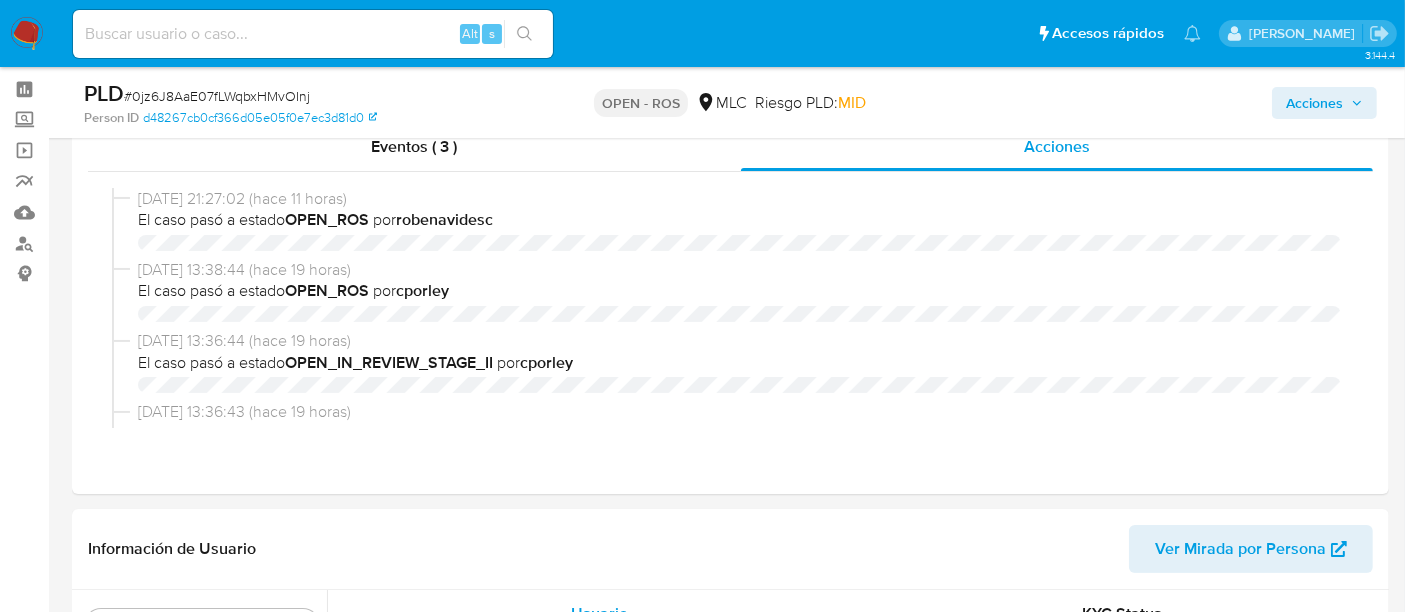 scroll, scrollTop: 111, scrollLeft: 0, axis: vertical 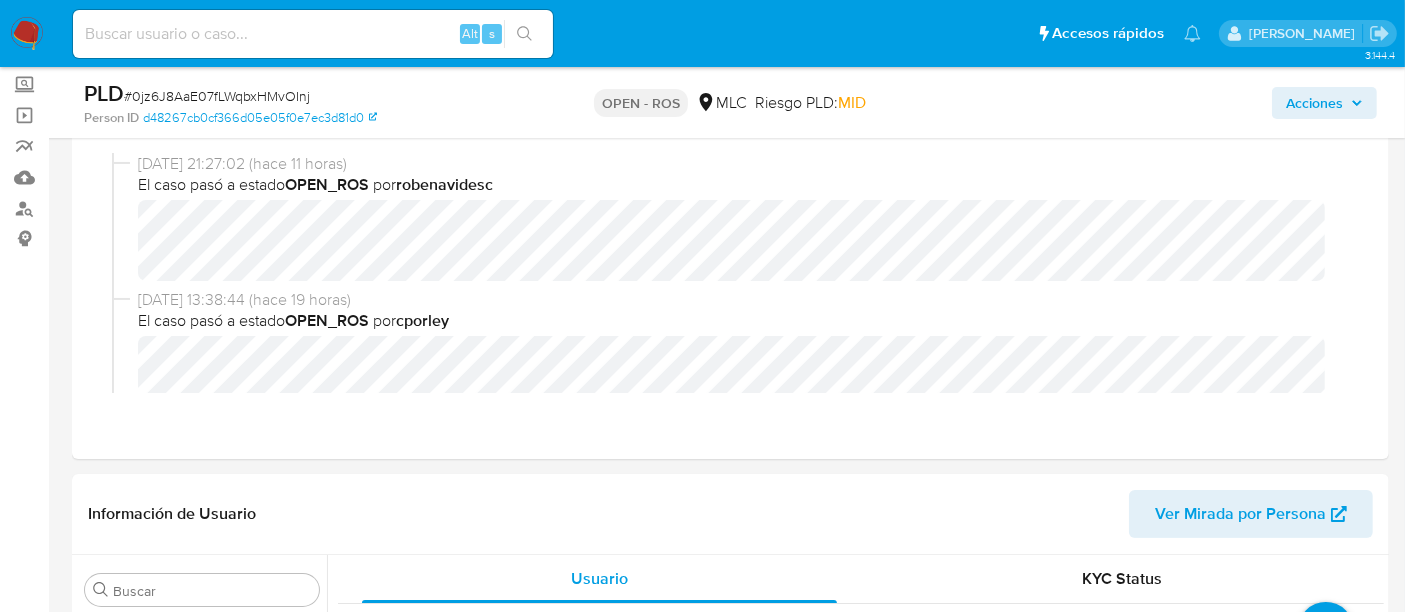 select on "10" 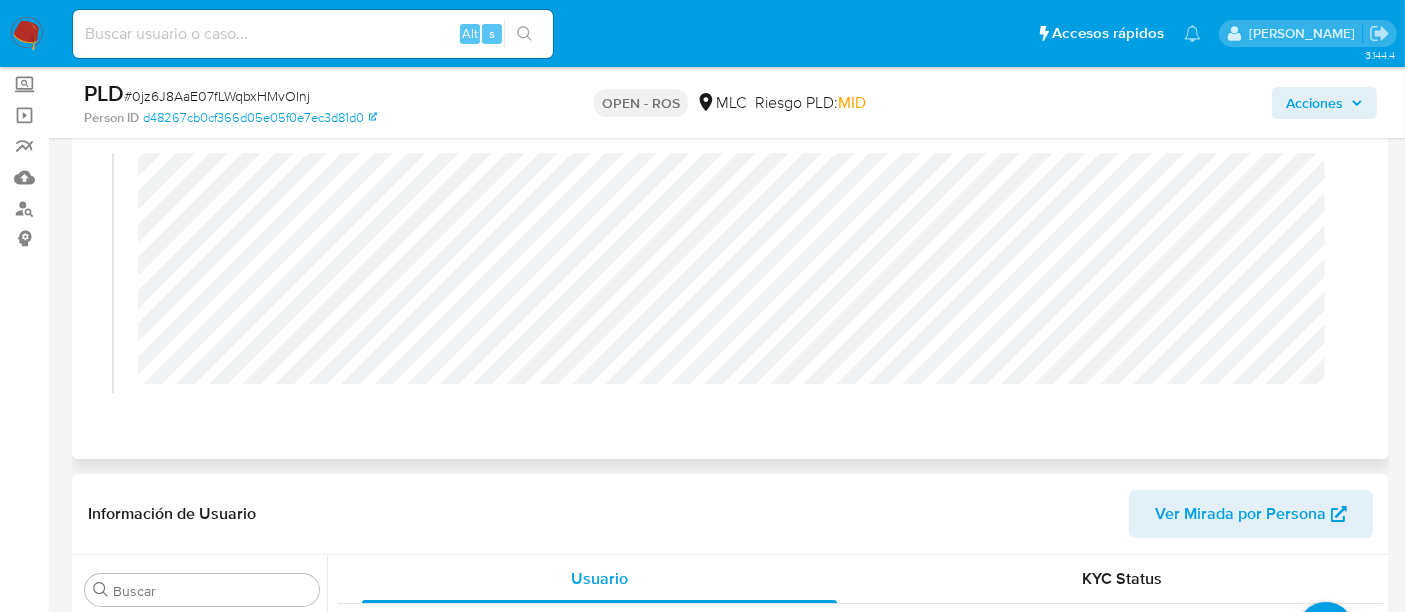 scroll, scrollTop: 333, scrollLeft: 0, axis: vertical 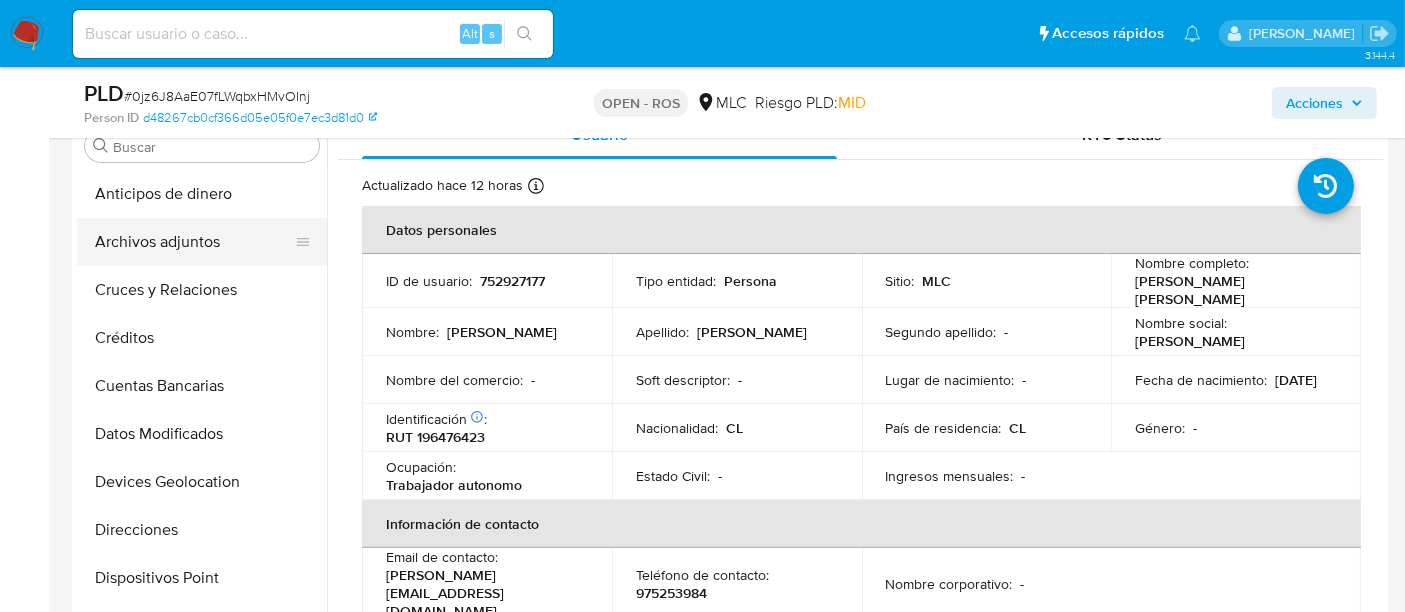 click on "Archivos adjuntos" at bounding box center (194, 242) 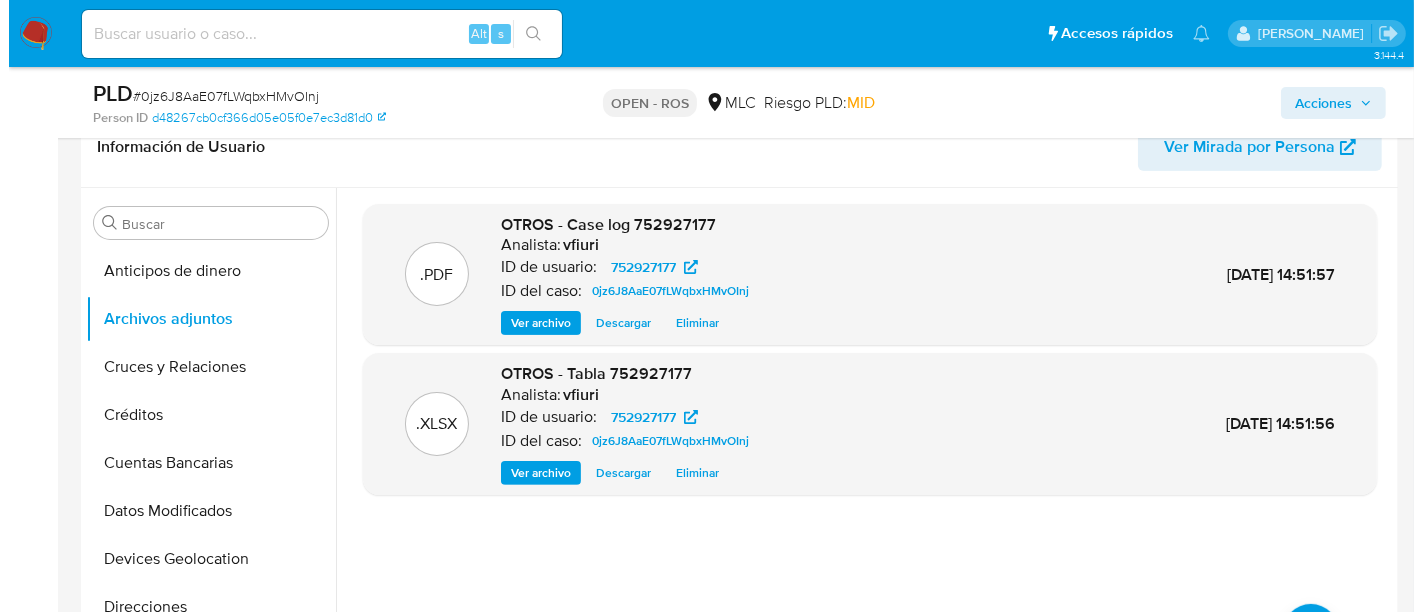 scroll, scrollTop: 444, scrollLeft: 0, axis: vertical 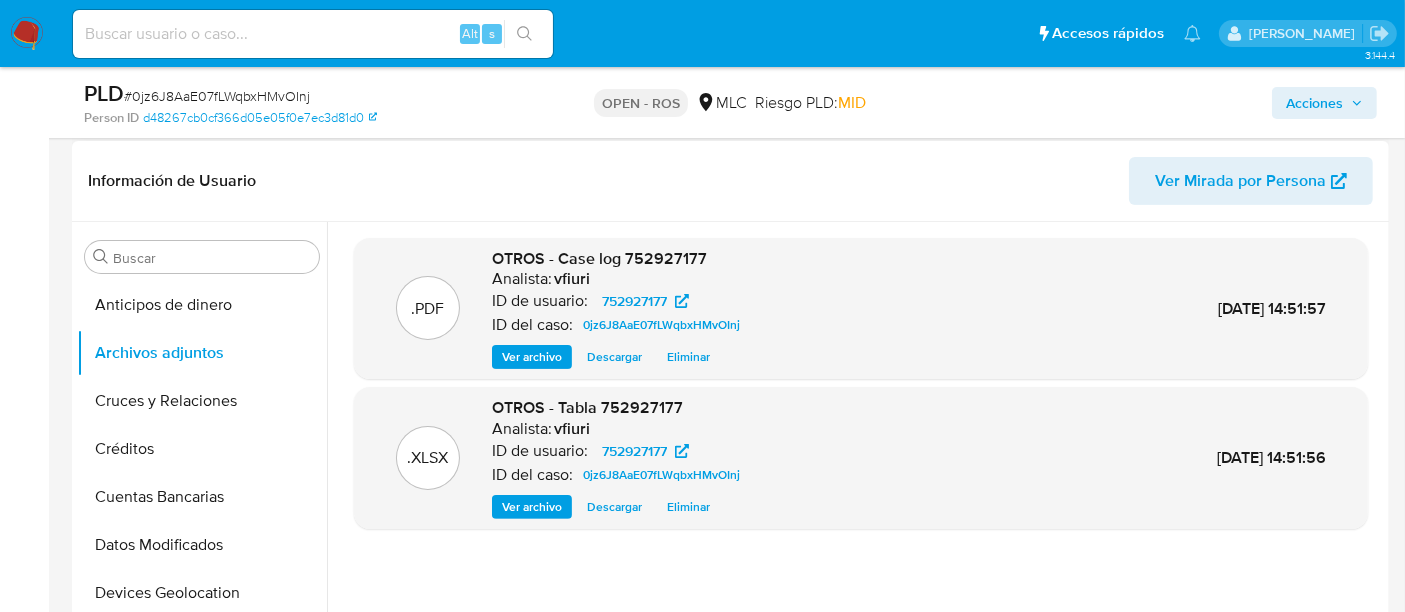 click on "Ver archivo" at bounding box center [532, 357] 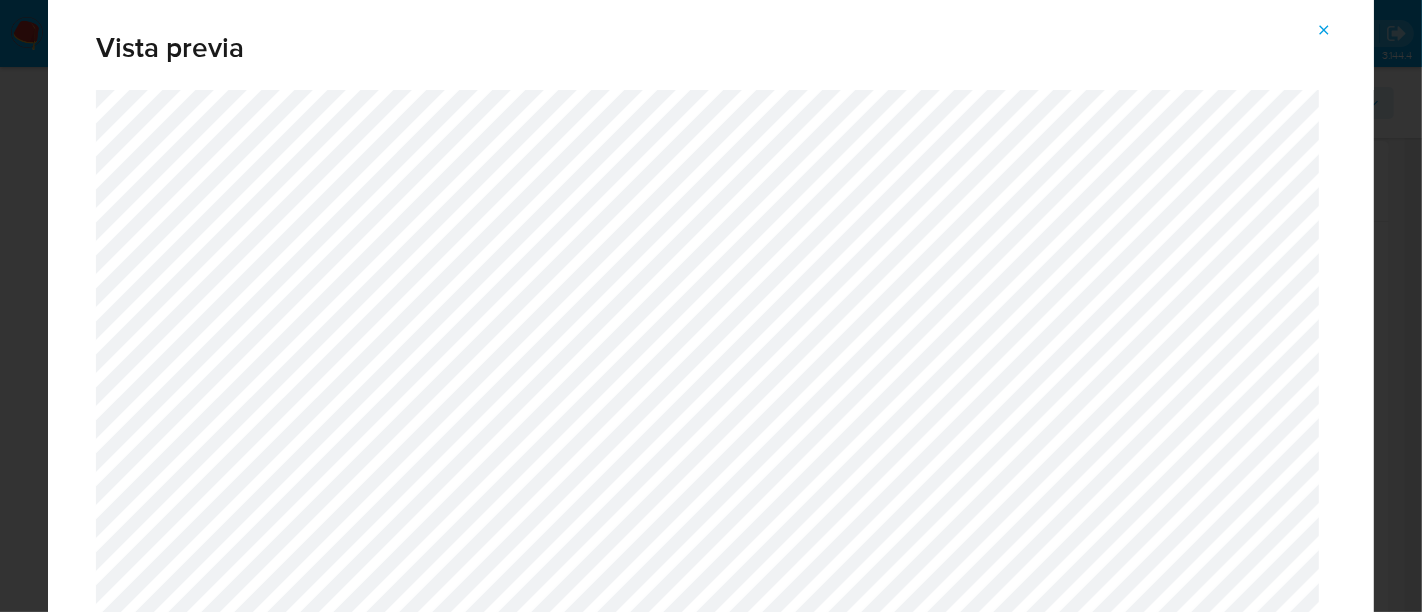 scroll, scrollTop: 23, scrollLeft: 0, axis: vertical 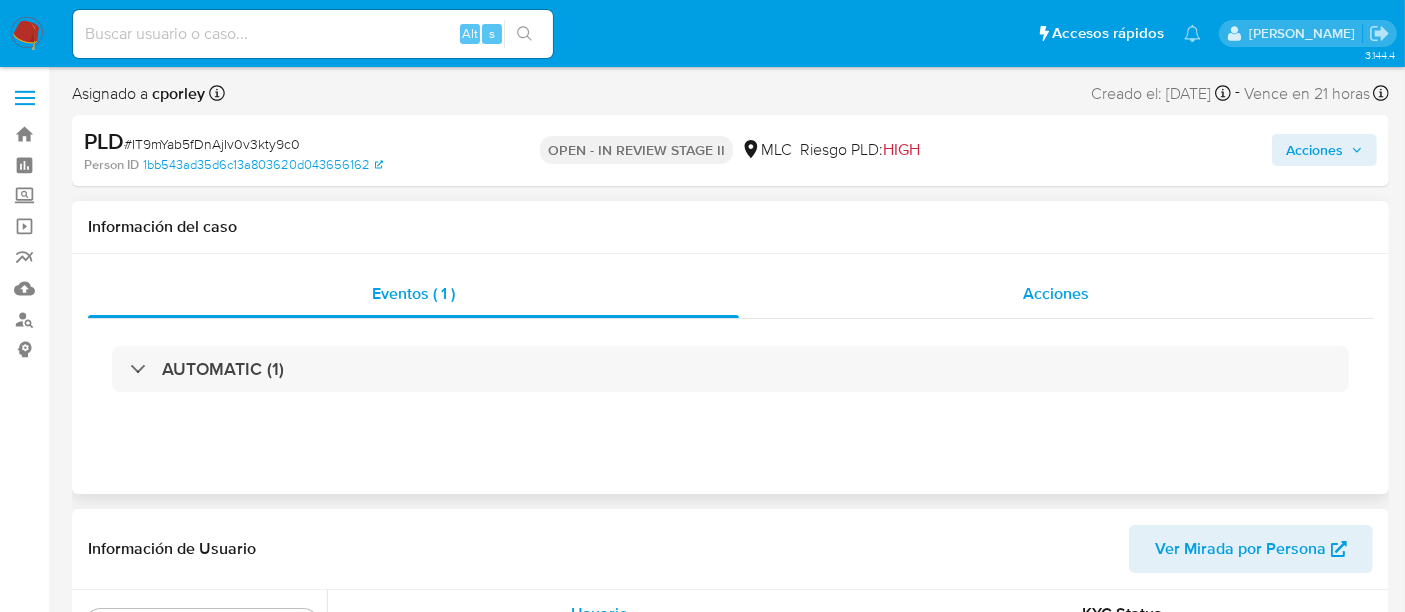 click on "Acciones" at bounding box center [1056, 294] 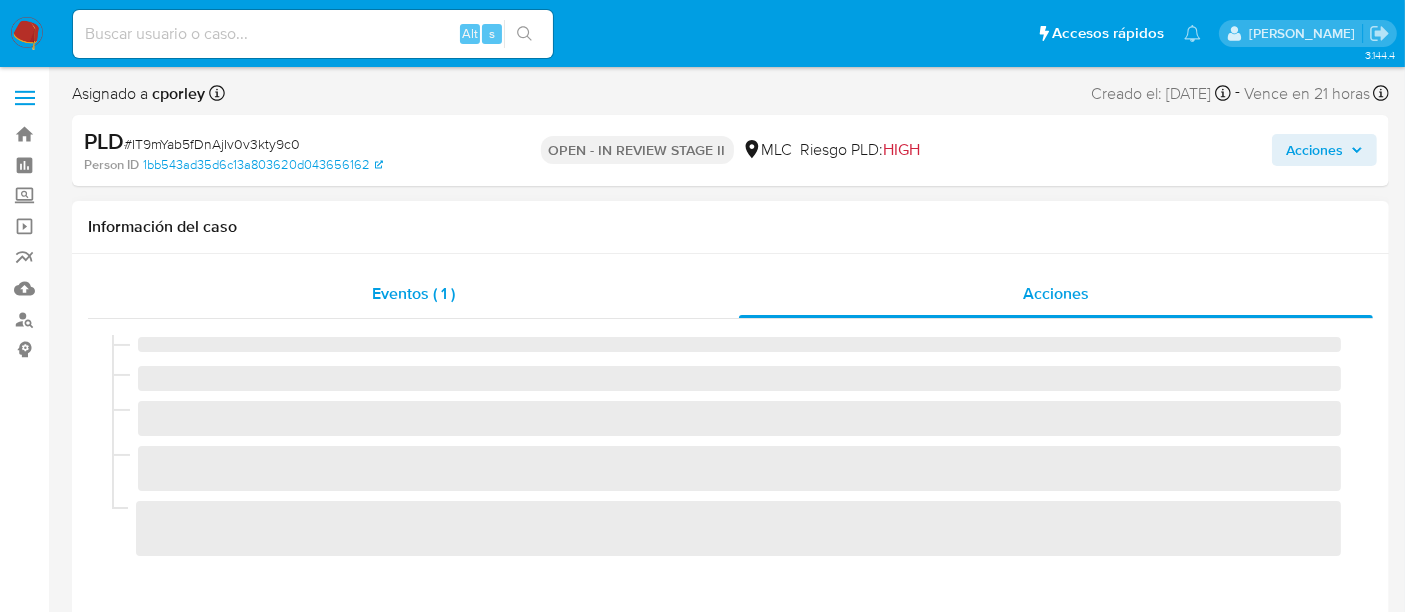 select on "10" 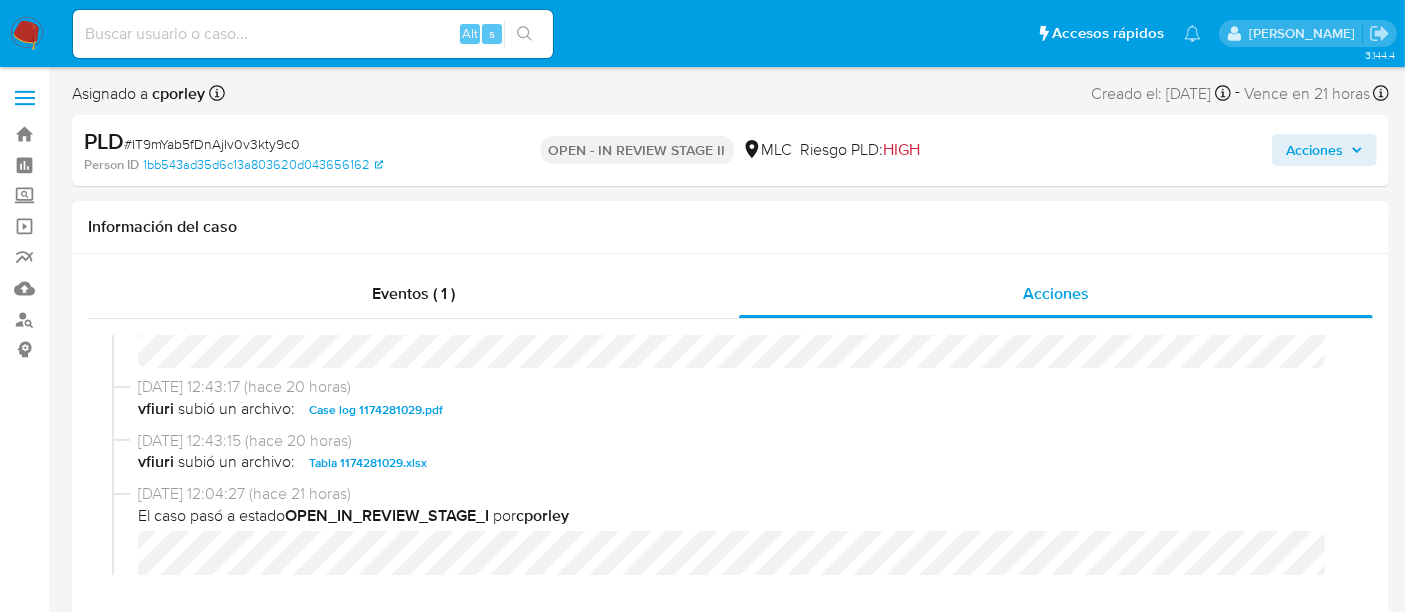 scroll, scrollTop: 777, scrollLeft: 0, axis: vertical 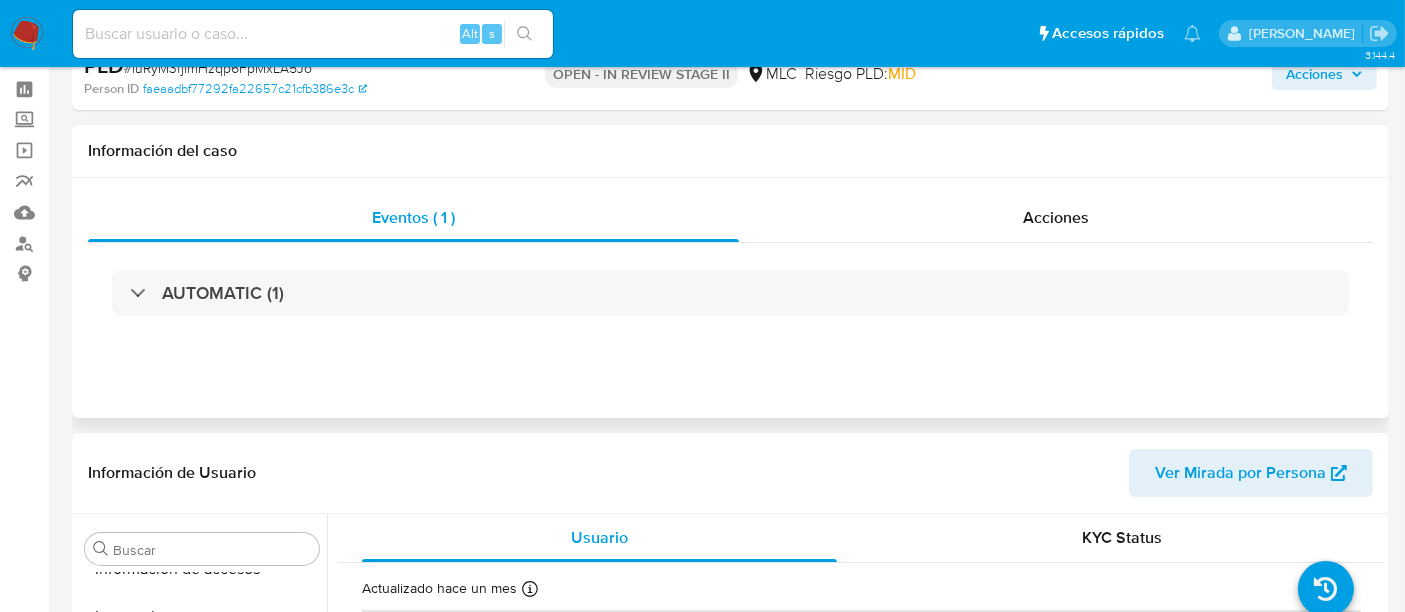 select on "10" 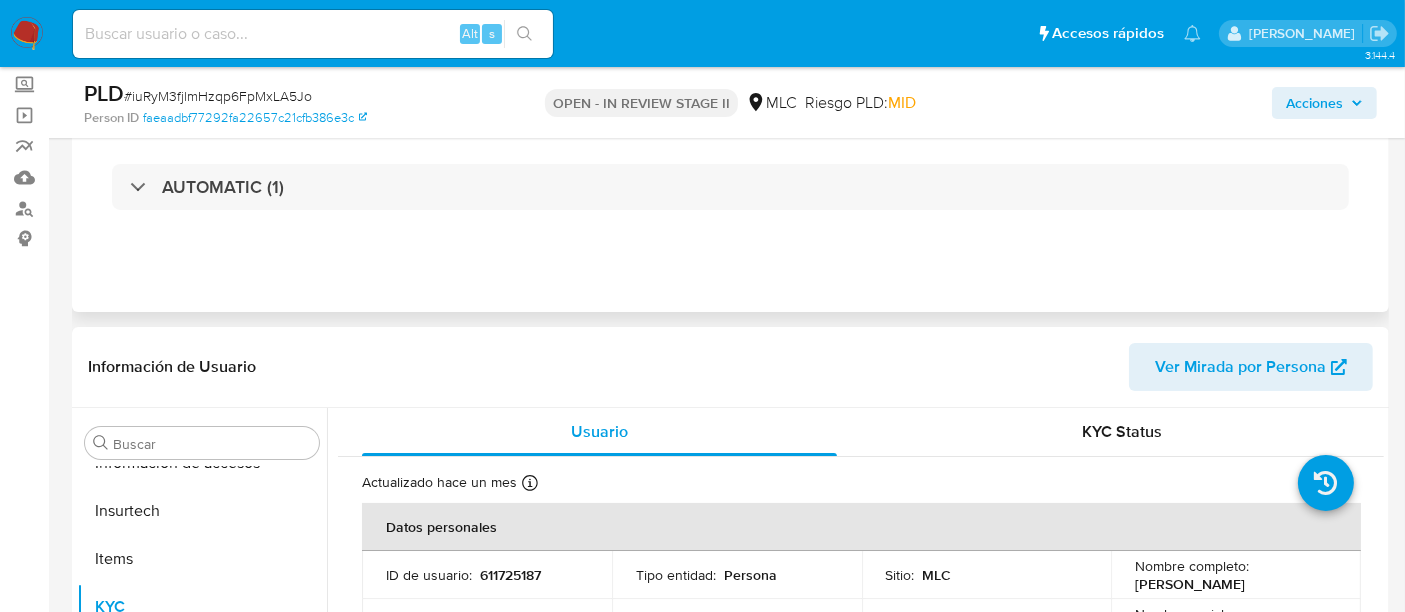 scroll, scrollTop: 0, scrollLeft: 0, axis: both 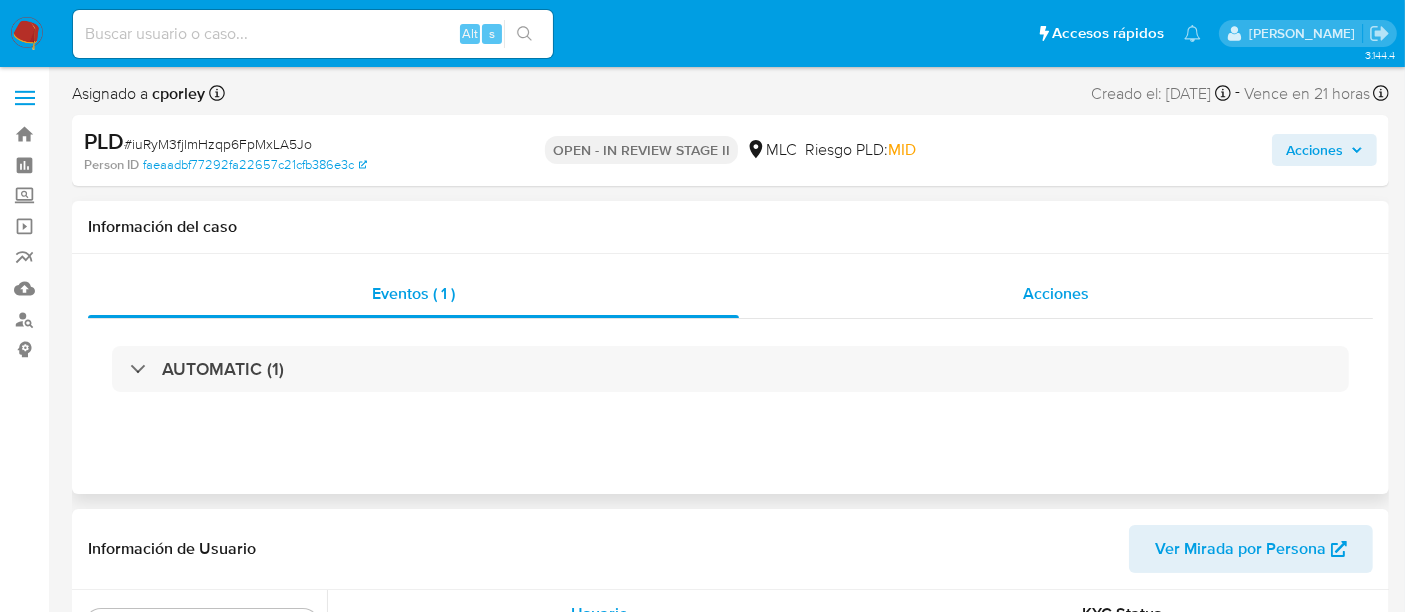 click on "Eventos ( 1 ) Acciones AUTOMATIC (1)" at bounding box center [730, 374] 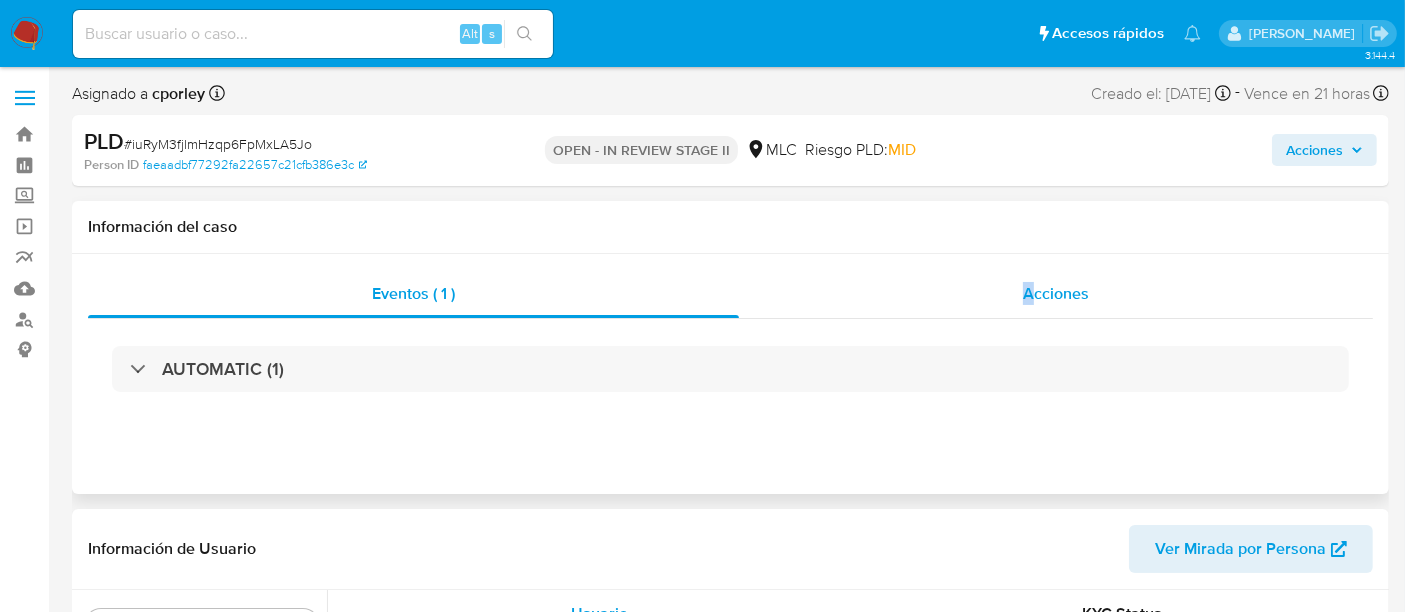 click on "Acciones" at bounding box center [1056, 293] 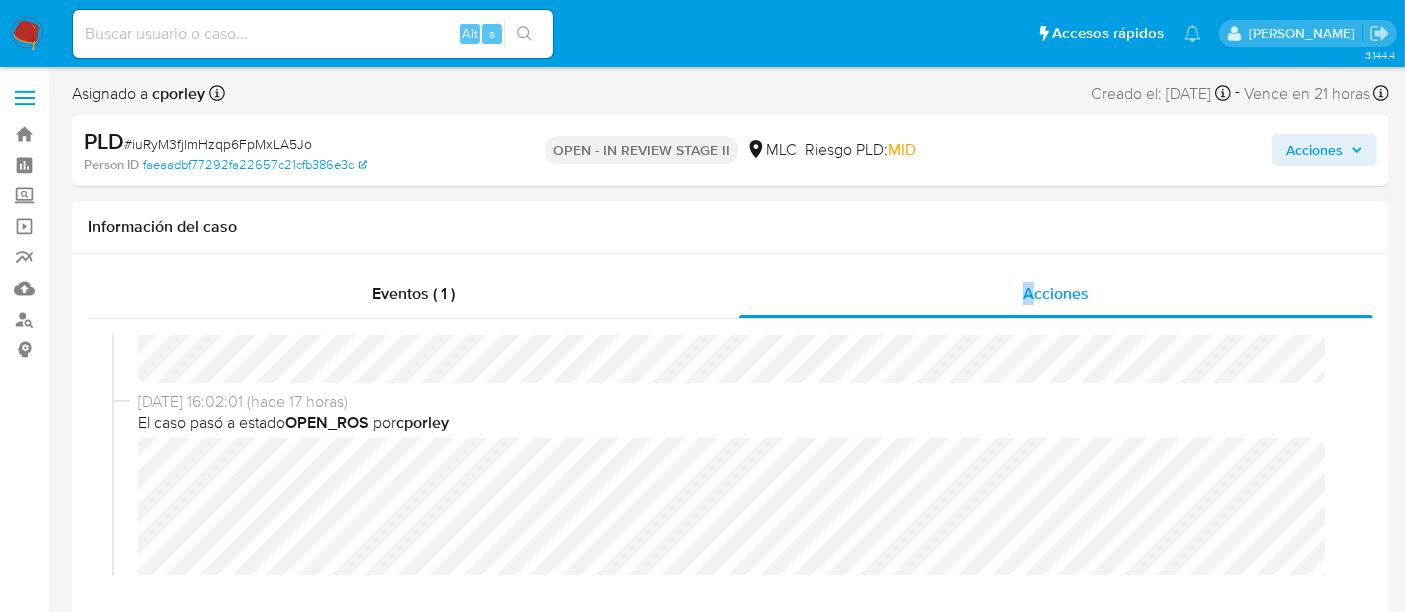 scroll, scrollTop: 0, scrollLeft: 0, axis: both 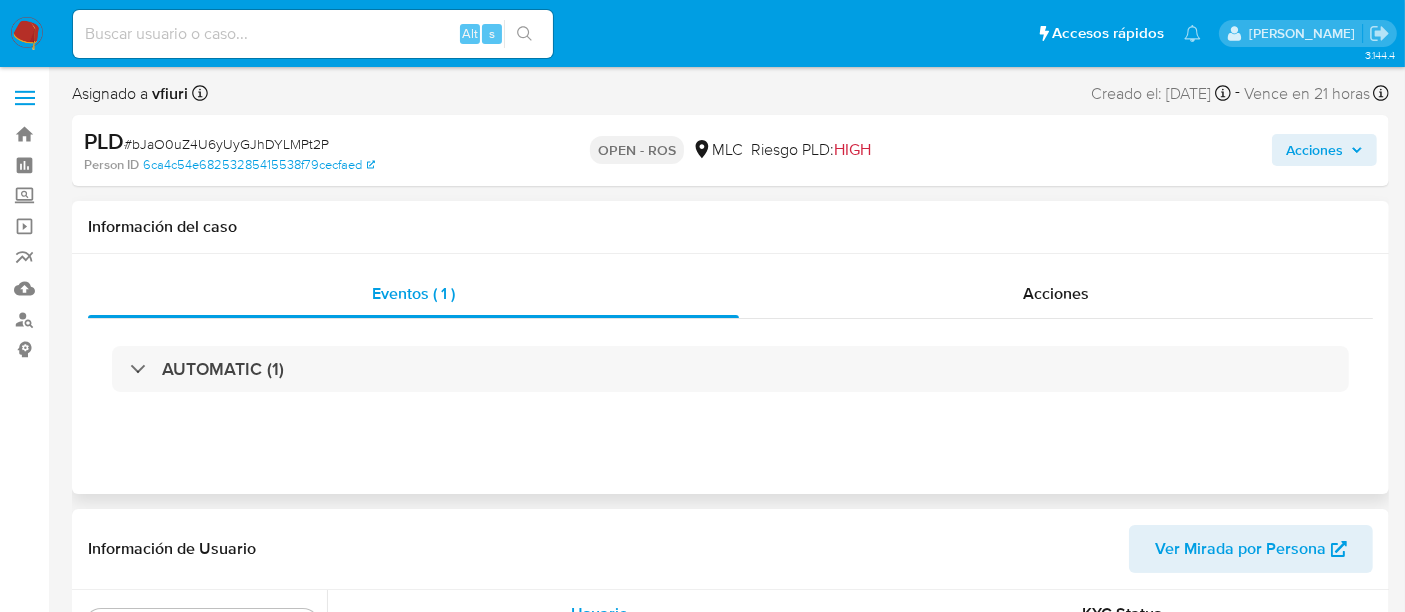 select on "10" 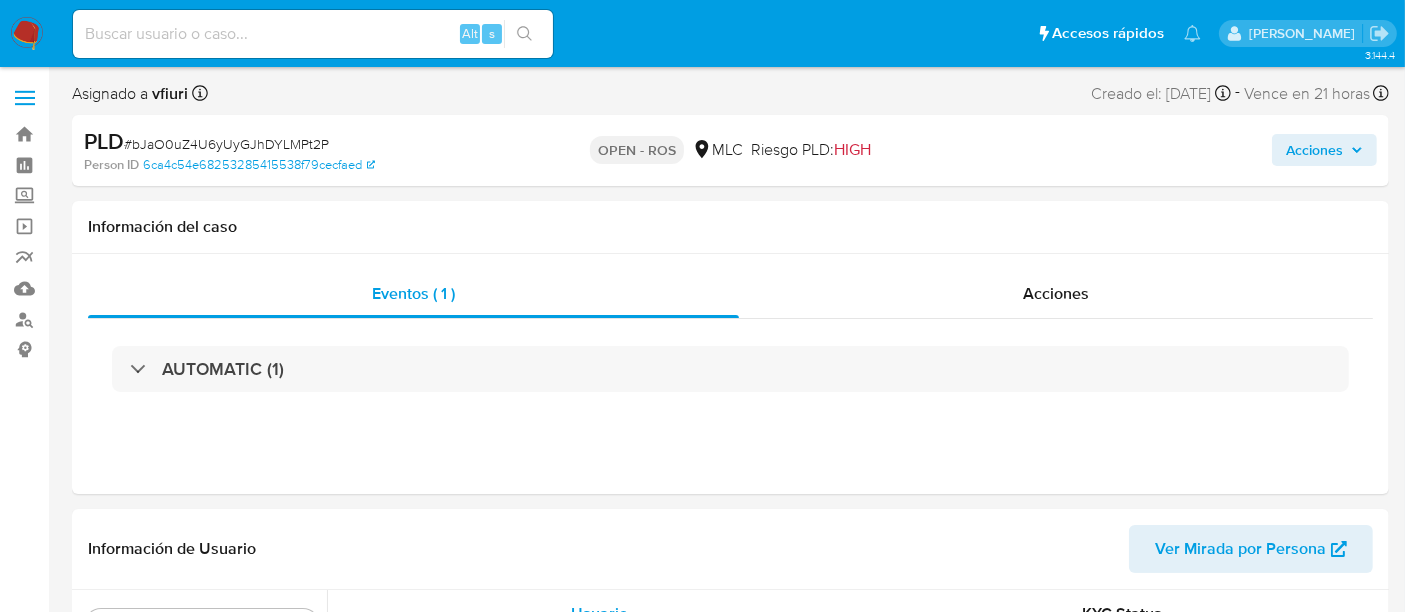 click on "# bJaO0uZ4U6yUyGJhDYLMPt2P" at bounding box center (226, 144) 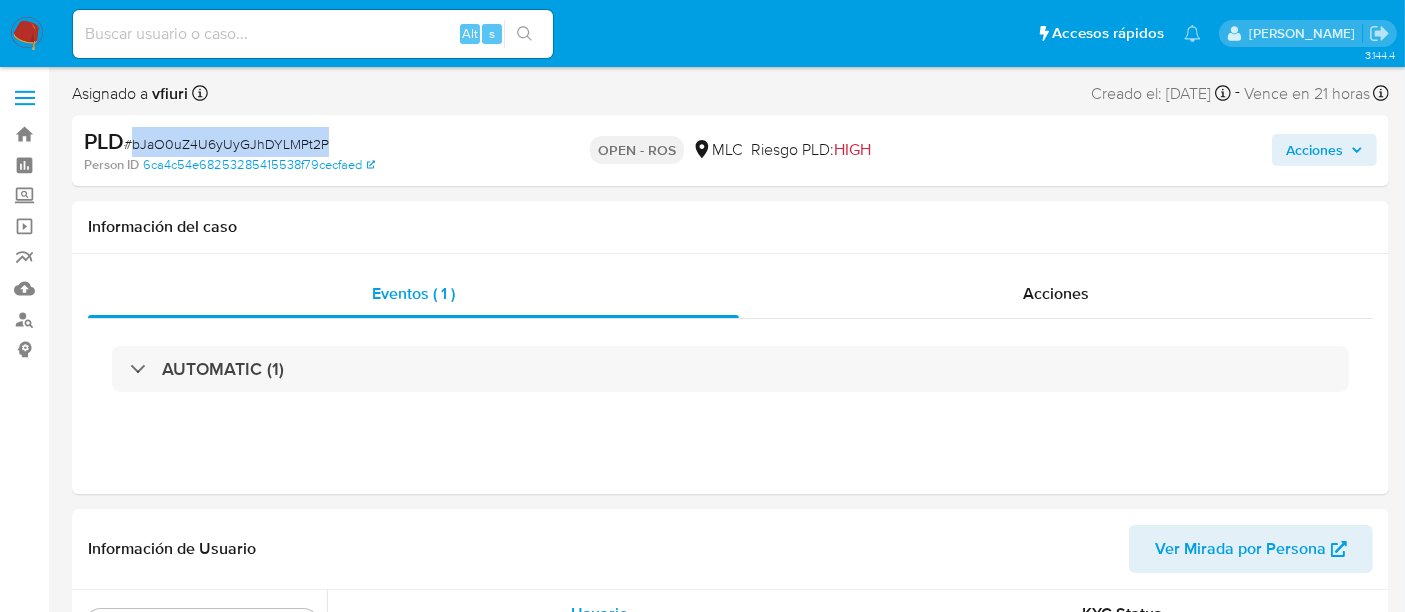 click on "# bJaO0uZ4U6yUyGJhDYLMPt2P" at bounding box center (226, 144) 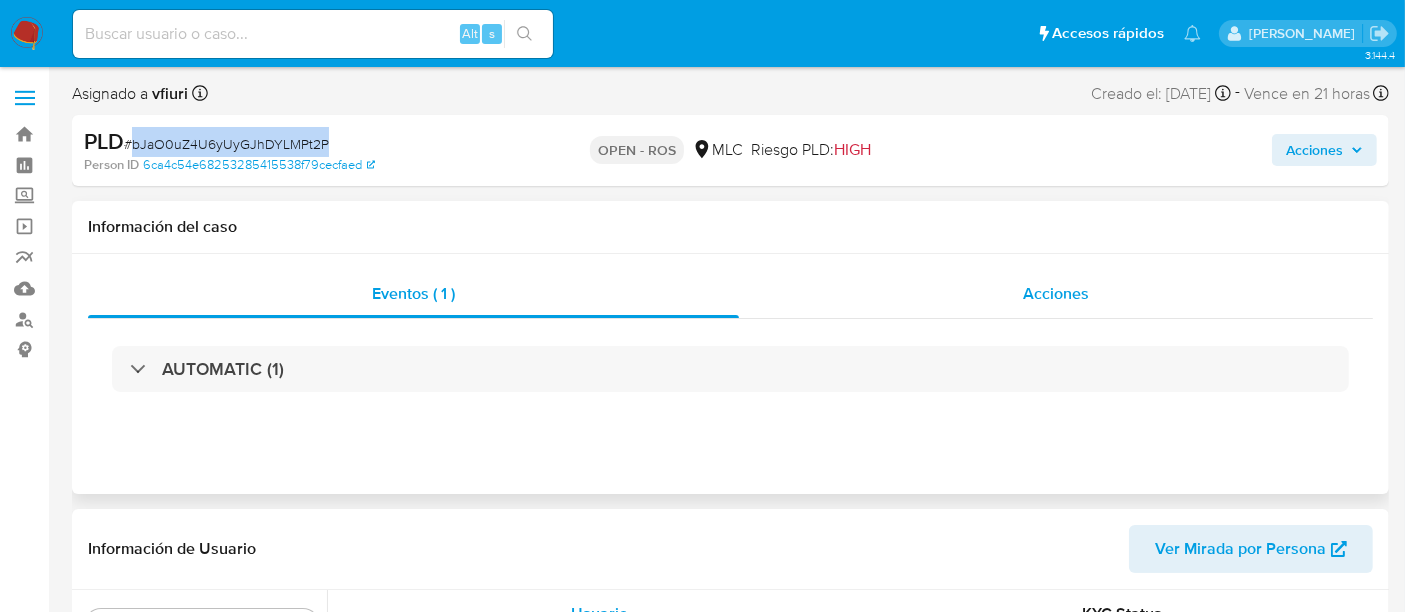 click on "Acciones" at bounding box center (1056, 294) 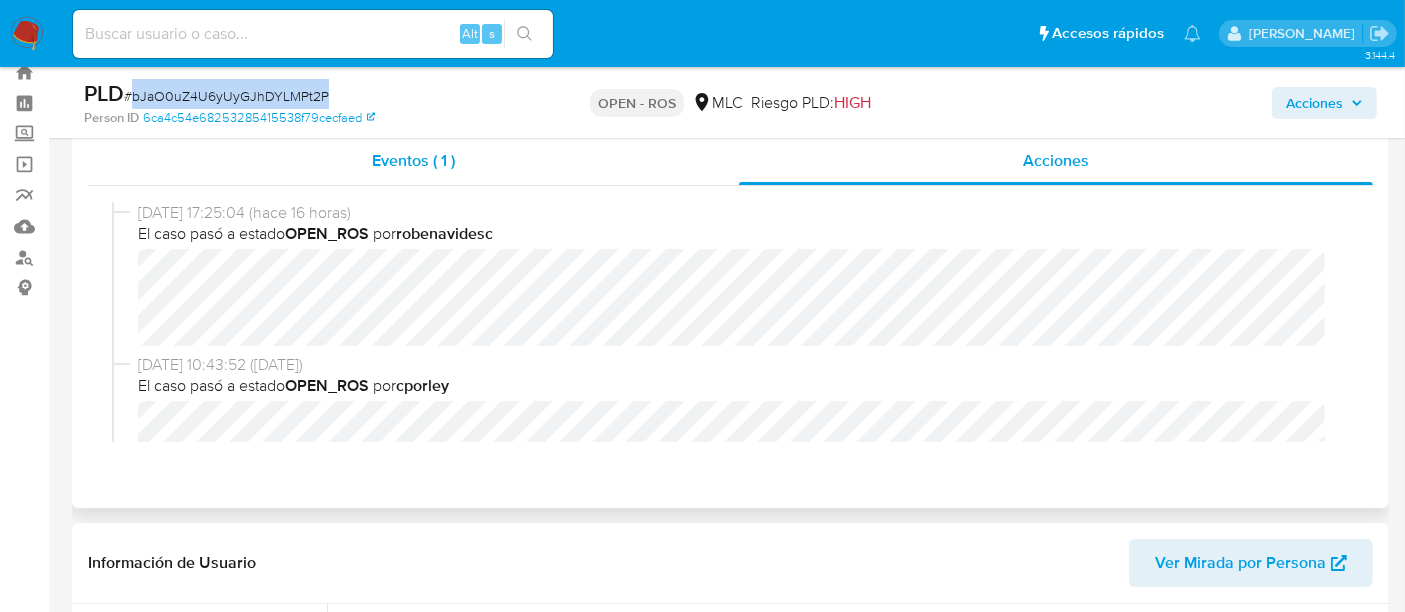 scroll, scrollTop: 111, scrollLeft: 0, axis: vertical 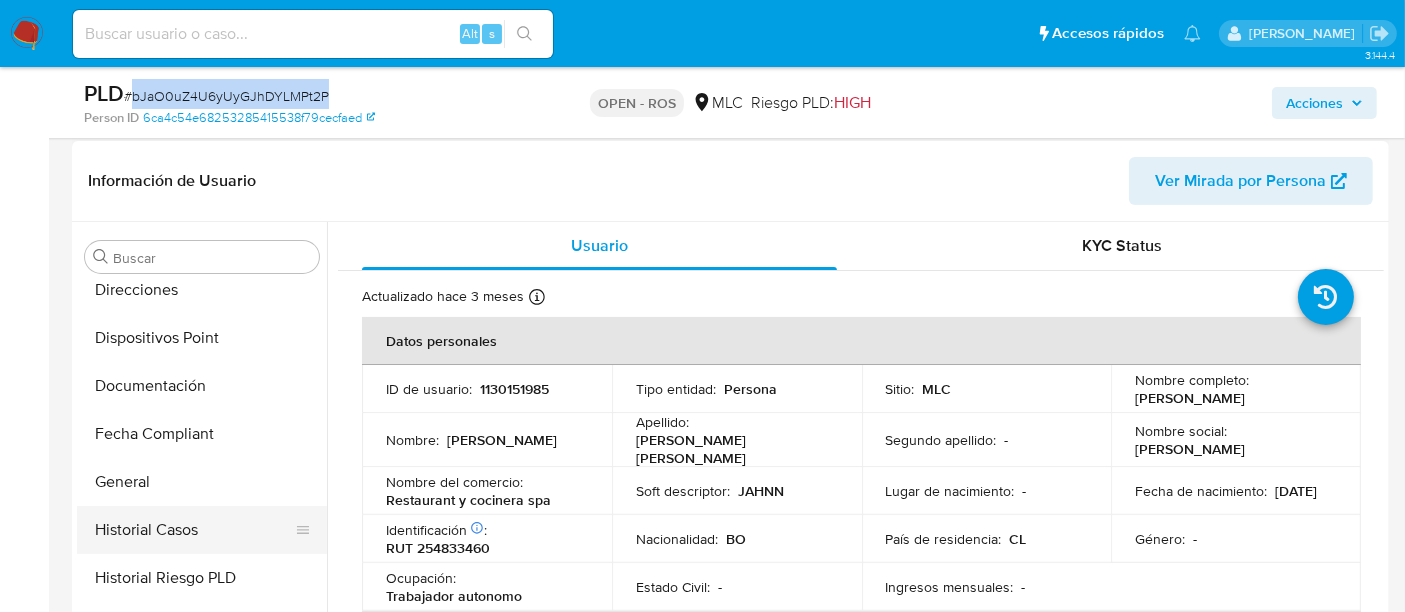 click on "Historial Casos" at bounding box center (194, 530) 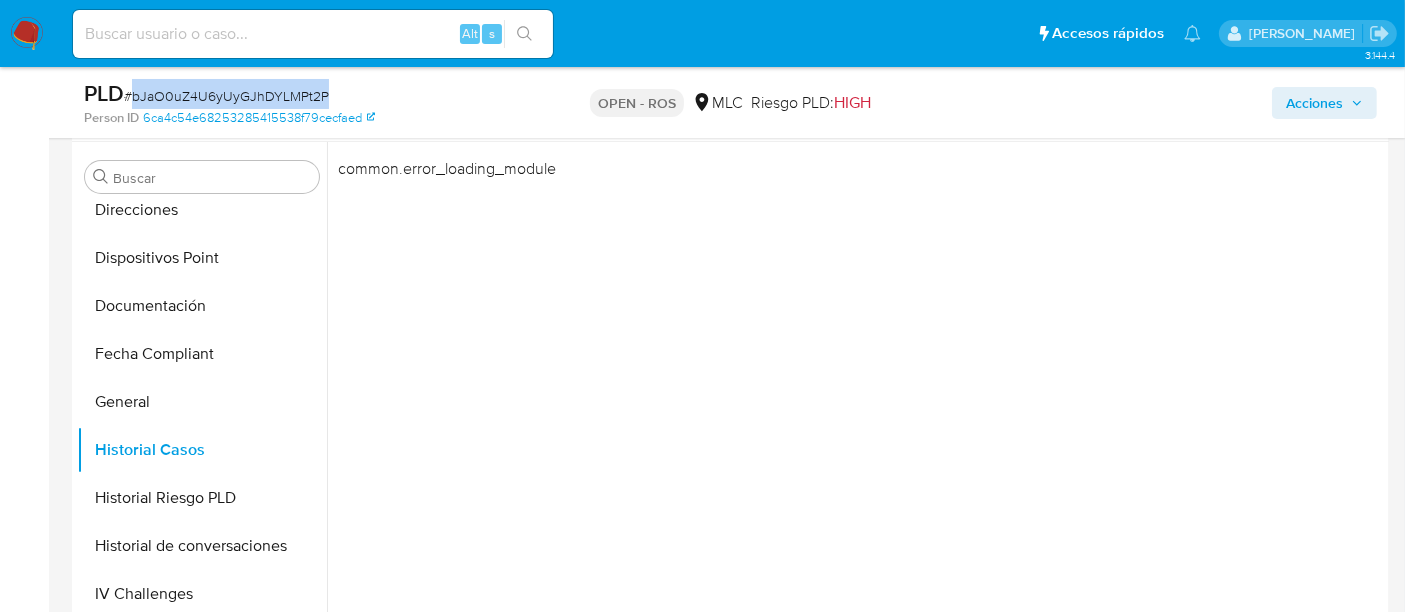 scroll, scrollTop: 555, scrollLeft: 0, axis: vertical 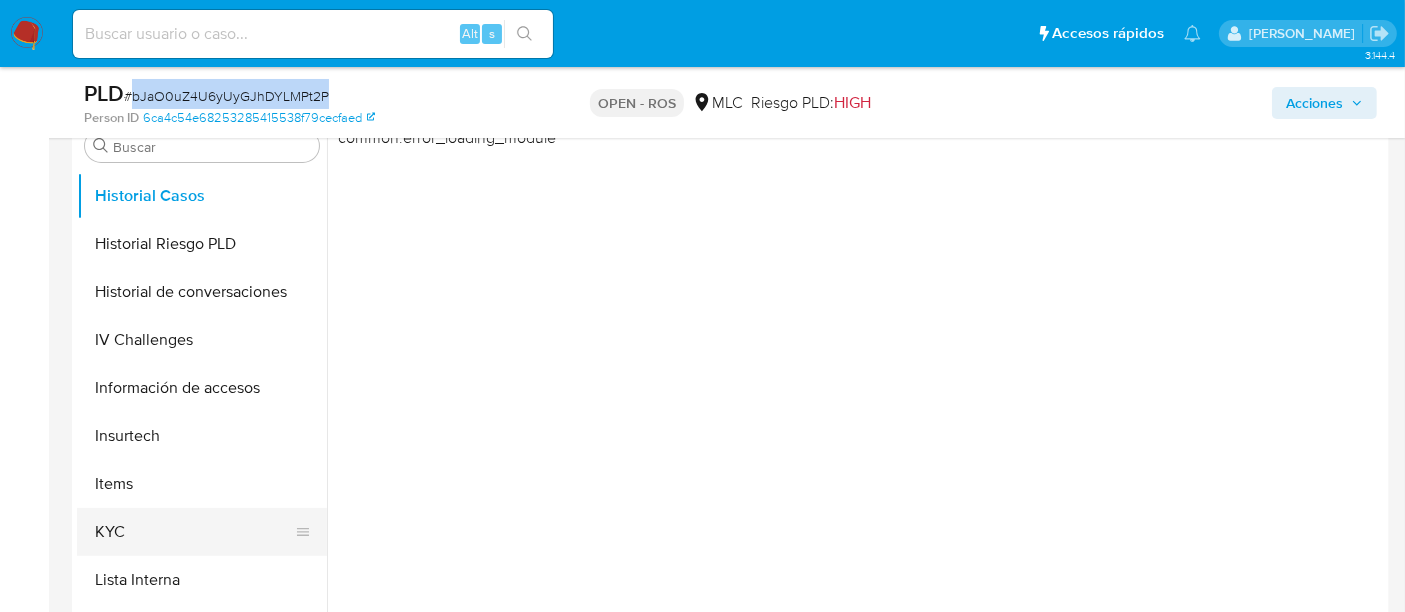 click on "KYC" at bounding box center (194, 532) 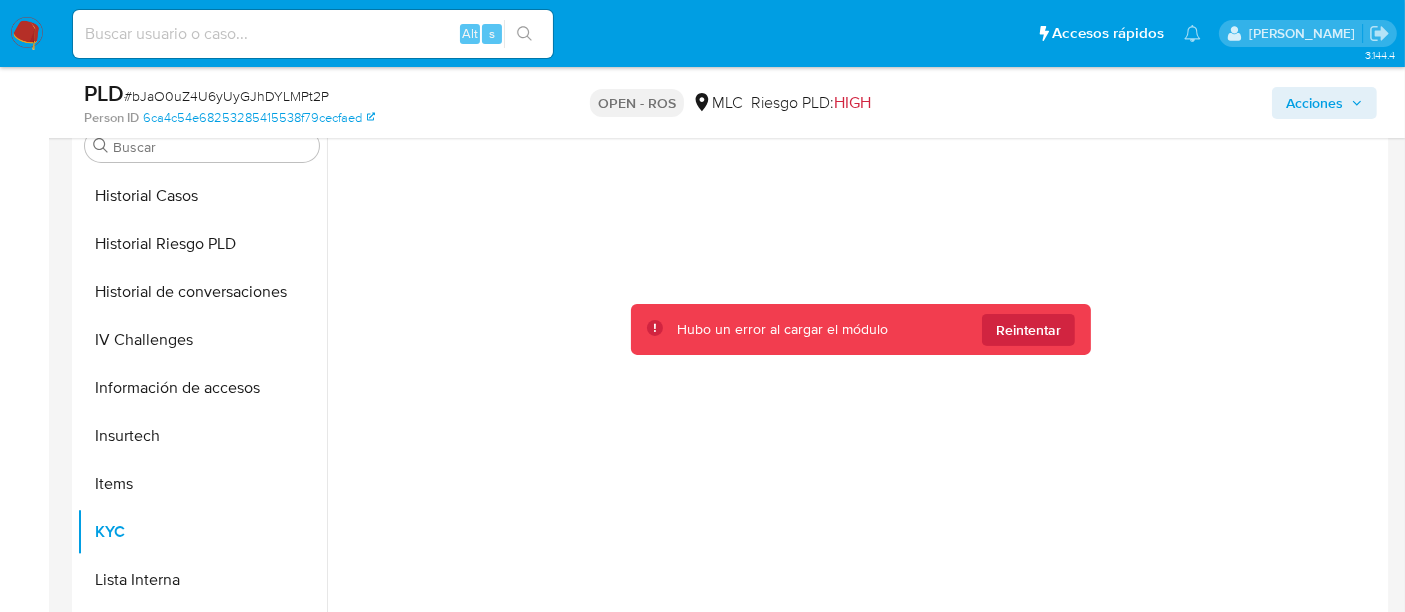 click on "Pausado Ver notificaciones Alt s Accesos rápidos   Presiona las siguientes teclas para acceder a algunas de las funciones Buscar caso o usuario Alt s Volver al home Alt h Agregar un comentario Alt c Ir a la resolucion de un caso Alt r Agregar un archivo adjunto Alt a Solicitar KYC challenge Alt 3 Agregar restricción Alt 4 Eliminar restricción Alt 5 Valentina Fiuri Bandeja Tablero Screening Búsqueda en Listas Watchlist Herramientas Operaciones masivas Reportes Mulan Buscador de personas Consolidado 3.144.4 Asignado a   vfiuri   Asignado el: 10/06/2025 11:05:46 Creado el: 12/04/2025   Creado el: 12/04/2025 06:08:49 - Vence en 21 horas   Vence el 11/07/2025 06:08:49 PLD # bJaO0uZ4U6yUyGJhDYLMPt2P Person ID 6ca4c54e68253285415538f79cecfaed OPEN - ROS  MLC Riesgo PLD:  HIGH Acciones Información del caso Eventos ( 1 ) Acciones 09/07/2025 17:25:04 (hace 16 horas) El caso pasó a estado  OPEN_ROS      por  robenavidesc 09/07/2025 10:43:52 (hace un día) El caso pasó a estado  OPEN_ROS      por  cporley" at bounding box center (702, 1547) 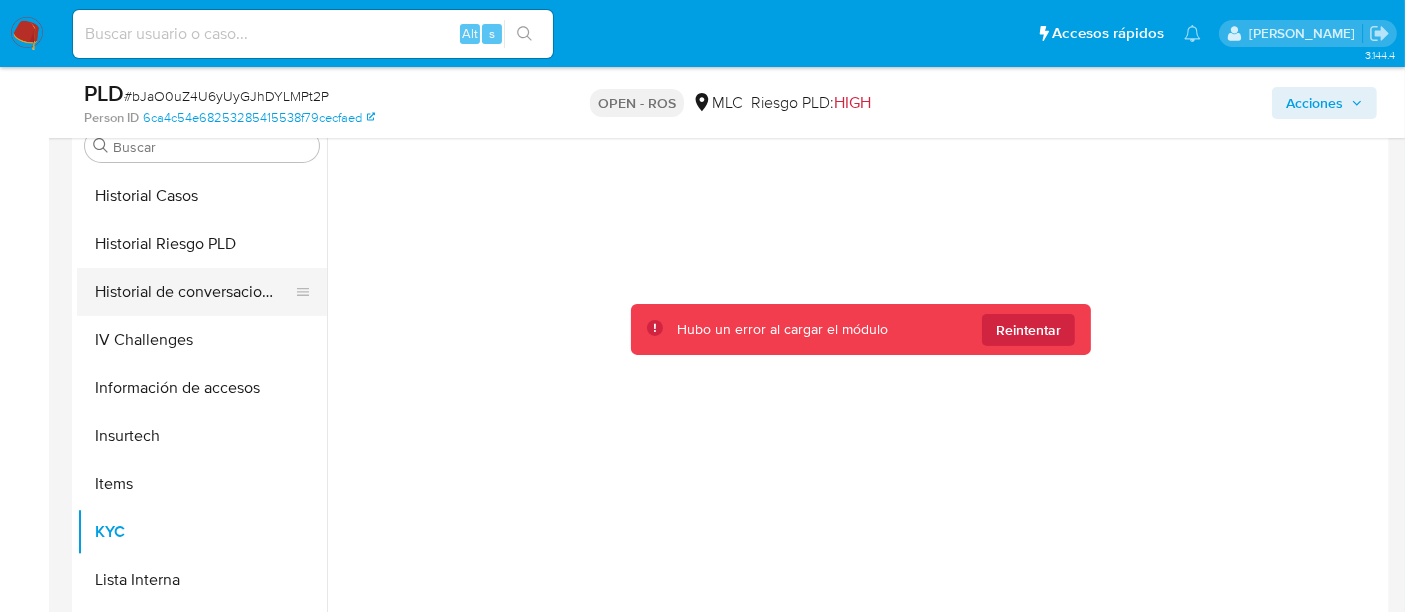 scroll, scrollTop: 685, scrollLeft: 0, axis: vertical 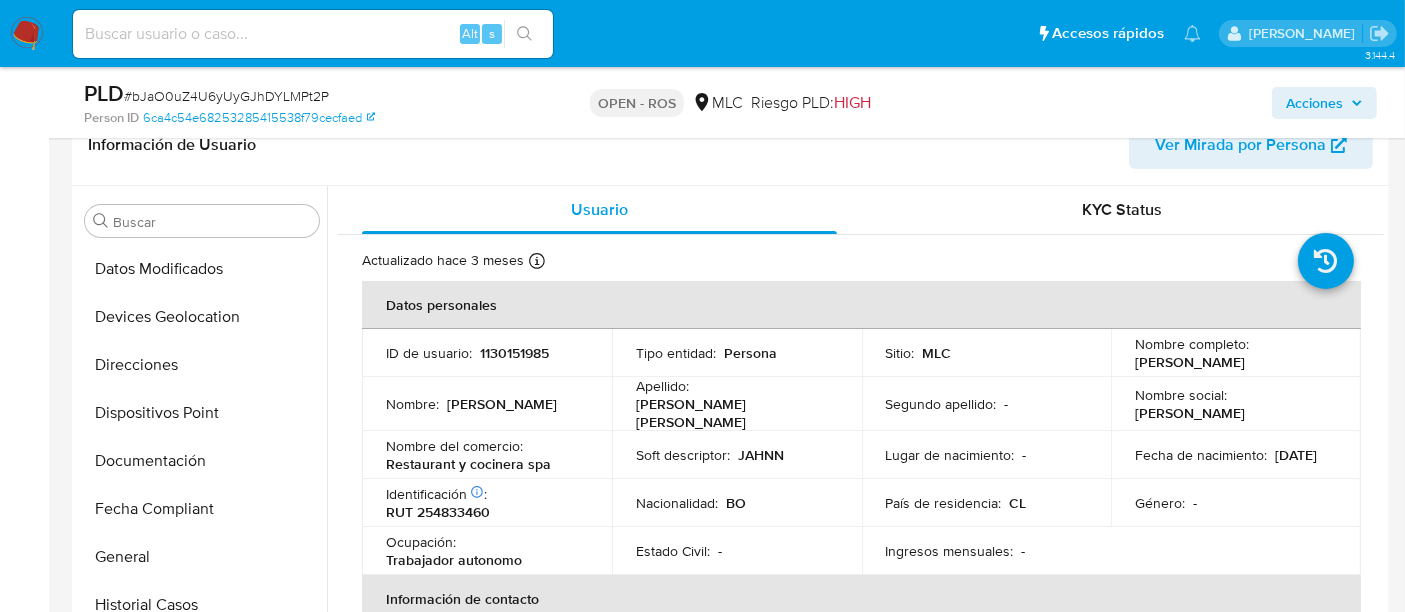 select on "10" 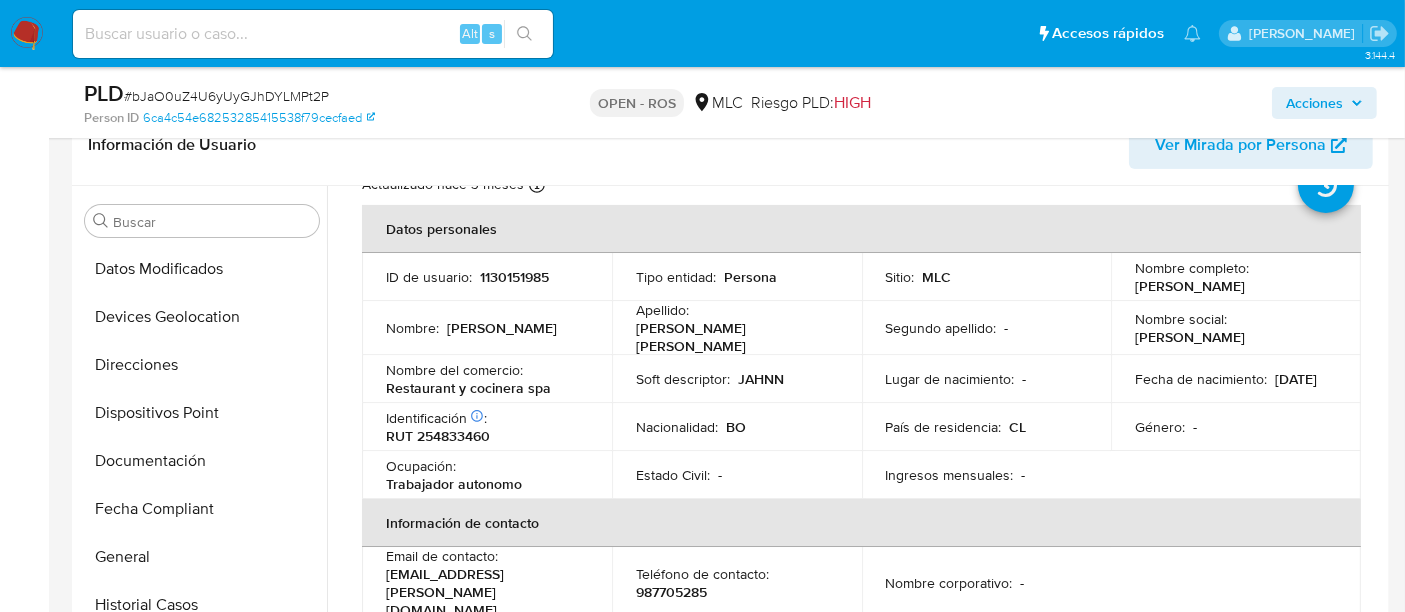 scroll, scrollTop: 111, scrollLeft: 0, axis: vertical 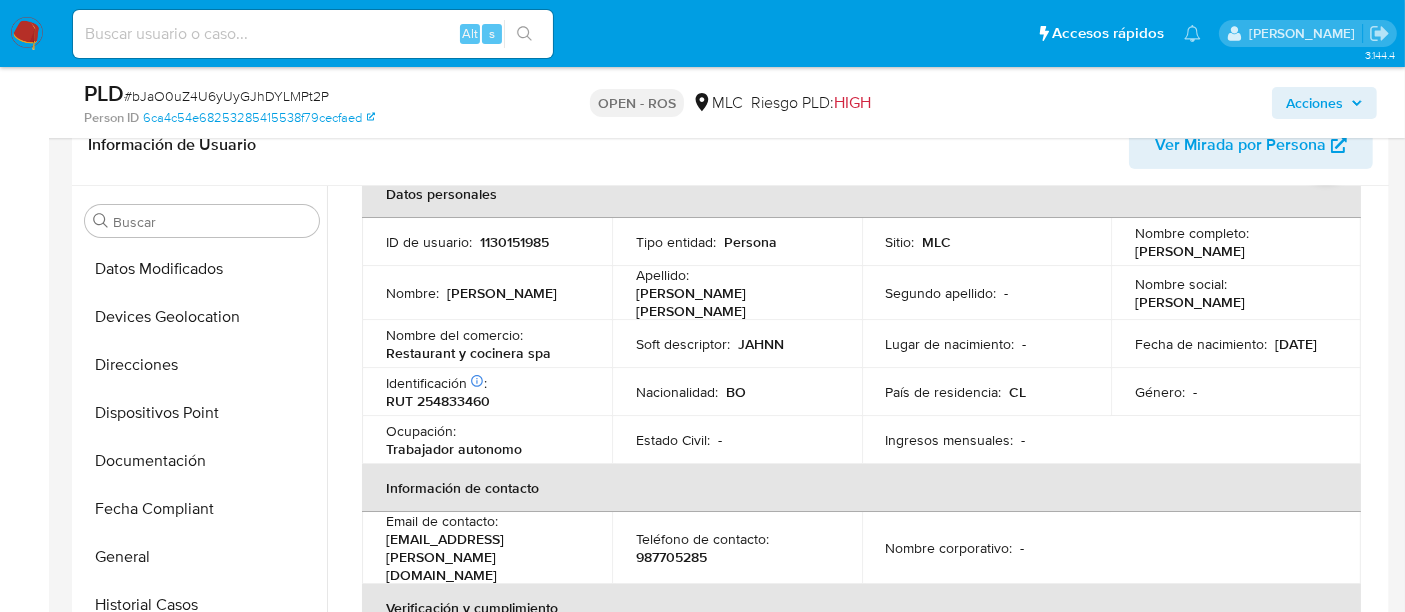 click on "987705285" at bounding box center (671, 557) 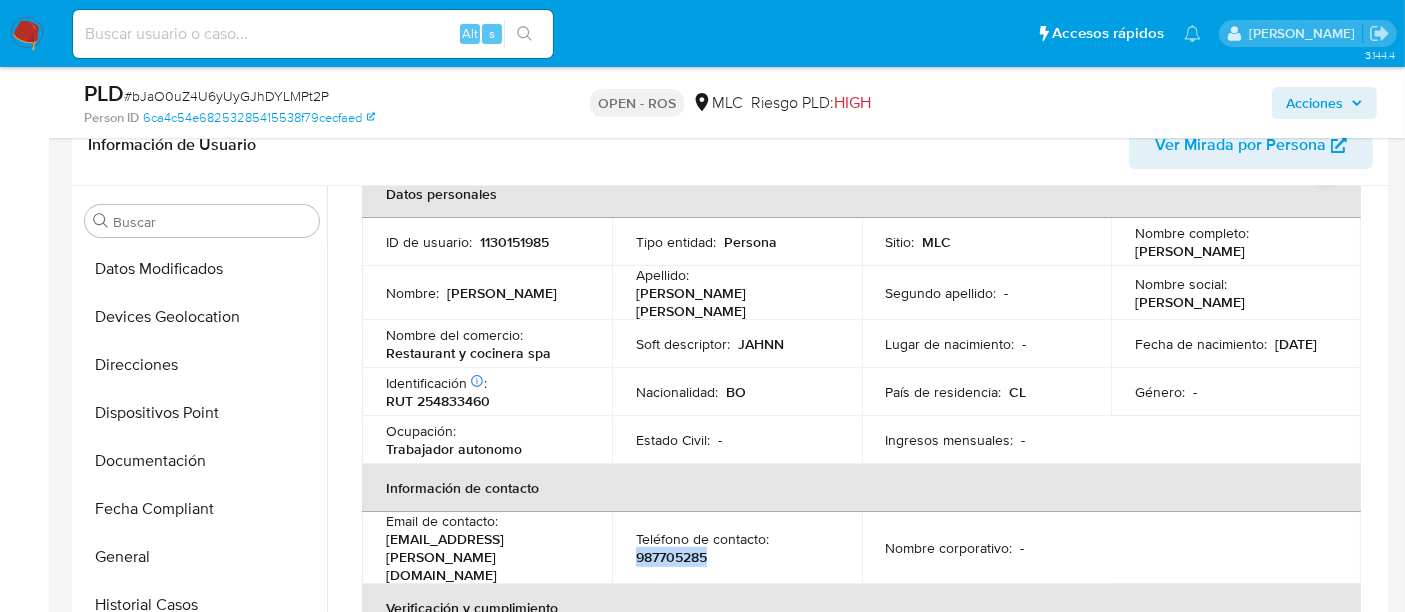 click on "987705285" at bounding box center [671, 557] 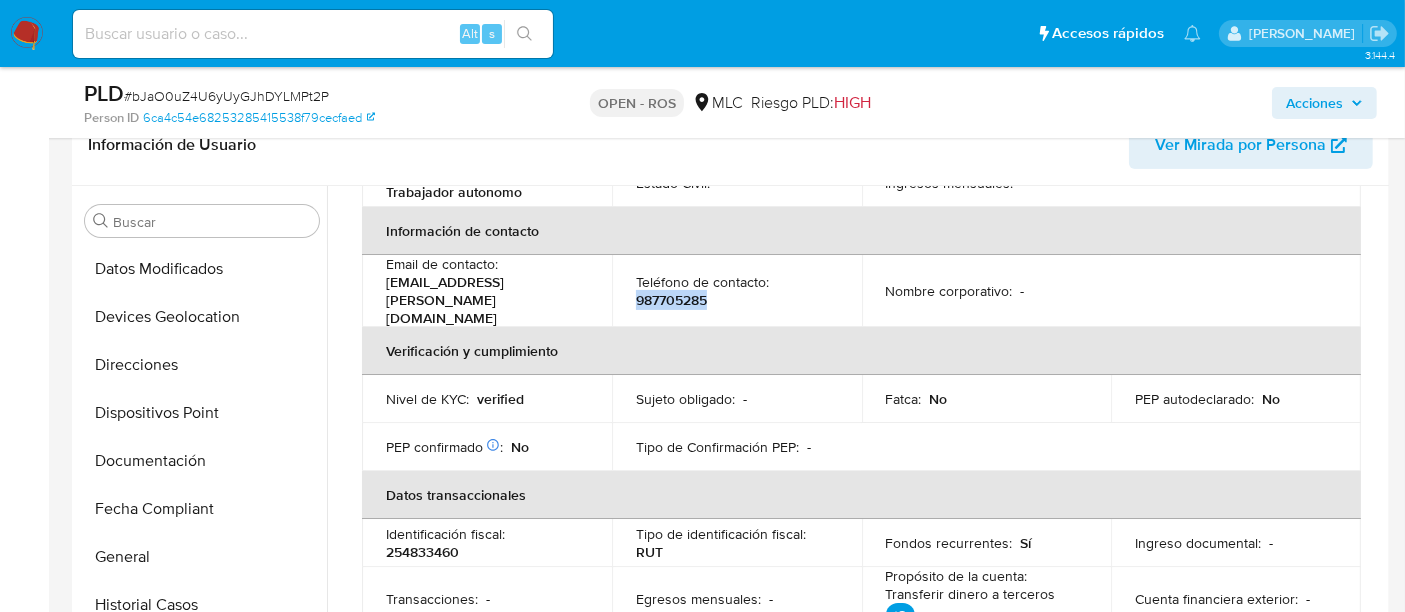scroll, scrollTop: 333, scrollLeft: 0, axis: vertical 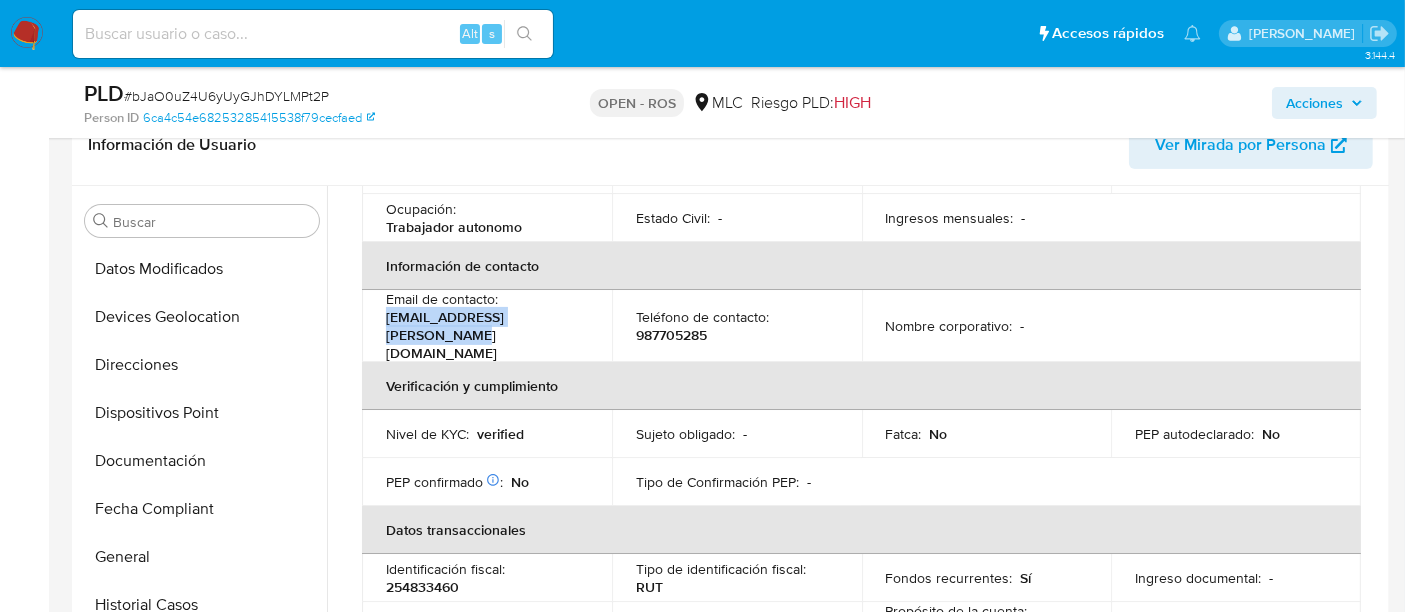 click on "Email de contacto :    jahnn.suarez@alumnos.ucn.cl" at bounding box center [487, 326] 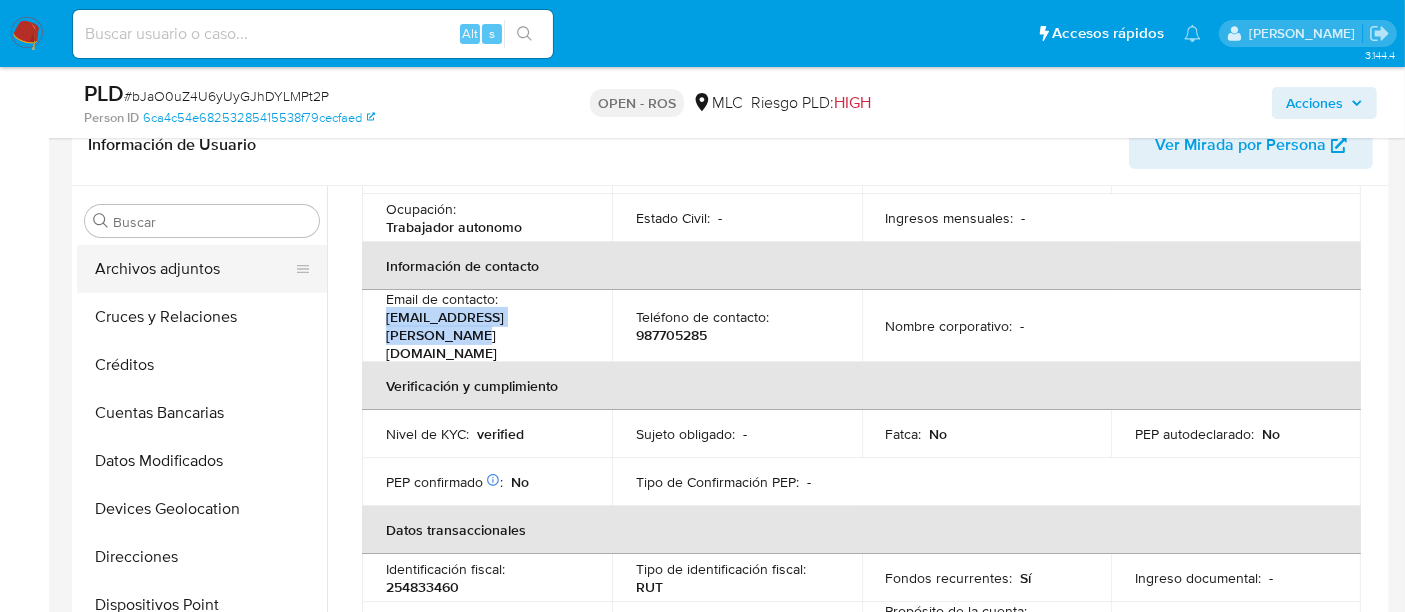 scroll, scrollTop: 0, scrollLeft: 0, axis: both 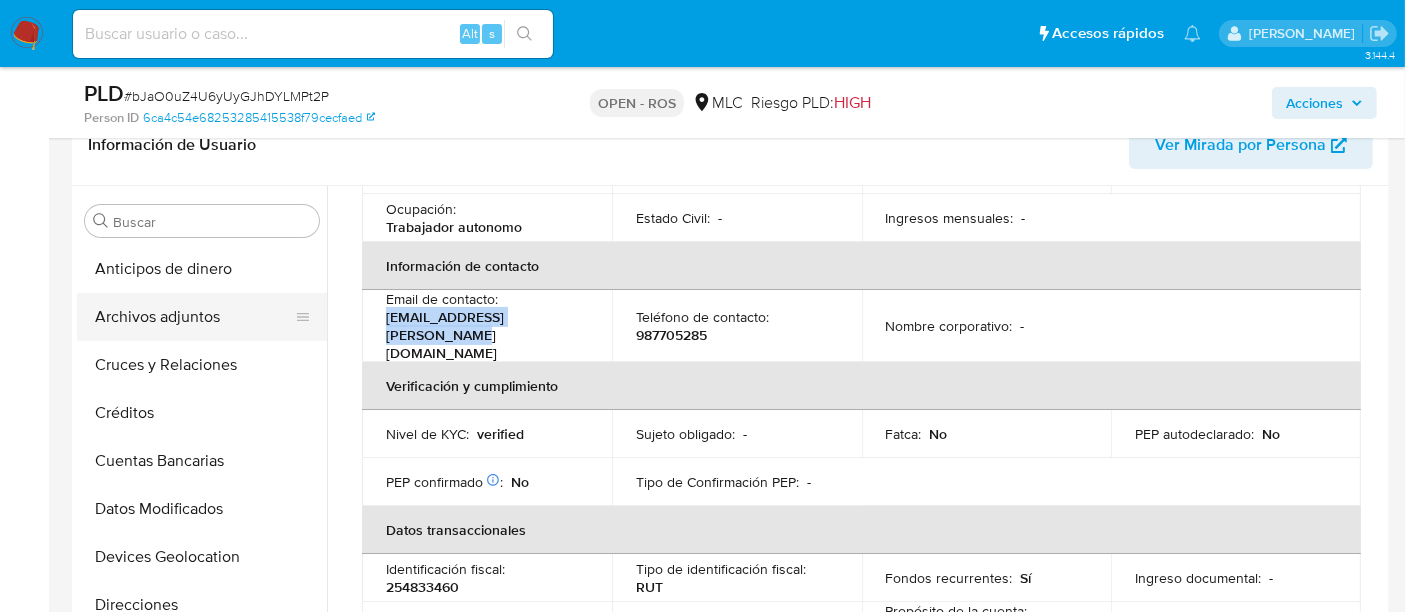 click on "Archivos adjuntos" at bounding box center (194, 317) 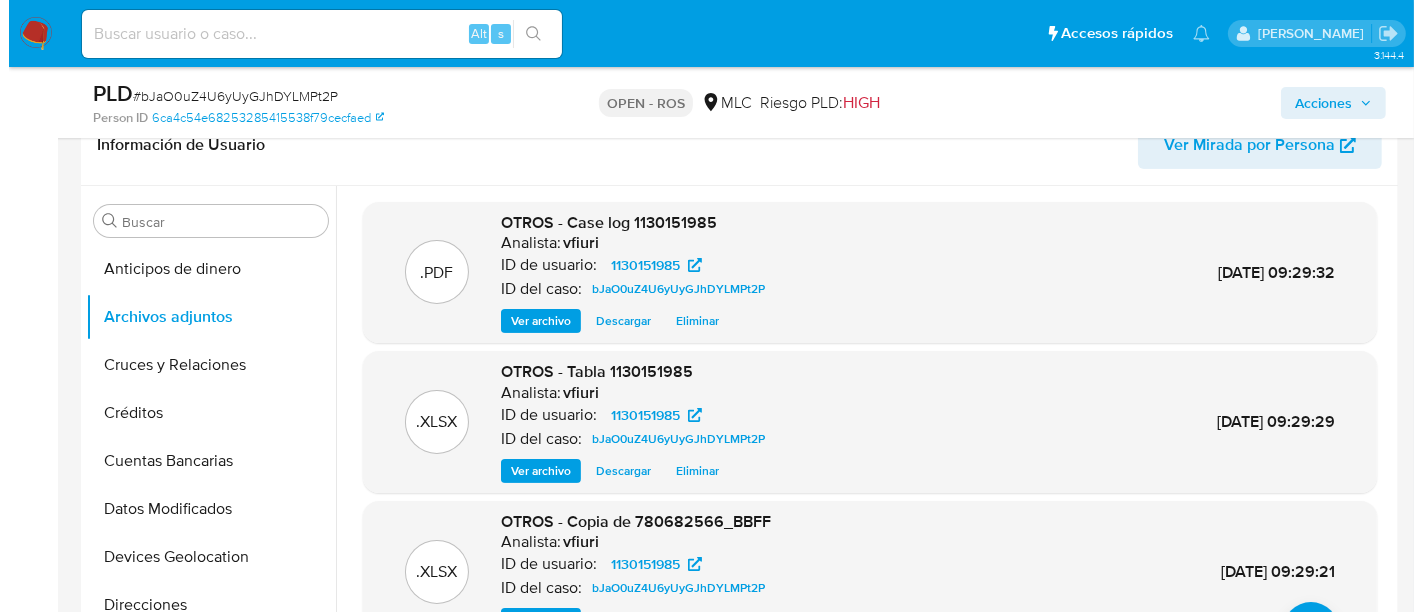 scroll, scrollTop: 168, scrollLeft: 0, axis: vertical 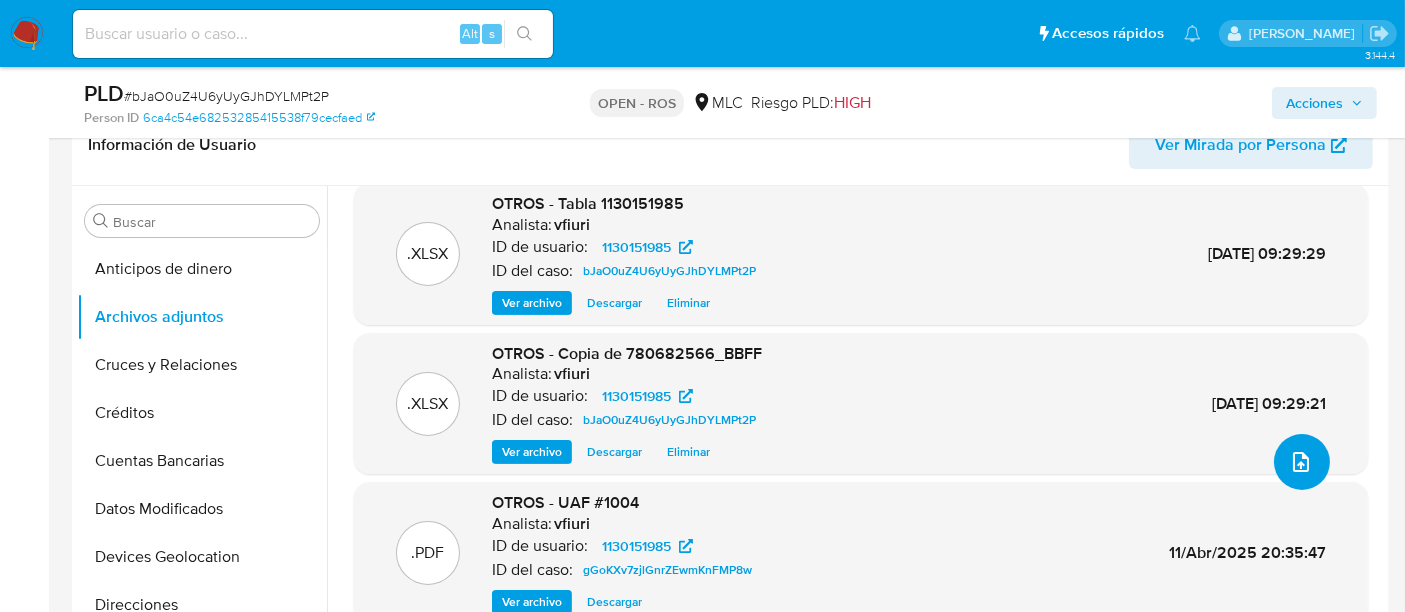 click at bounding box center [1301, 462] 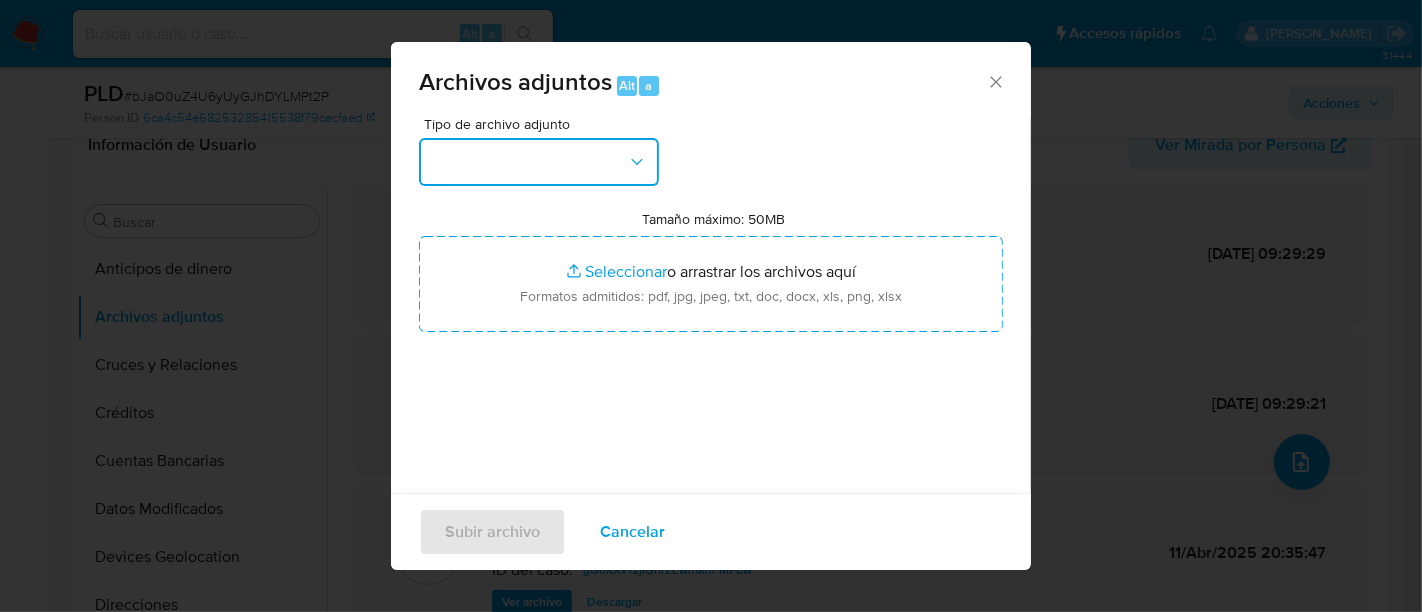 click at bounding box center [539, 162] 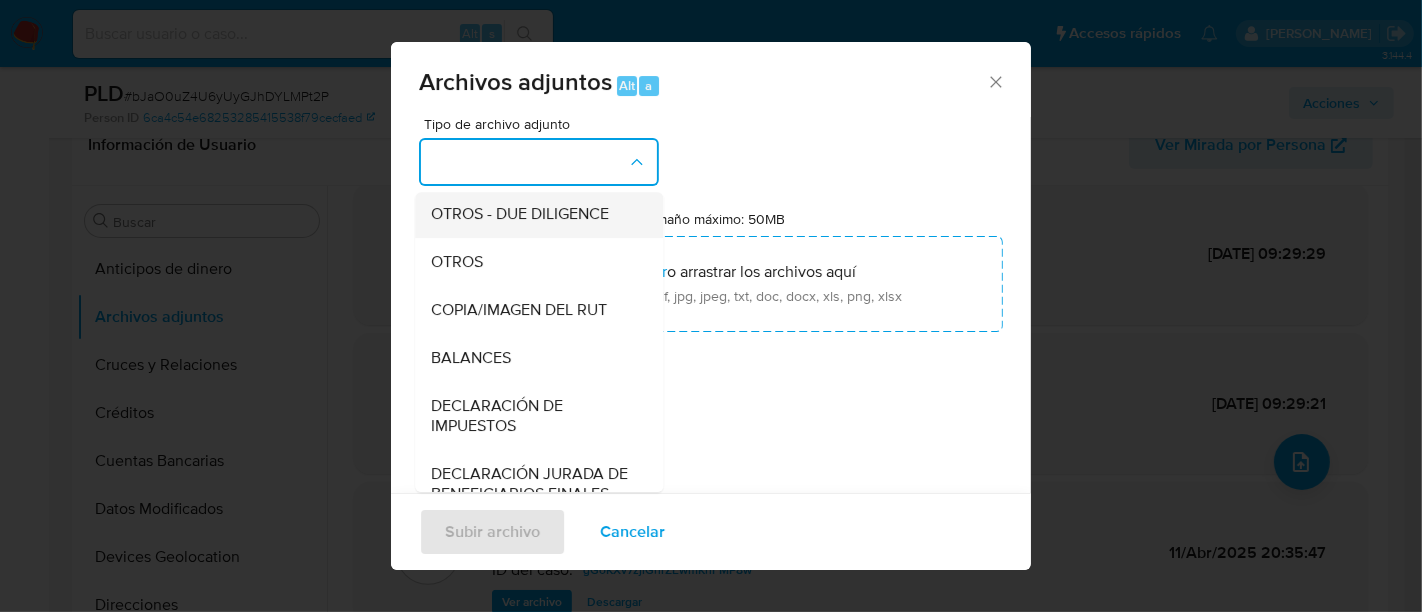 scroll, scrollTop: 165, scrollLeft: 0, axis: vertical 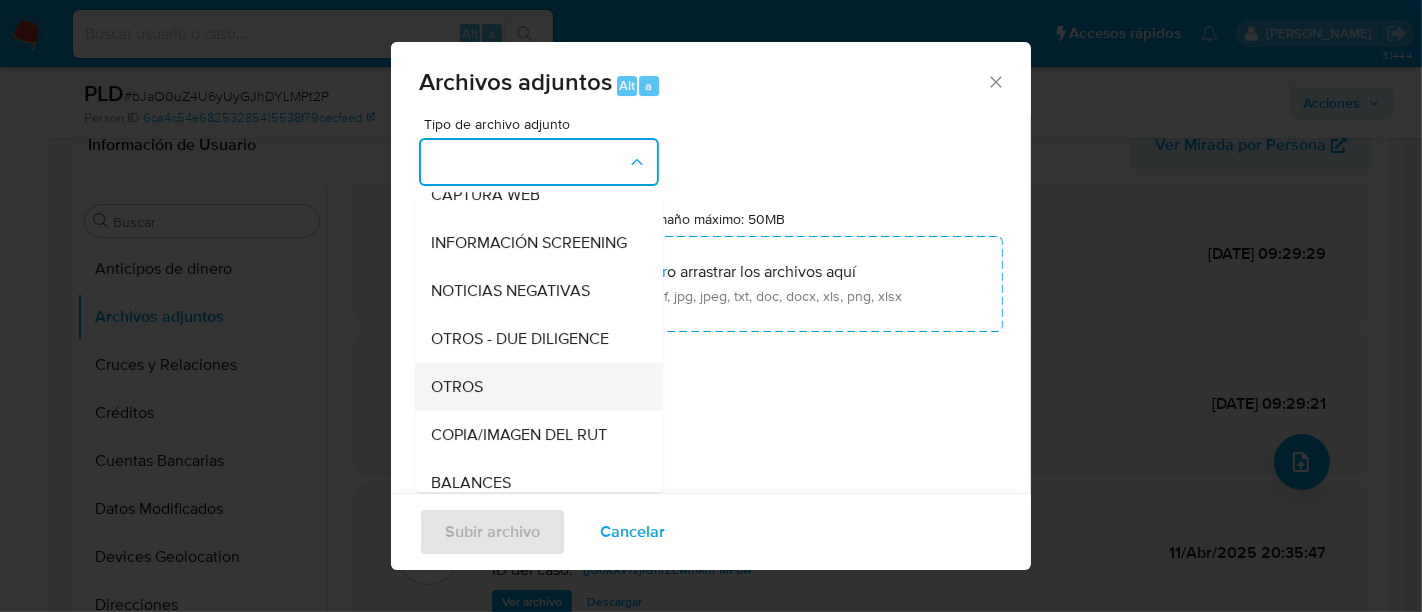 click on "OTROS" at bounding box center (457, 387) 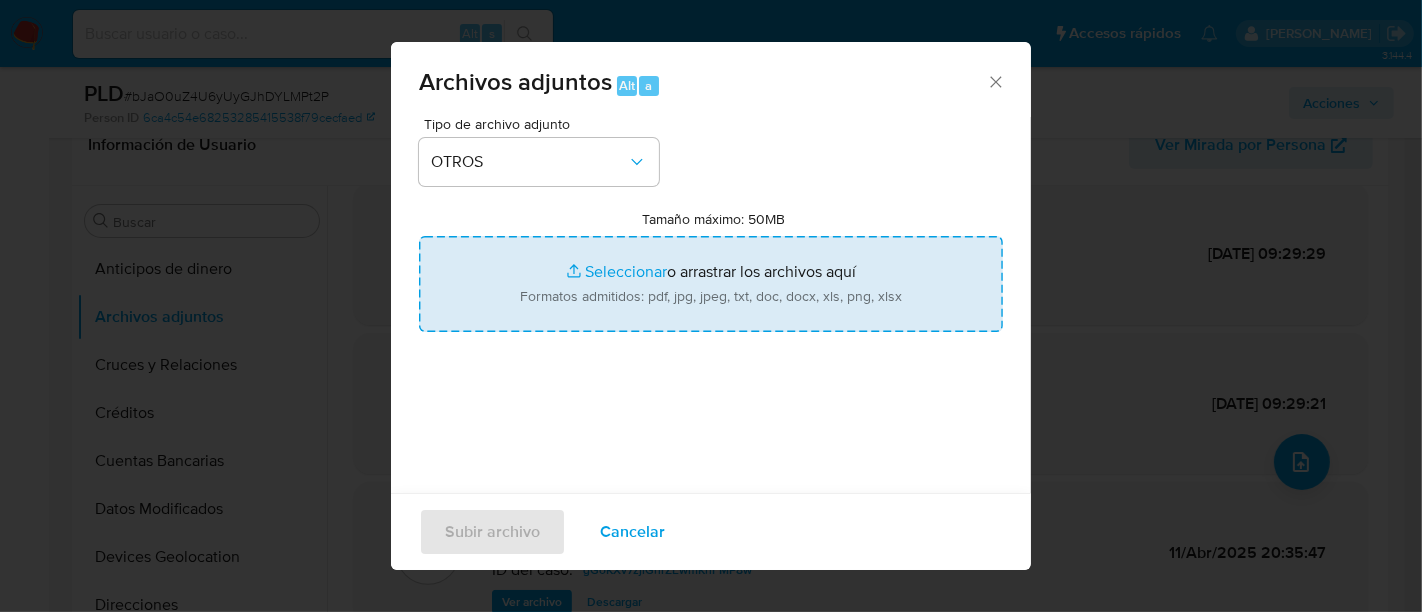 click on "Tamaño máximo: 50MB Seleccionar archivos" at bounding box center (711, 284) 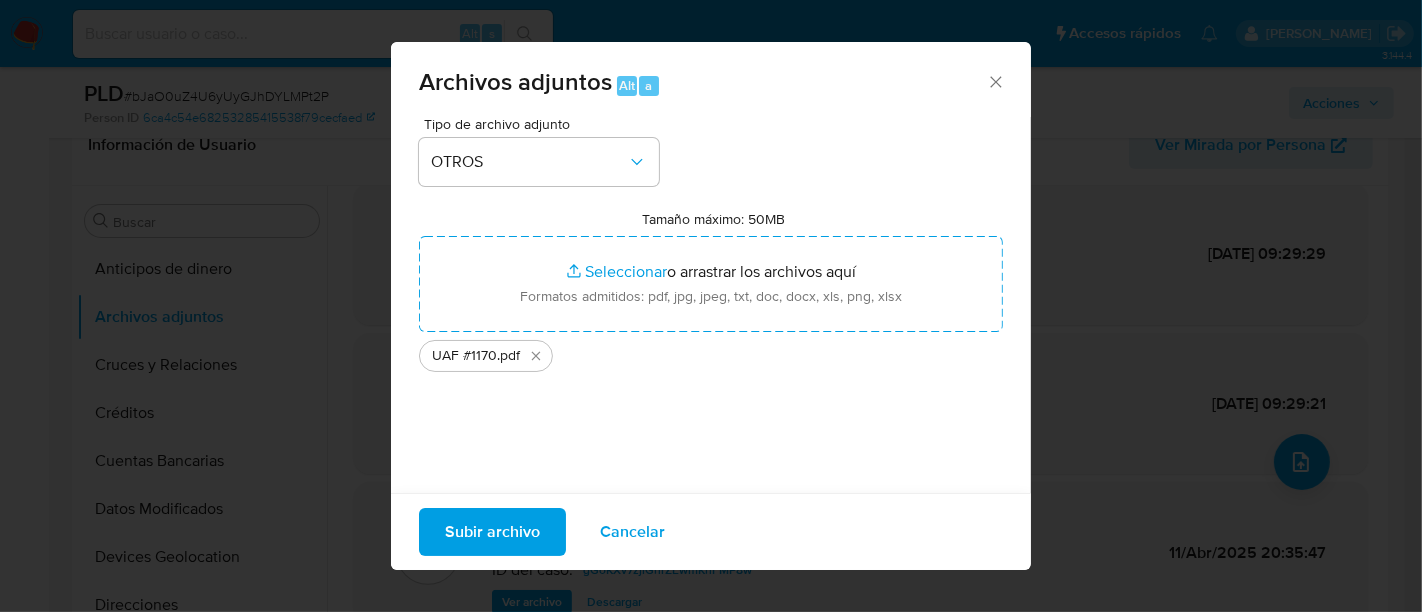 click on "Subir archivo" at bounding box center (492, 532) 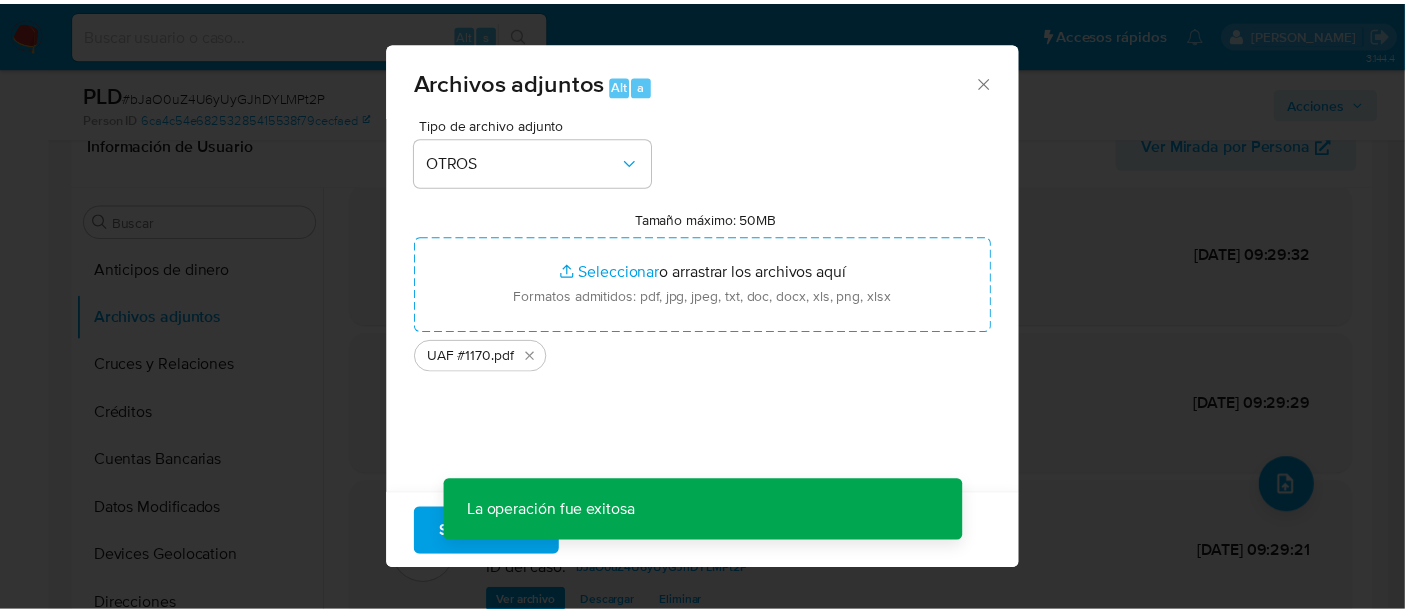 scroll, scrollTop: 144, scrollLeft: 0, axis: vertical 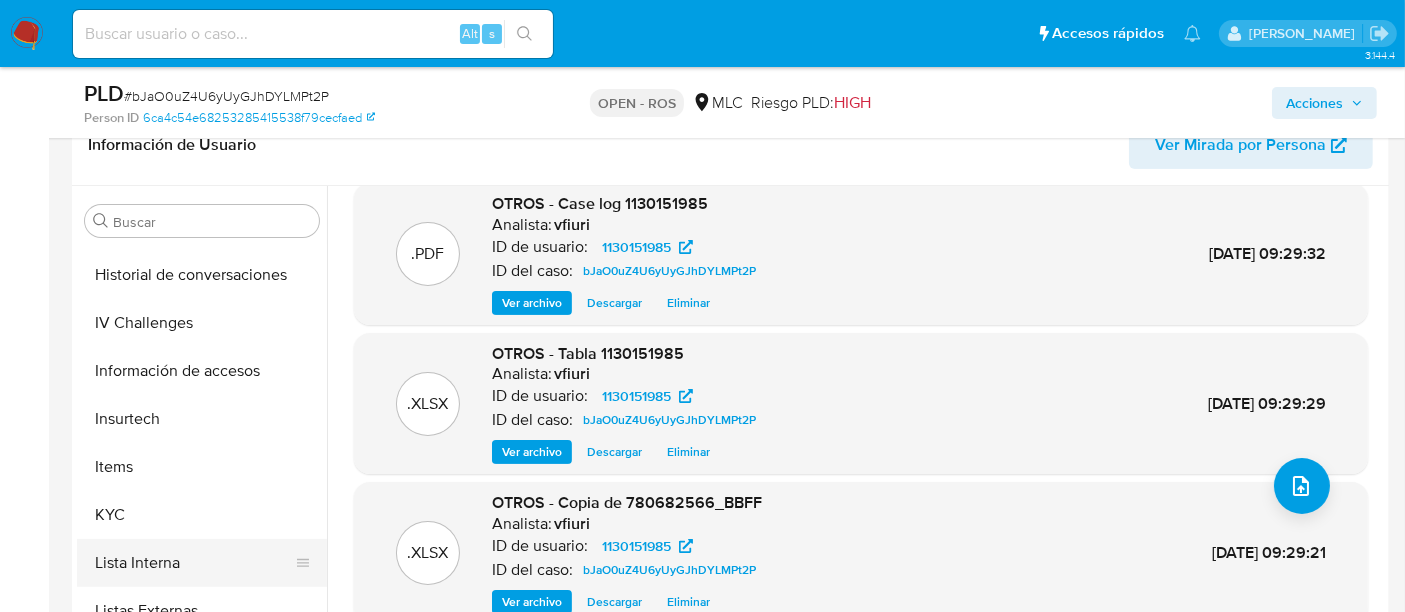 click on "Lista Interna" at bounding box center [194, 563] 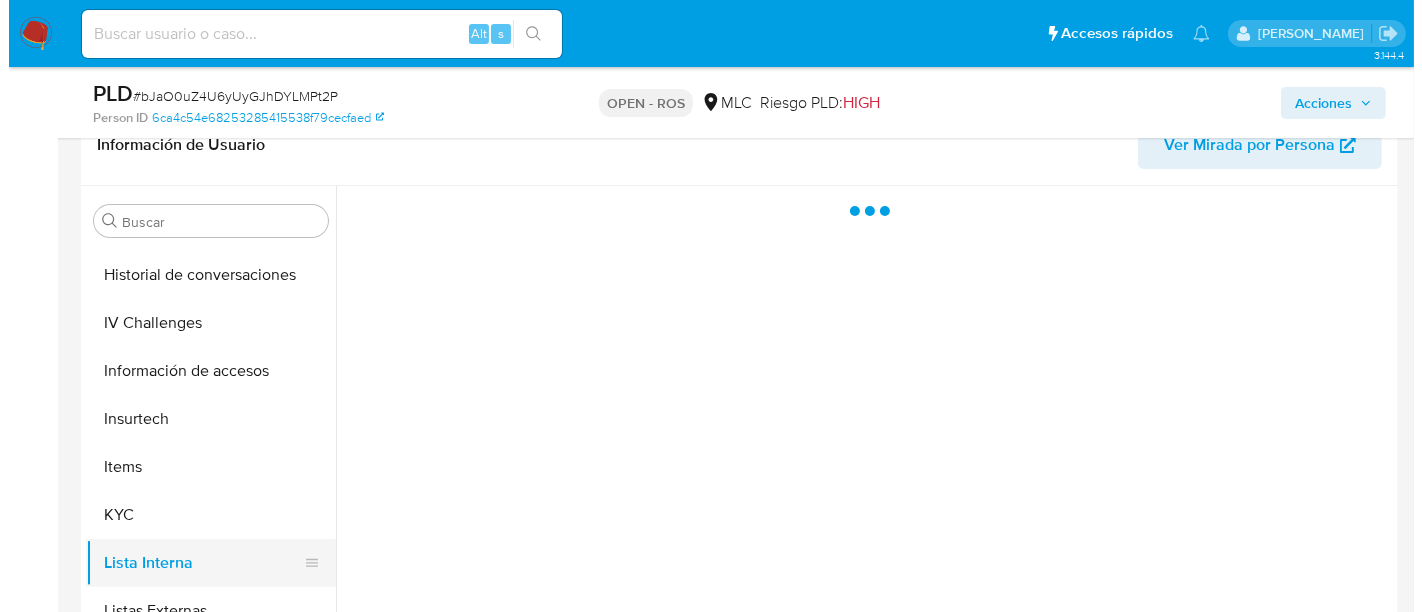 scroll, scrollTop: 0, scrollLeft: 0, axis: both 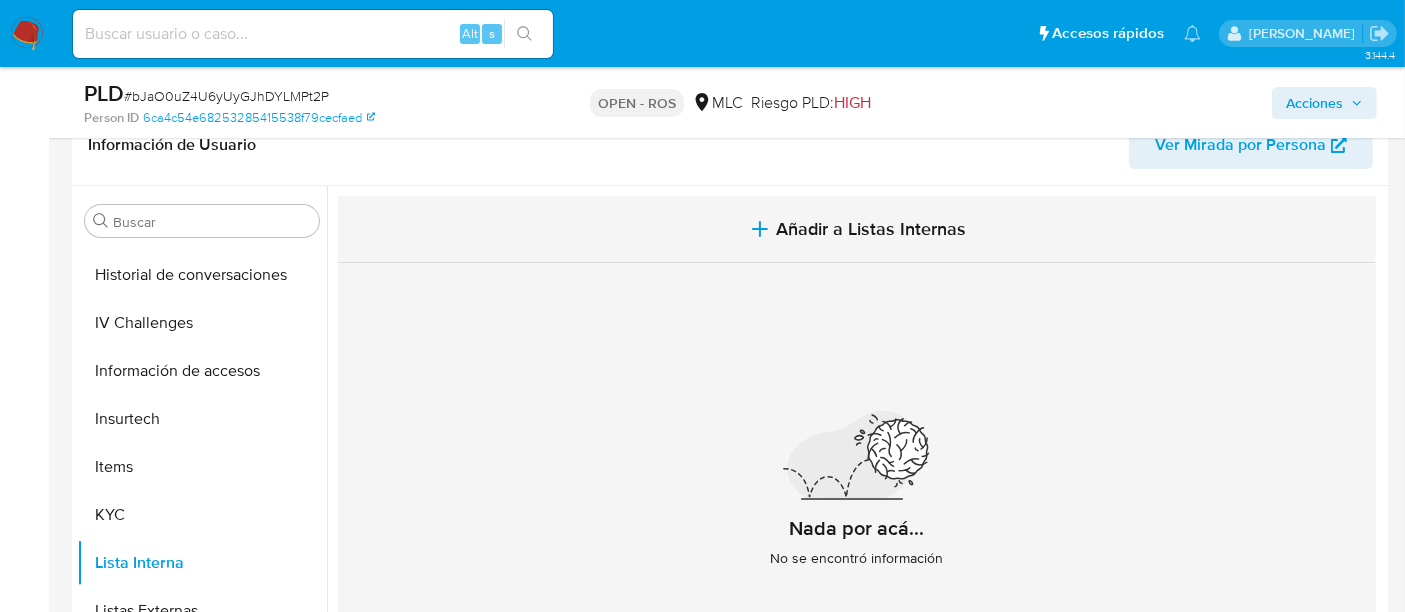click on "Añadir a Listas Internas" at bounding box center [871, 229] 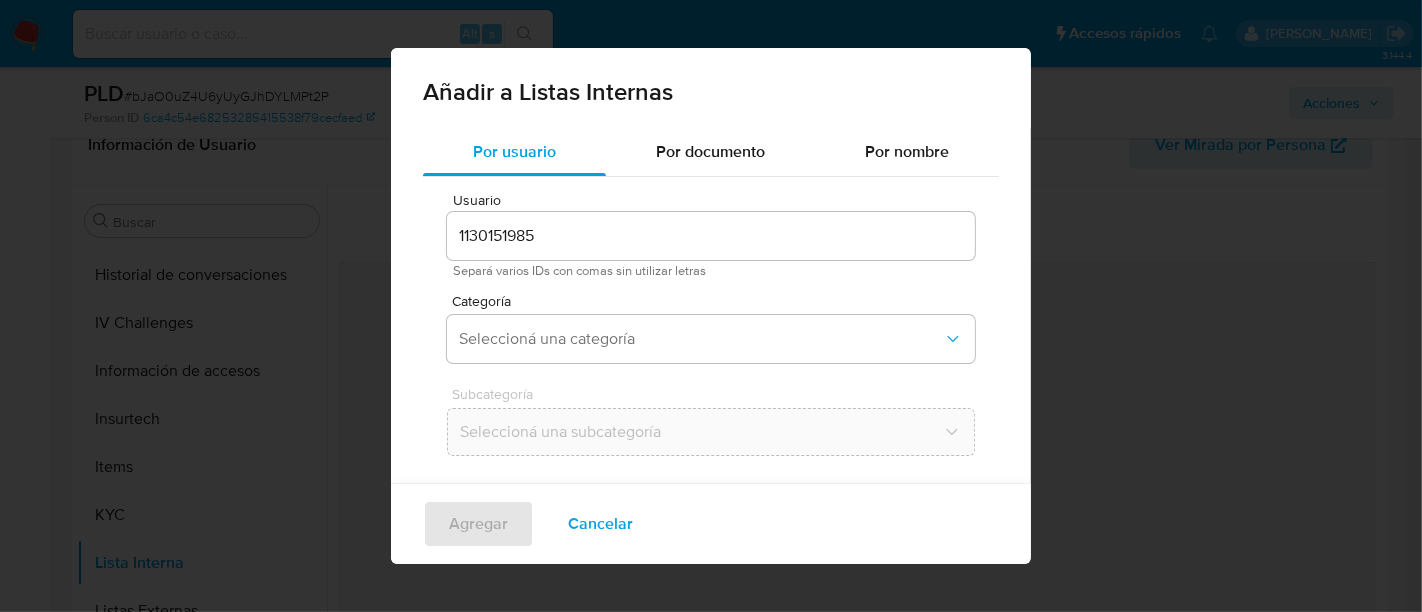 click on "1130151985" at bounding box center [711, 236] 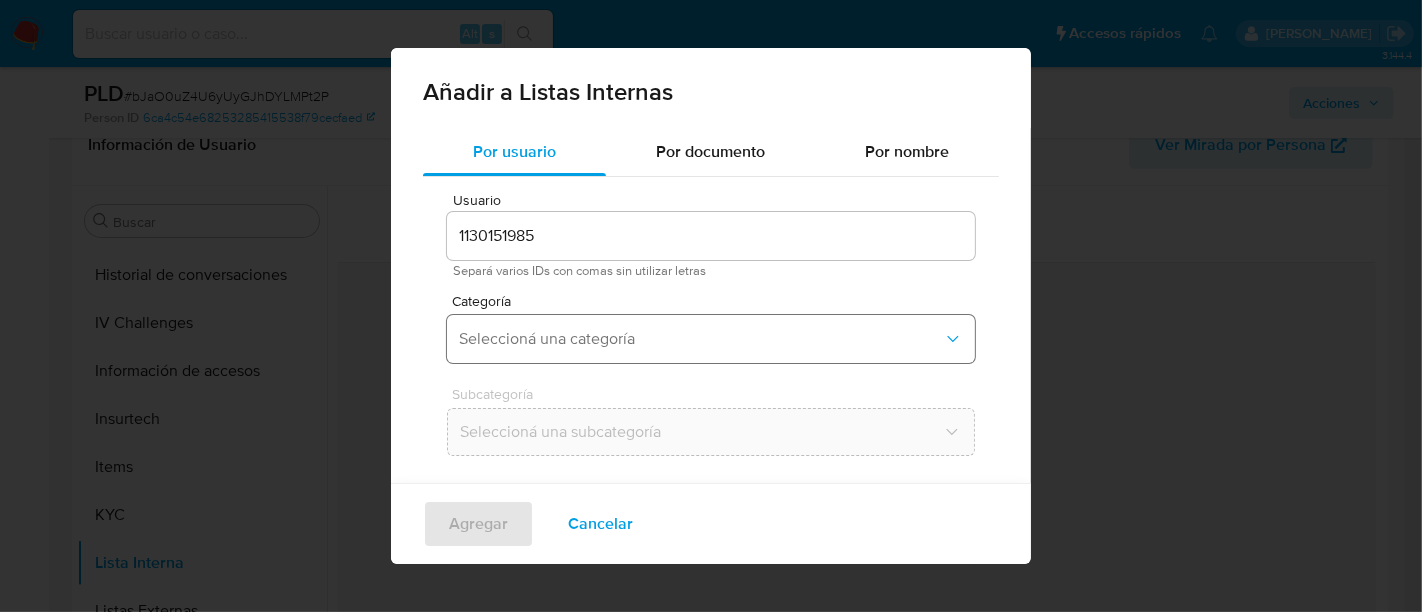 click on "Seleccioná una categoría" at bounding box center (711, 339) 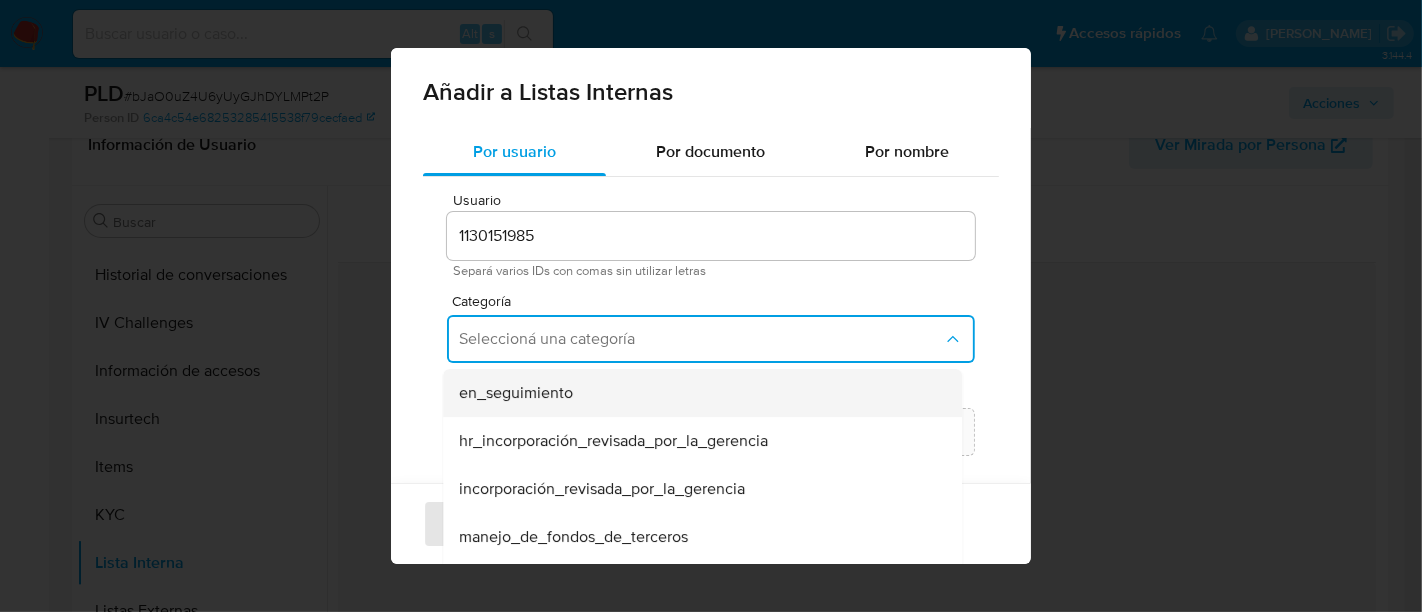 click on "en_seguimiento" at bounding box center (696, 393) 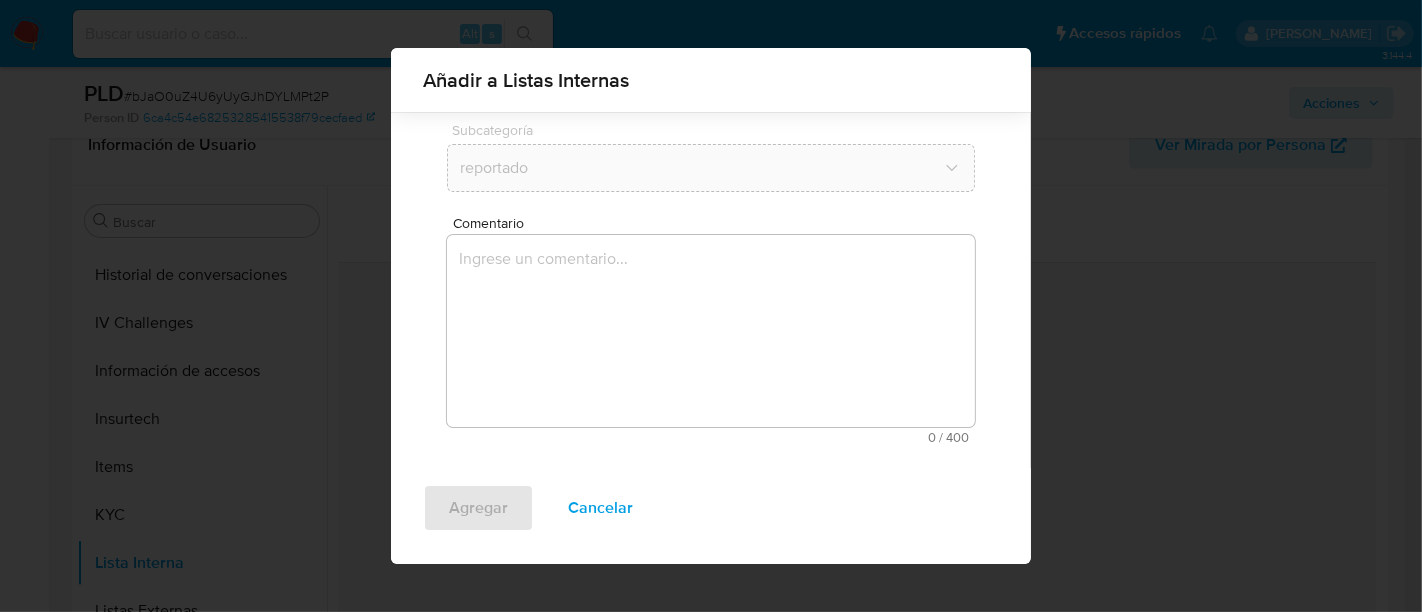 scroll, scrollTop: 255, scrollLeft: 0, axis: vertical 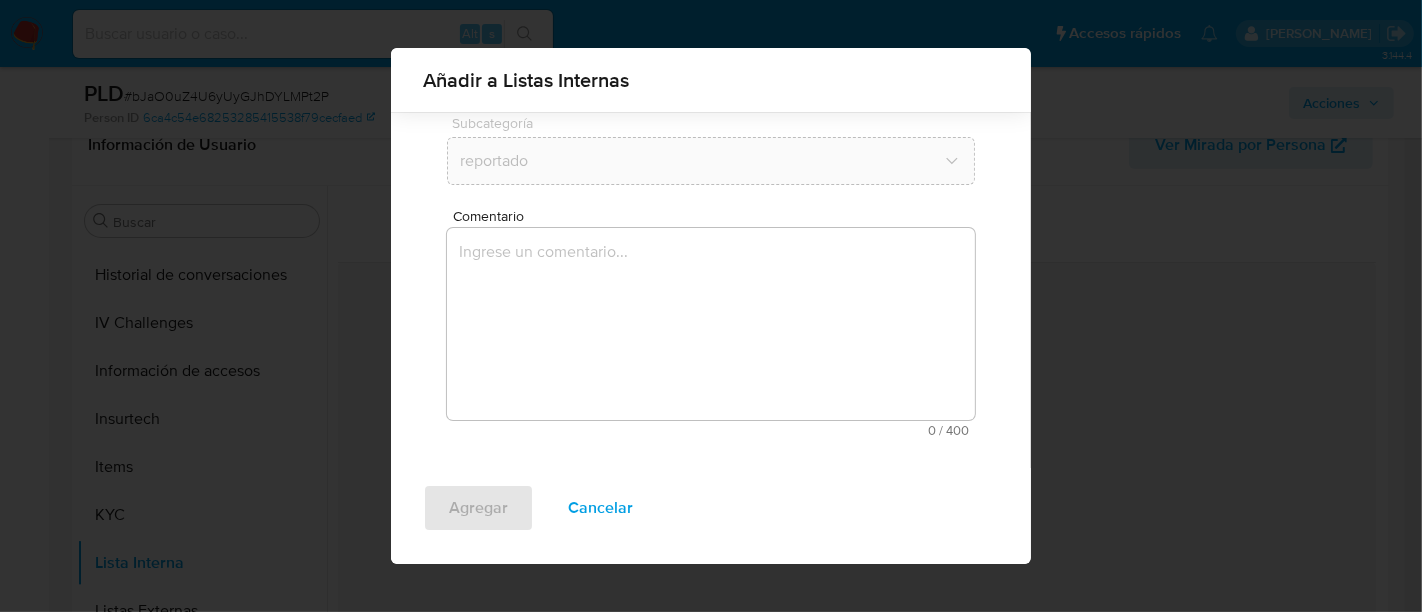 click at bounding box center (711, 324) 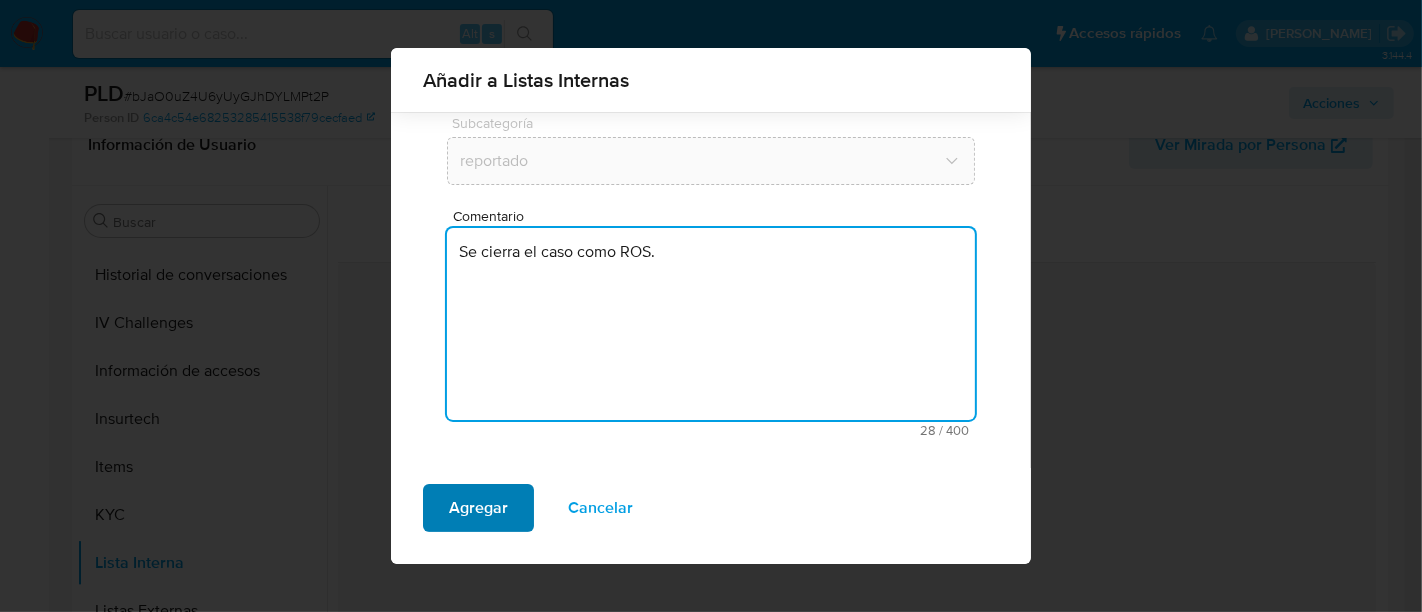 type on "Se cierra el caso como ROS." 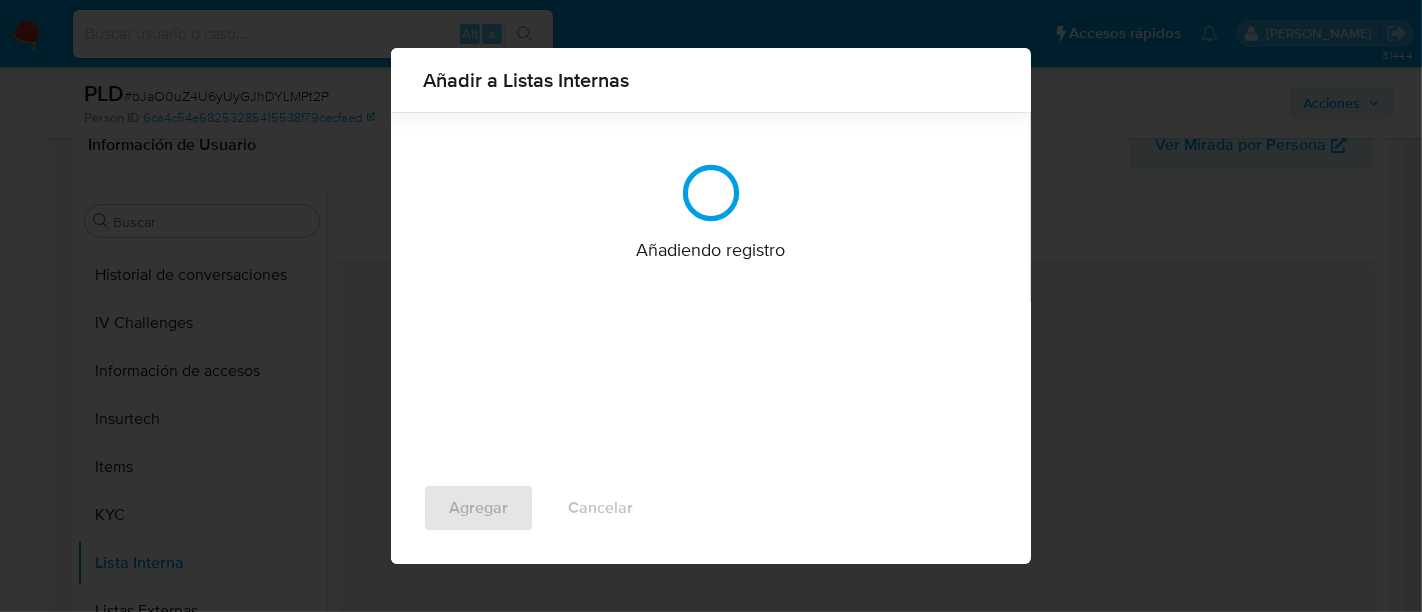 scroll, scrollTop: 0, scrollLeft: 0, axis: both 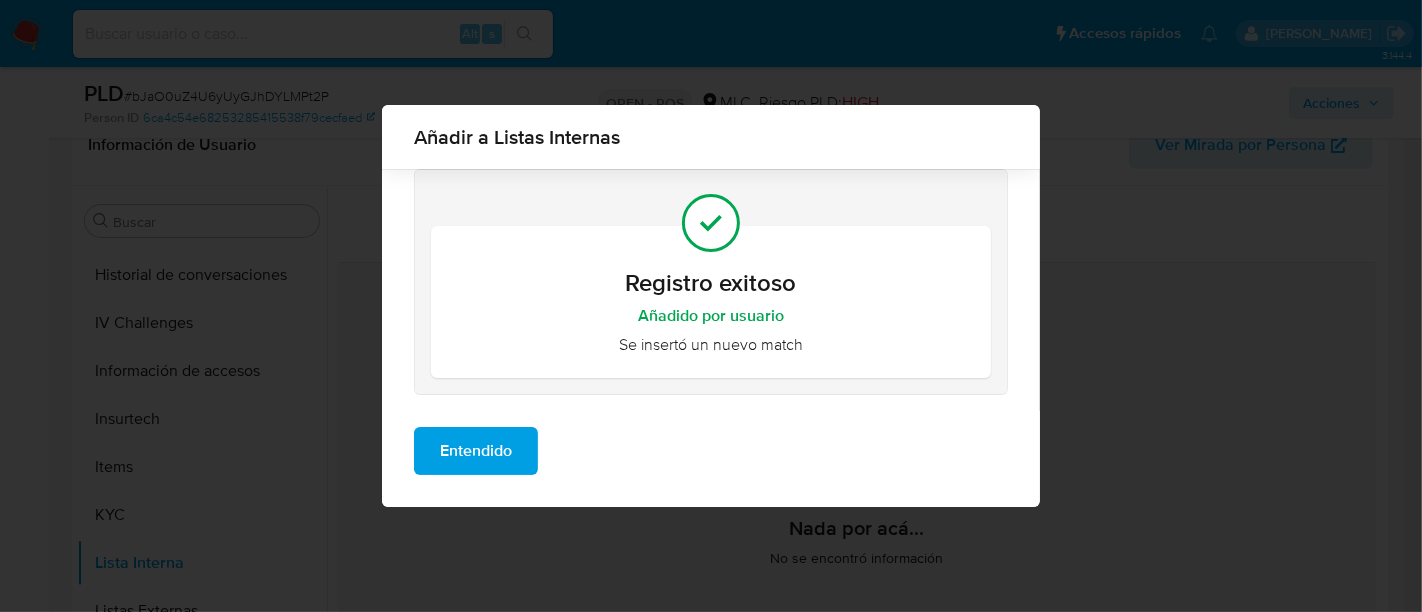 click on "Entendido" at bounding box center [476, 451] 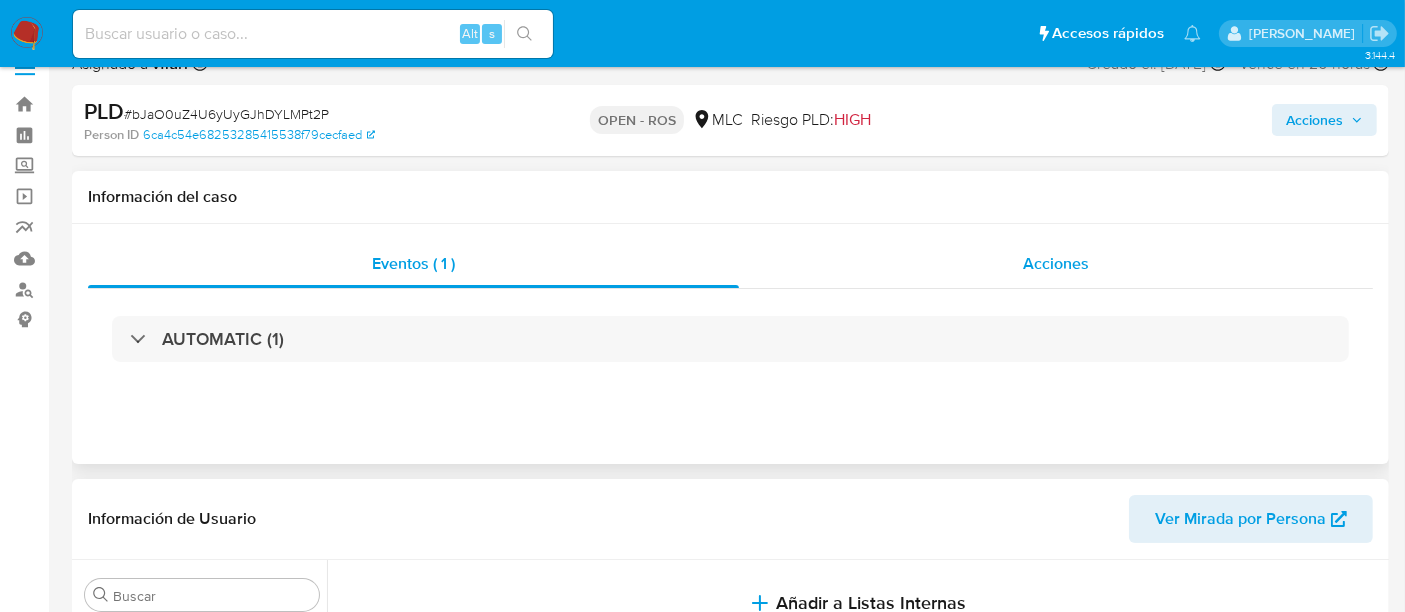 scroll, scrollTop: 0, scrollLeft: 0, axis: both 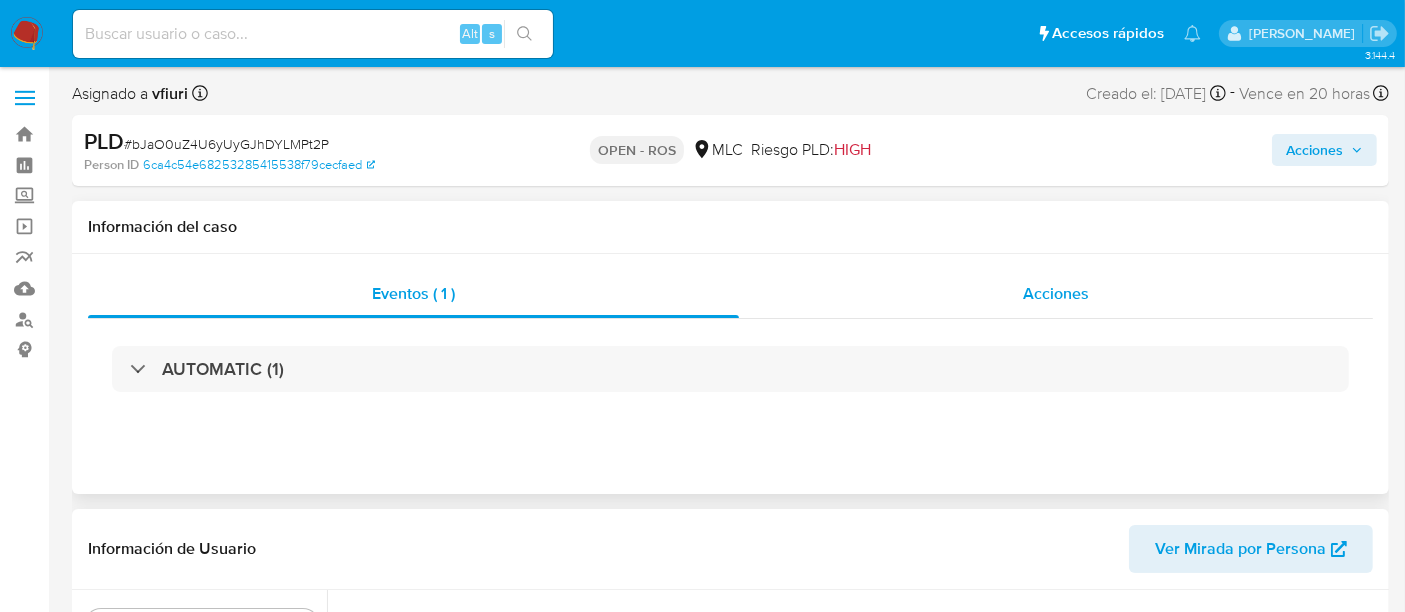 click on "Acciones" at bounding box center [1056, 293] 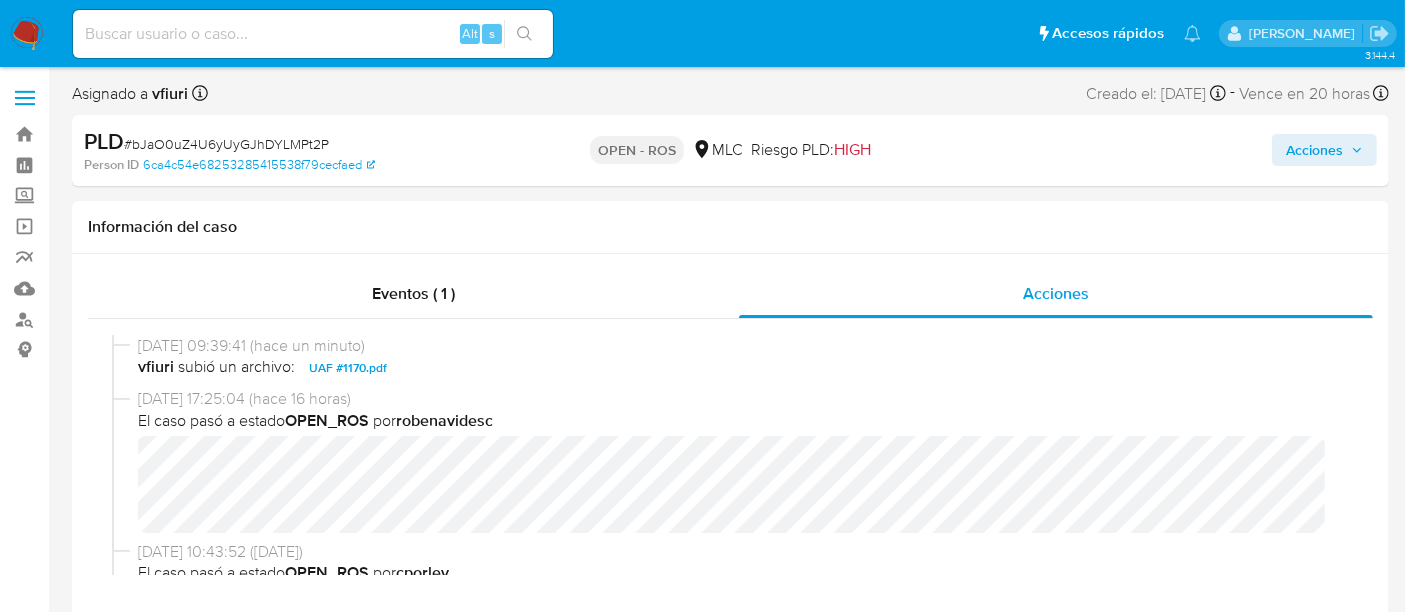 click on "Acciones" at bounding box center [1314, 150] 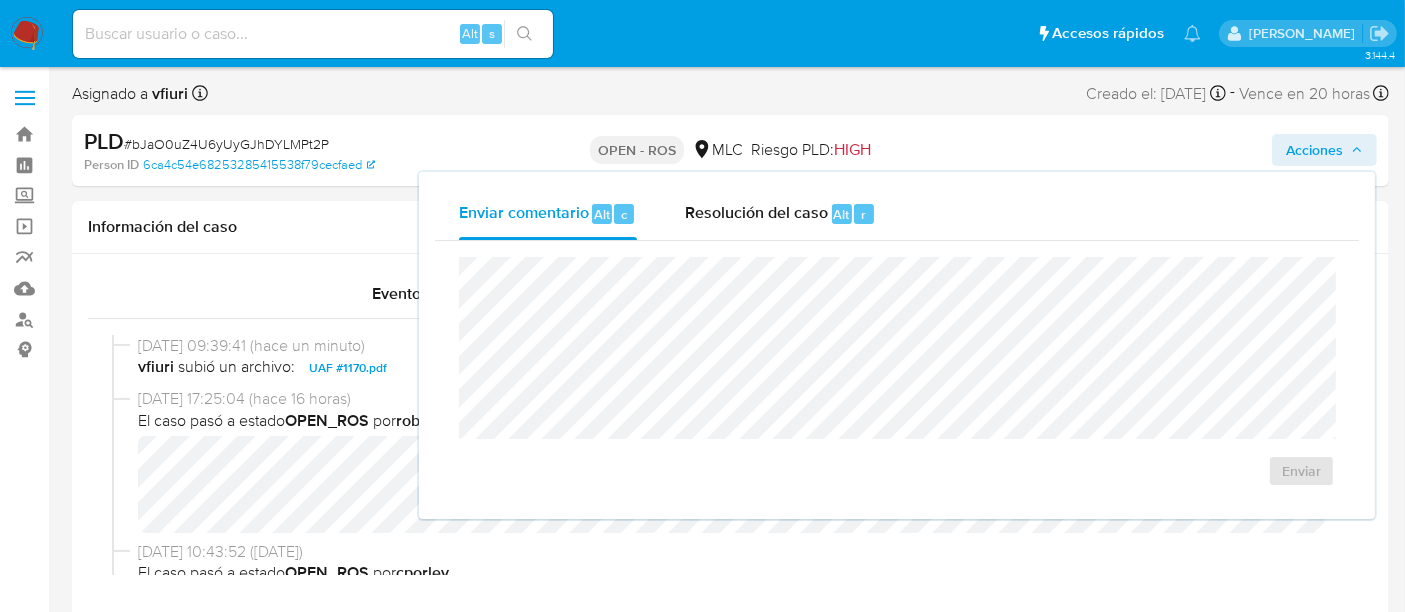 drag, startPoint x: 812, startPoint y: 208, endPoint x: 806, endPoint y: 255, distance: 47.38143 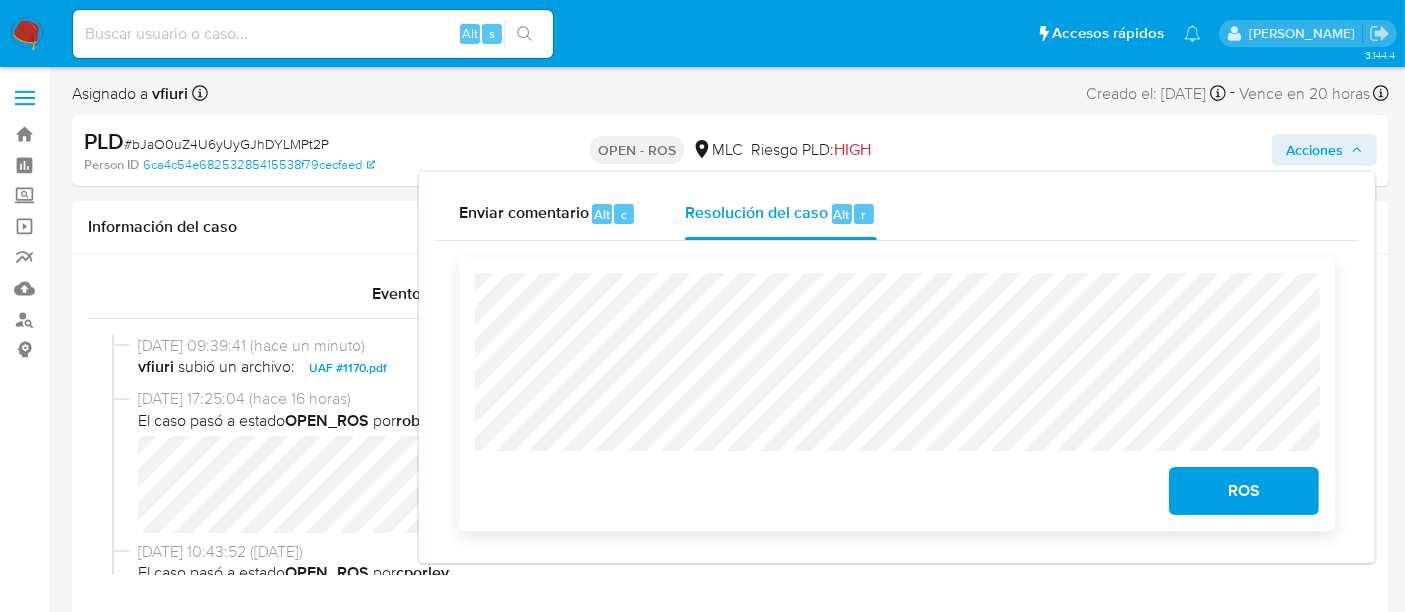 click on "ROS" at bounding box center (1244, 491) 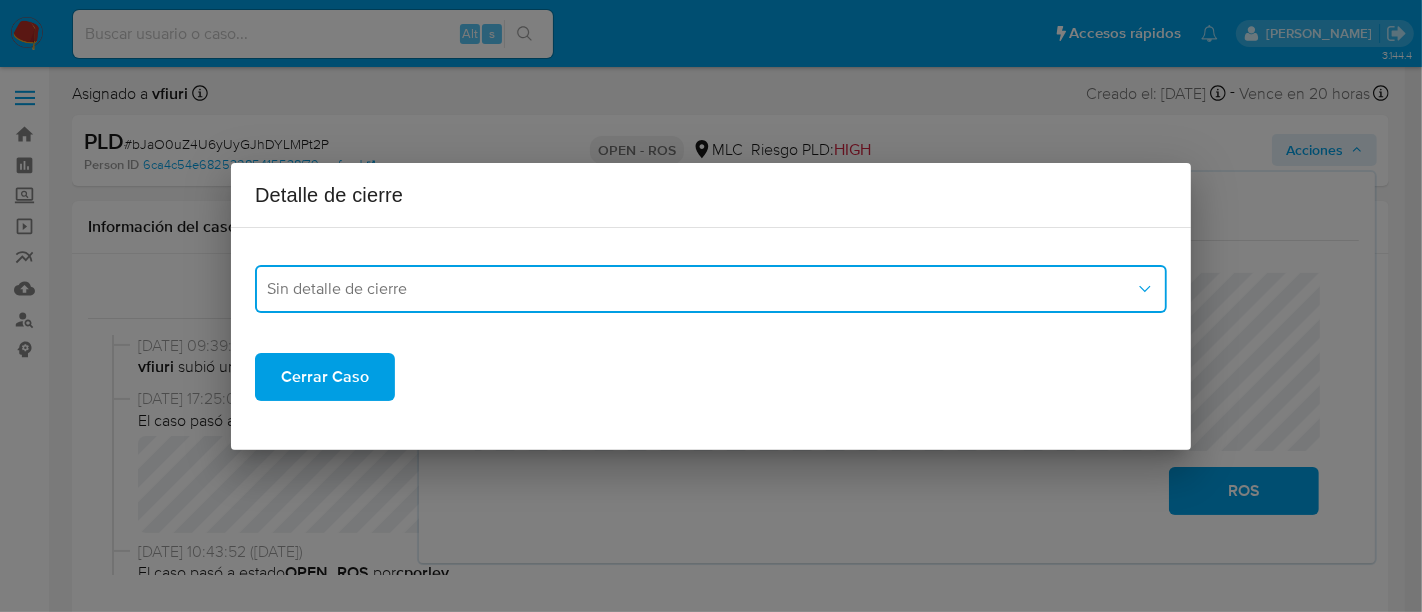 click on "Sin detalle de cierre" at bounding box center [701, 289] 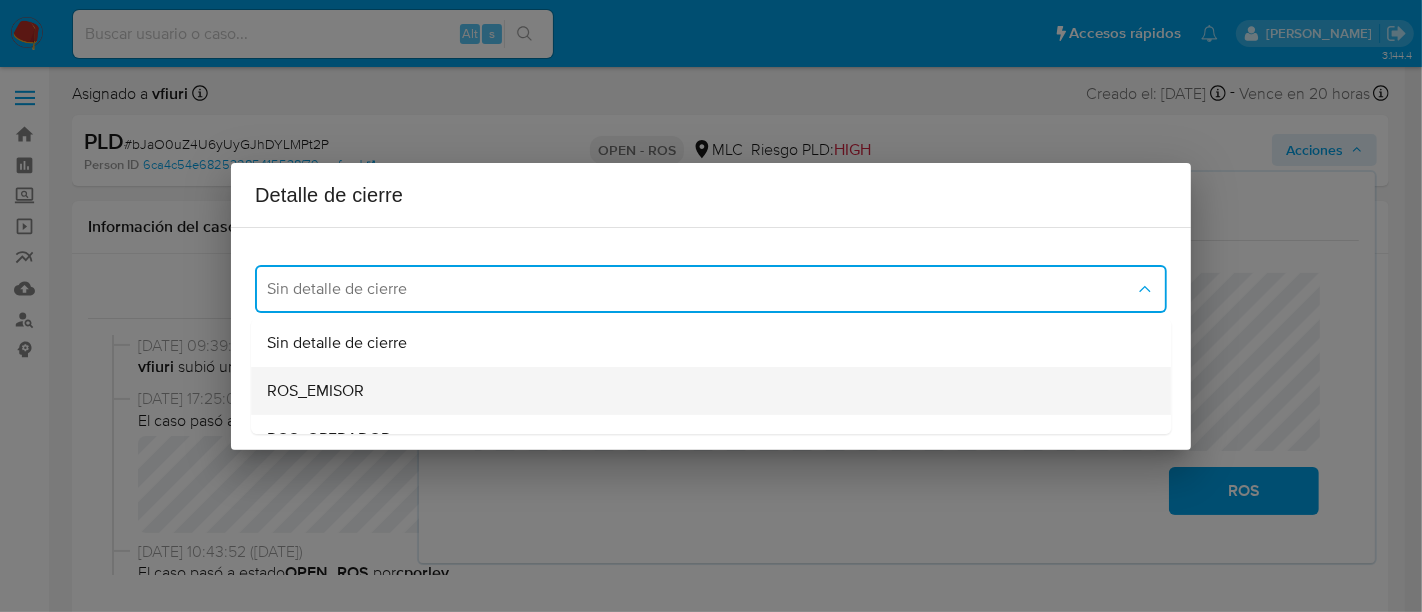 click on "ROS_EMISOR" at bounding box center (705, 391) 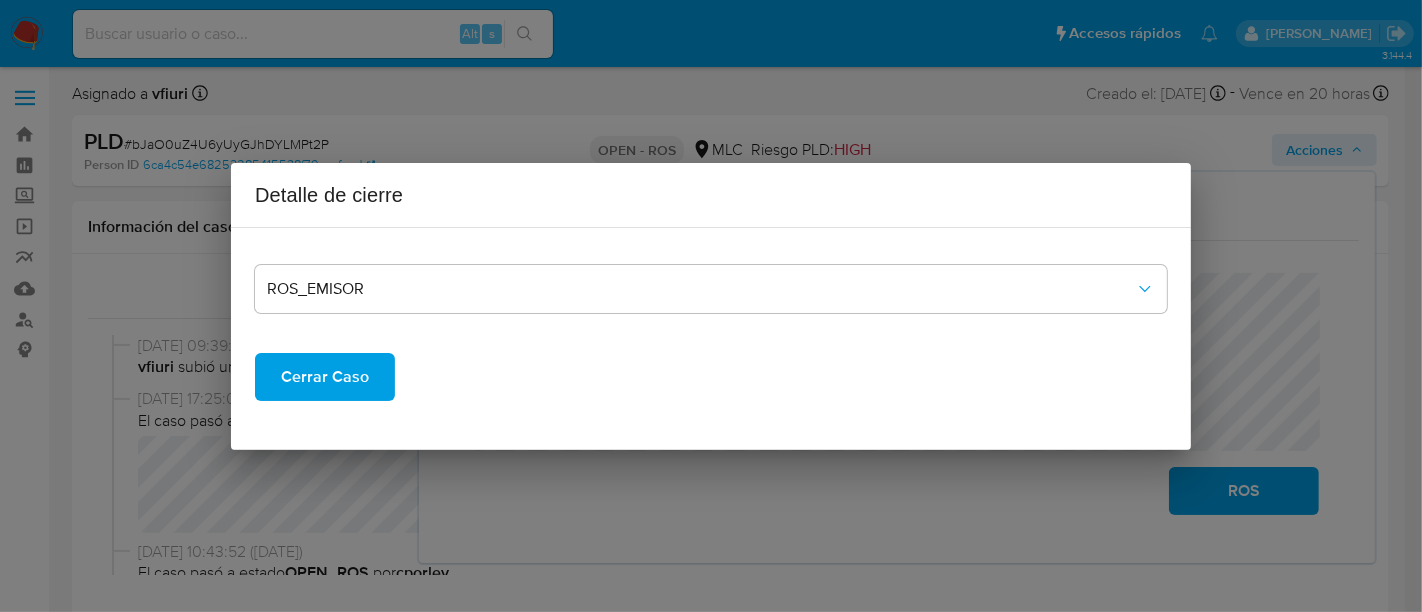 click on "Cerrar Caso" at bounding box center [325, 377] 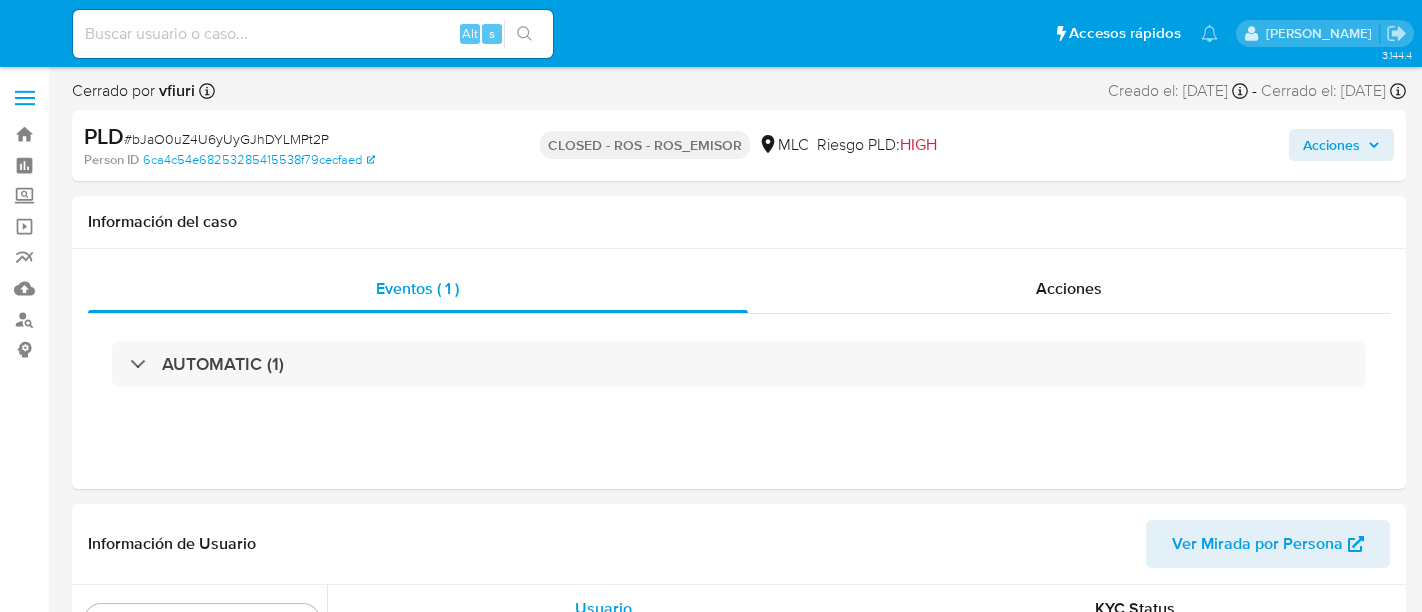 select on "10" 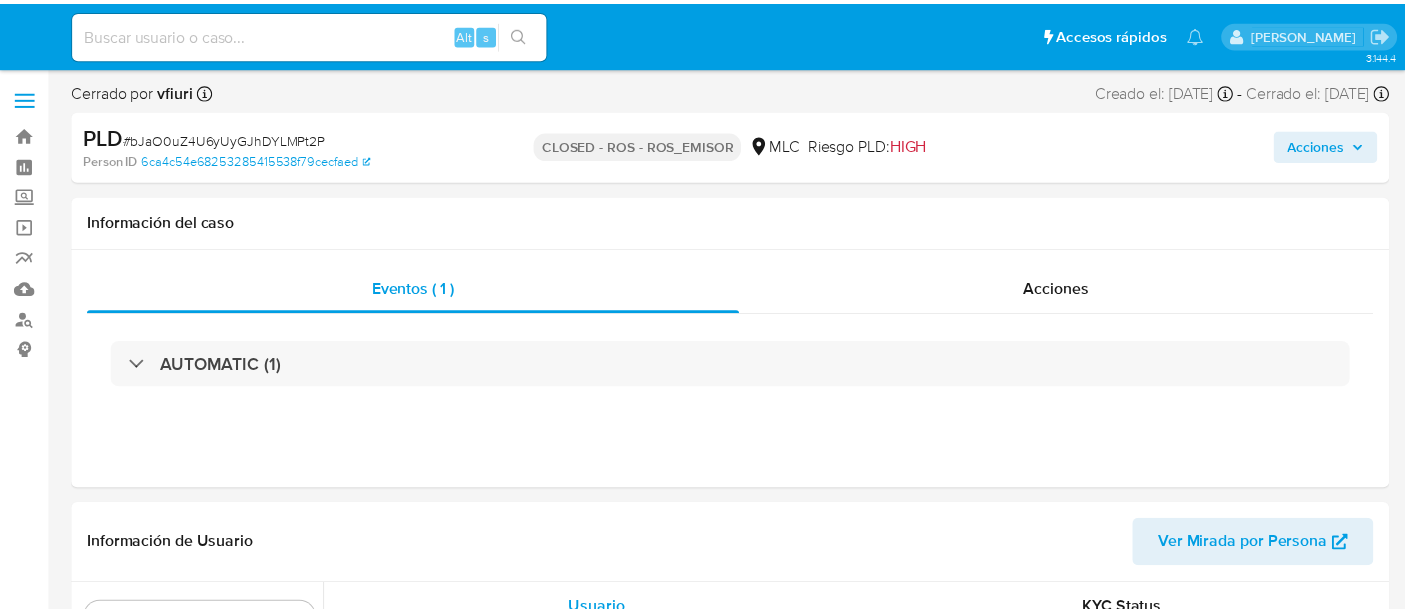 scroll, scrollTop: 0, scrollLeft: 0, axis: both 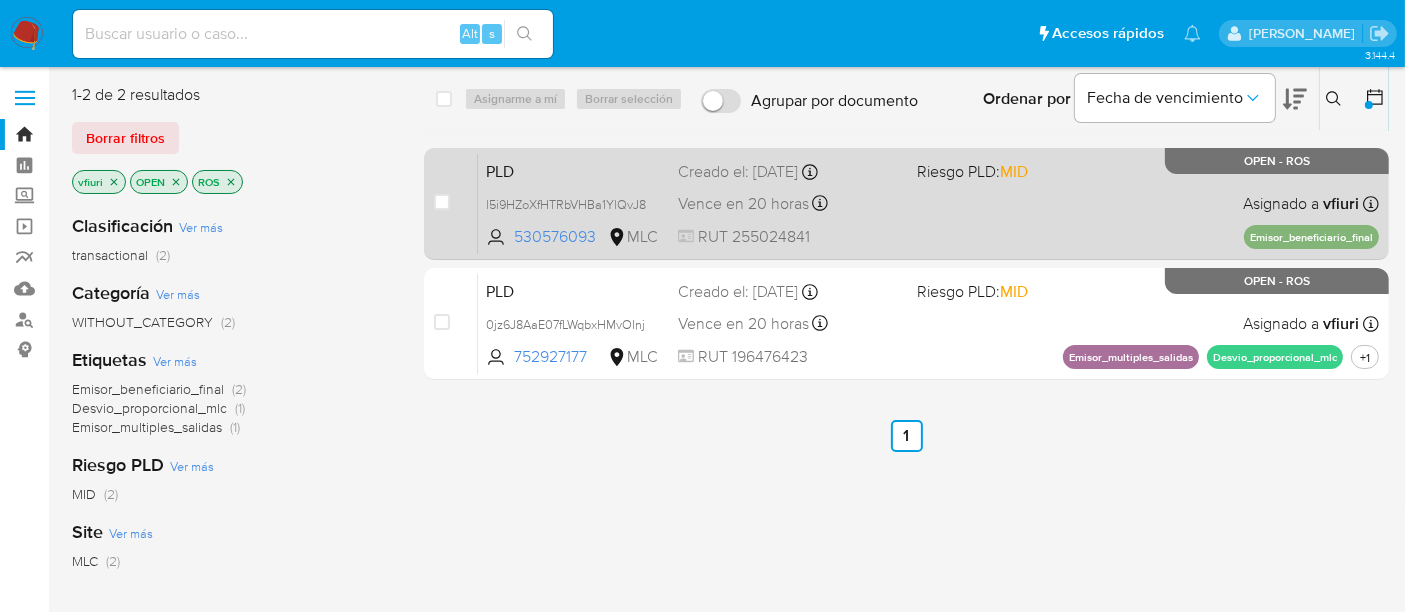 click on "PLD l5i9HZoXfHTRbVHBa1YlQvJ8 530576093 MLC Riesgo PLD:  MID Creado el: [DATE]   Creado el: [DATE] 06:07:55 Vence en 20 horas   Vence el [DATE] 06:07:56 RUT   255024841 Asignado a   vfiuri   Asignado el: [DATE] 11:05:48 Emisor_beneficiario_final OPEN - ROS" at bounding box center (928, 203) 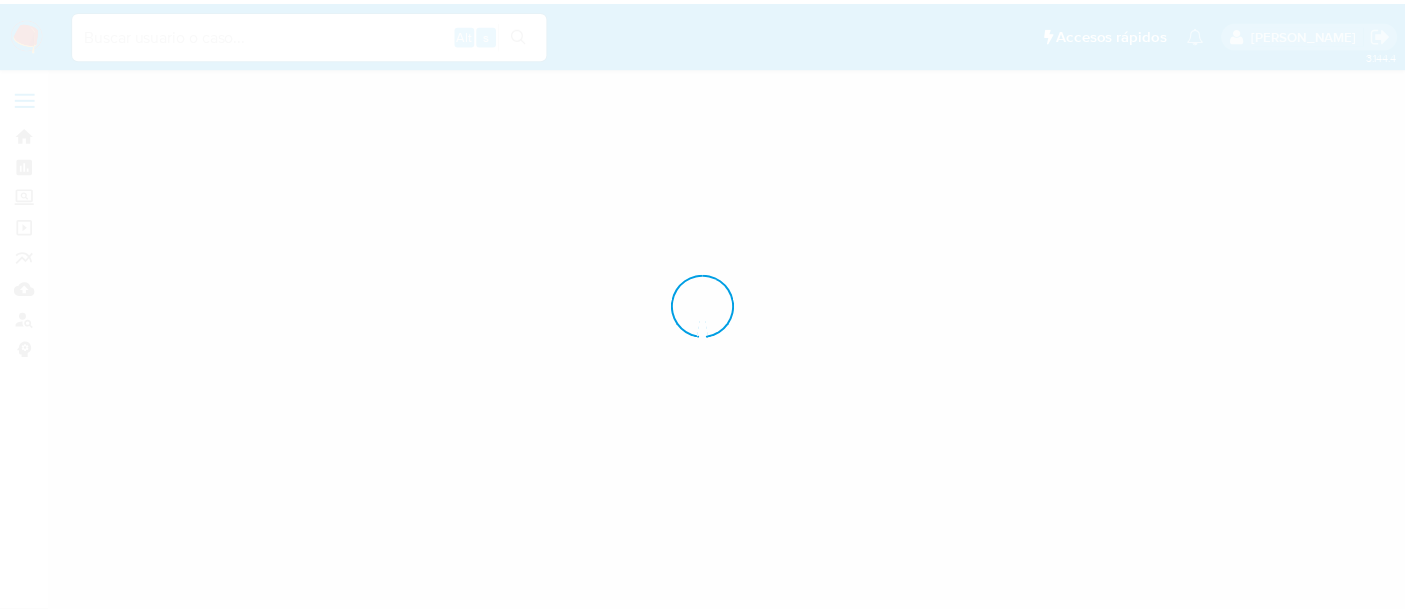 scroll, scrollTop: 0, scrollLeft: 0, axis: both 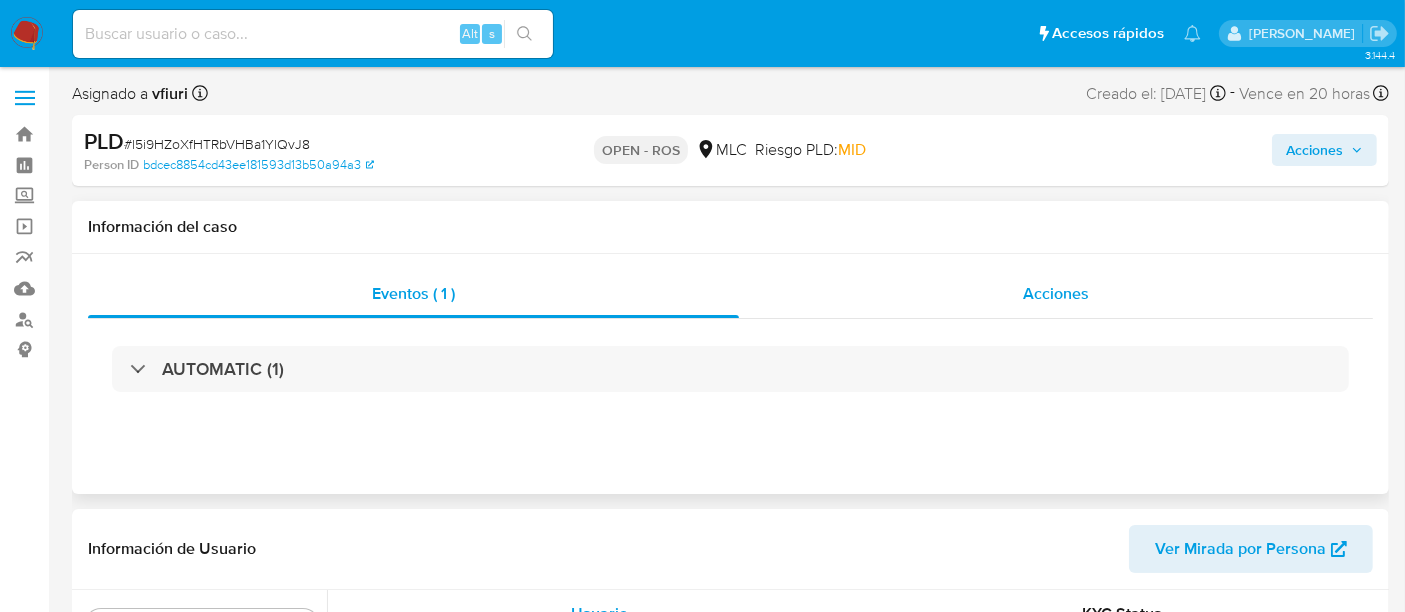 click on "Acciones" at bounding box center [1056, 294] 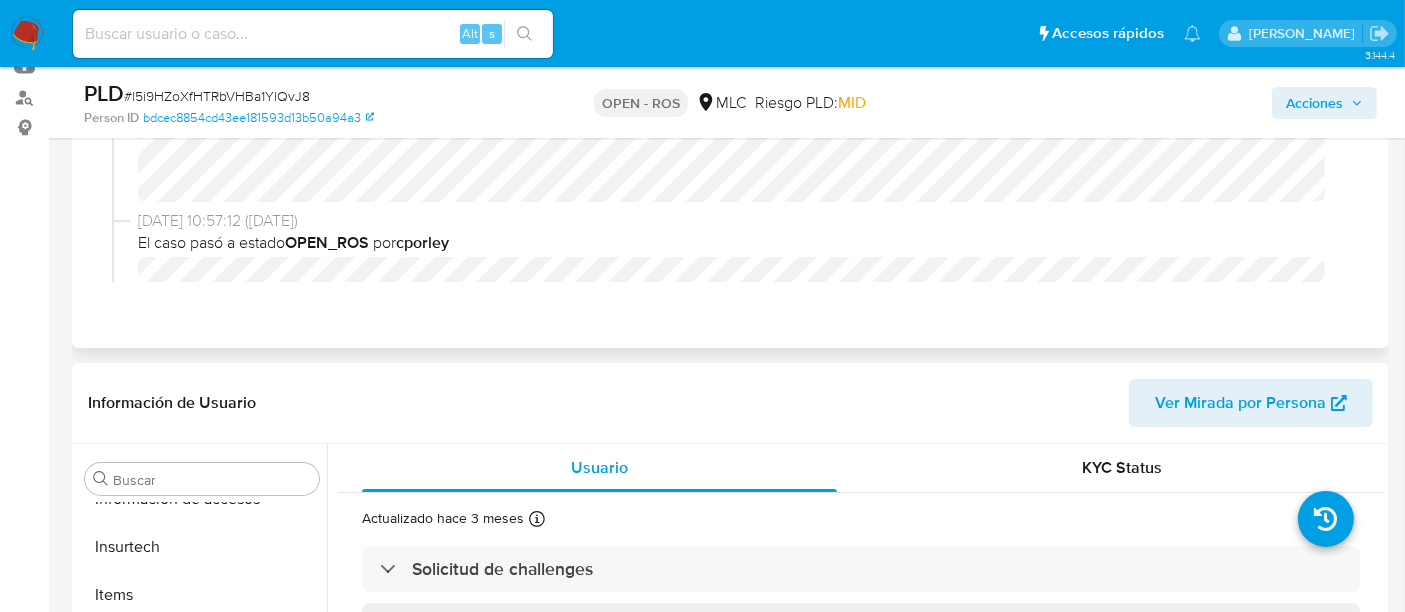 scroll, scrollTop: 111, scrollLeft: 0, axis: vertical 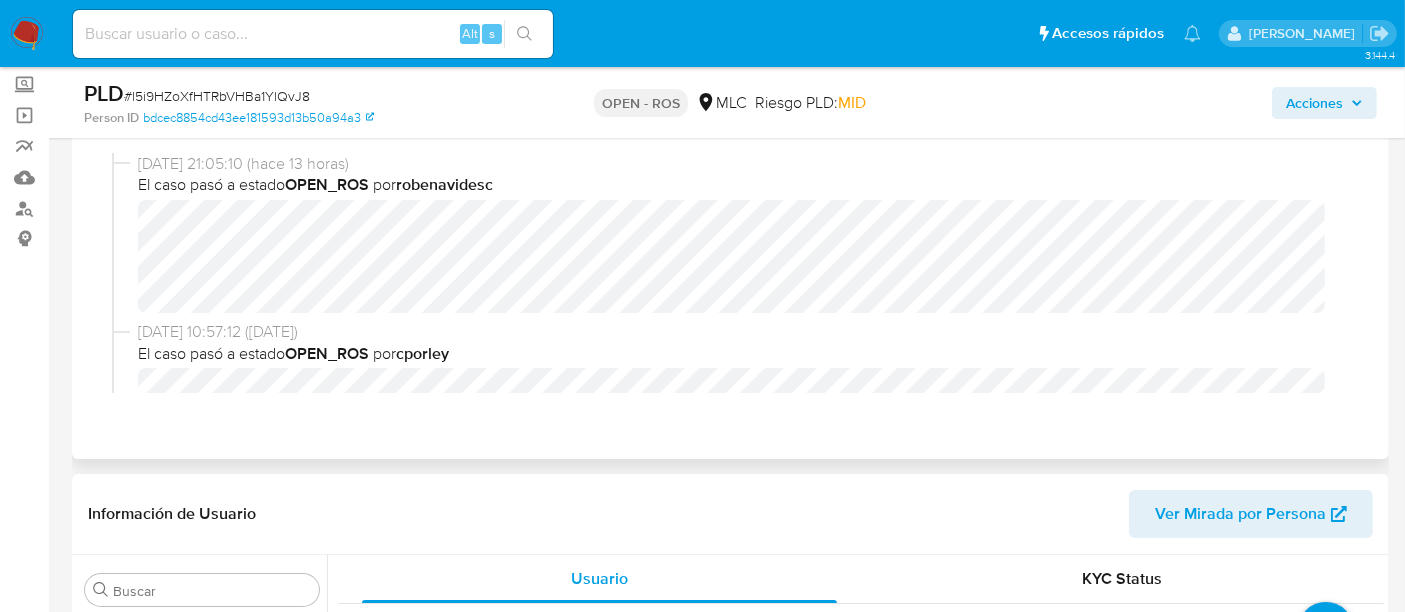 select on "10" 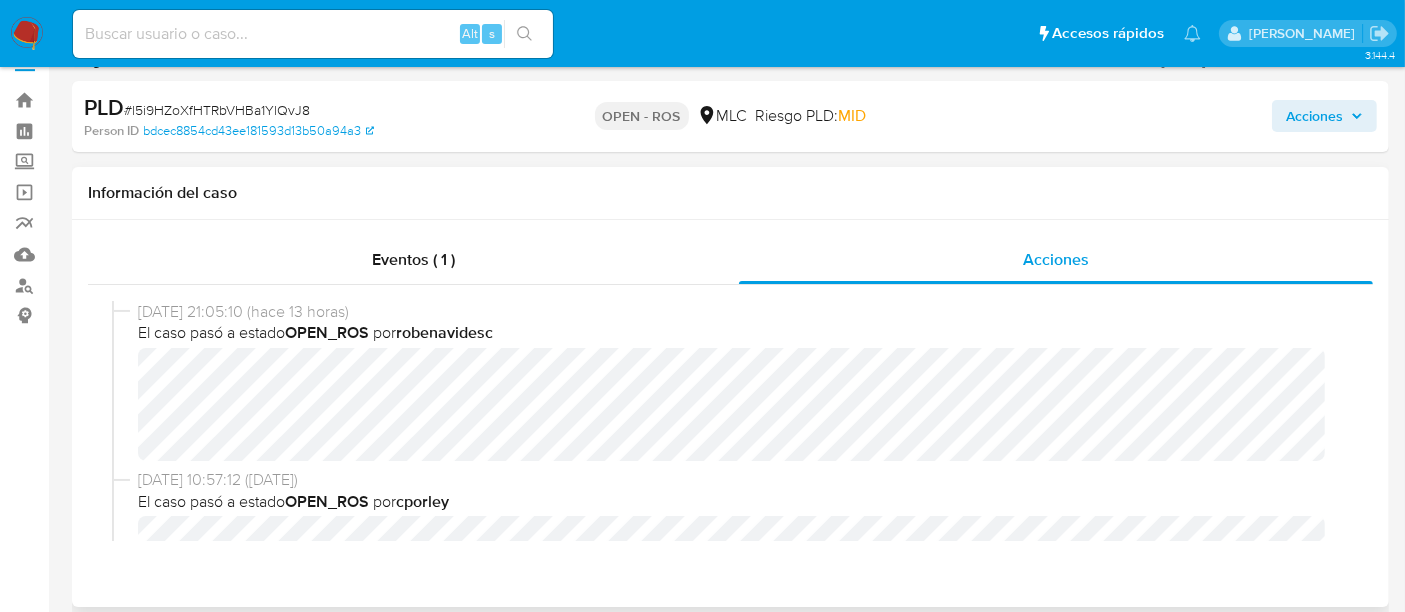 scroll, scrollTop: 0, scrollLeft: 0, axis: both 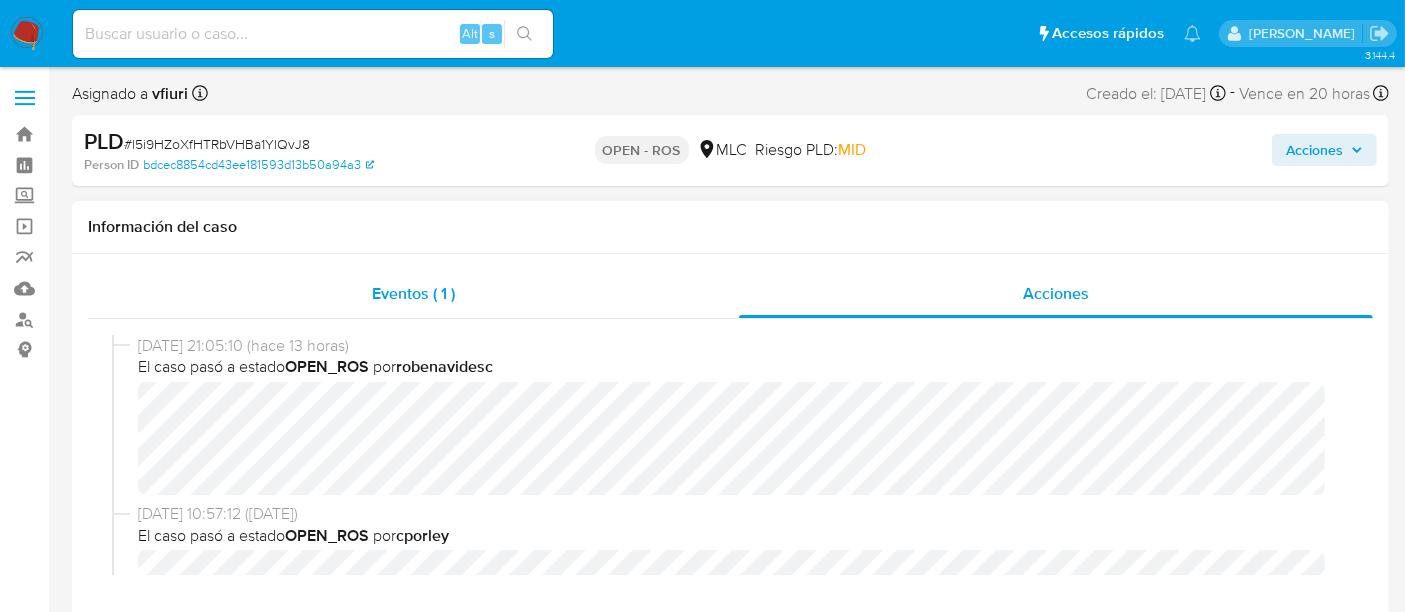 click on "Eventos ( 1 )" at bounding box center (413, 293) 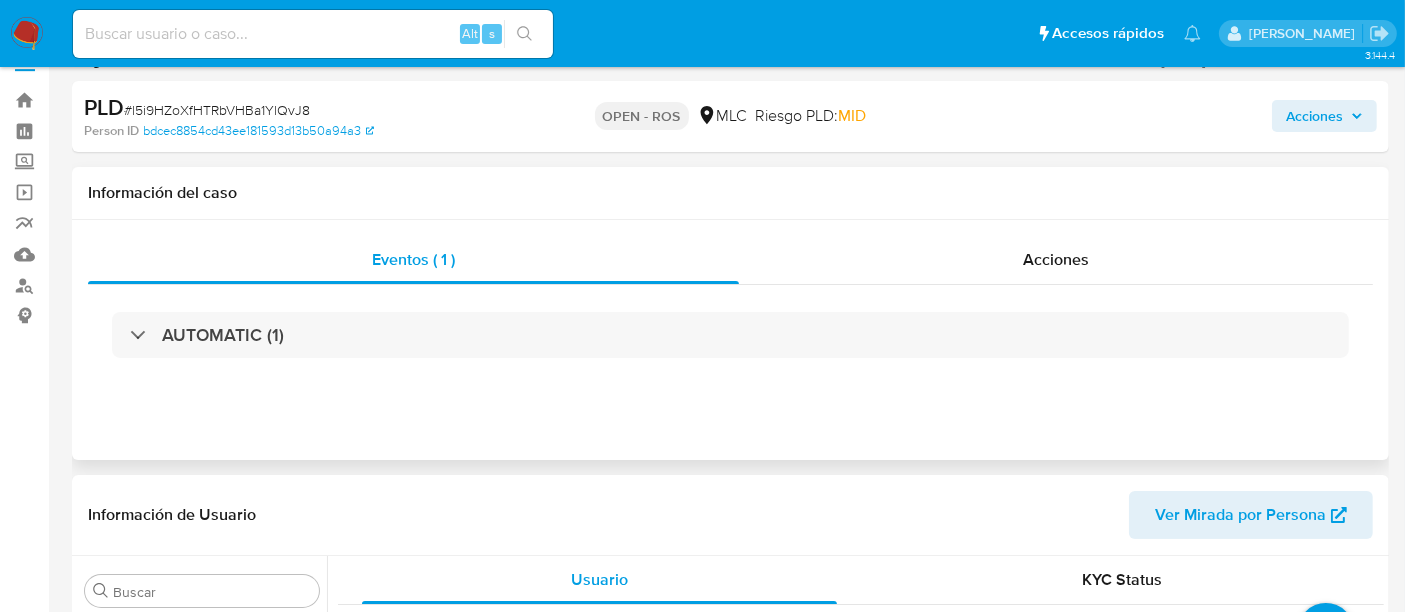 scroll, scrollTop: 0, scrollLeft: 0, axis: both 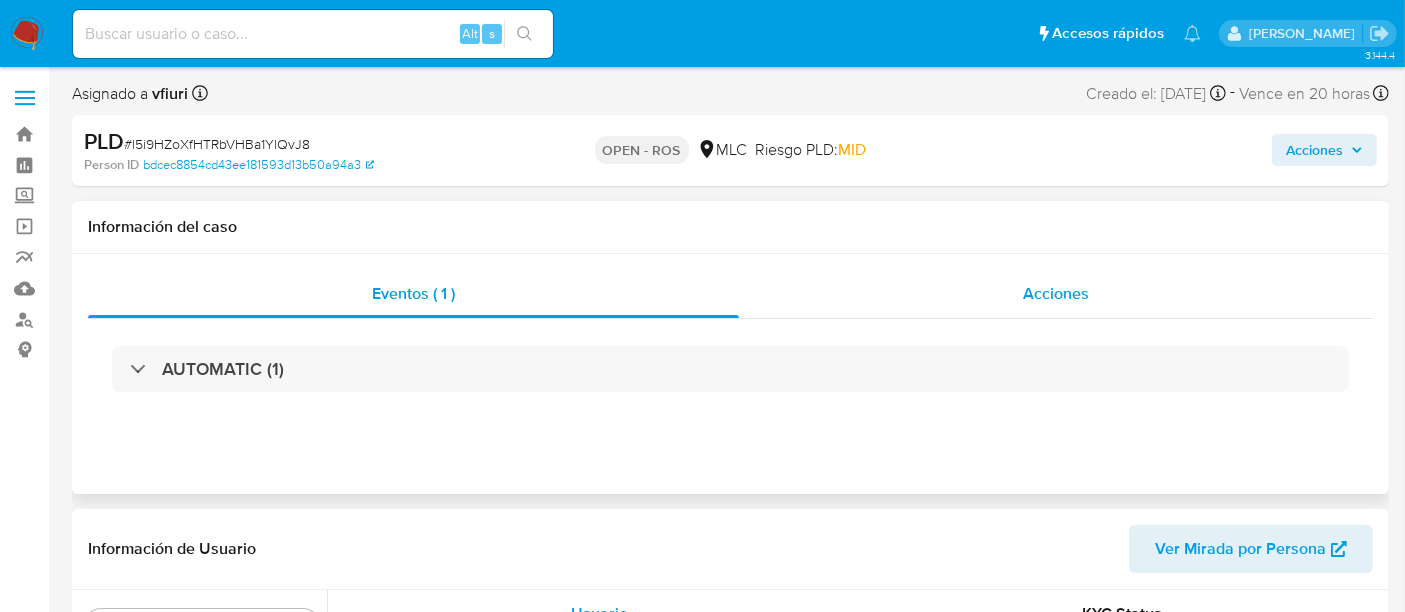 click on "Acciones" at bounding box center [1056, 293] 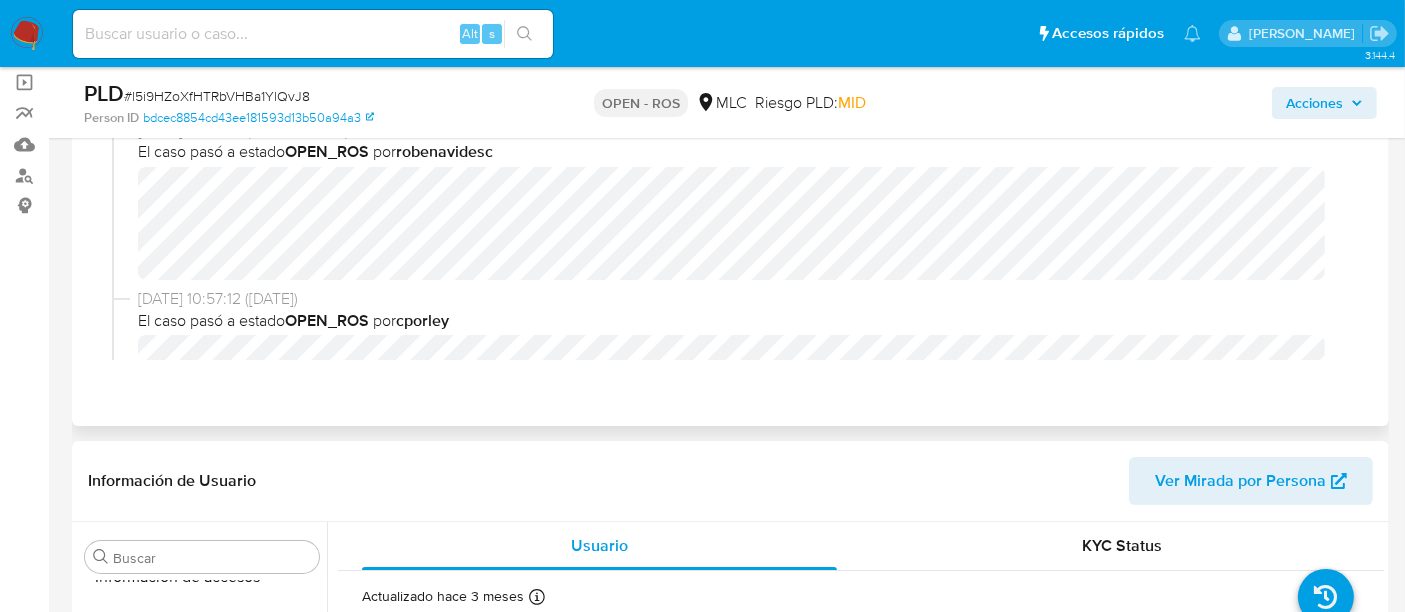 scroll, scrollTop: 111, scrollLeft: 0, axis: vertical 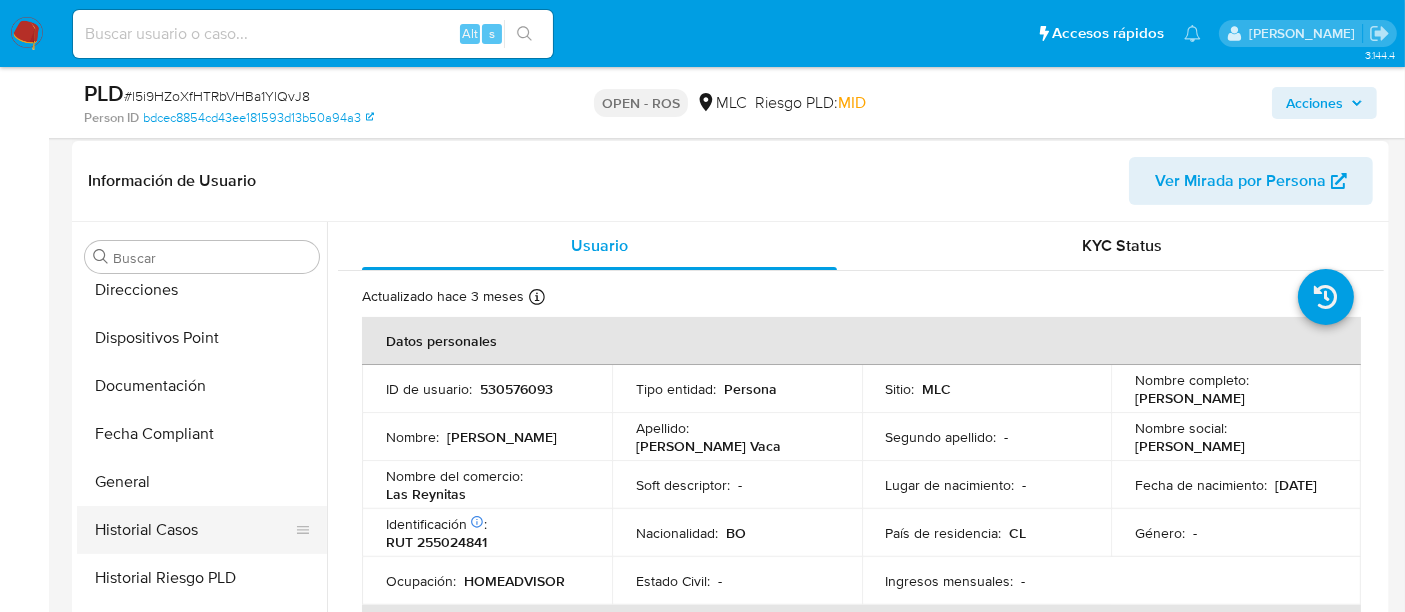 click on "Historial Casos" at bounding box center (194, 530) 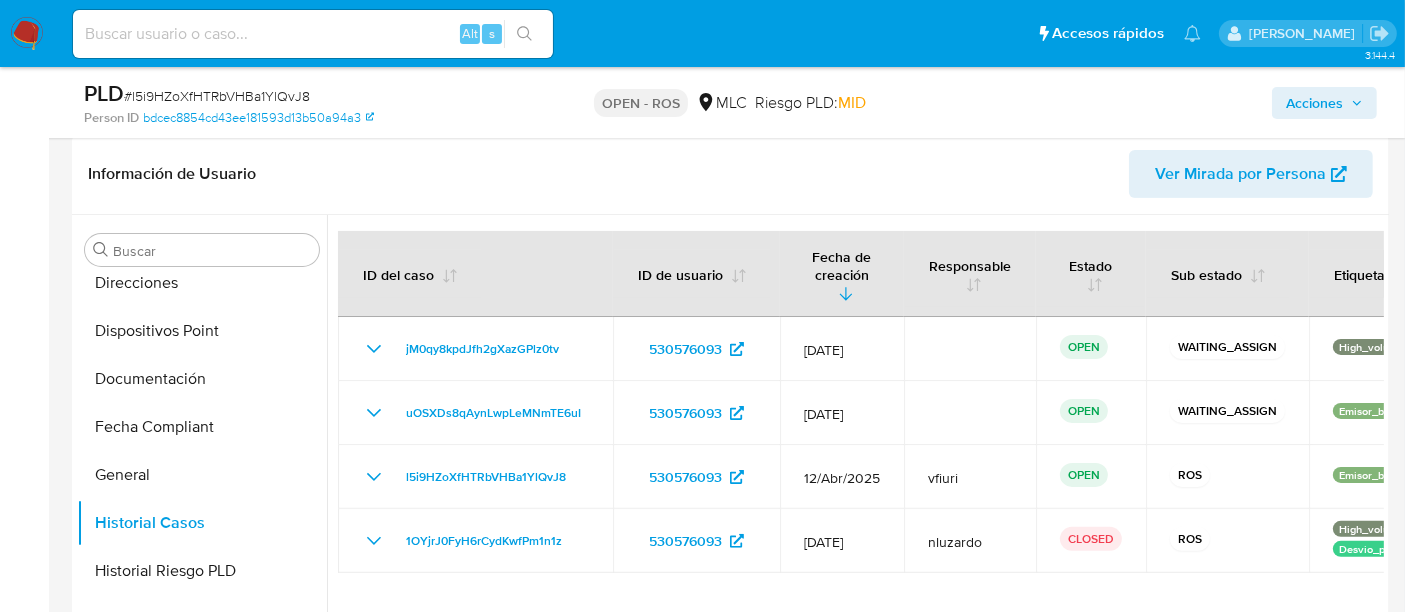 scroll, scrollTop: 777, scrollLeft: 0, axis: vertical 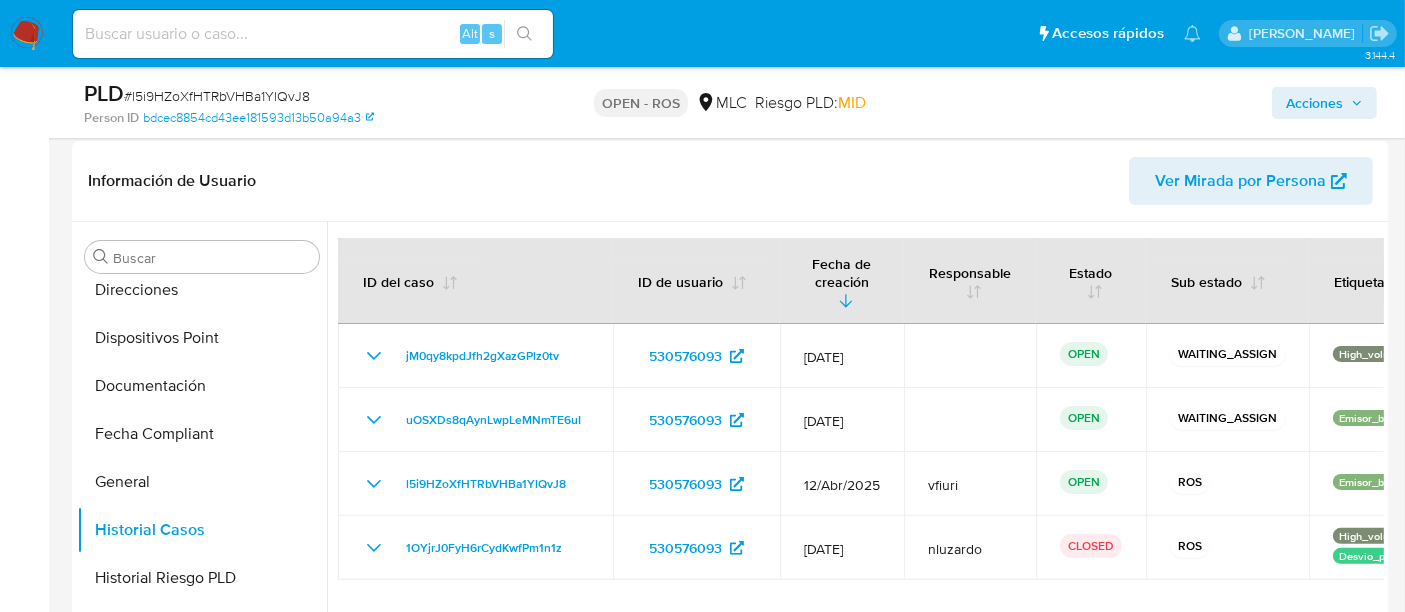 type 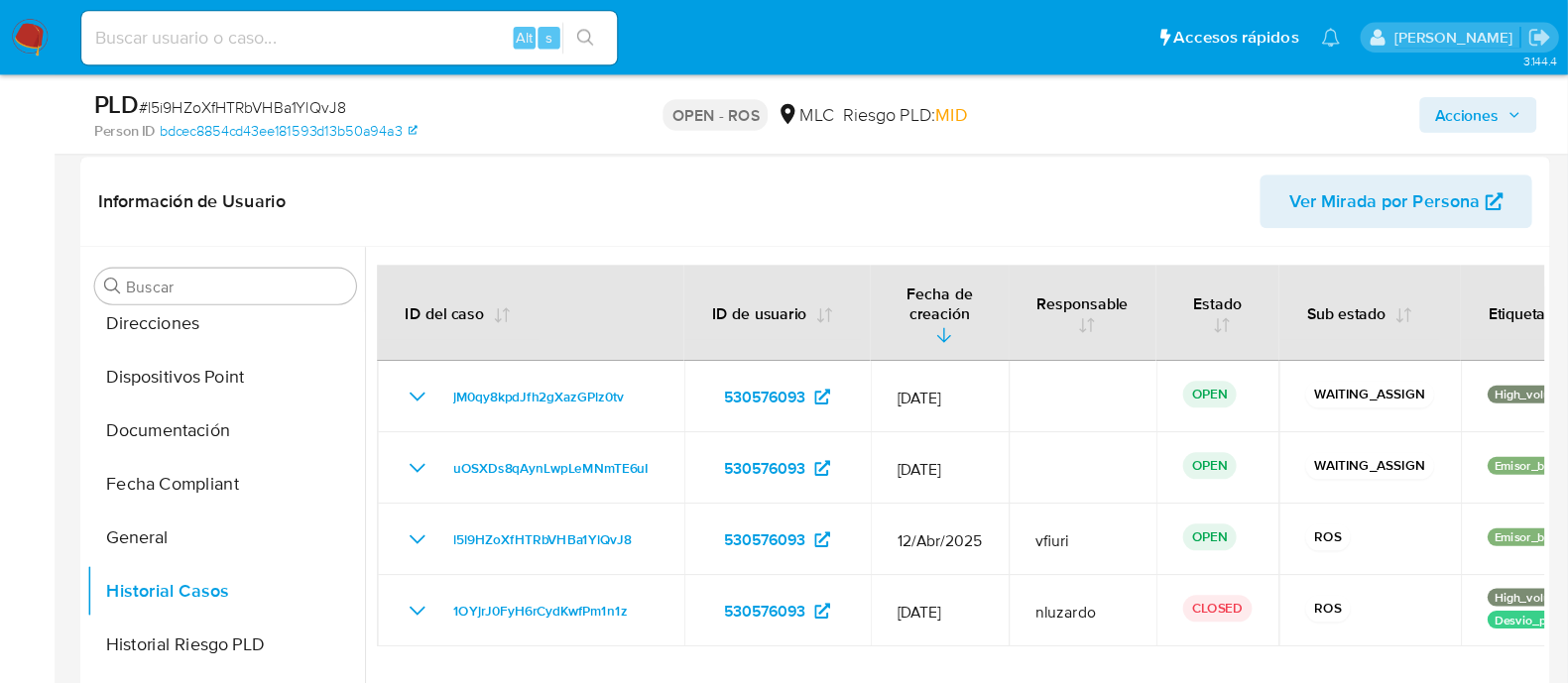 scroll, scrollTop: 440, scrollLeft: 0, axis: vertical 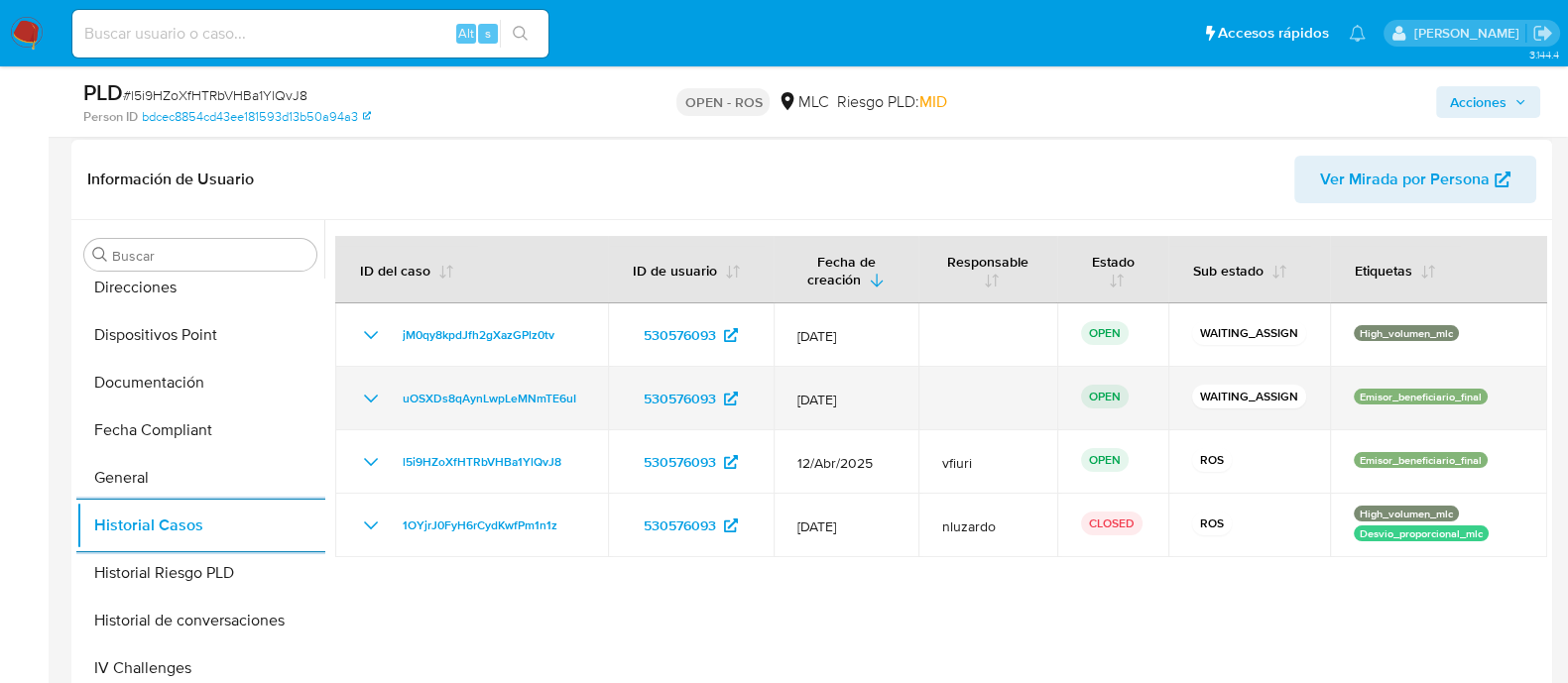 click 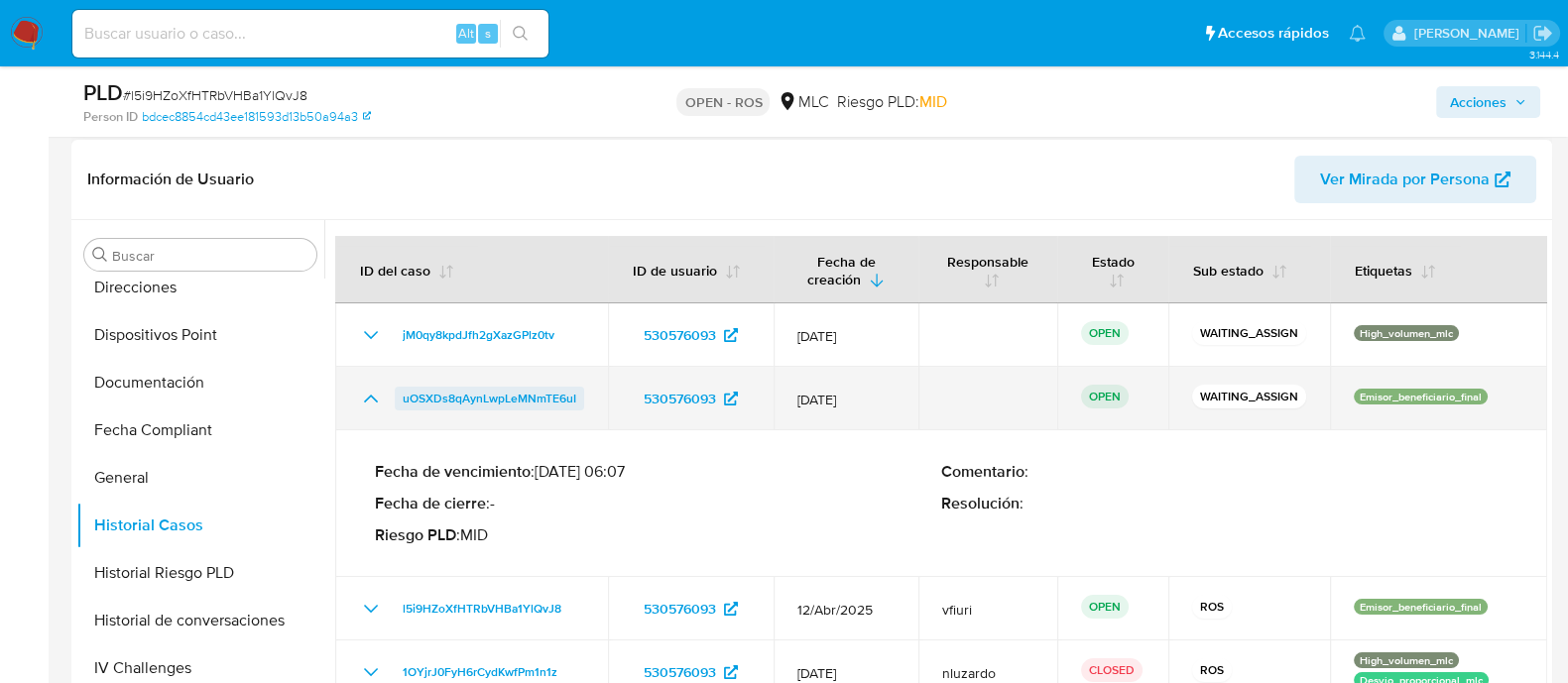 click on "uOSXDs8qAynLwpLeMNmTE6uI" at bounding box center [489, 398] 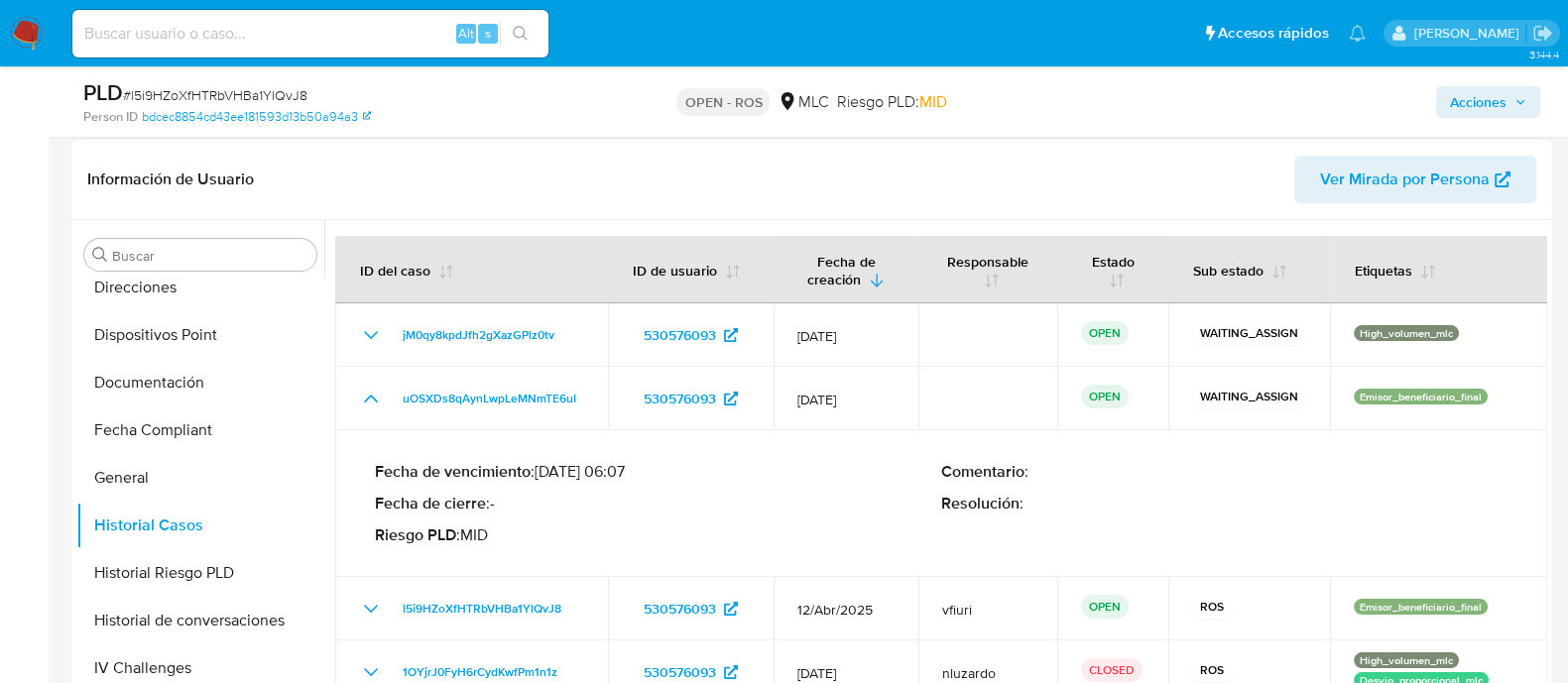 scroll, scrollTop: 0, scrollLeft: 0, axis: both 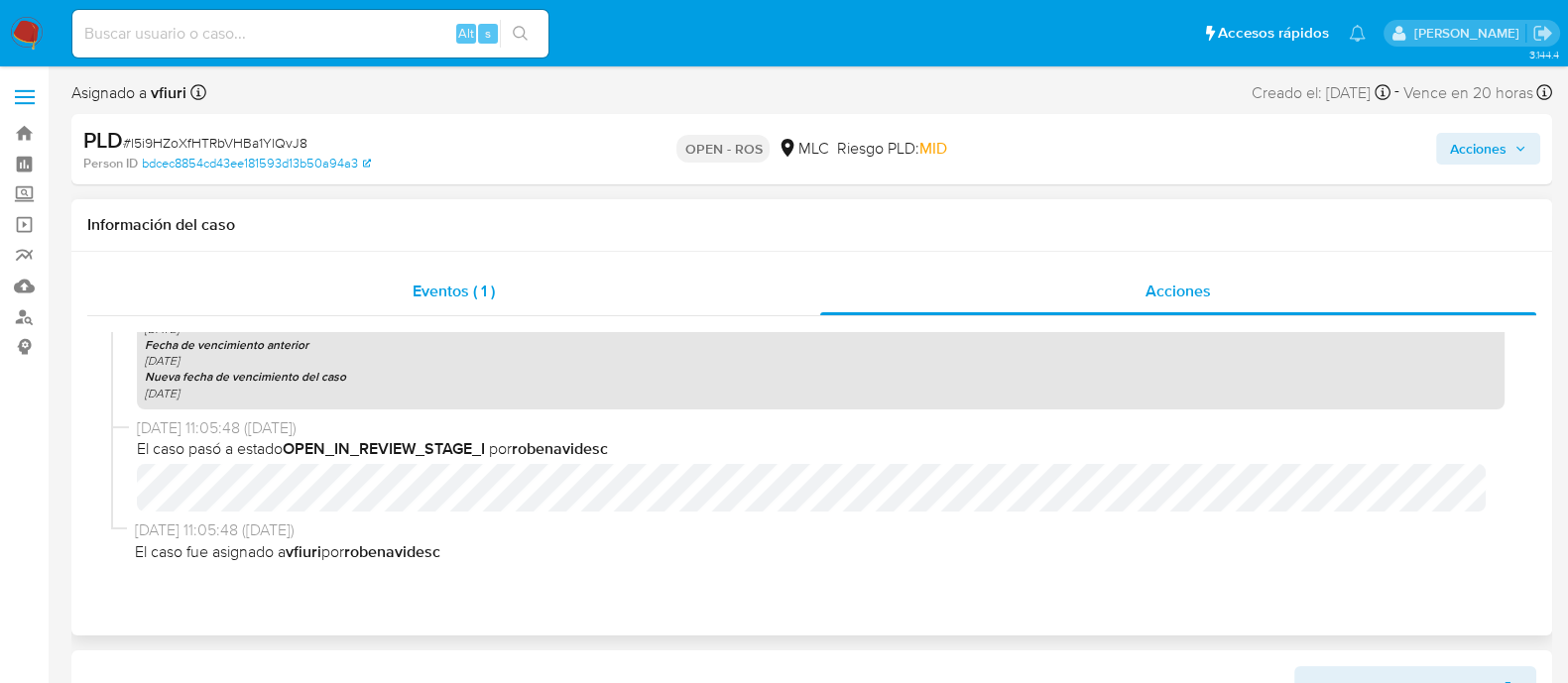 click on "Eventos ( 1 )" at bounding box center [453, 291] 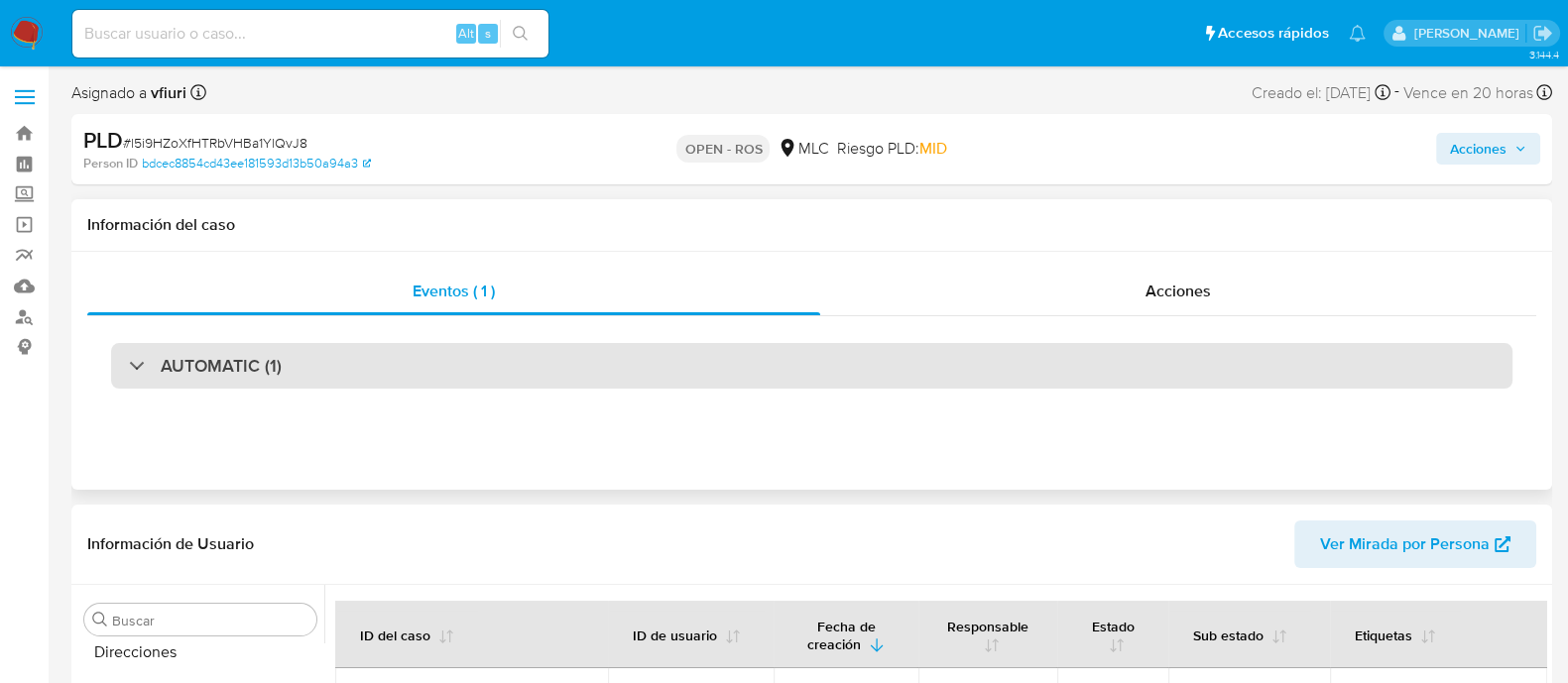 click on "AUTOMATIC (1)" at bounding box center [811, 366] 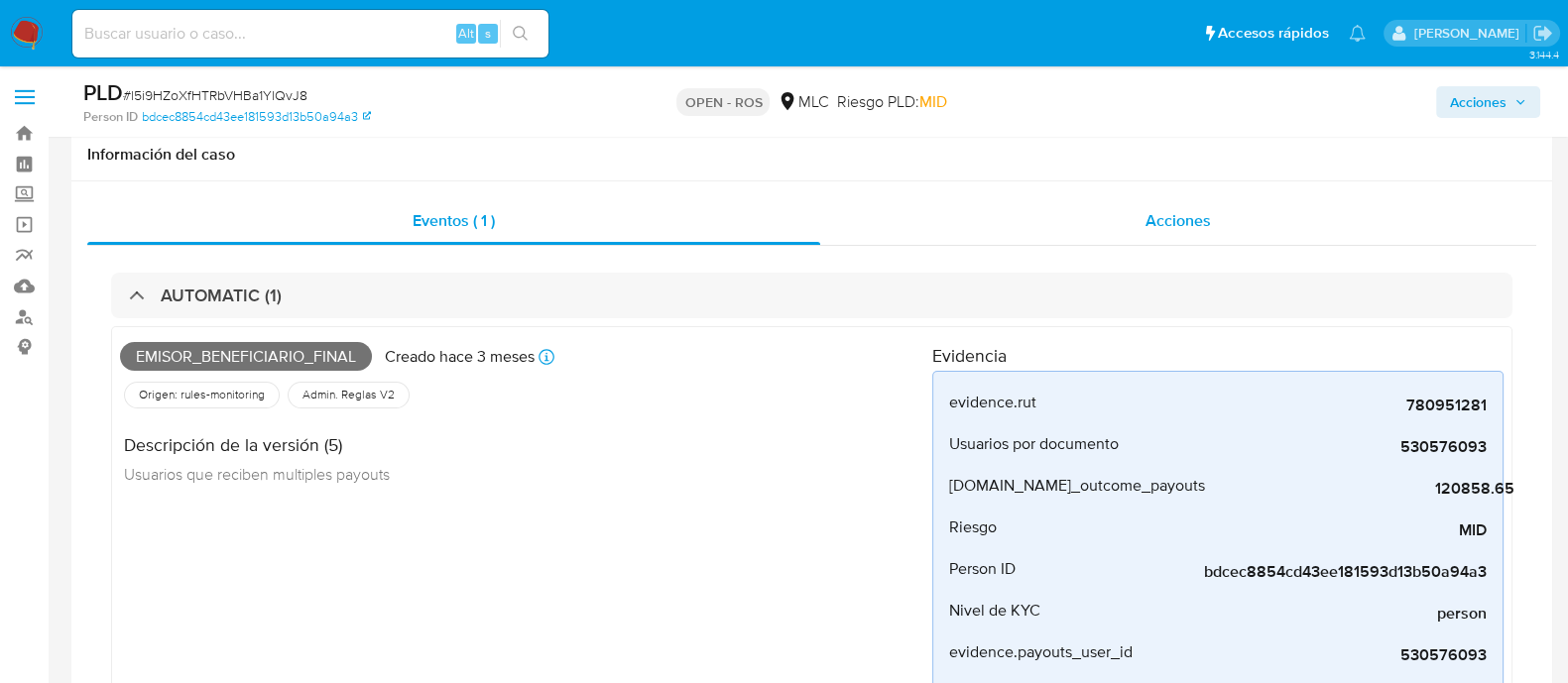 scroll, scrollTop: 123, scrollLeft: 0, axis: vertical 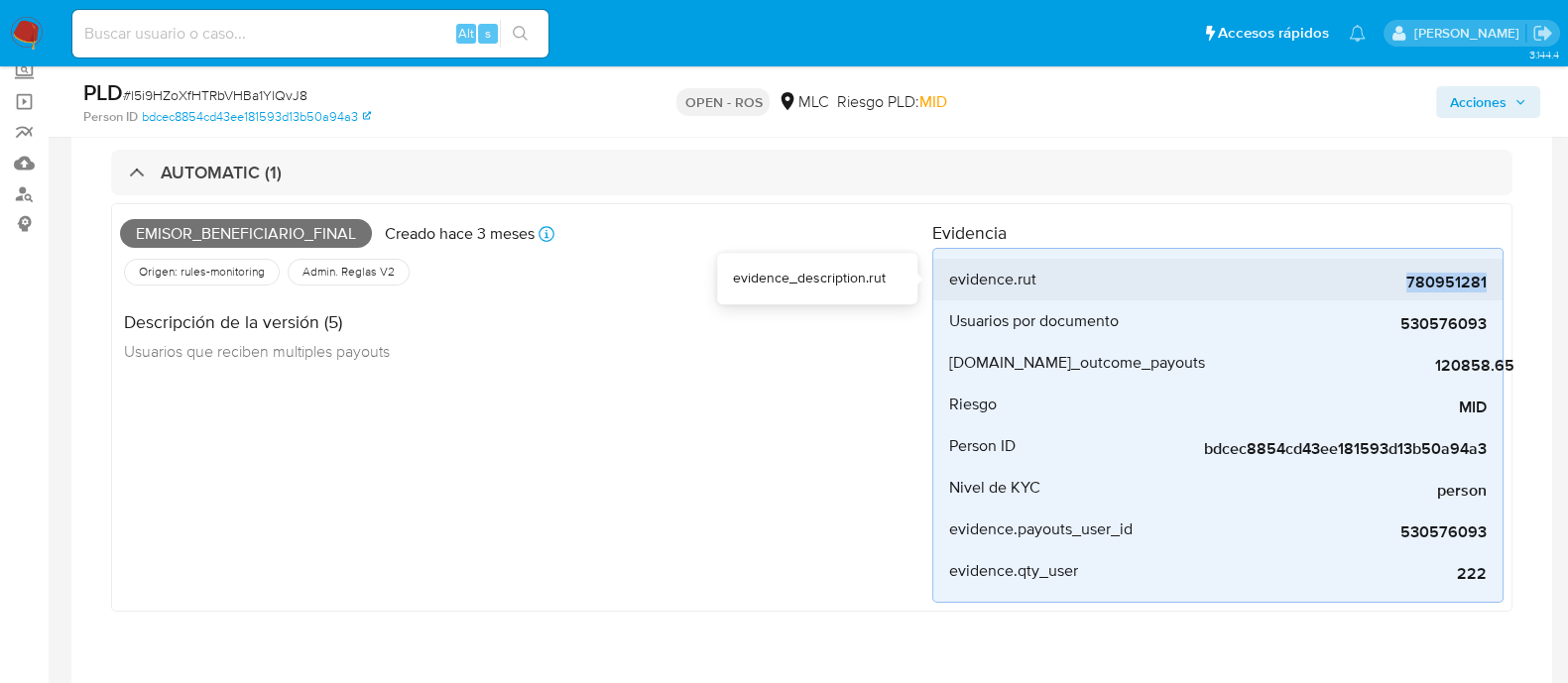 drag, startPoint x: 1389, startPoint y: 285, endPoint x: 1499, endPoint y: 281, distance: 110.0727 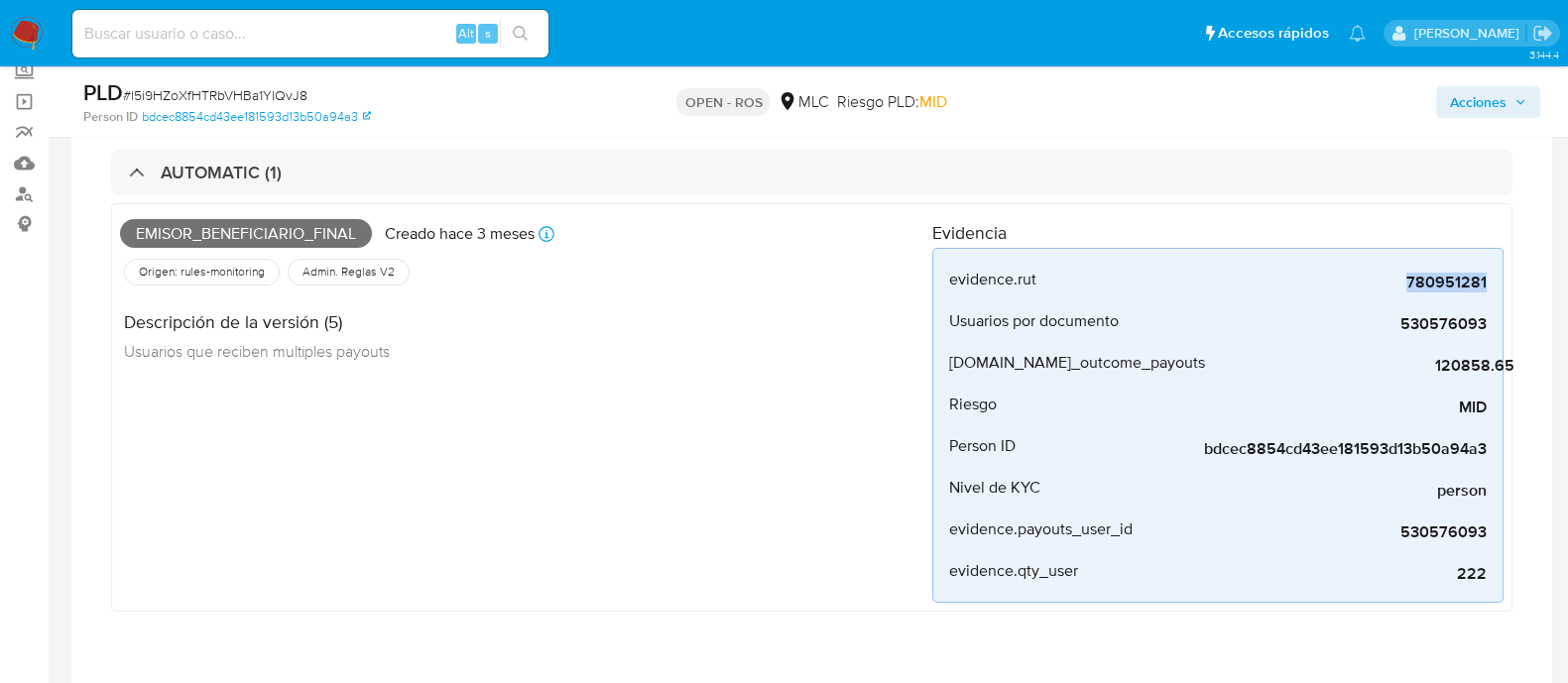 scroll, scrollTop: 0, scrollLeft: 0, axis: both 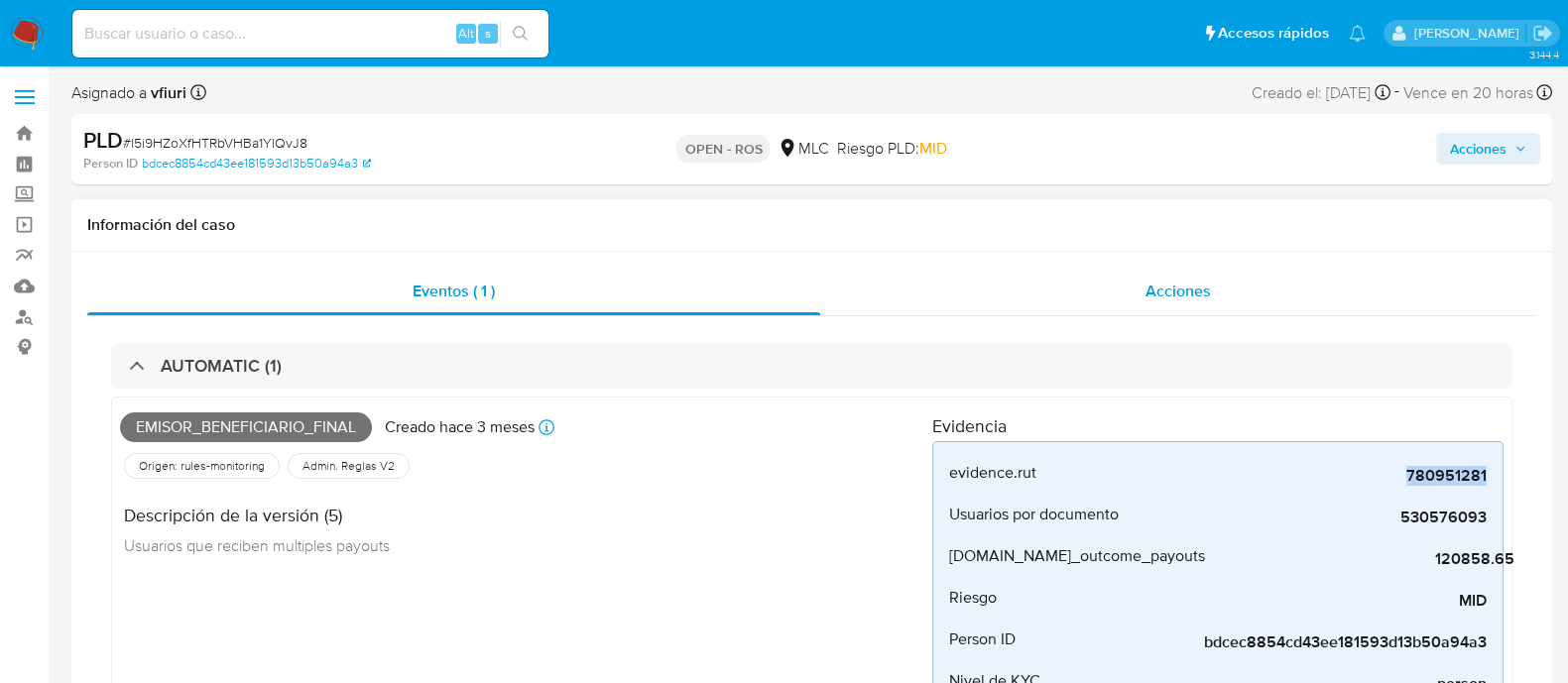 click on "Acciones" at bounding box center (1178, 291) 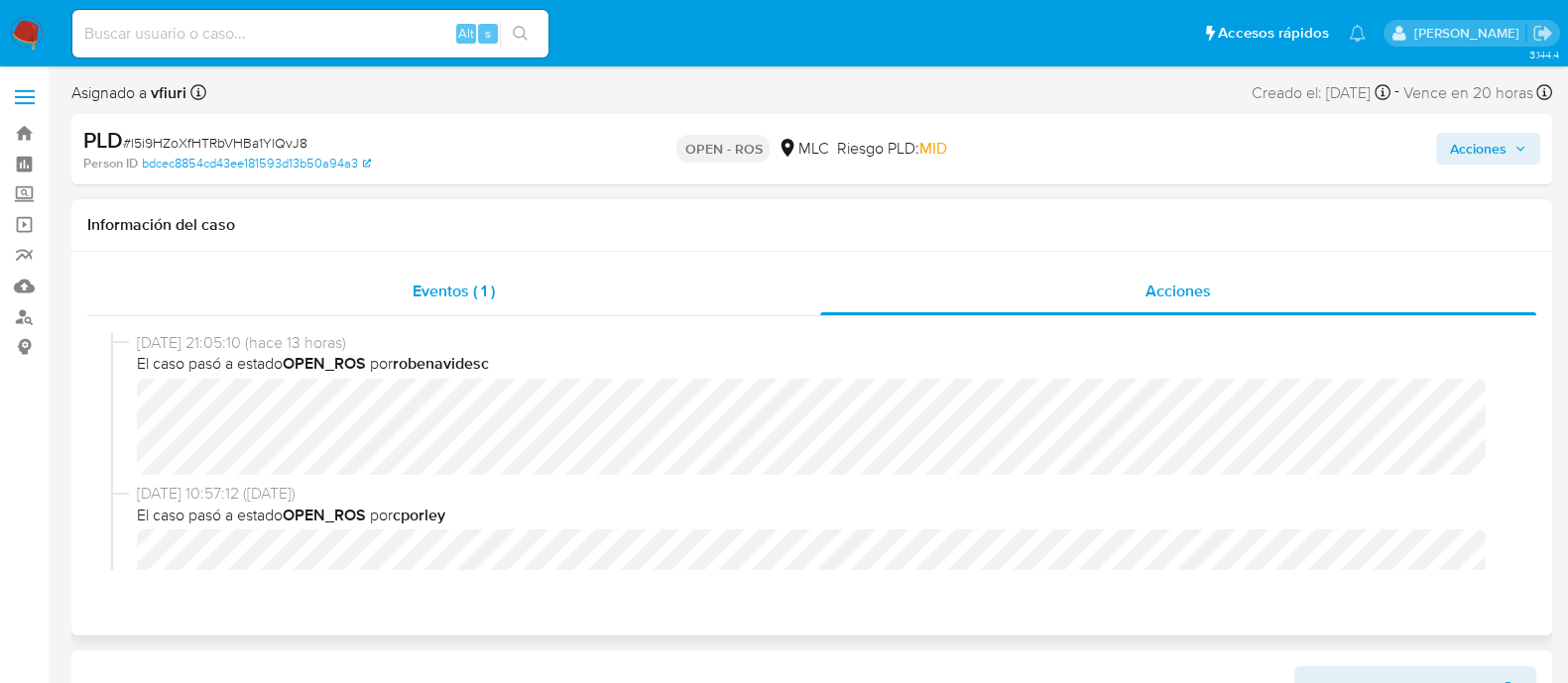 click on "Eventos ( 1 )" at bounding box center [453, 290] 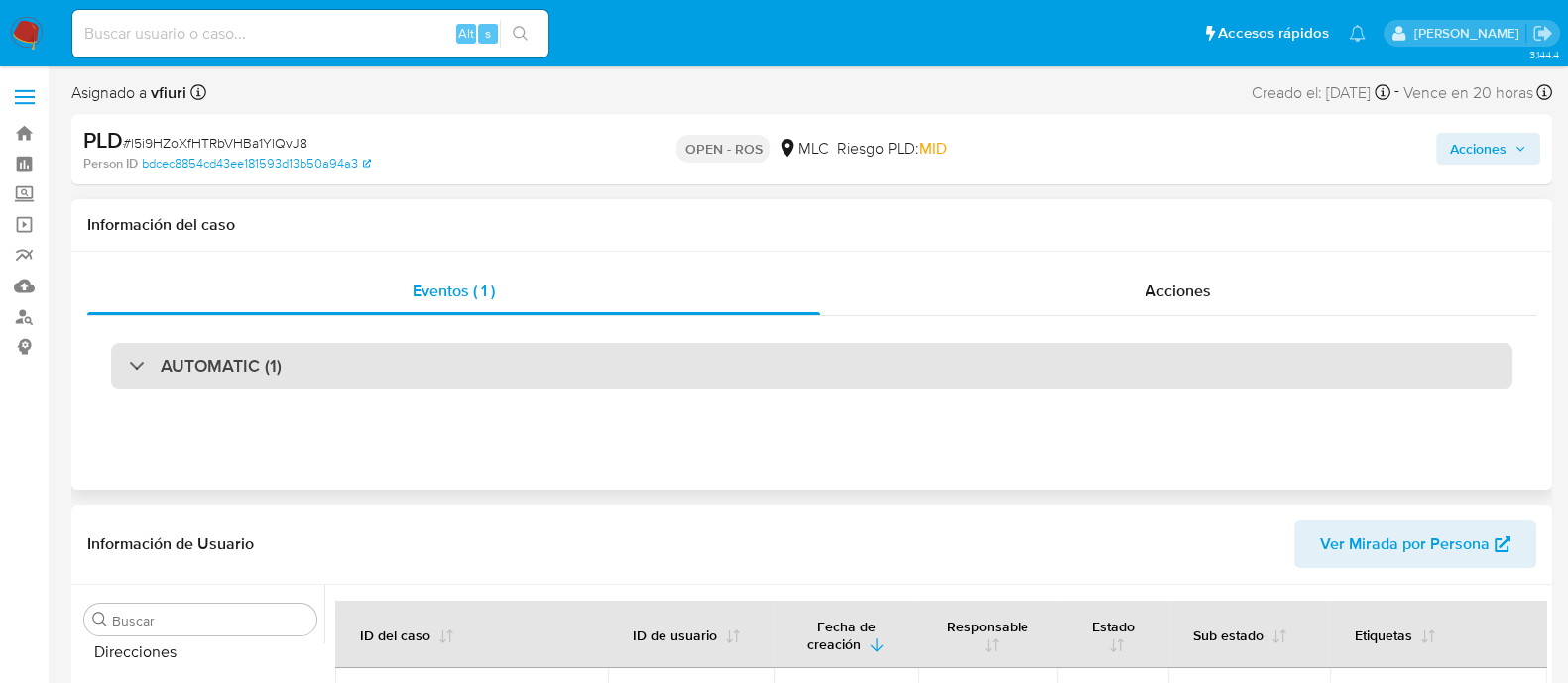 click on "AUTOMATIC (1)" at bounding box center (811, 366) 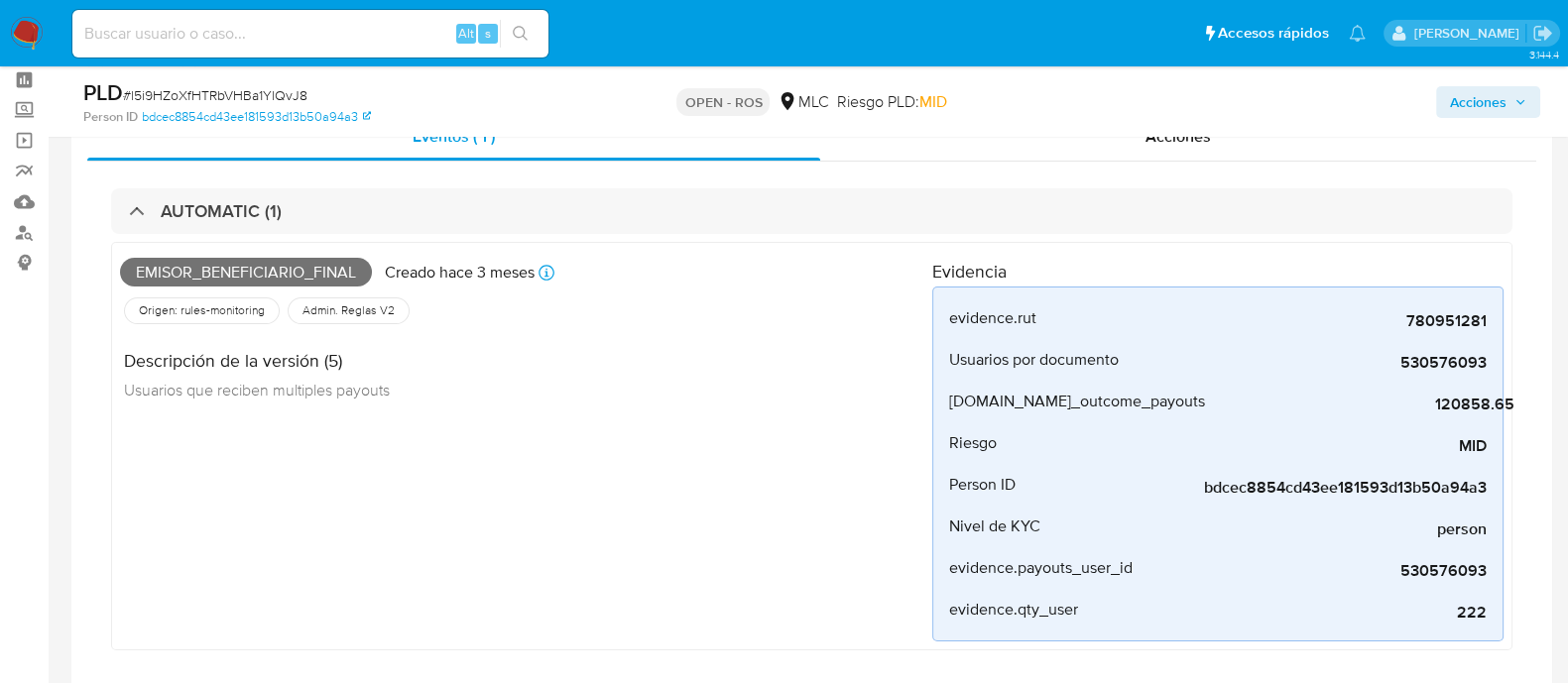 scroll, scrollTop: 123, scrollLeft: 0, axis: vertical 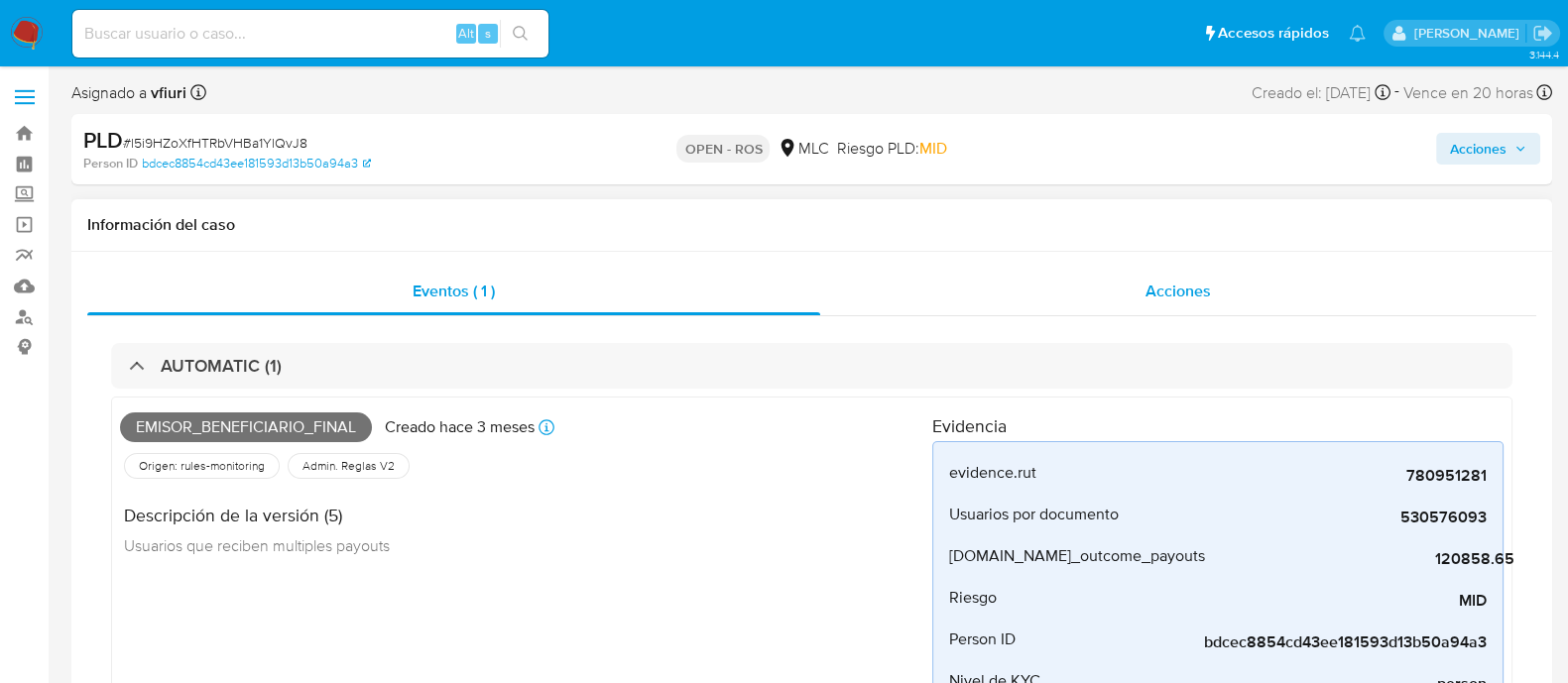 click on "Acciones" at bounding box center (1178, 291) 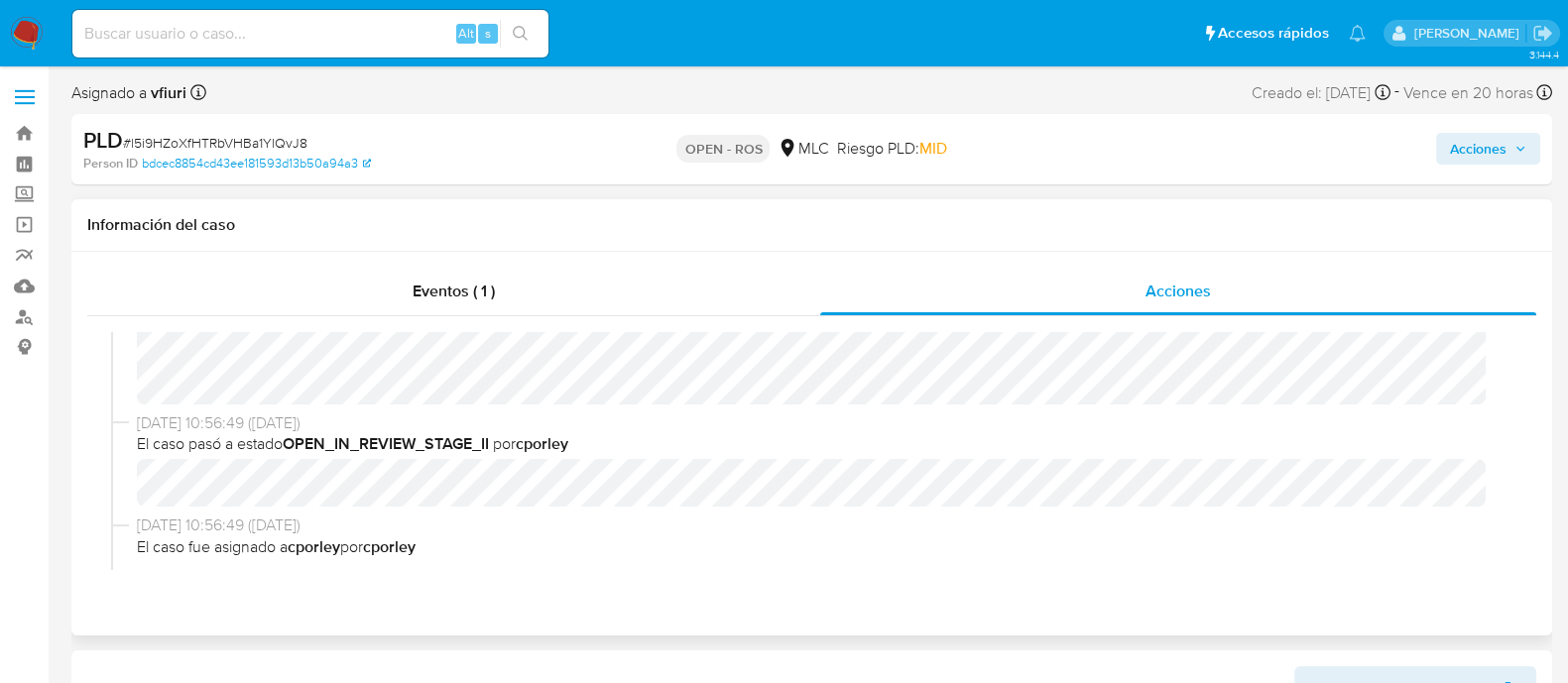 scroll, scrollTop: 0, scrollLeft: 0, axis: both 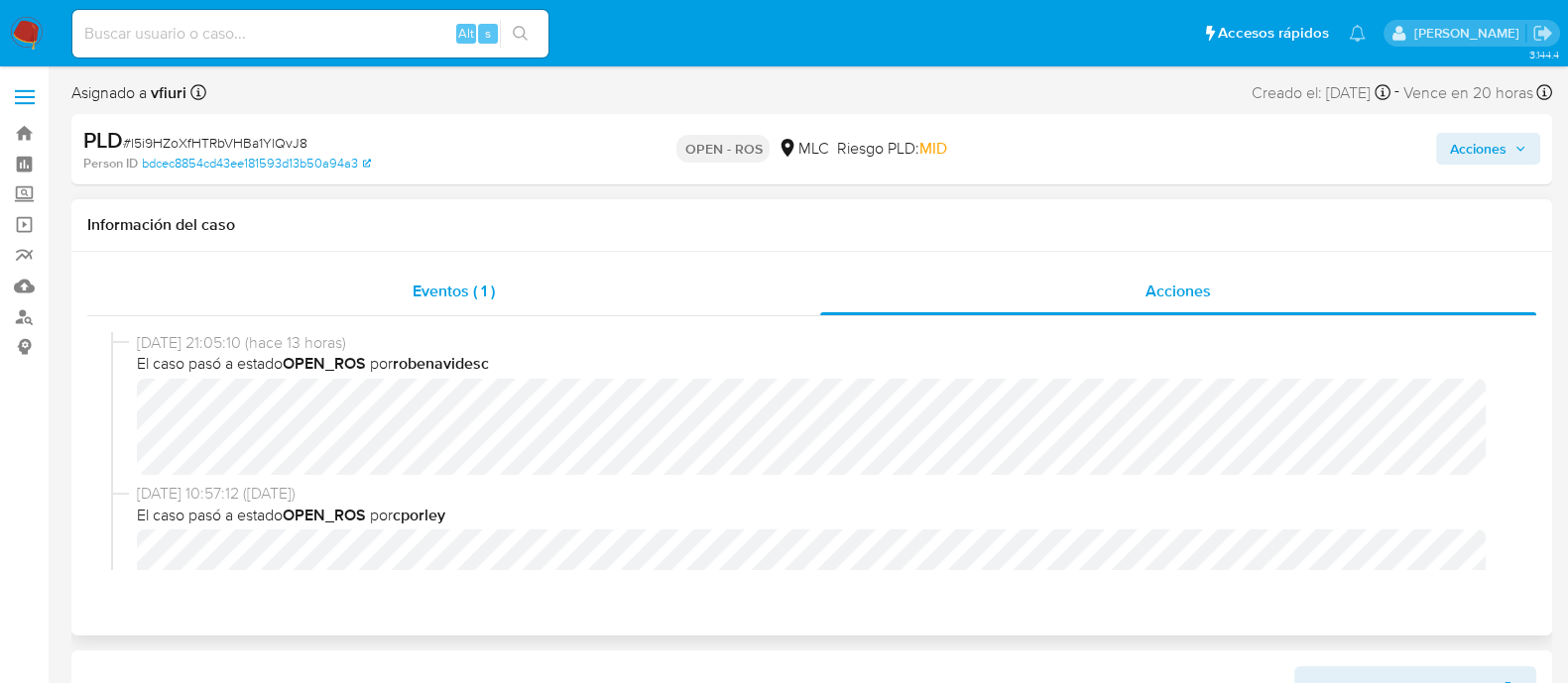 click on "Eventos ( 1 )" at bounding box center [453, 290] 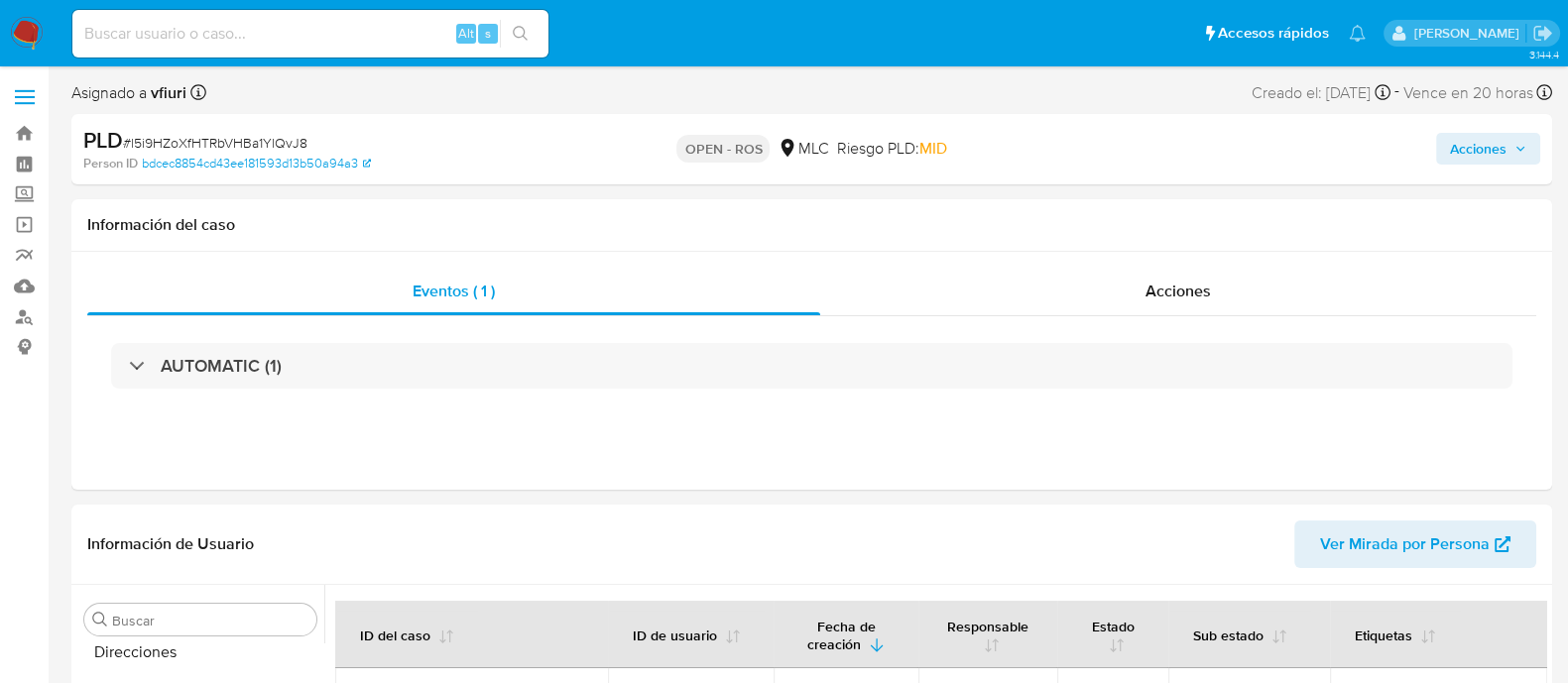 click on "AUTOMATIC (1)" at bounding box center [811, 366] 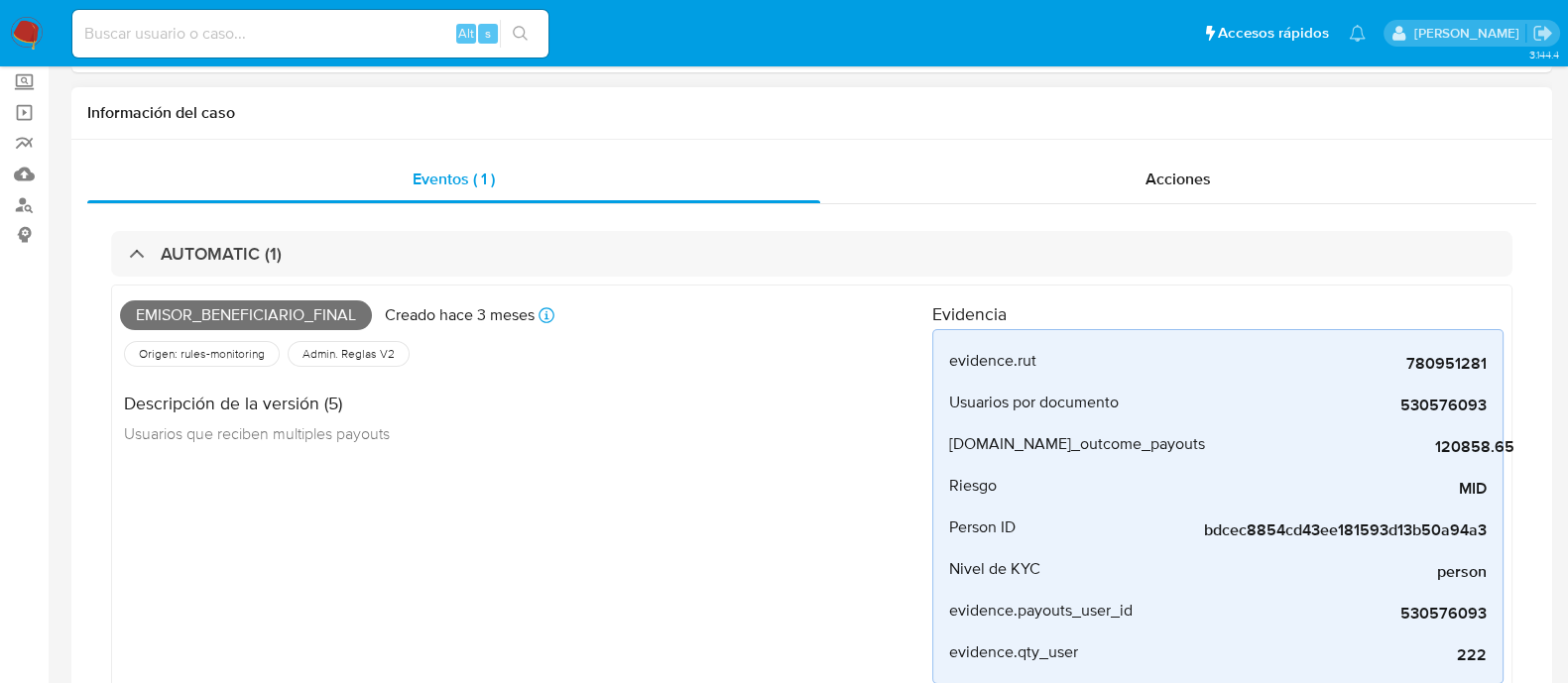 scroll, scrollTop: 0, scrollLeft: 0, axis: both 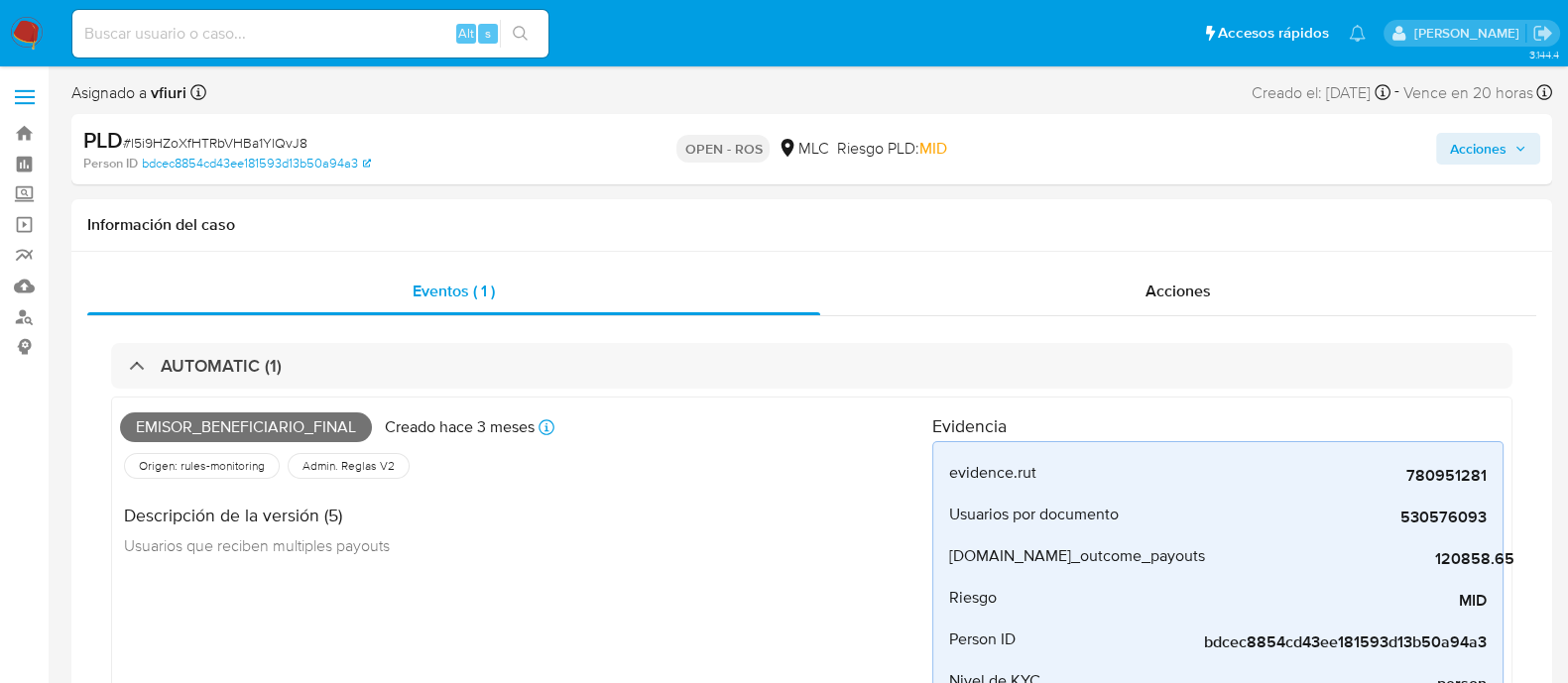 click on "# l5i9HZoXfHTRbVHBa1YlQvJ8" at bounding box center (215, 143) 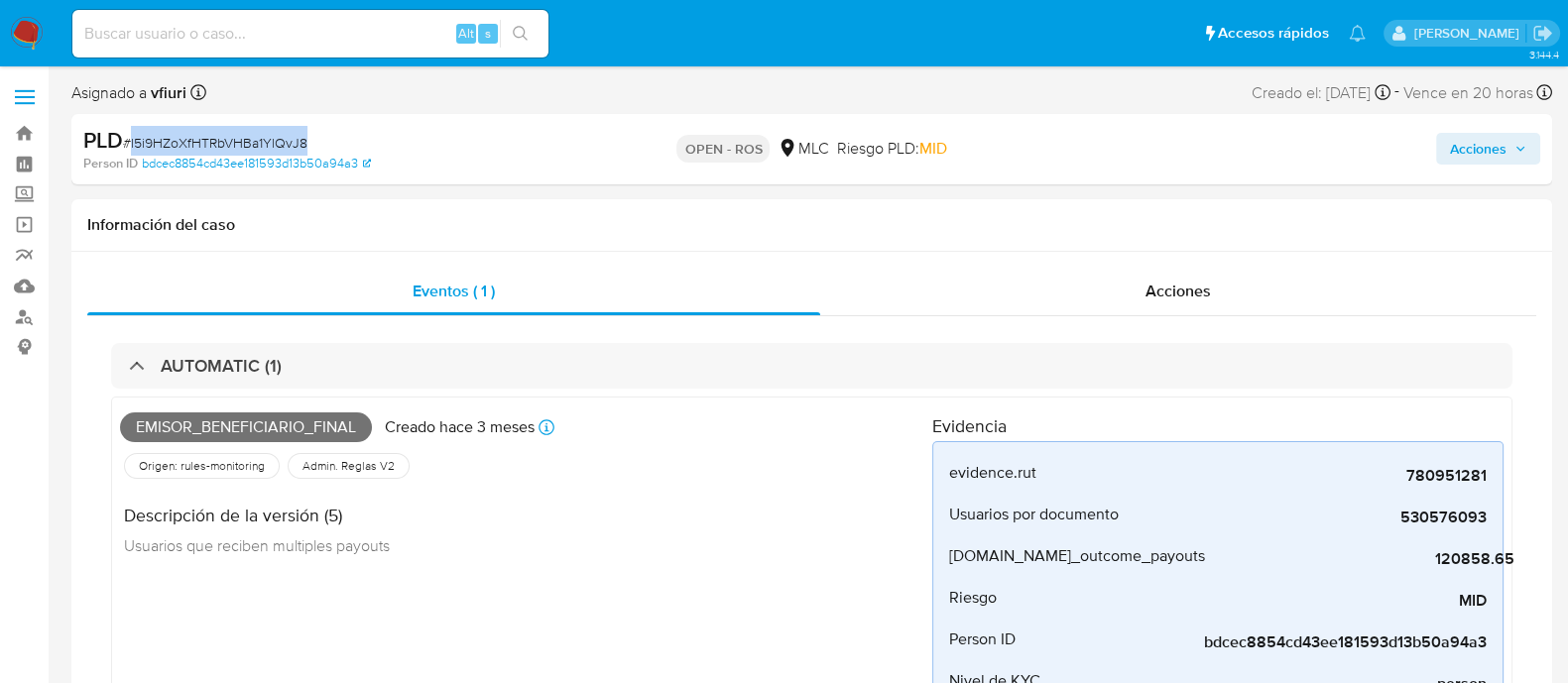 click on "# l5i9HZoXfHTRbVHBa1YlQvJ8" at bounding box center [215, 143] 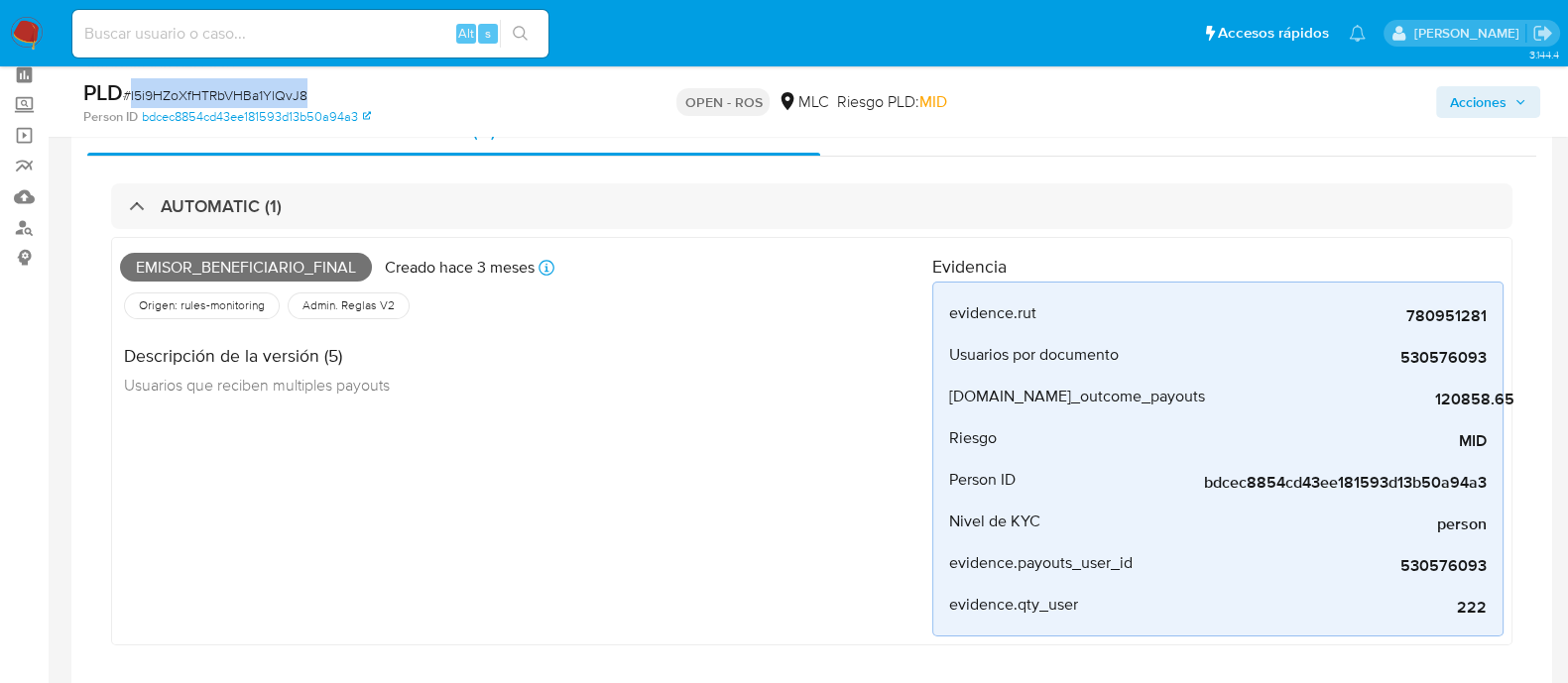 scroll, scrollTop: 0, scrollLeft: 0, axis: both 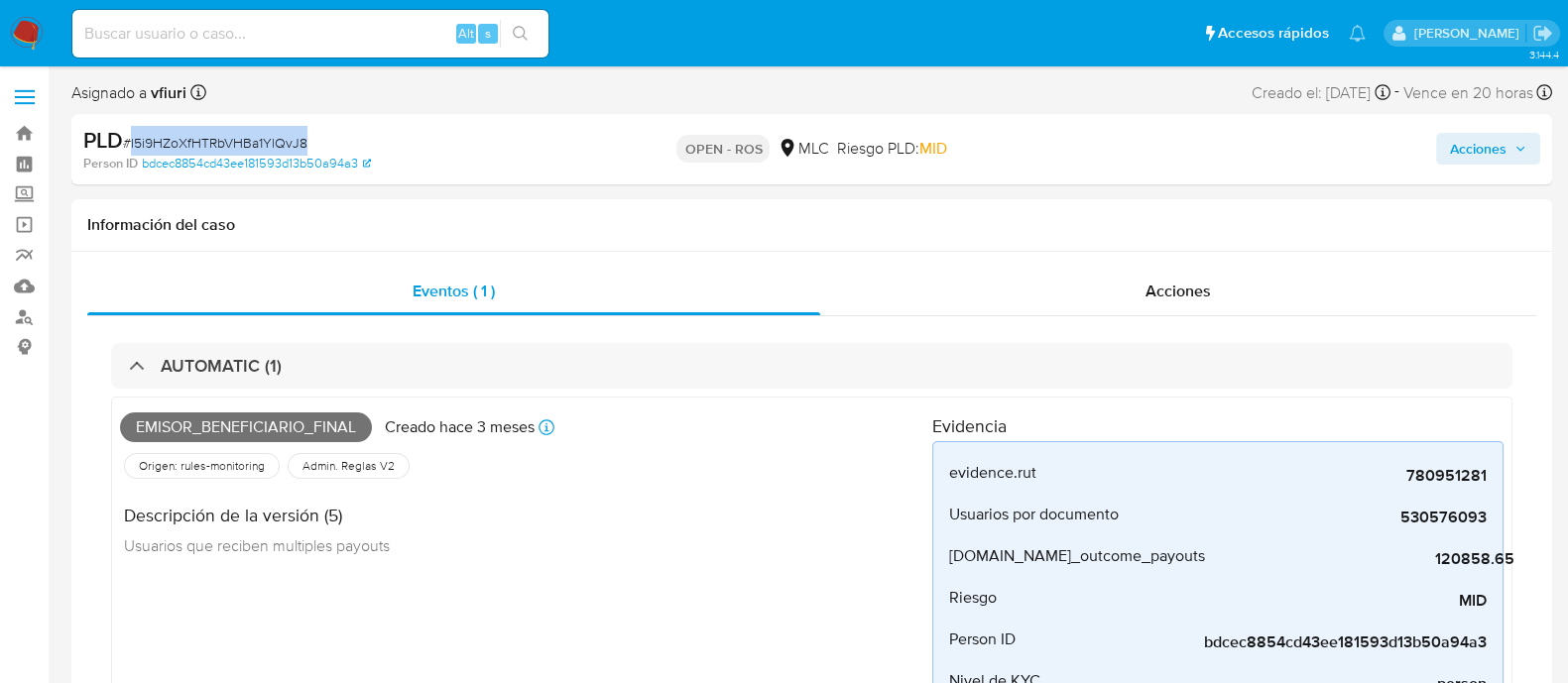 copy on "l5i9HZoXfHTRbVHBa1YlQvJ8" 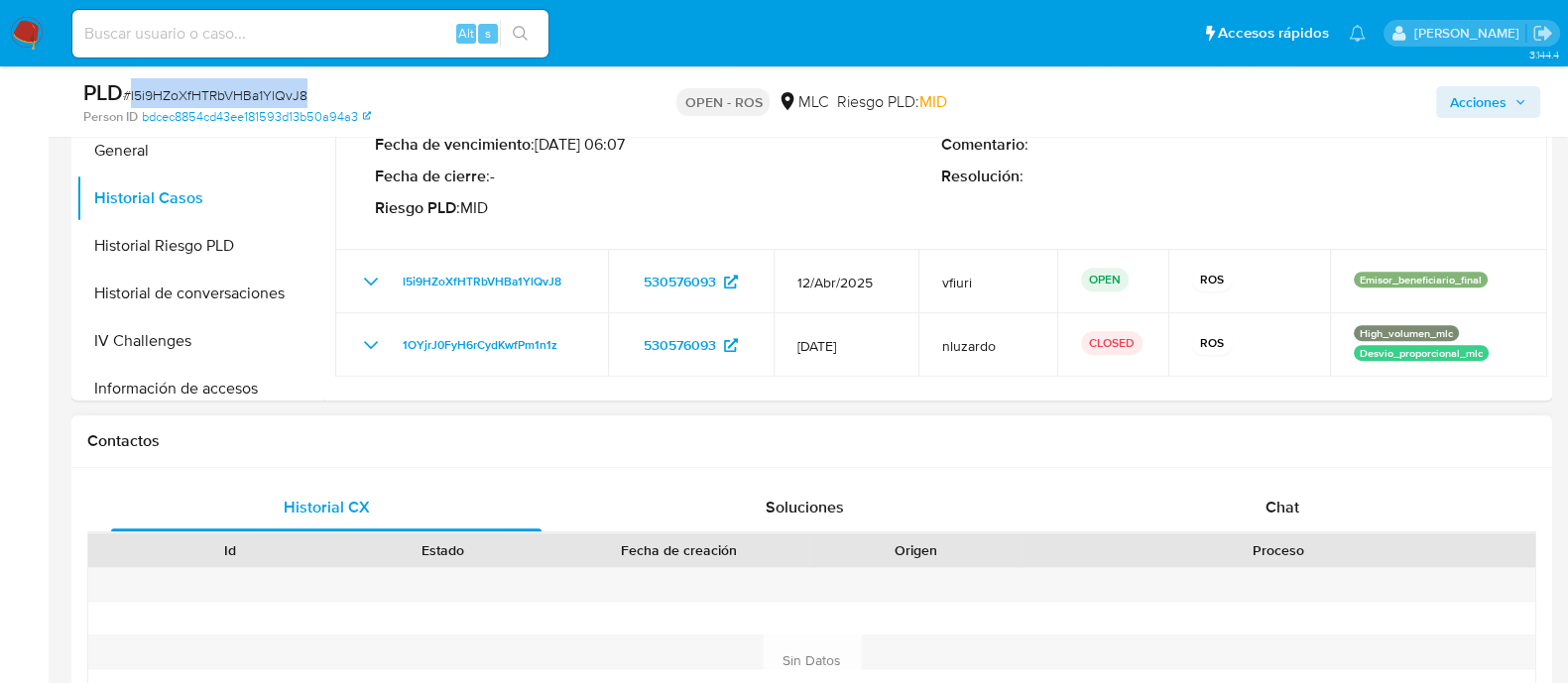 scroll, scrollTop: 1239, scrollLeft: 0, axis: vertical 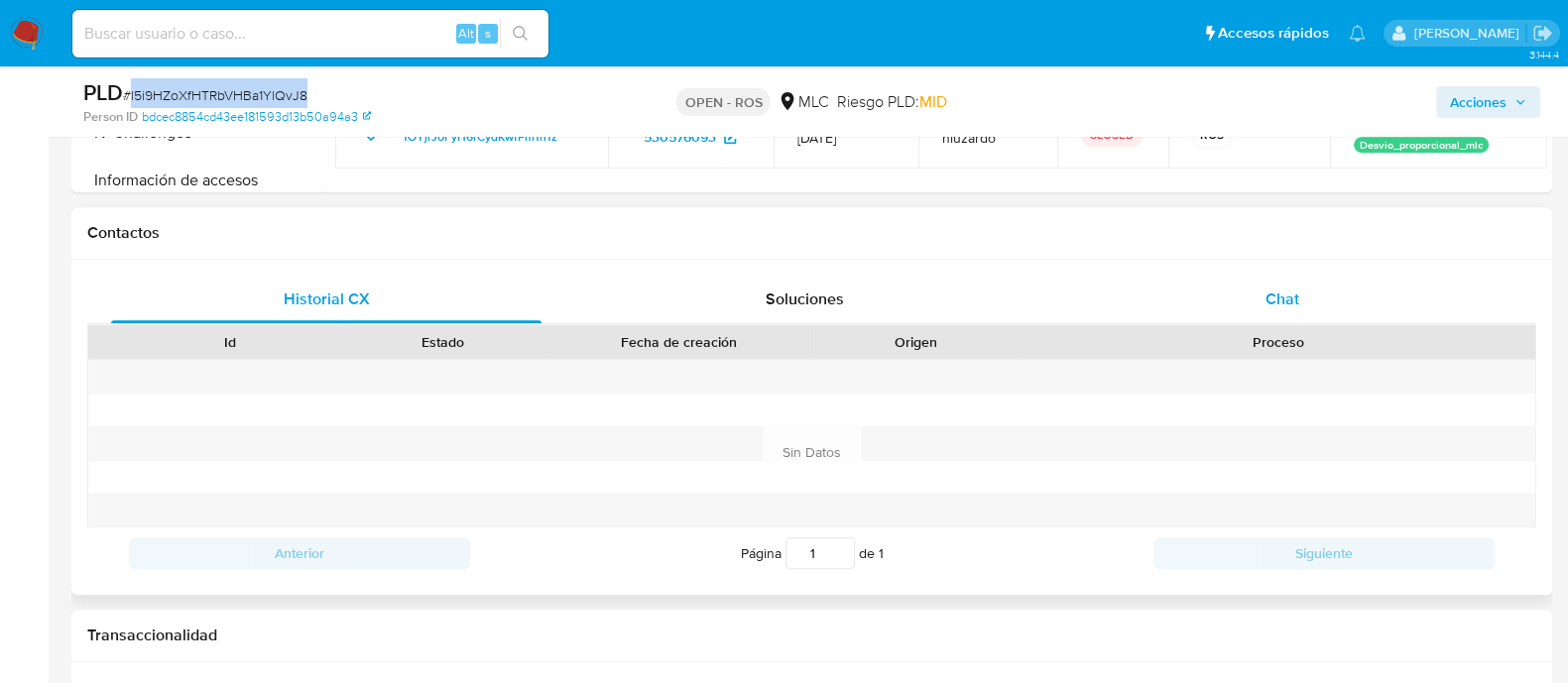 click on "Chat" at bounding box center (1282, 299) 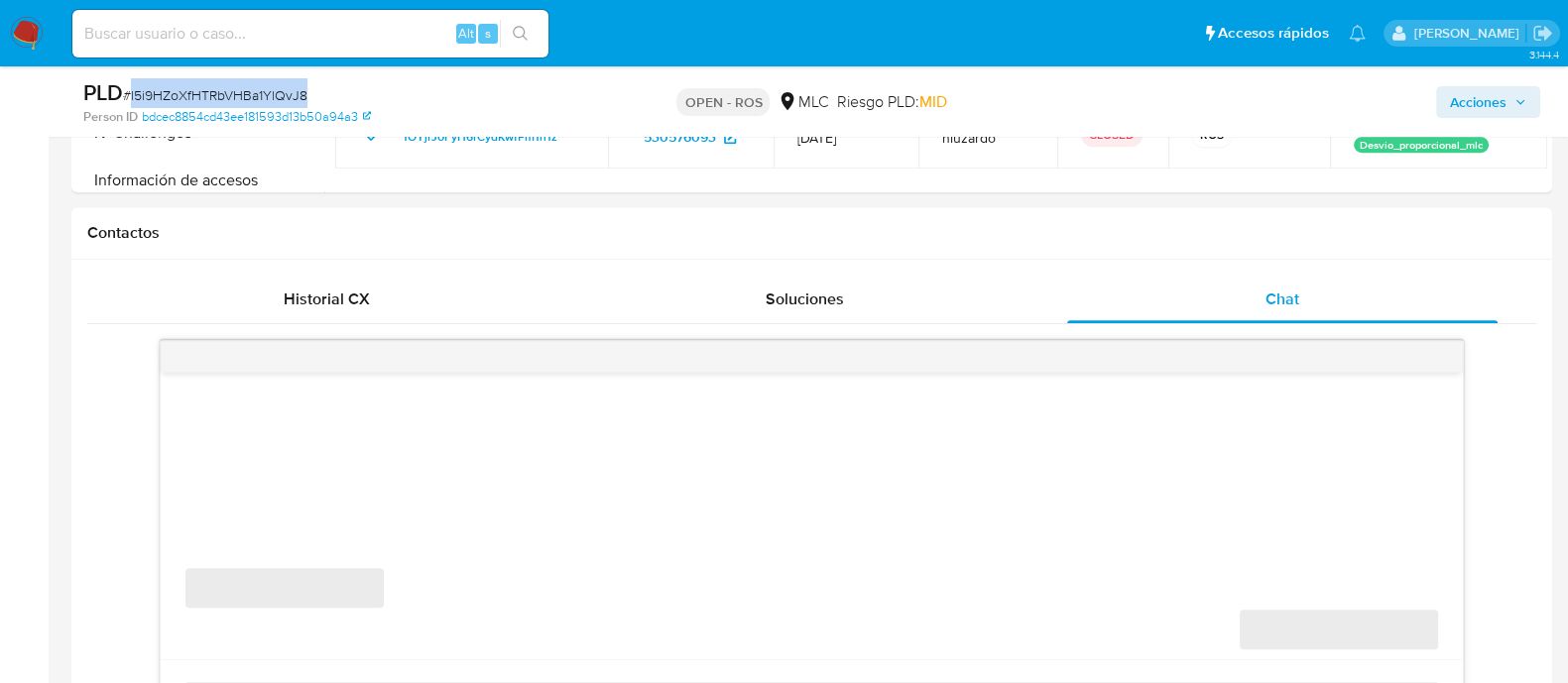 scroll, scrollTop: 1363, scrollLeft: 0, axis: vertical 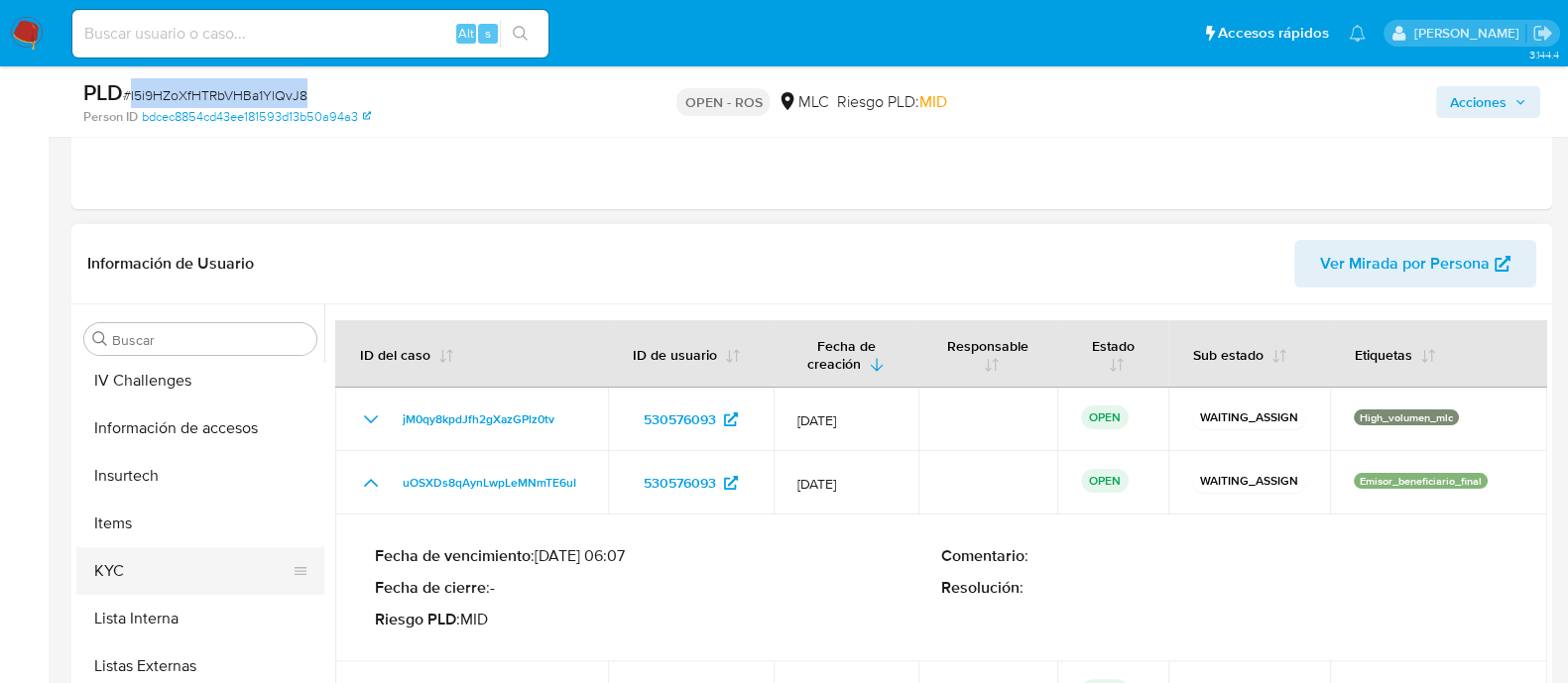 click on "KYC" at bounding box center [192, 571] 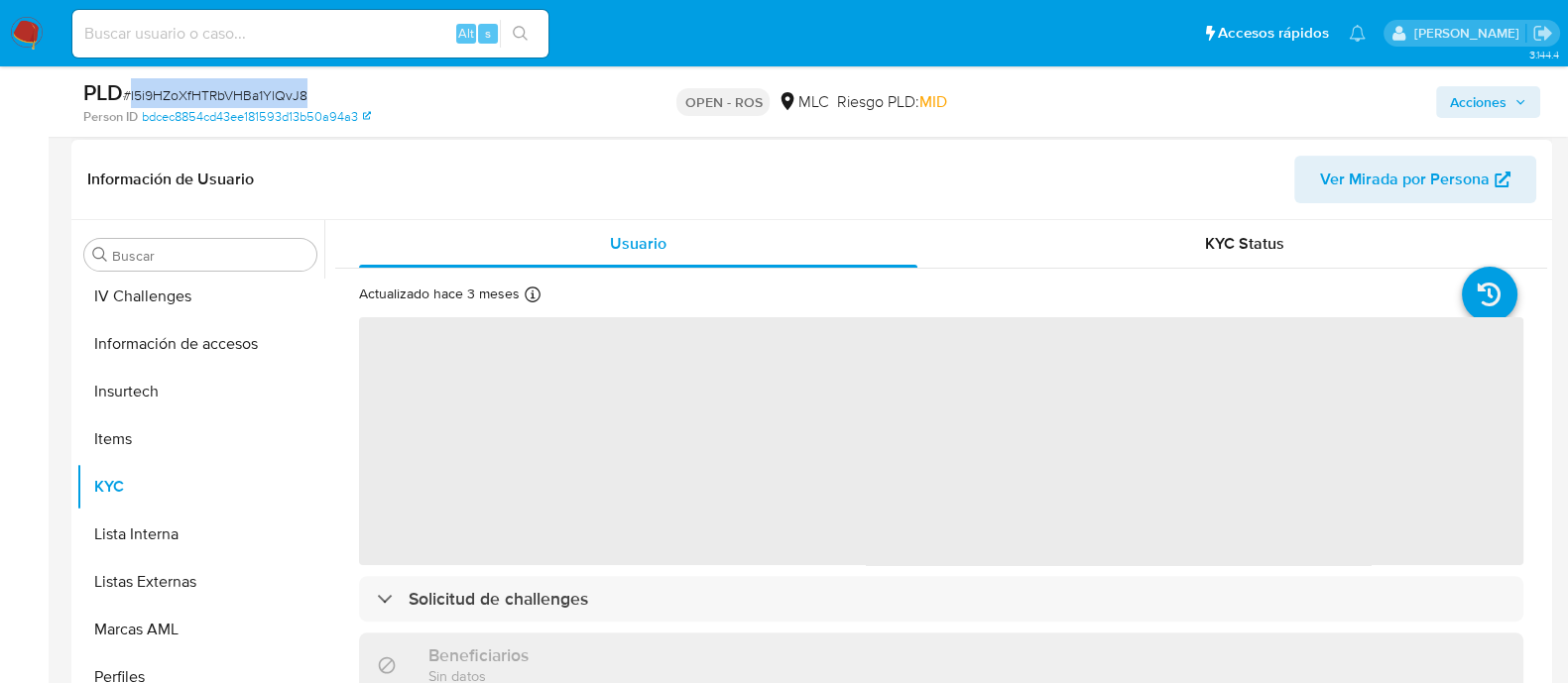 scroll, scrollTop: 743, scrollLeft: 0, axis: vertical 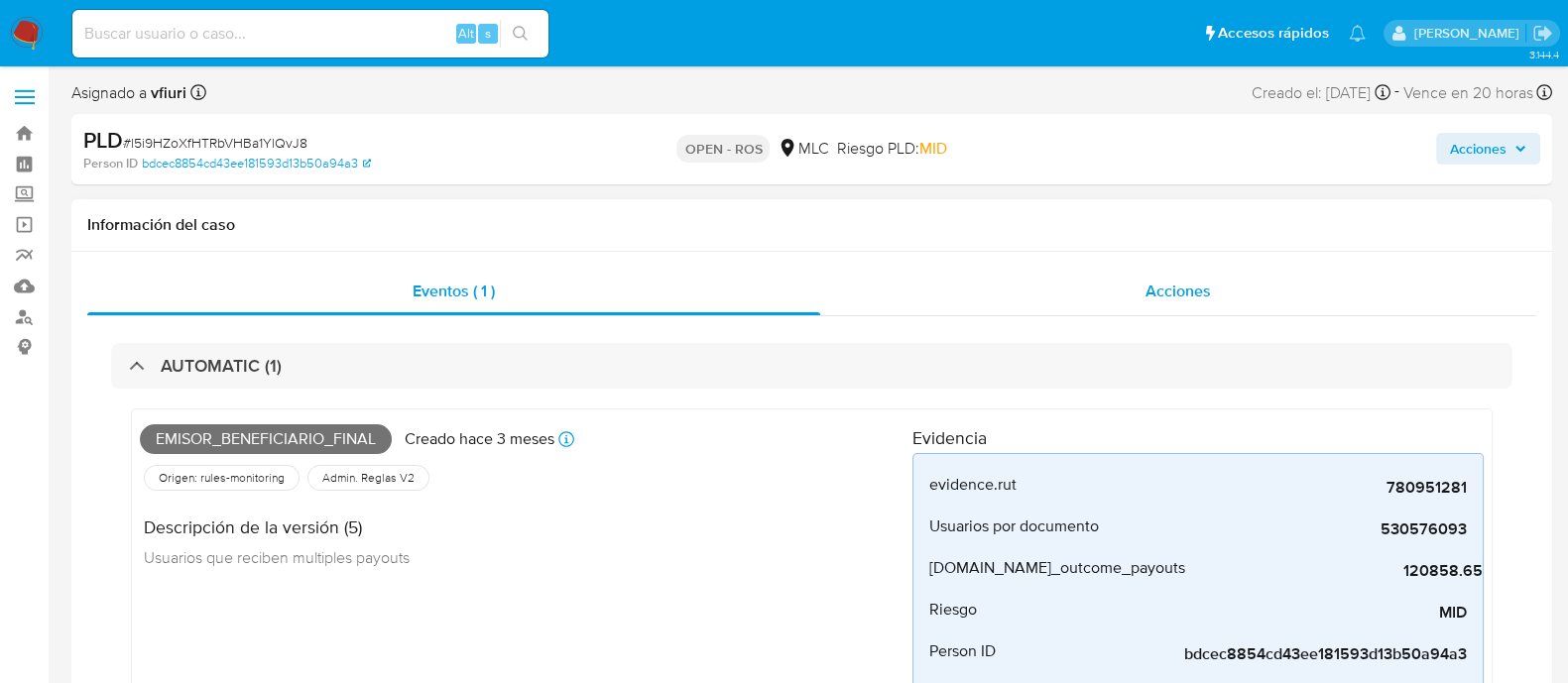 click on "Acciones" at bounding box center (1178, 290) 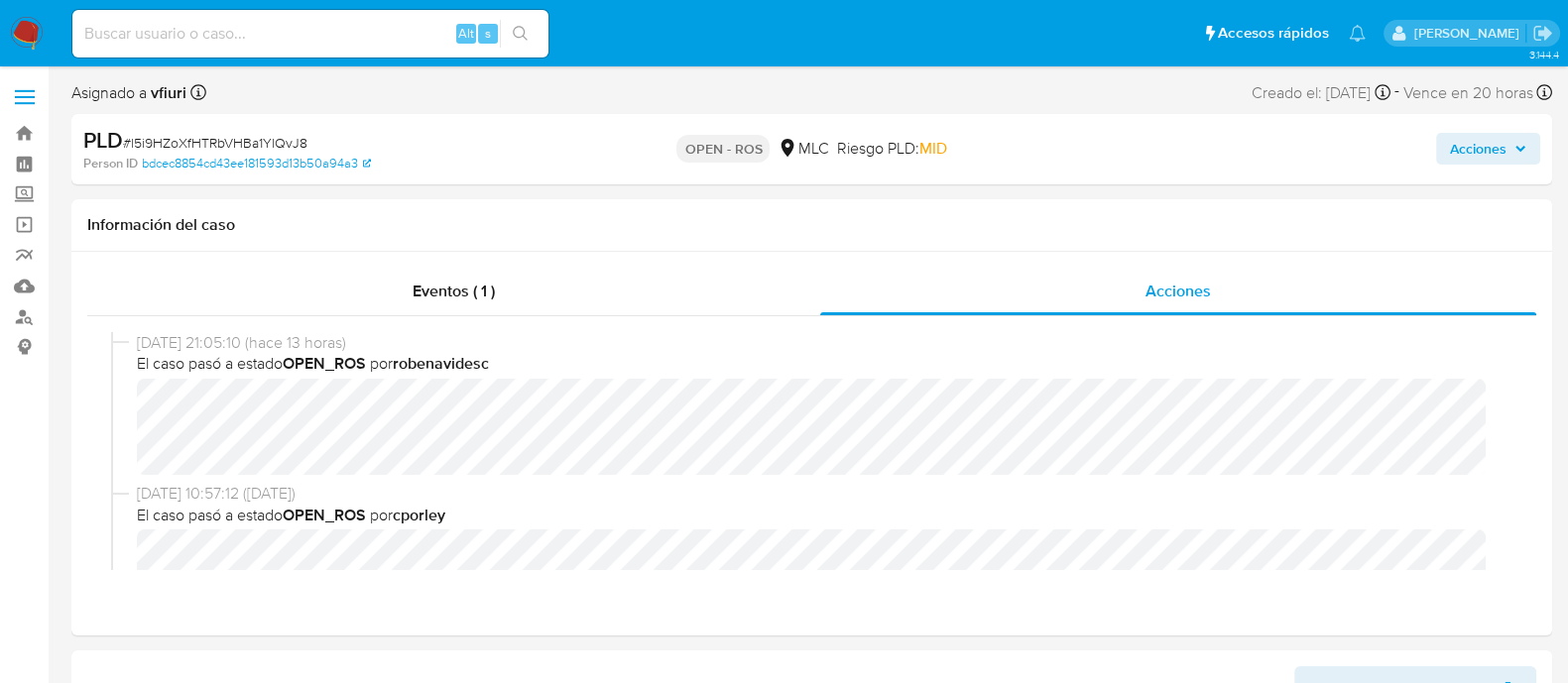 click on "# l5i9HZoXfHTRbVHBa1YlQvJ8" at bounding box center (215, 143) 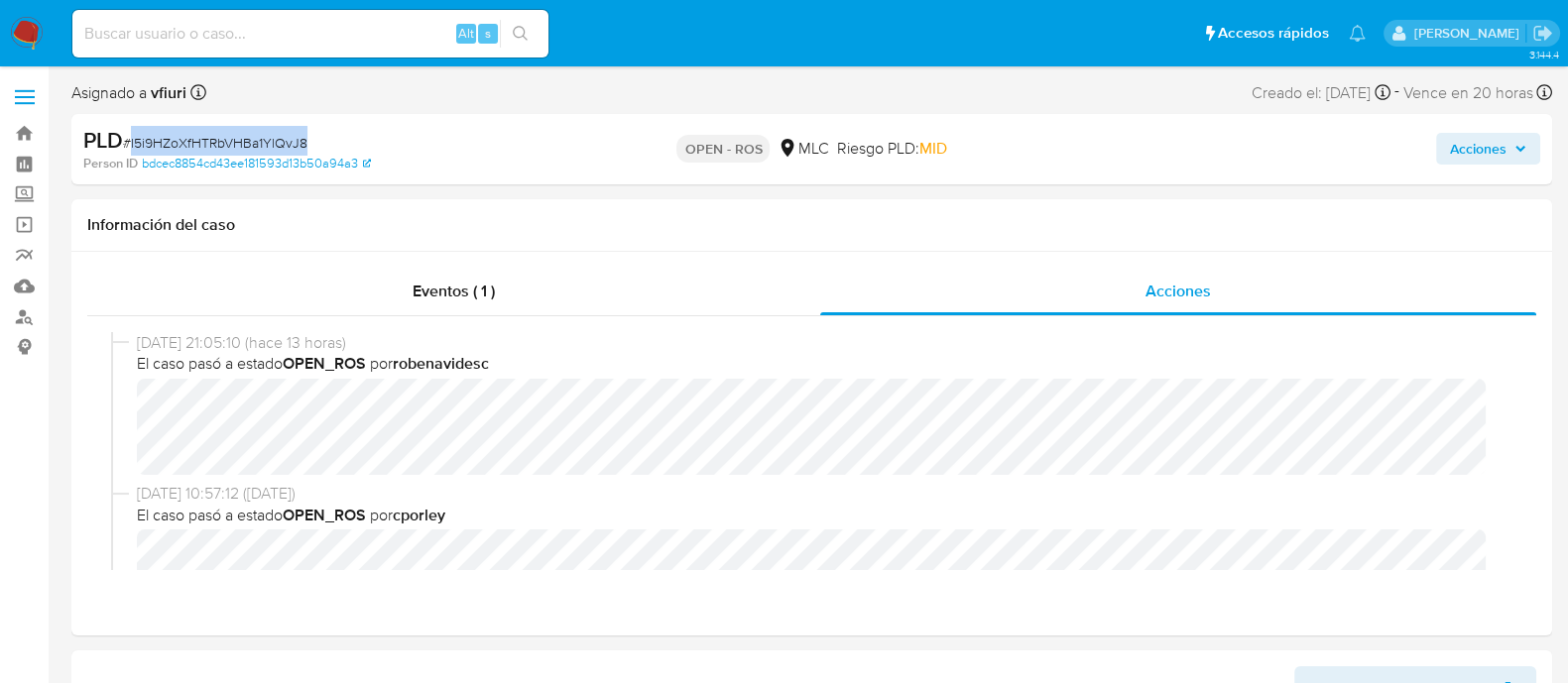 click on "# l5i9HZoXfHTRbVHBa1YlQvJ8" at bounding box center (215, 143) 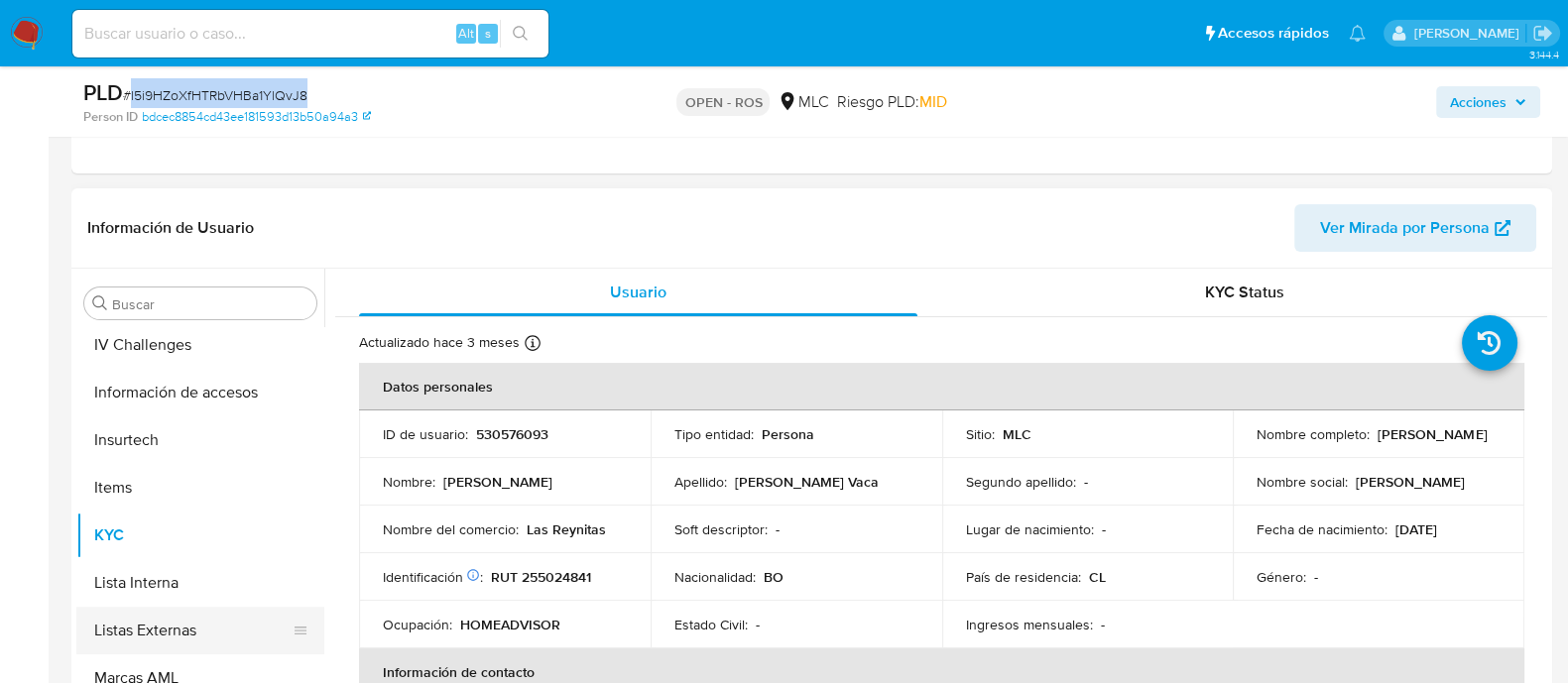 scroll, scrollTop: 620, scrollLeft: 0, axis: vertical 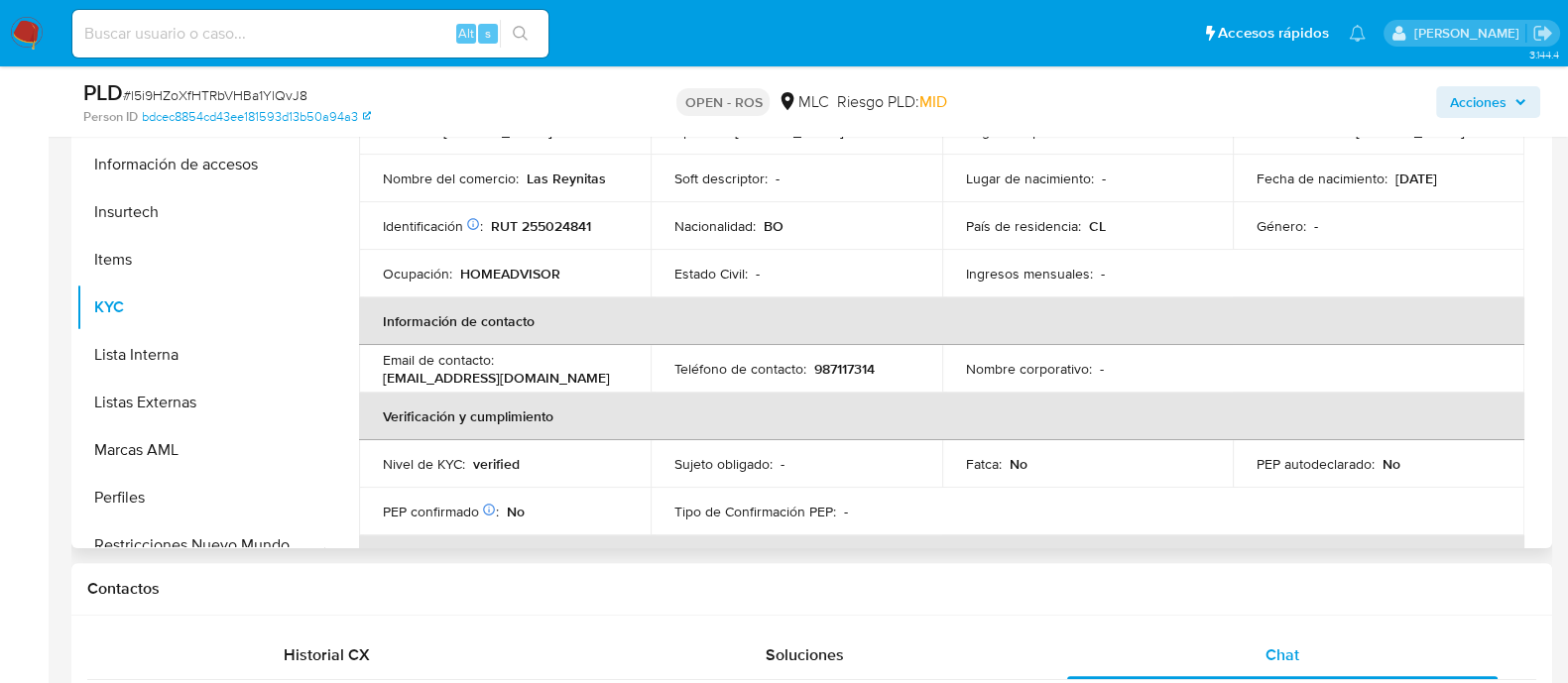 click on "030reinita@gmail.com" at bounding box center (496, 378) 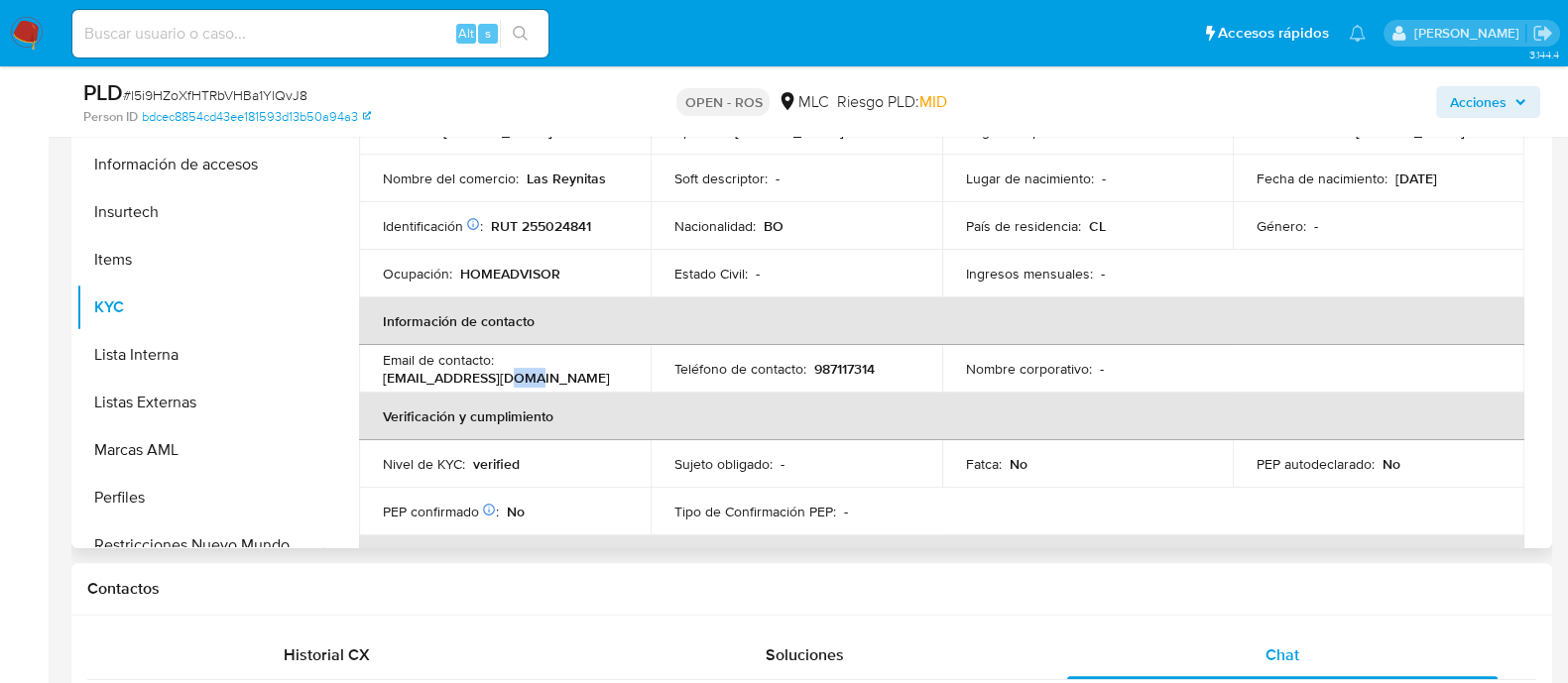 click on "030reinita@gmail.com" at bounding box center (496, 378) 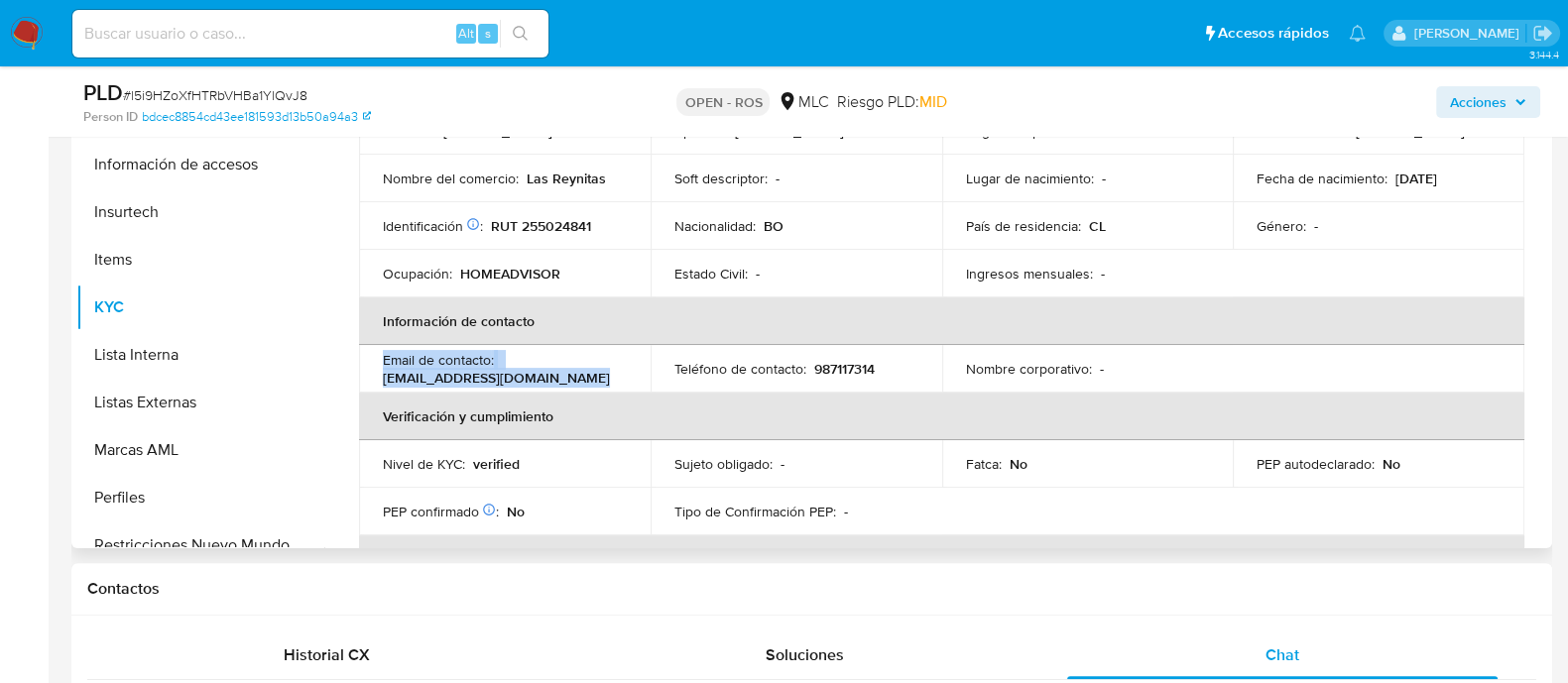 click on "030reinita@gmail.com" at bounding box center (496, 378) 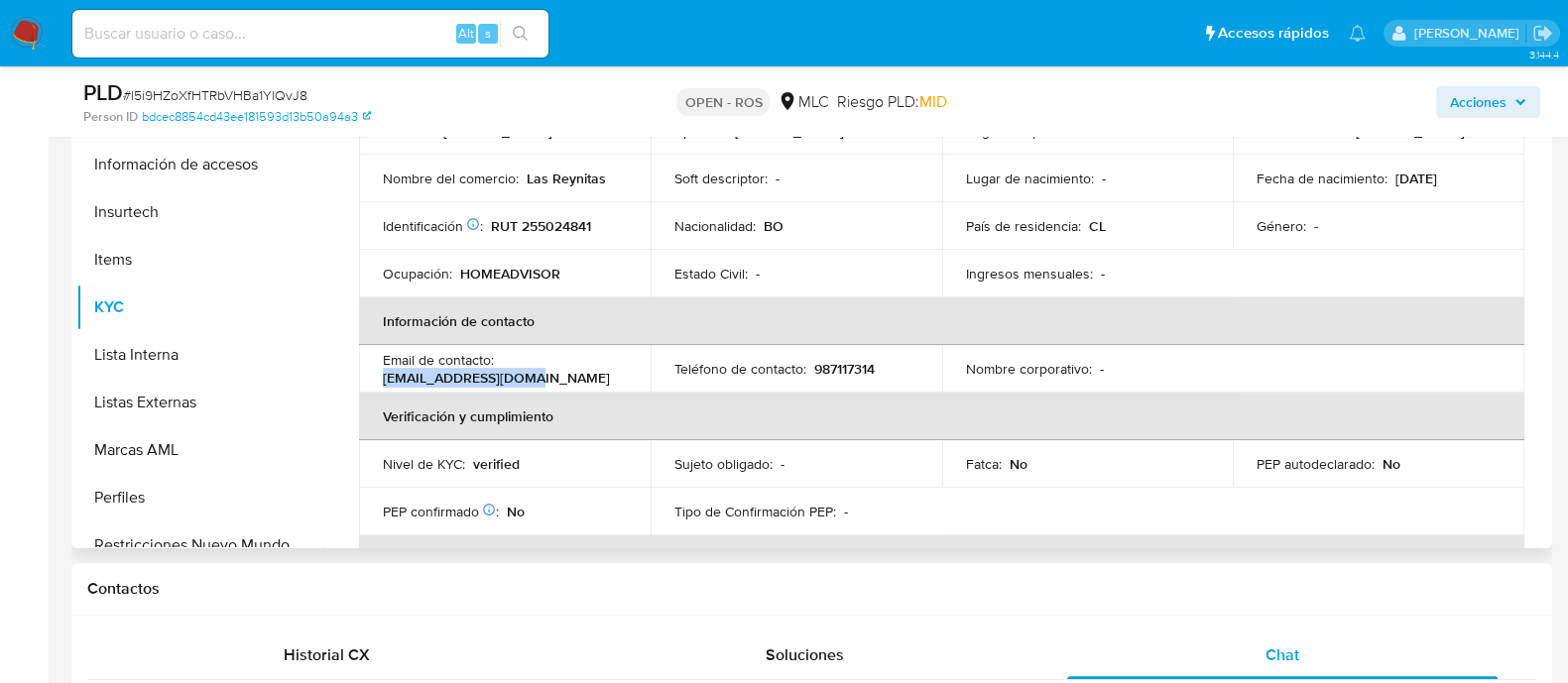 drag, startPoint x: 532, startPoint y: 373, endPoint x: 384, endPoint y: 374, distance: 148.00338 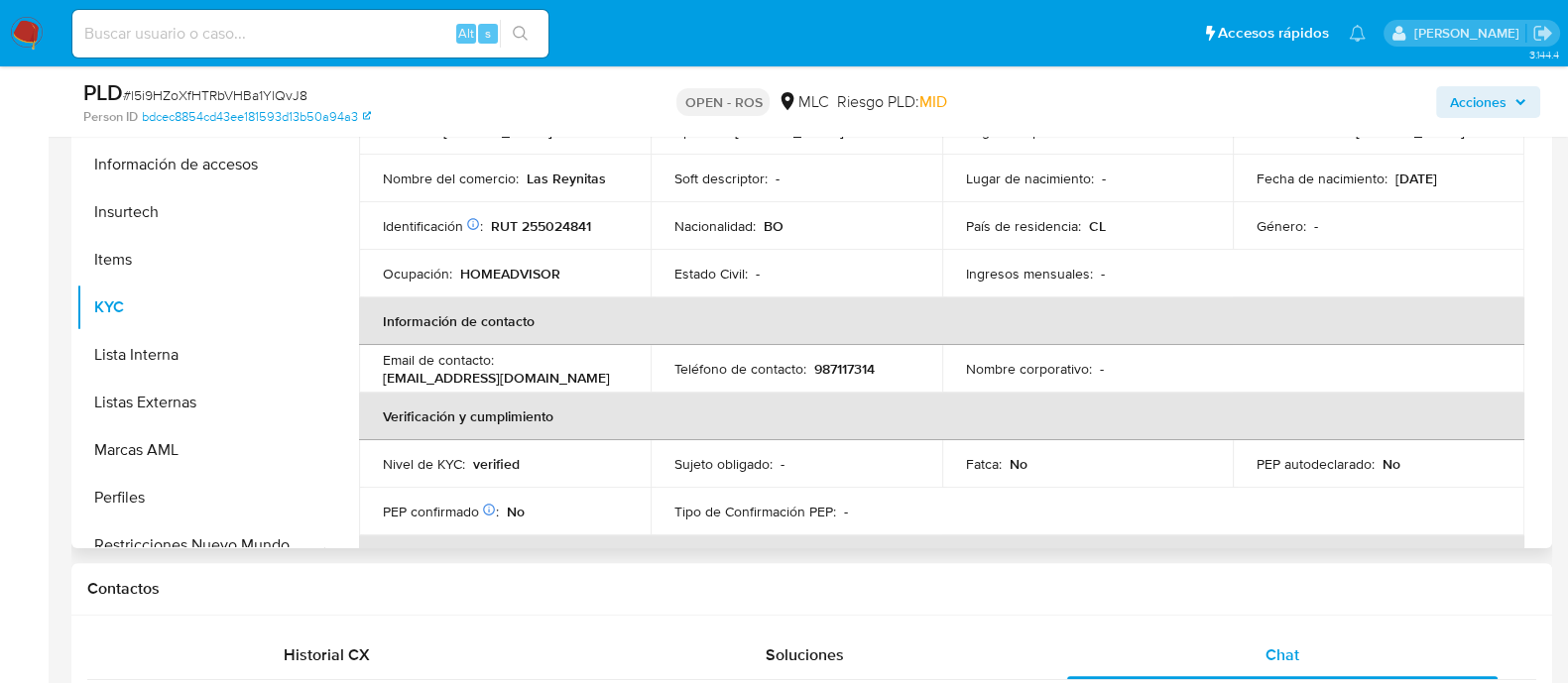 click on "Teléfono de contacto :    987117314" at bounding box center (796, 369) 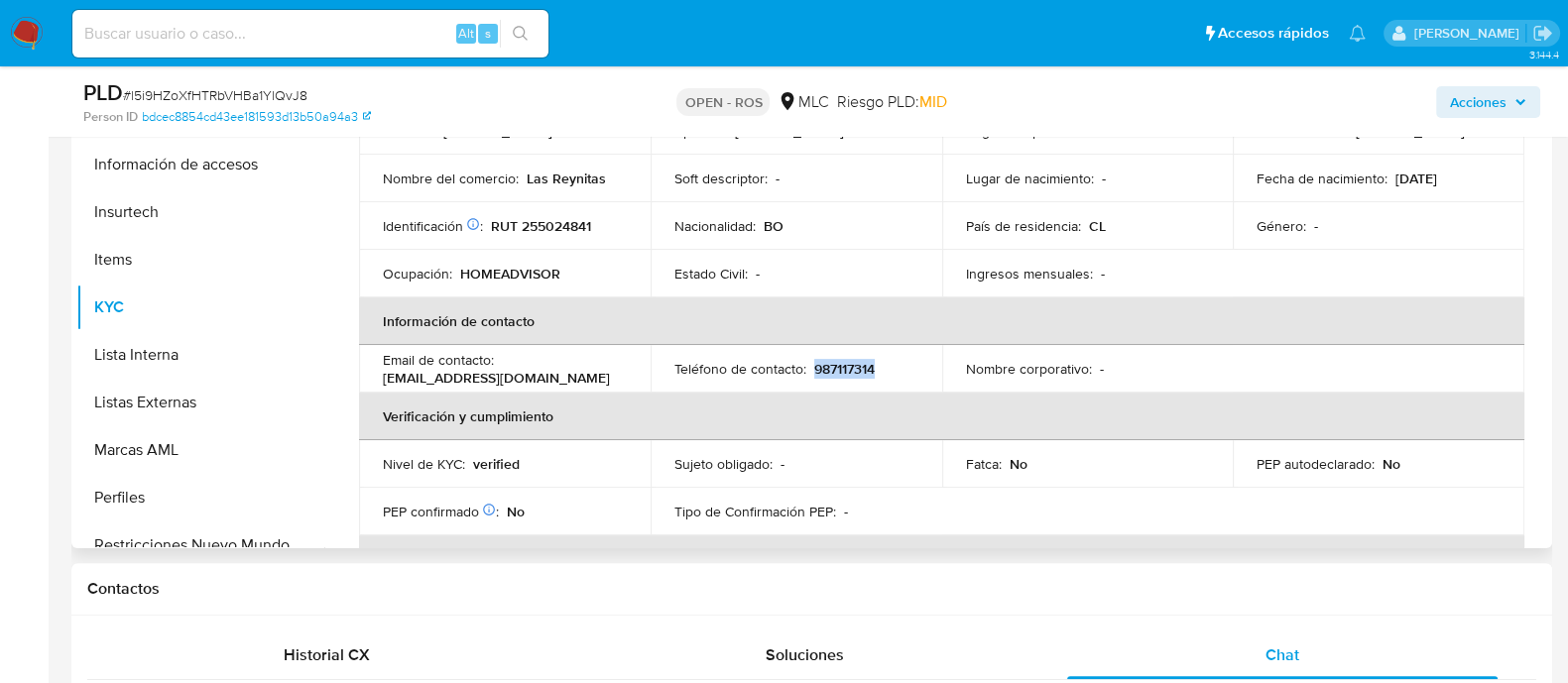 click on "987117314" at bounding box center [844, 369] 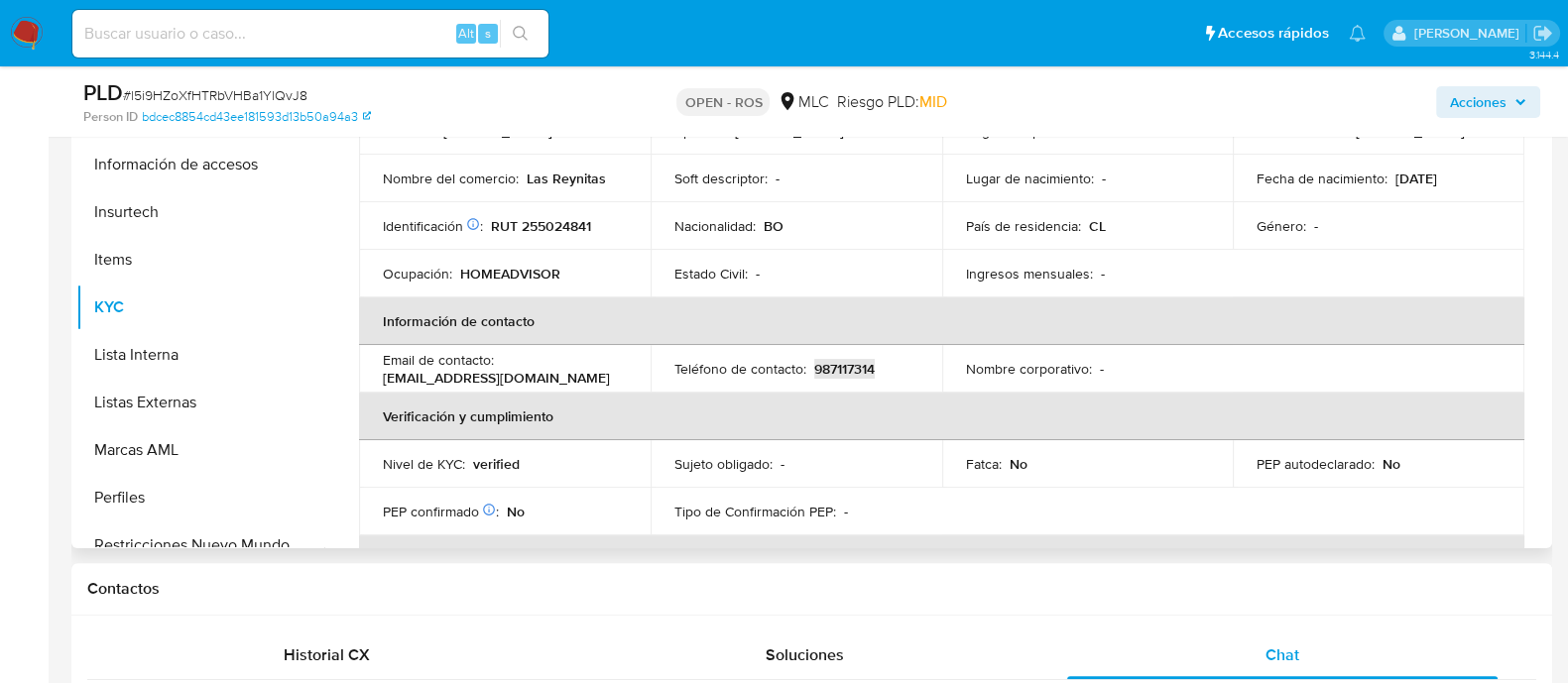 scroll, scrollTop: 0, scrollLeft: 0, axis: both 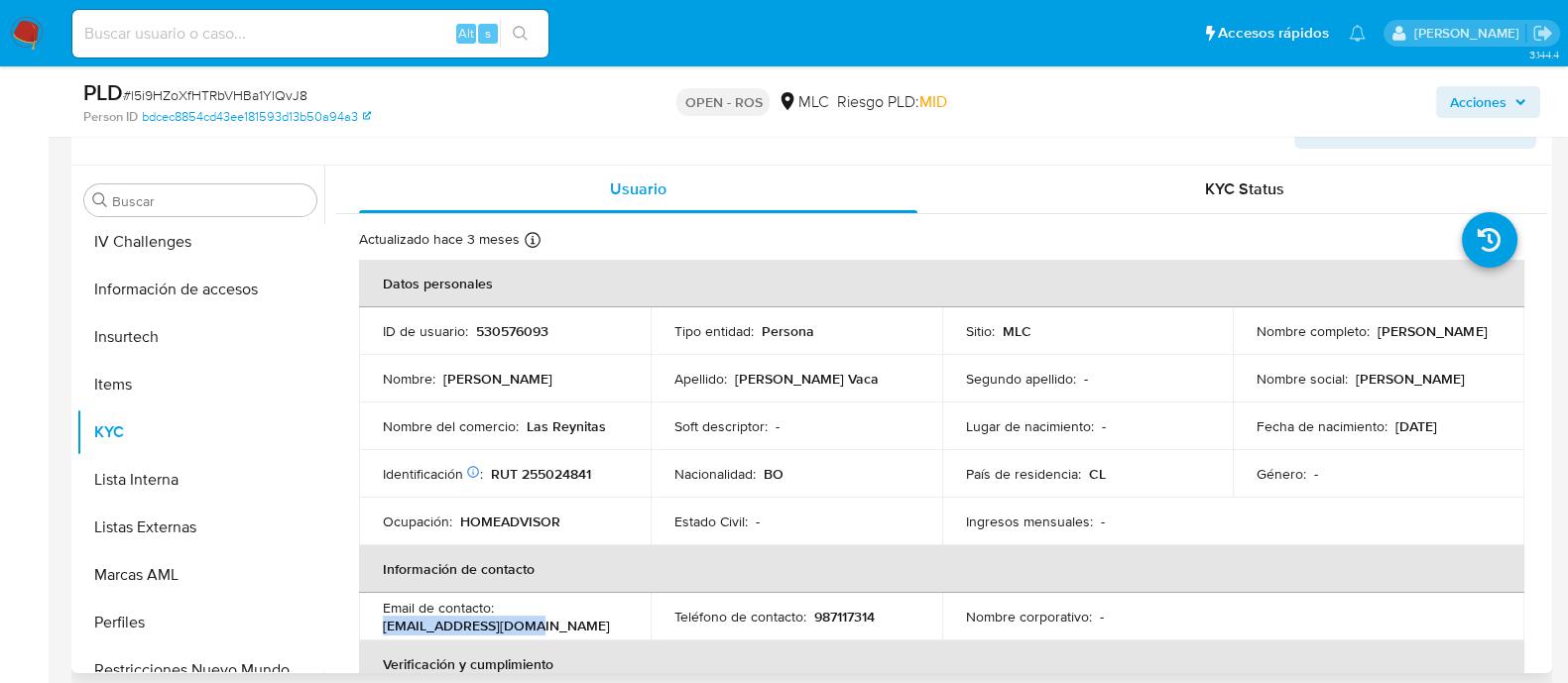 drag, startPoint x: 539, startPoint y: 621, endPoint x: 374, endPoint y: 617, distance: 165.04848 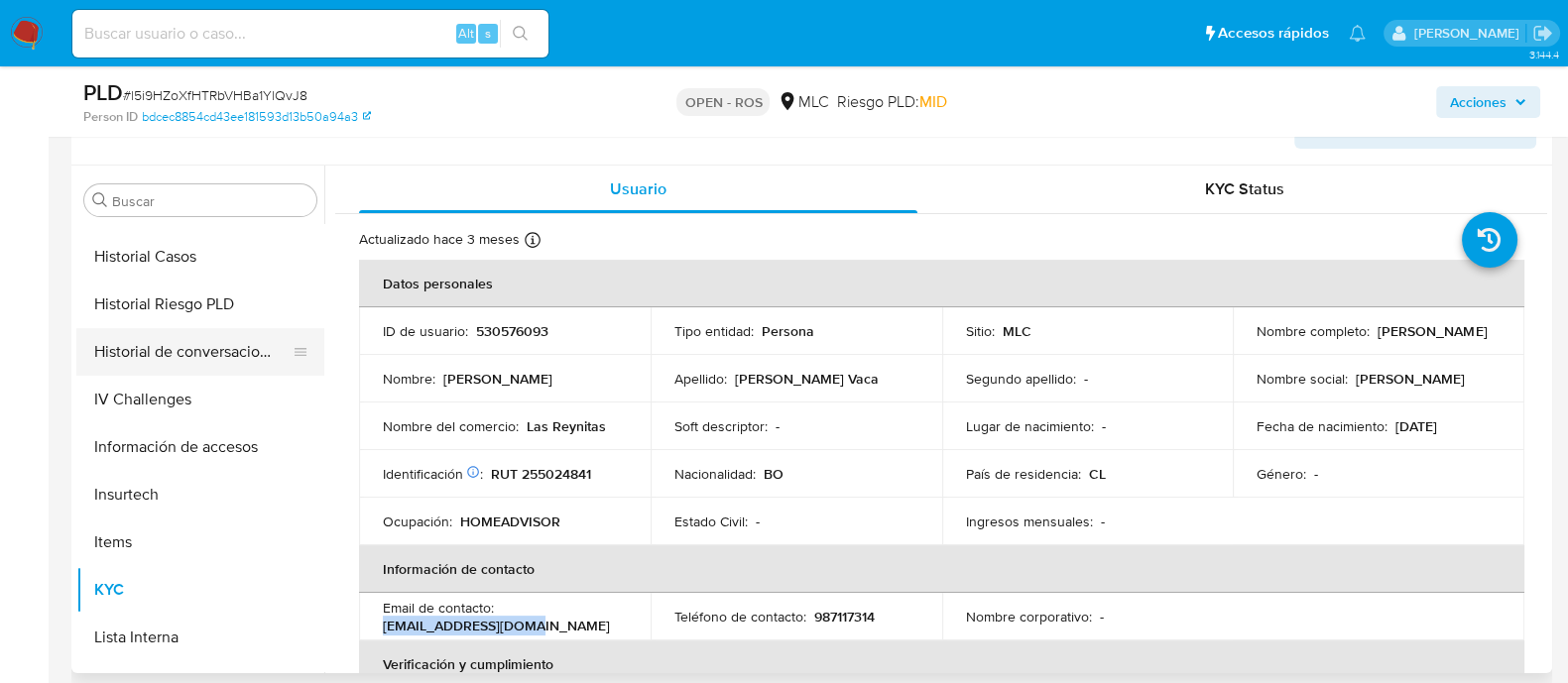 scroll, scrollTop: 472, scrollLeft: 0, axis: vertical 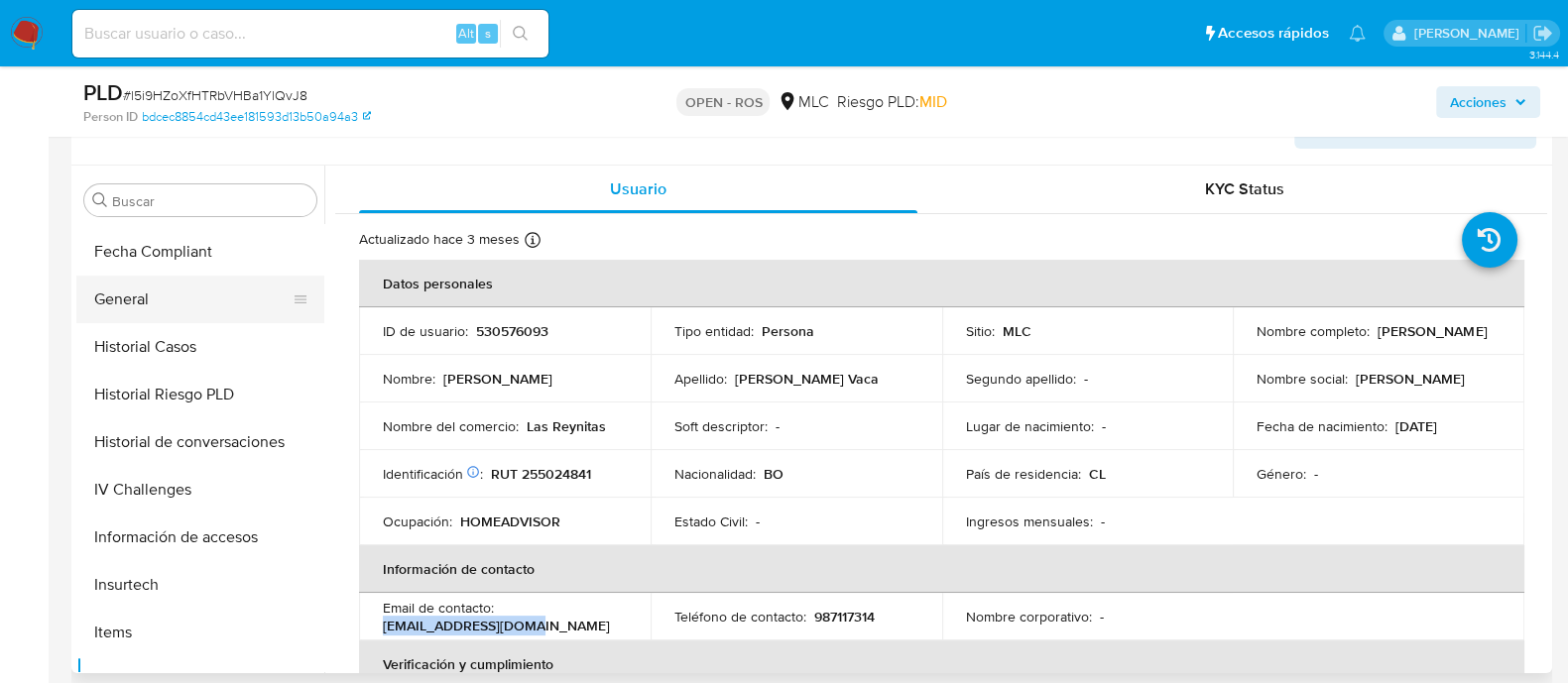 click on "General" at bounding box center [192, 299] 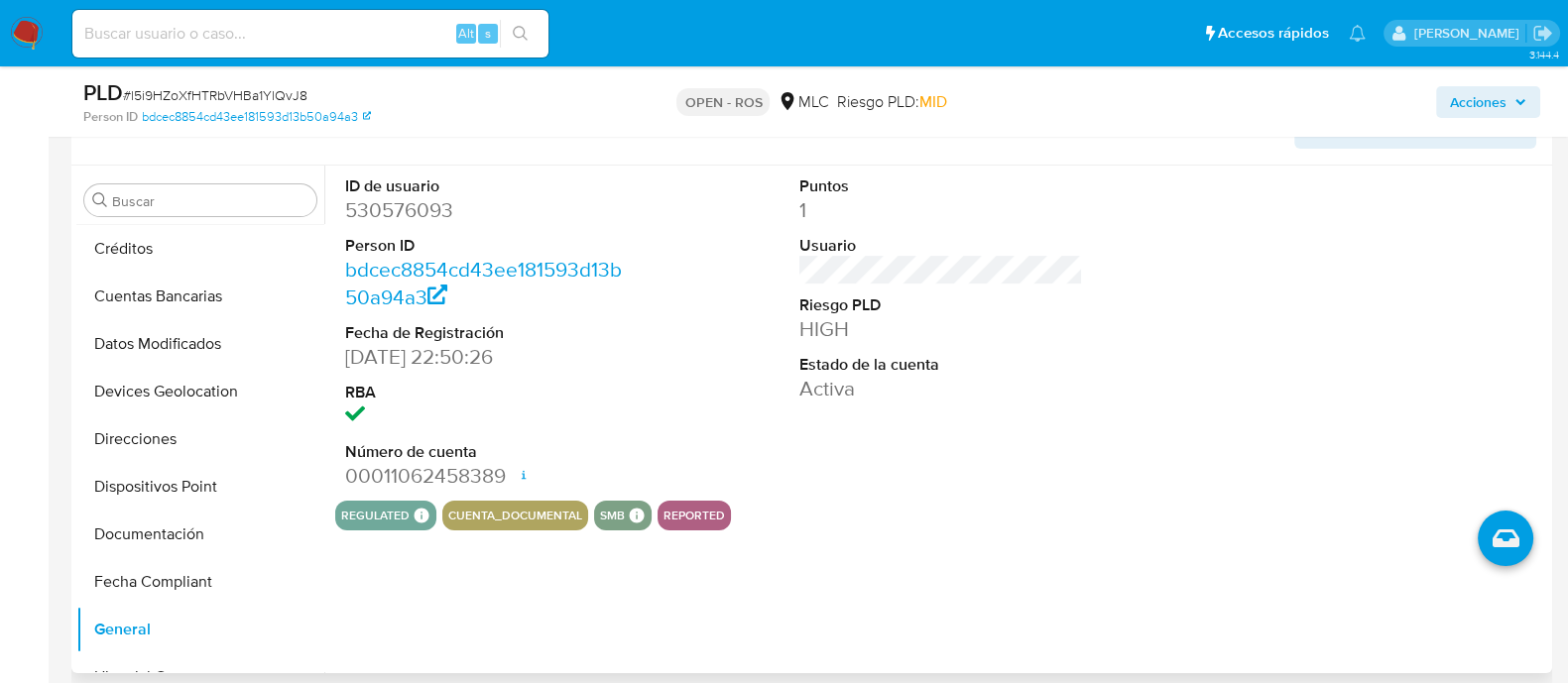 scroll, scrollTop: 0, scrollLeft: 0, axis: both 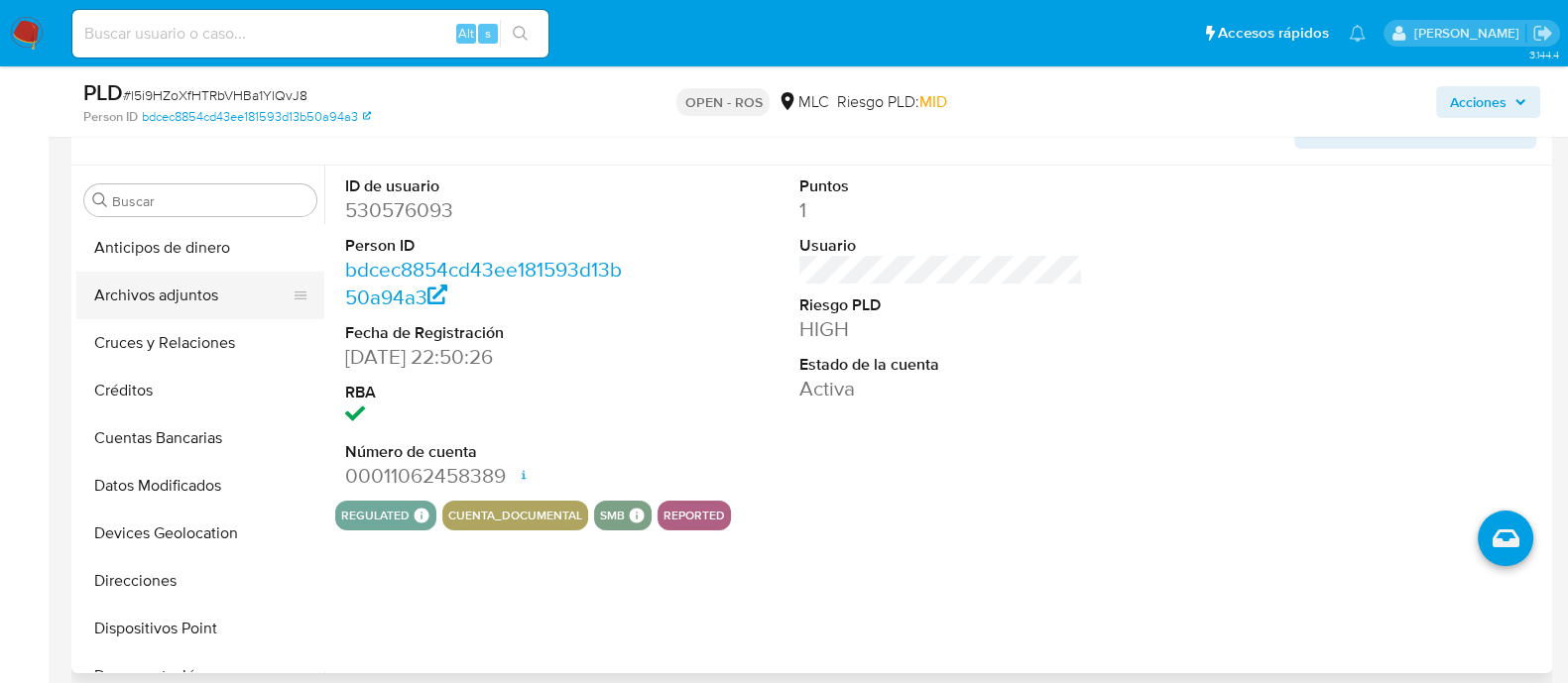 click on "Archivos adjuntos" at bounding box center [192, 295] 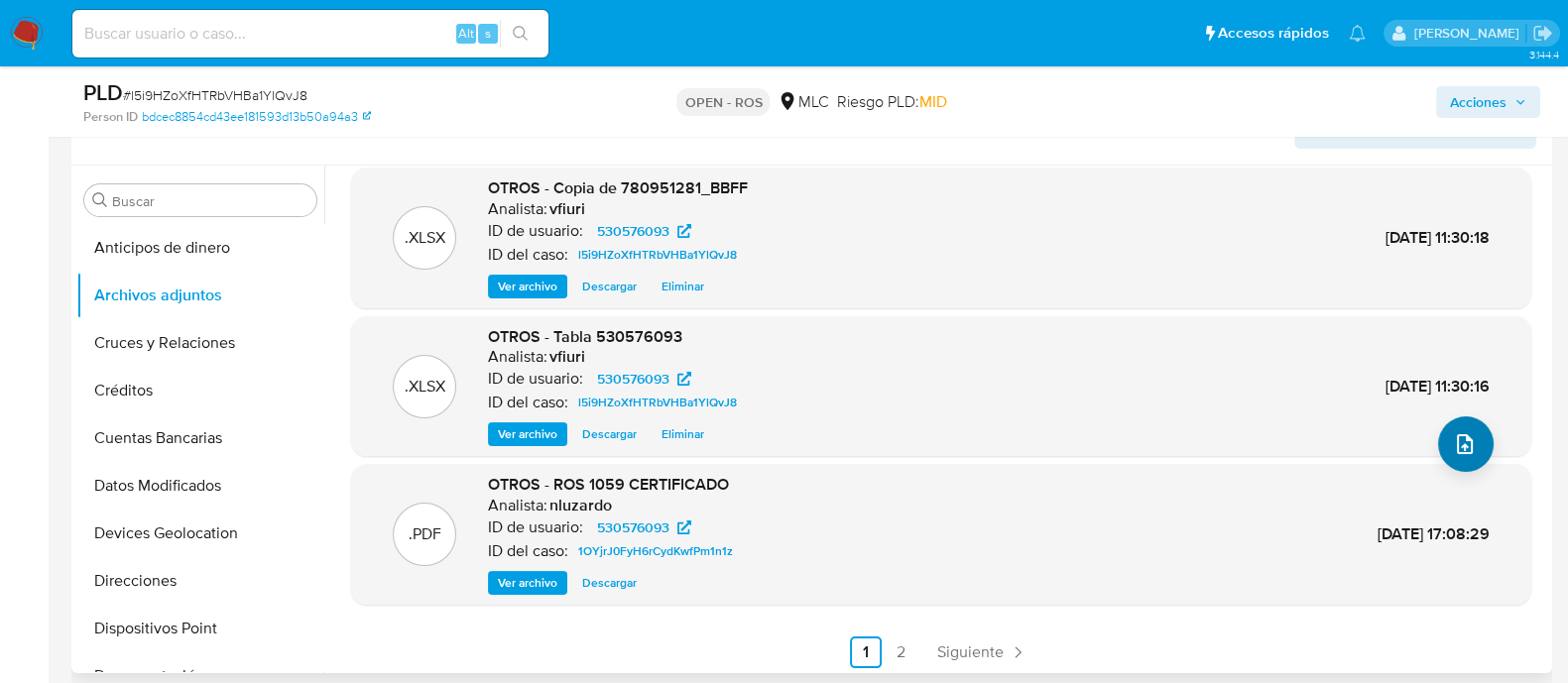 scroll, scrollTop: 167, scrollLeft: 0, axis: vertical 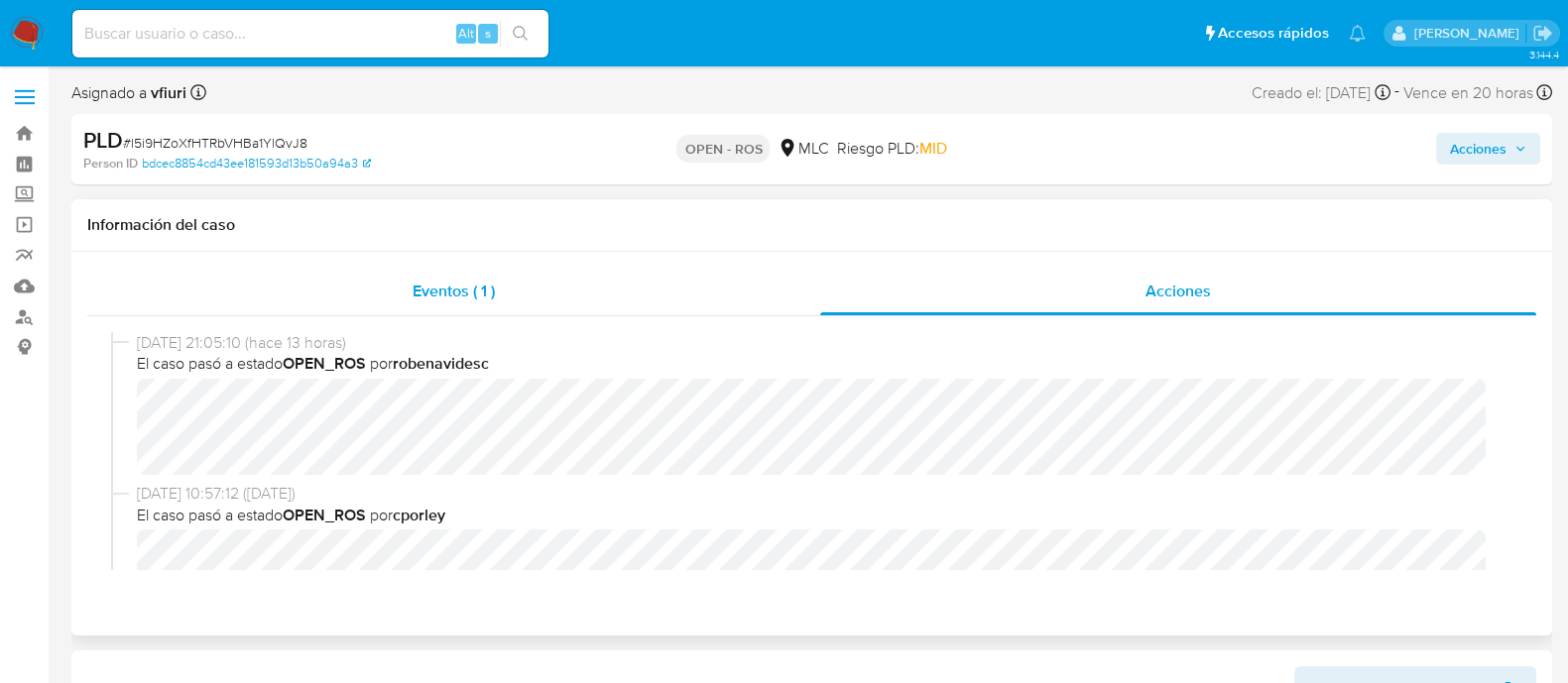 click on "Eventos ( 1 )" at bounding box center [453, 291] 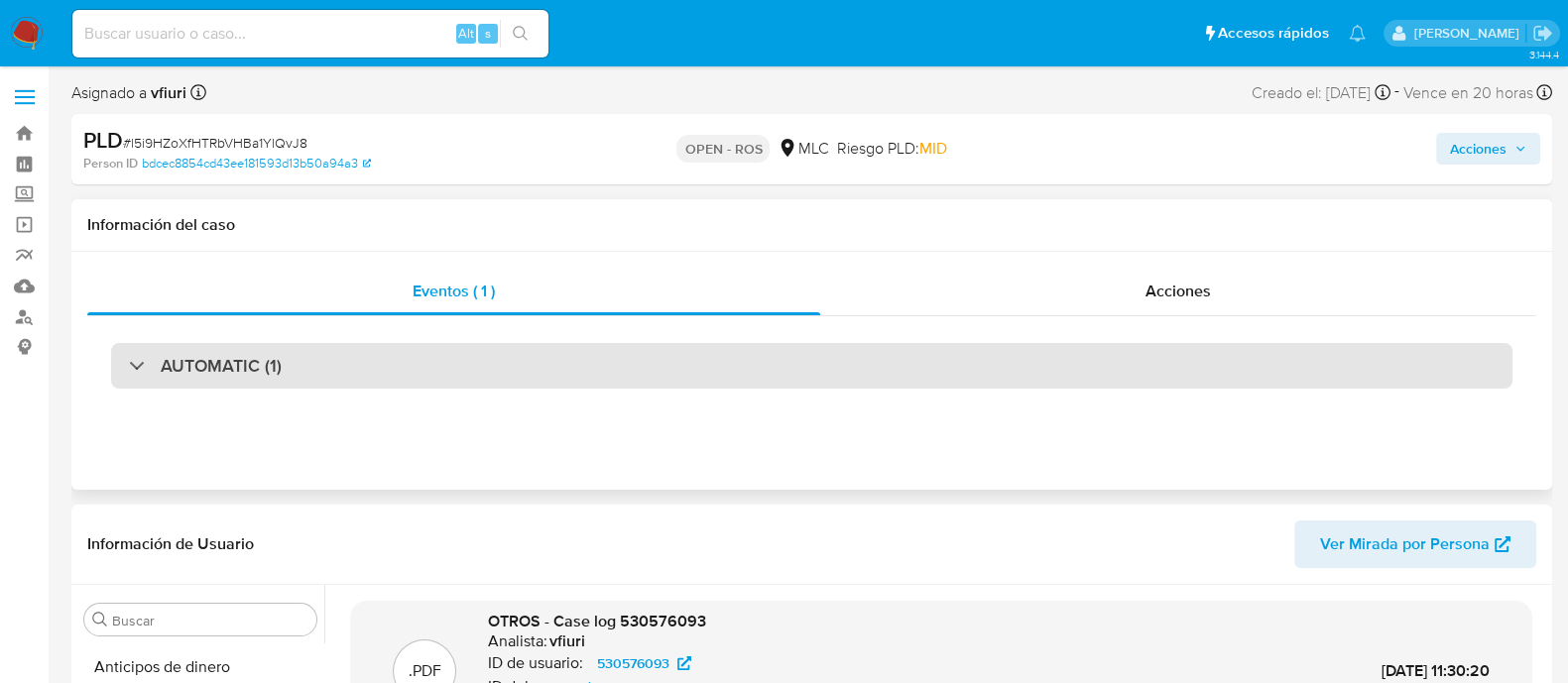 click on "AUTOMATIC (1)" at bounding box center [811, 366] 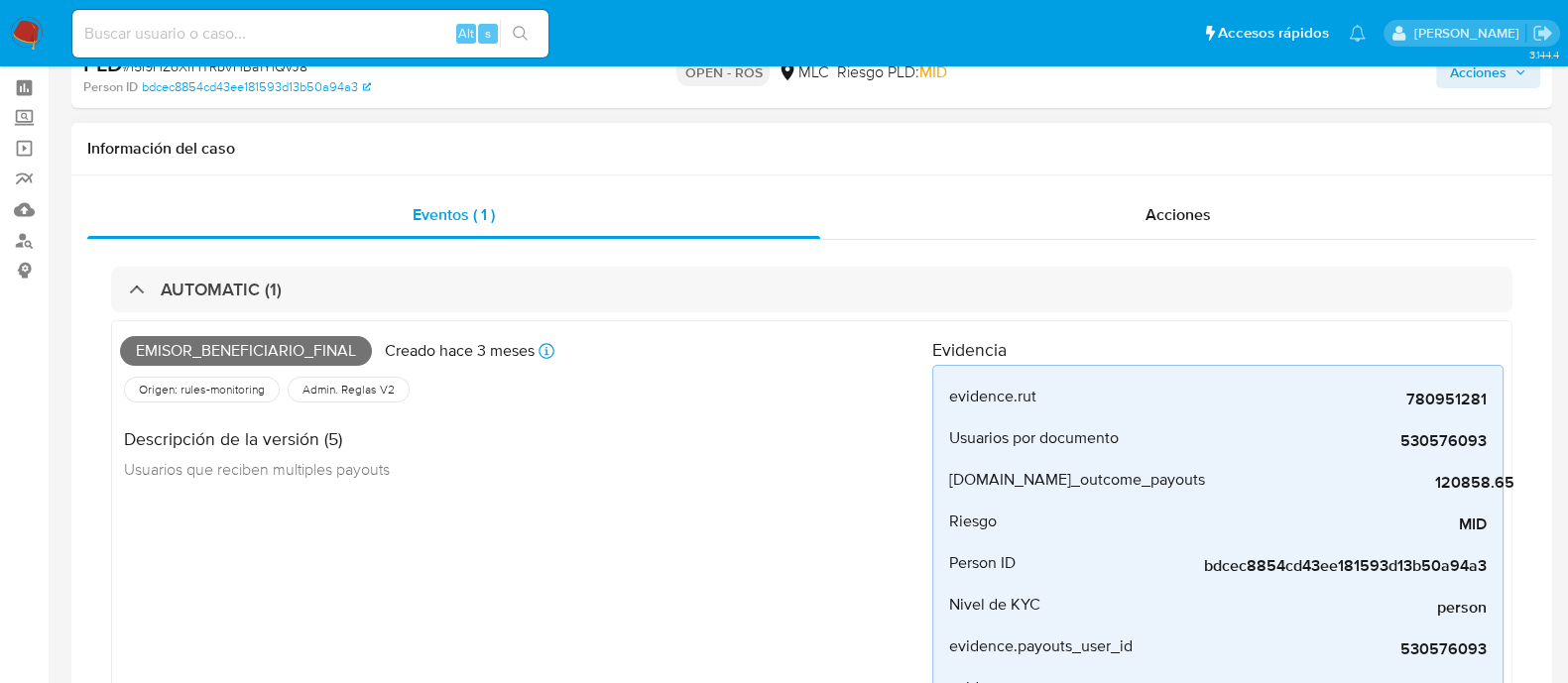 scroll, scrollTop: 0, scrollLeft: 0, axis: both 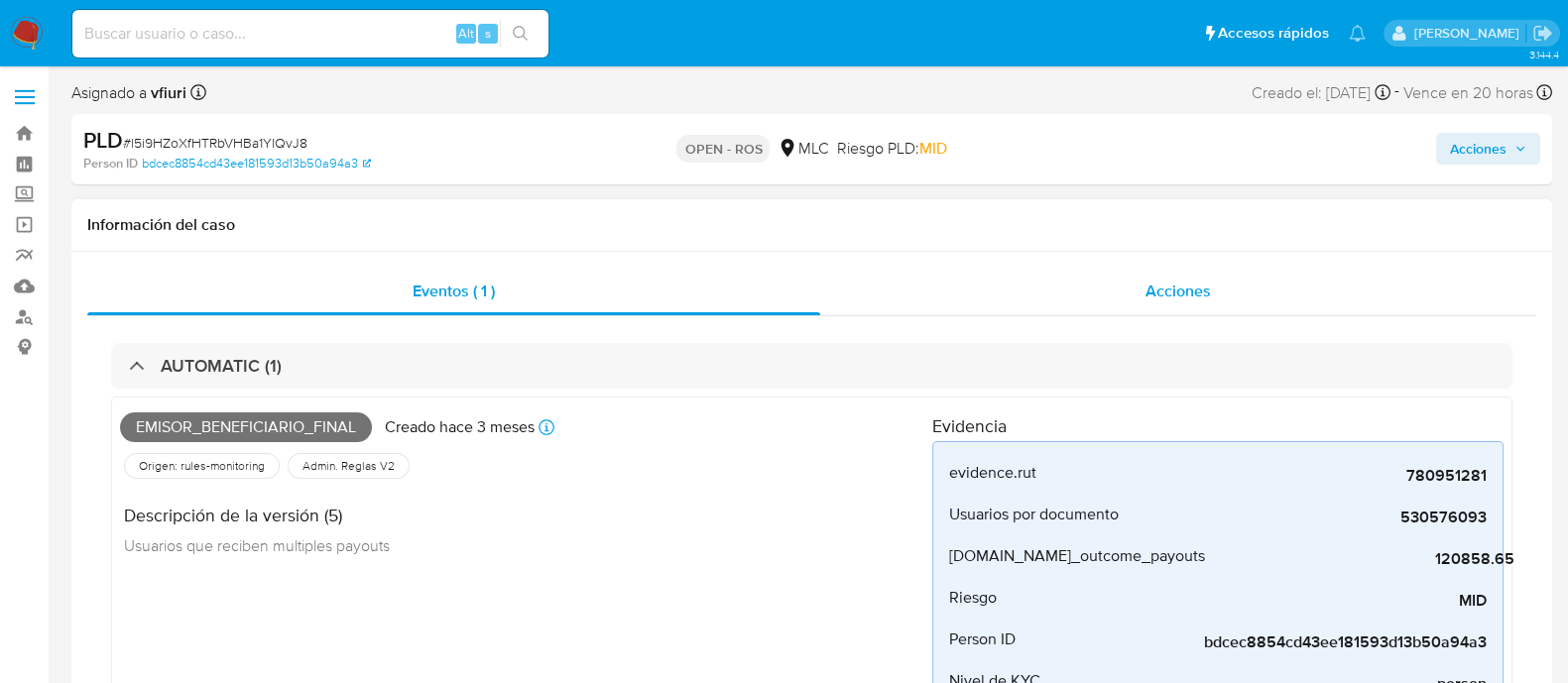 click on "Acciones" at bounding box center (1178, 291) 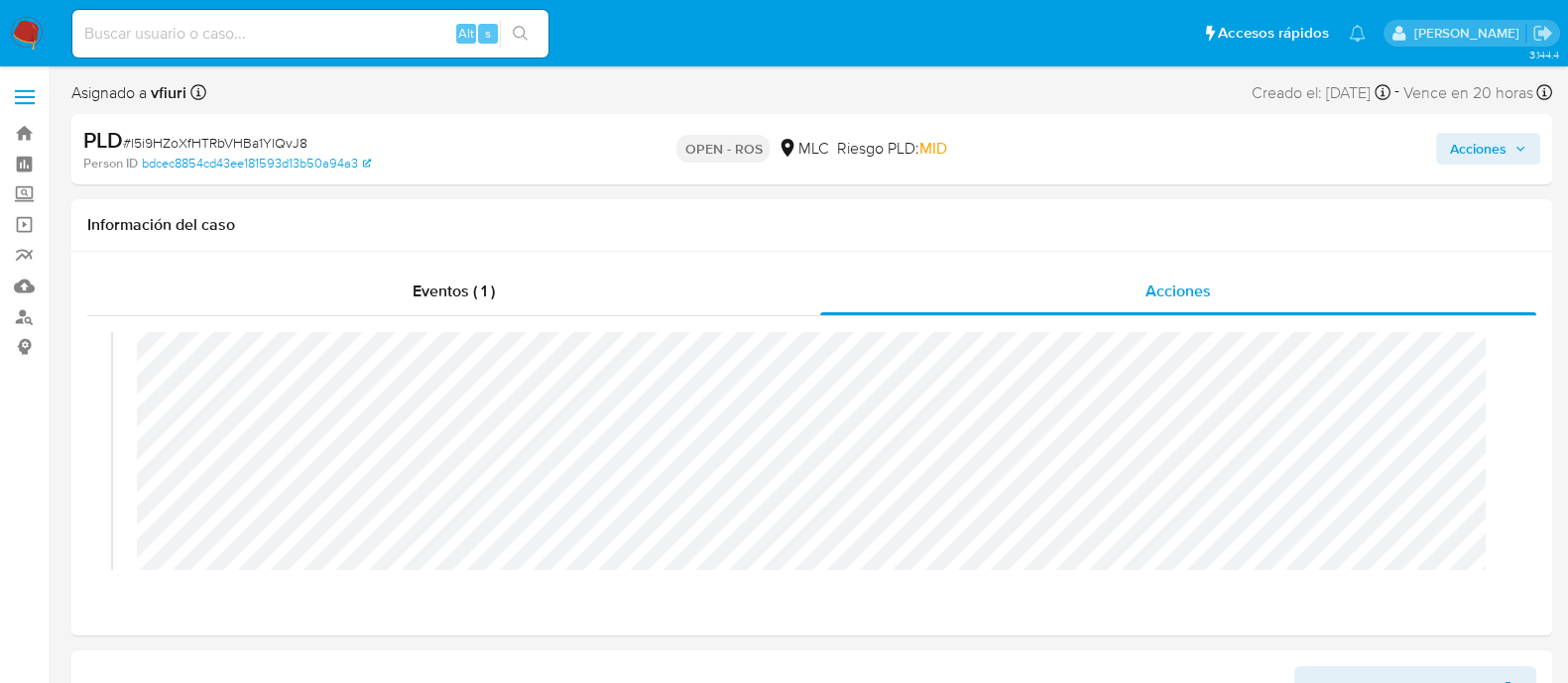 scroll, scrollTop: 372, scrollLeft: 0, axis: vertical 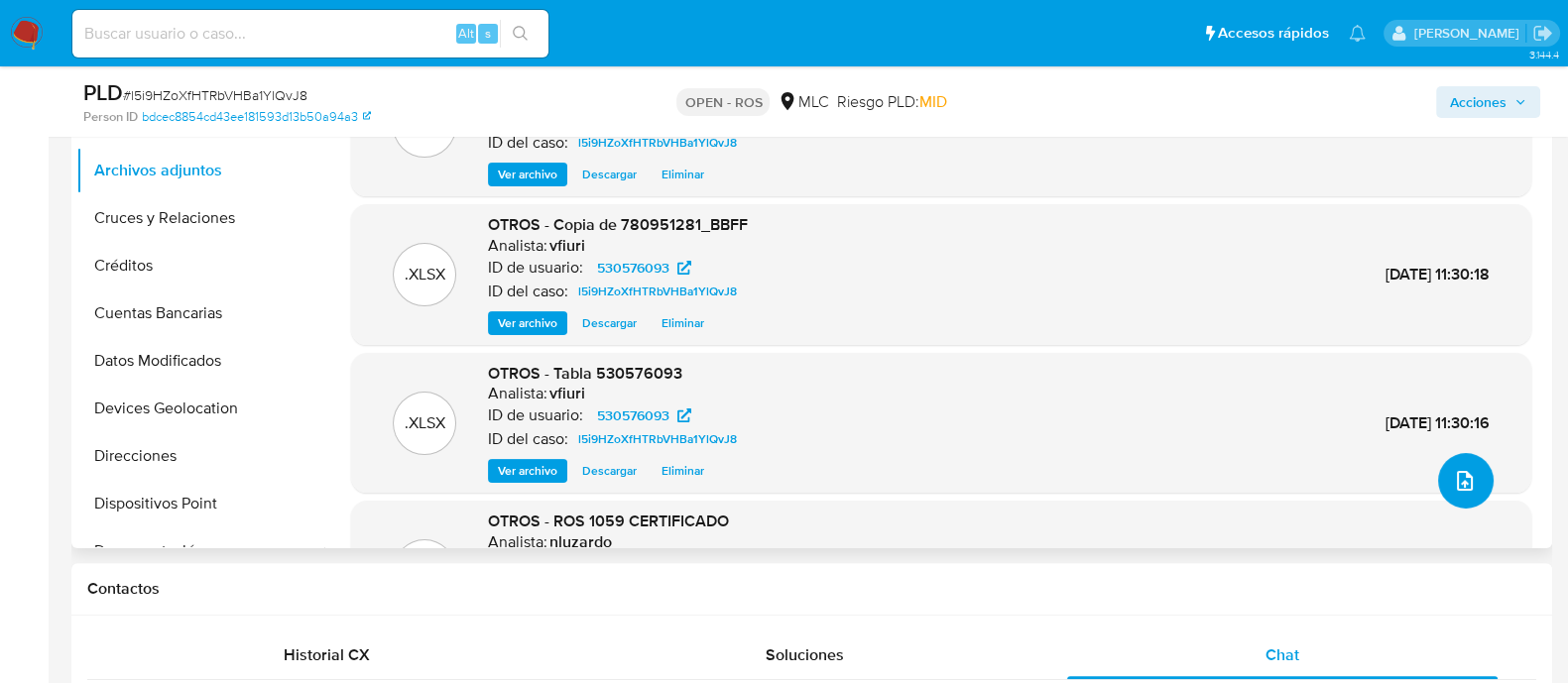 click at bounding box center [1466, 481] 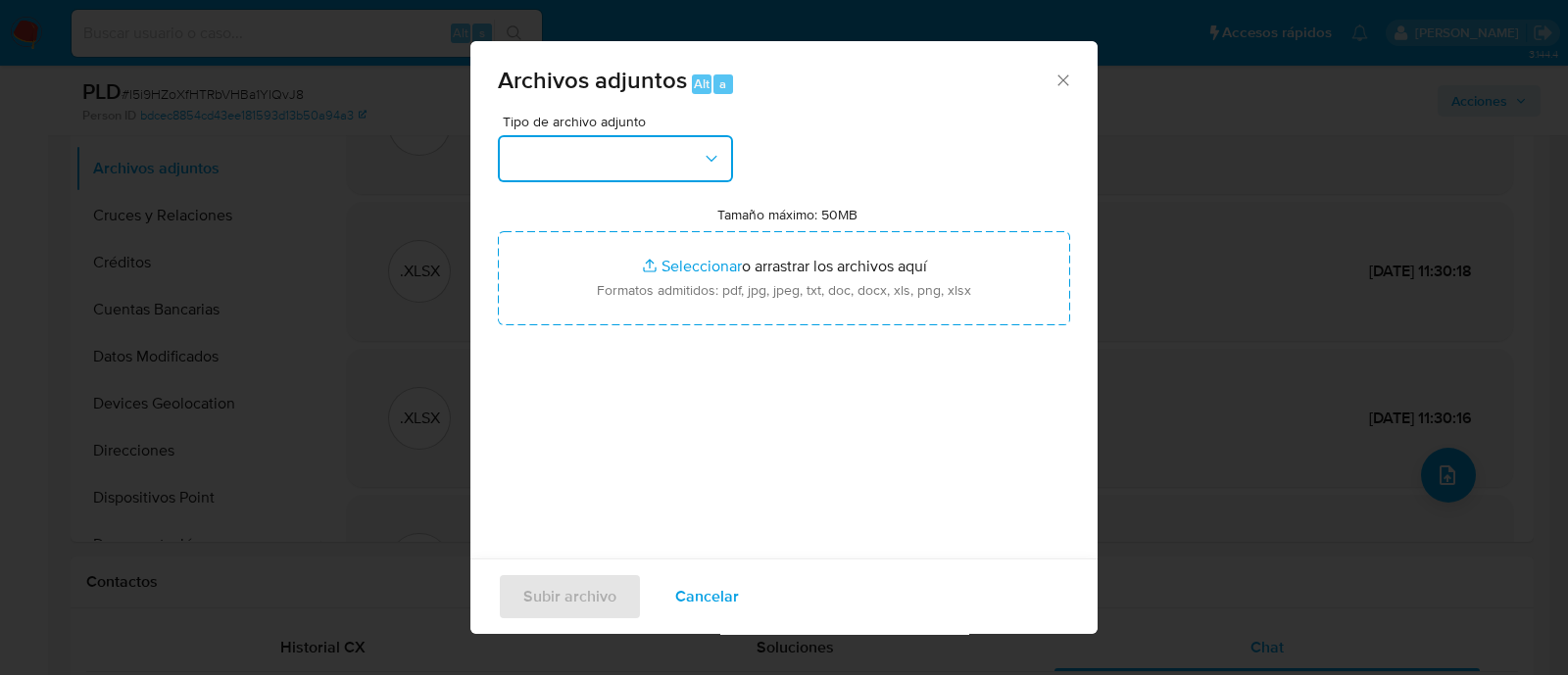 click at bounding box center (615, 159) 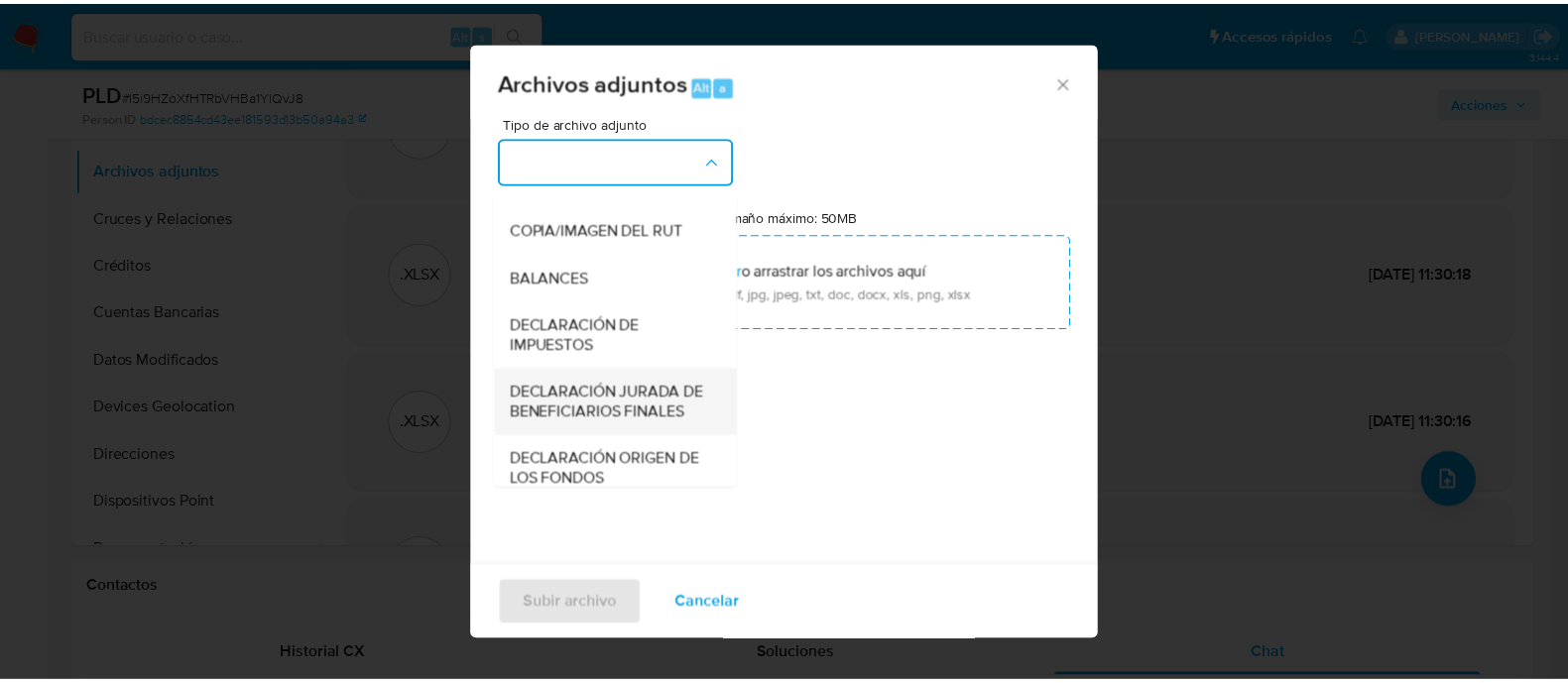 scroll, scrollTop: 328, scrollLeft: 0, axis: vertical 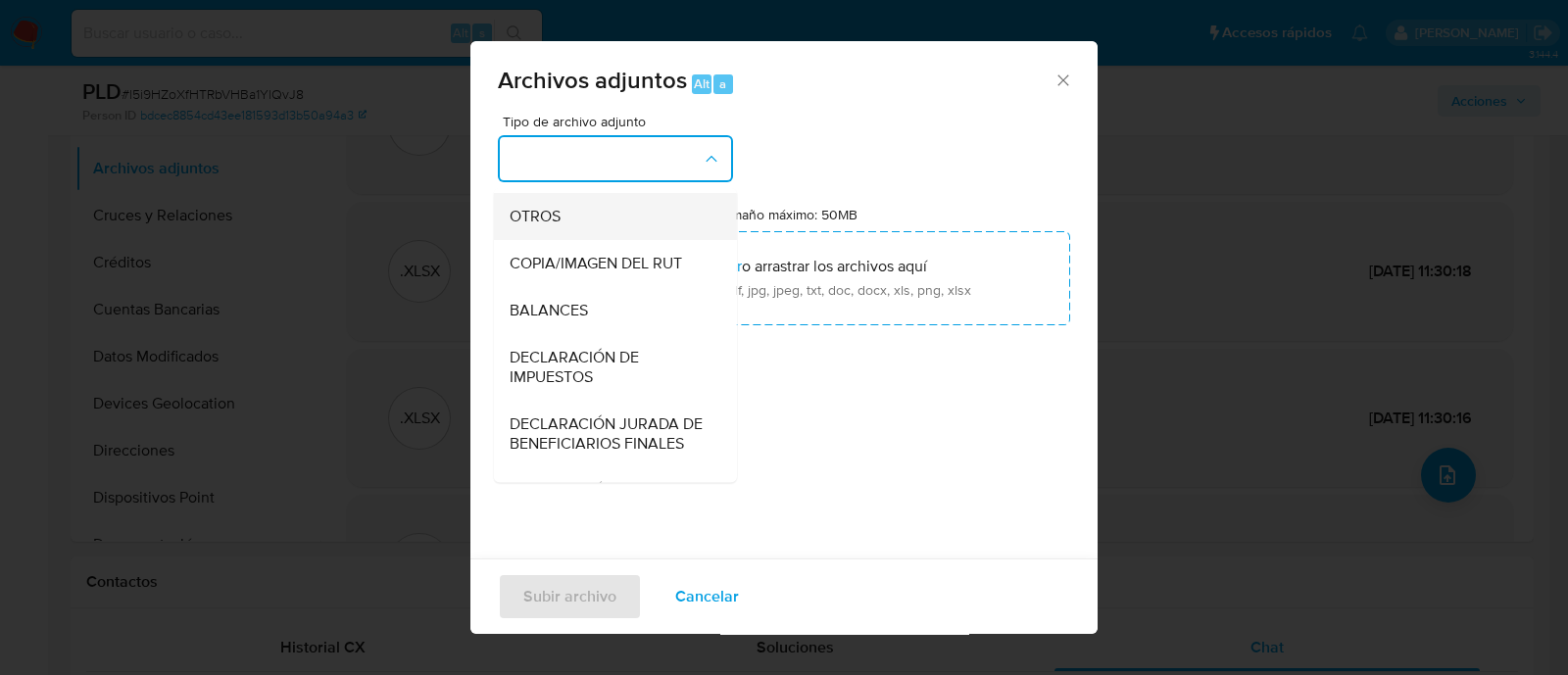 click on "OTROS" at bounding box center (610, 217) 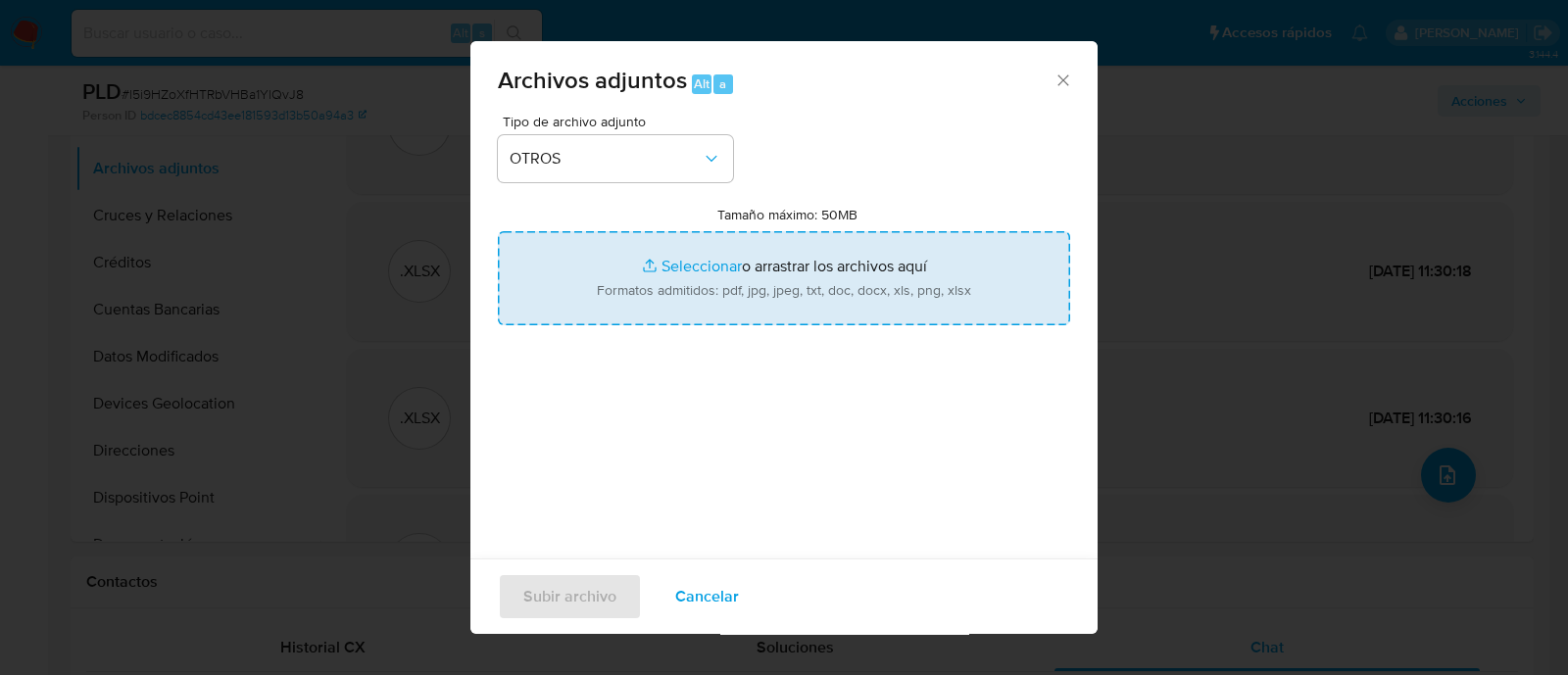 click on "Tamaño máximo: 50MB Seleccionar archivos" at bounding box center (784, 278) 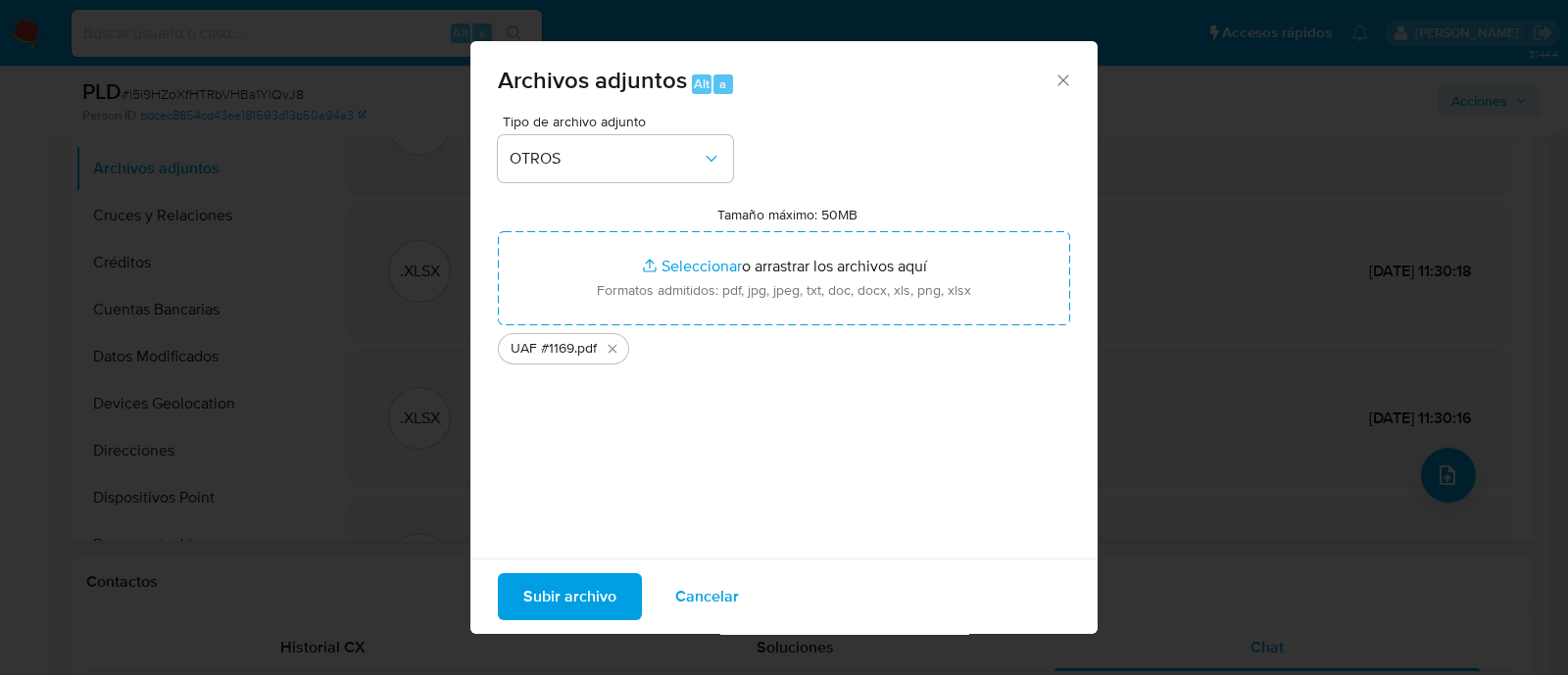 click on "Subir archivo" at bounding box center [569, 597] 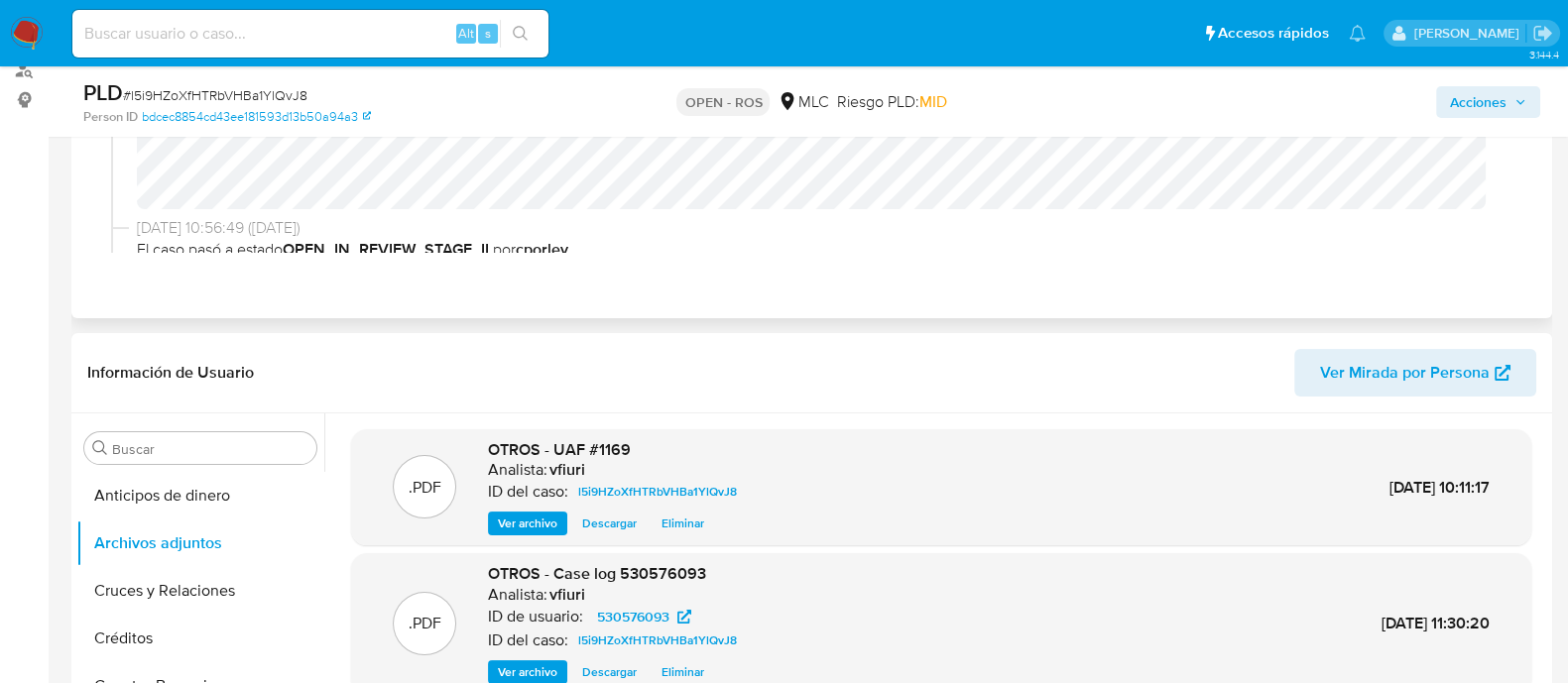 scroll, scrollTop: 372, scrollLeft: 0, axis: vertical 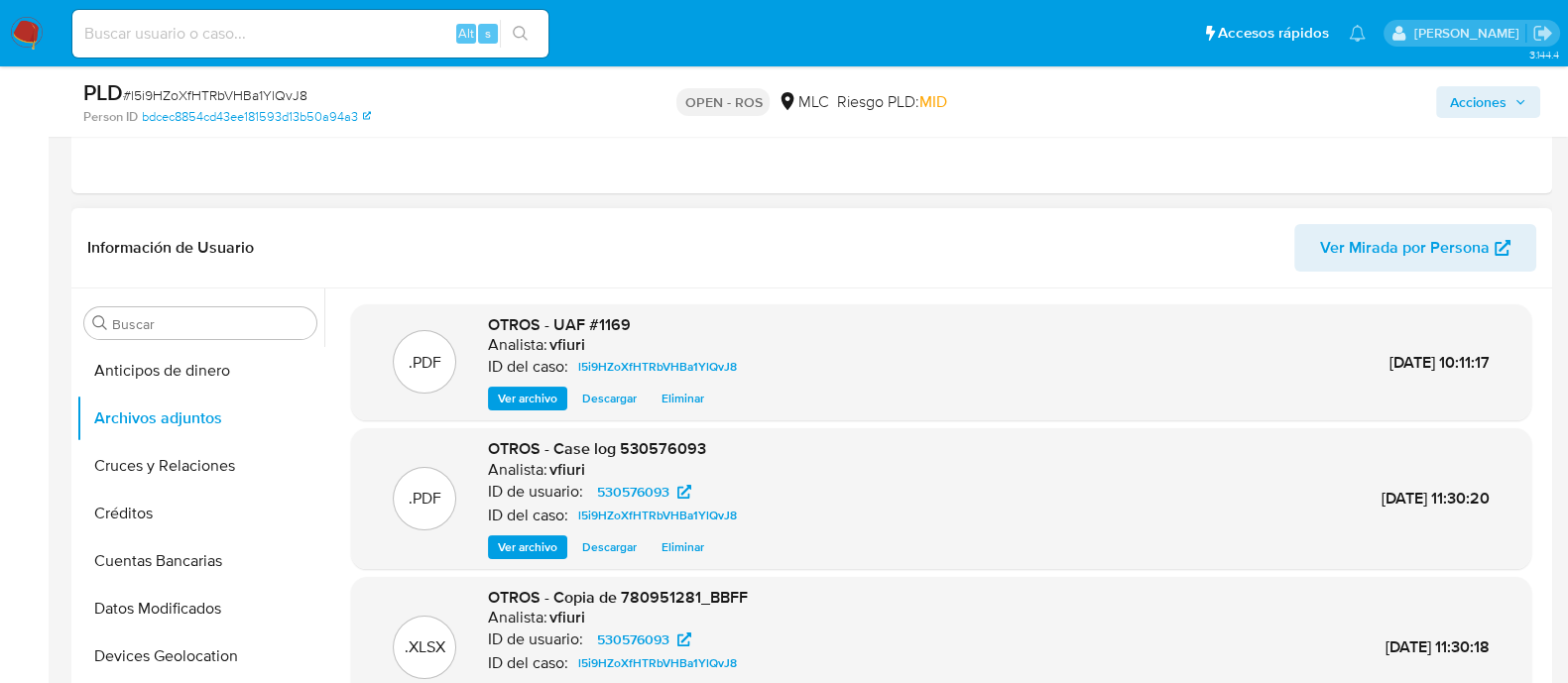 click on "Ver archivo" at bounding box center [528, 398] 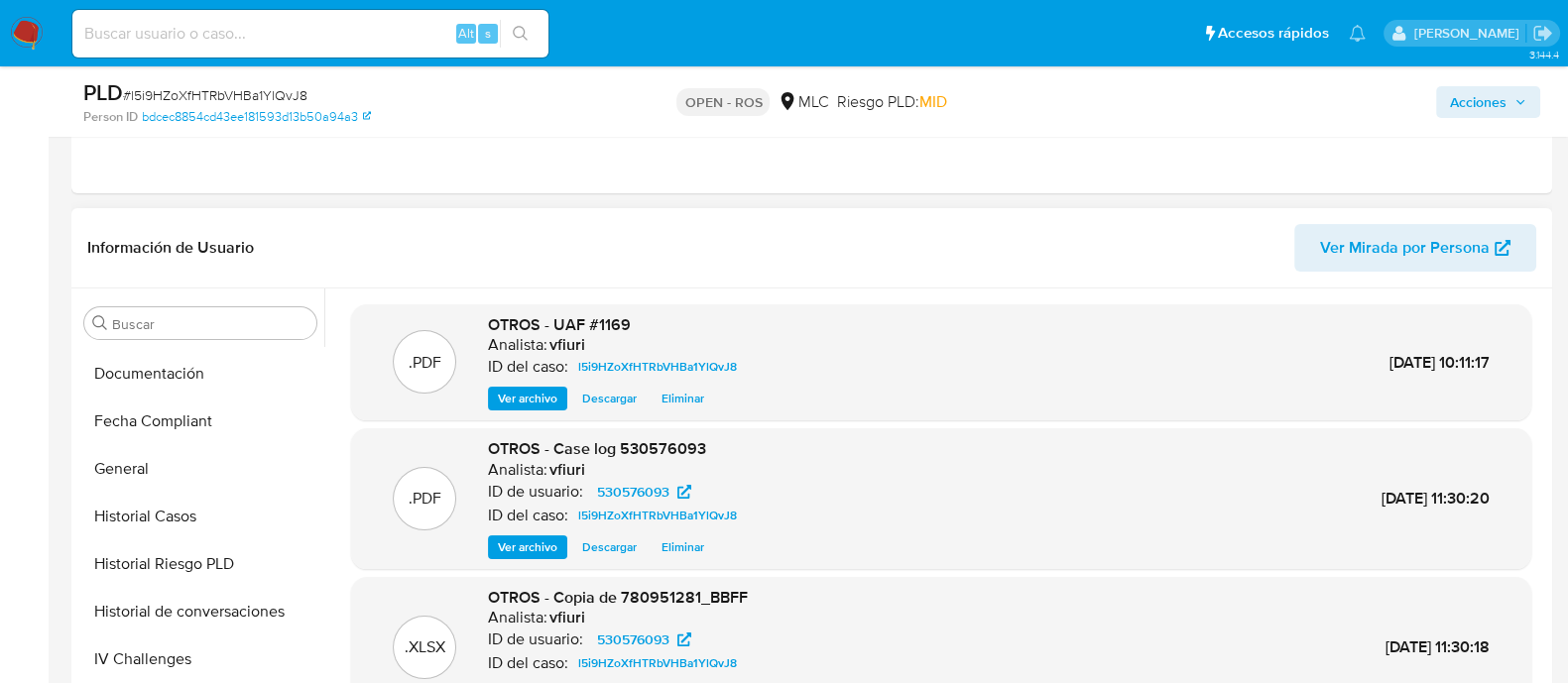 scroll, scrollTop: 620, scrollLeft: 0, axis: vertical 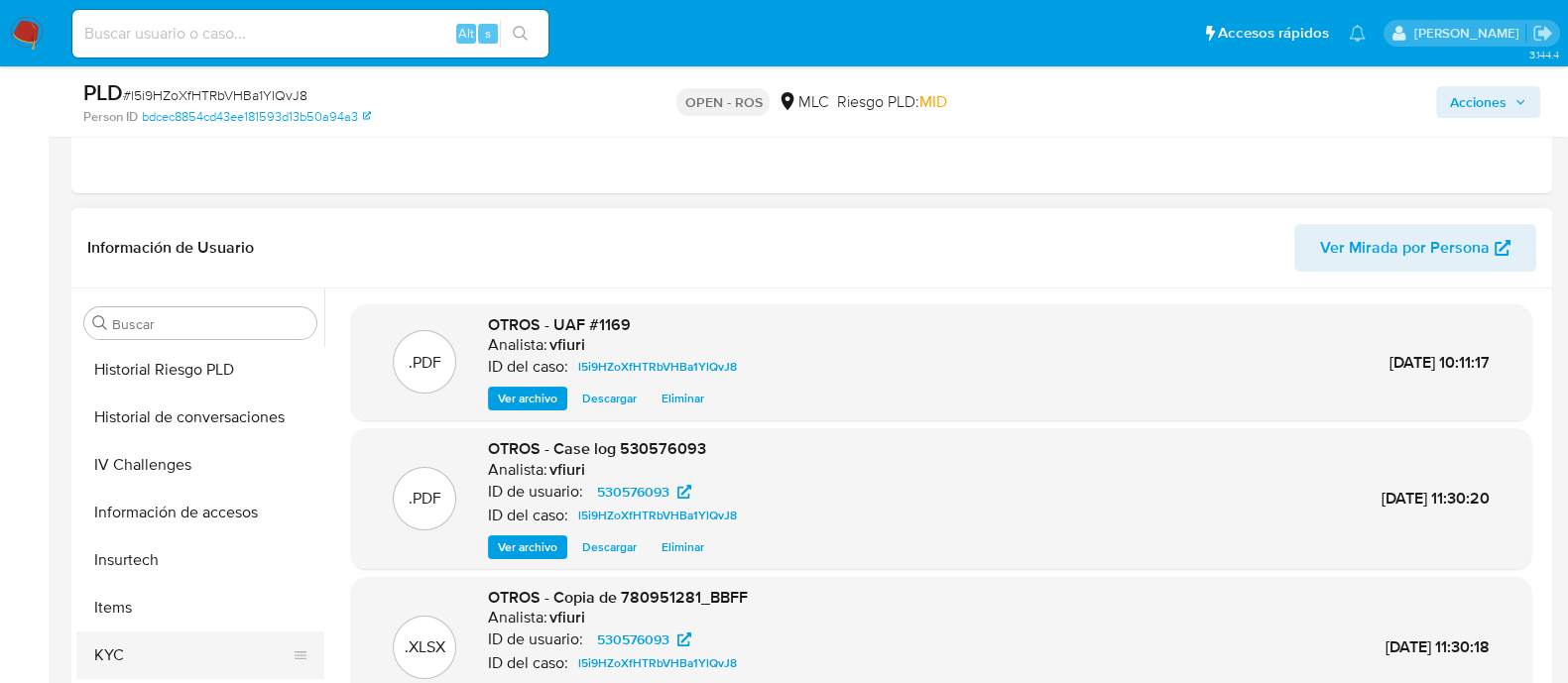click on "KYC" at bounding box center (192, 655) 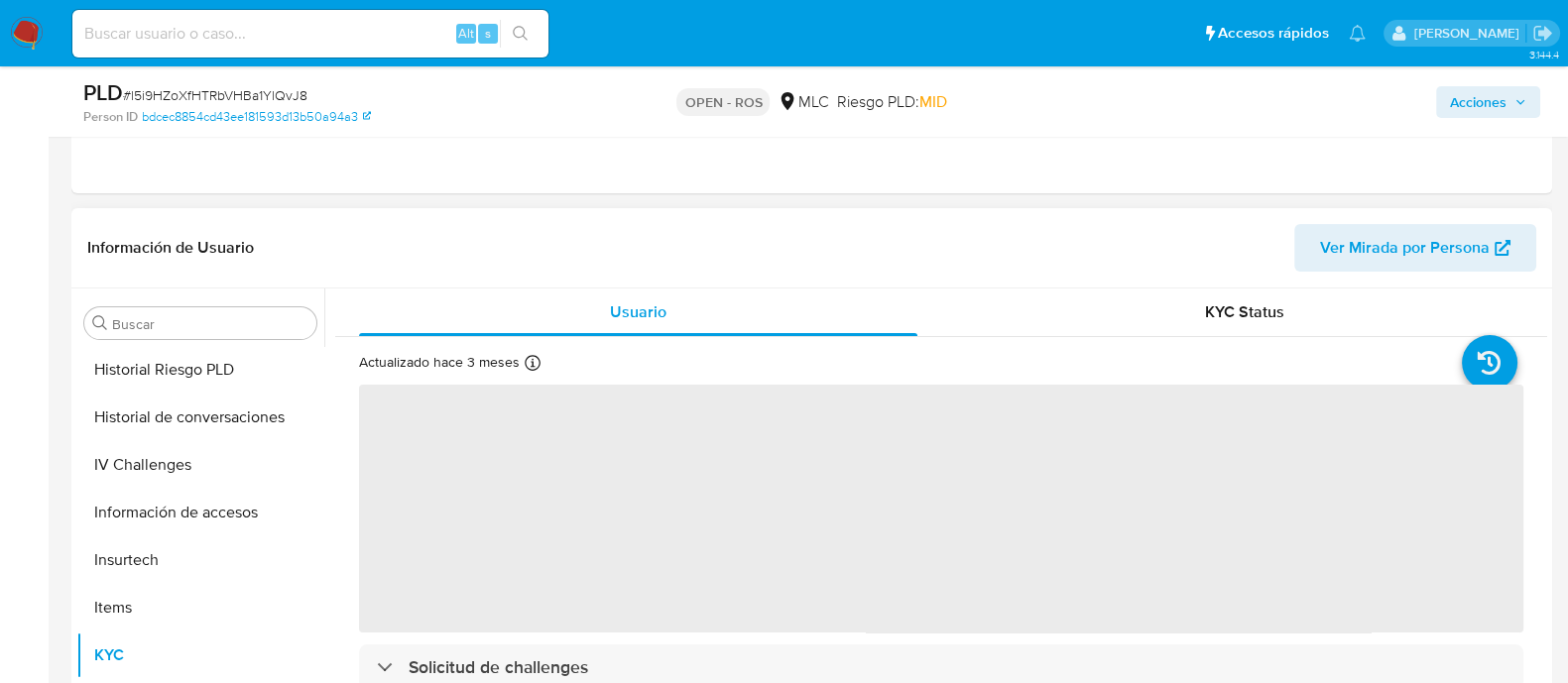 scroll, scrollTop: 123, scrollLeft: 0, axis: vertical 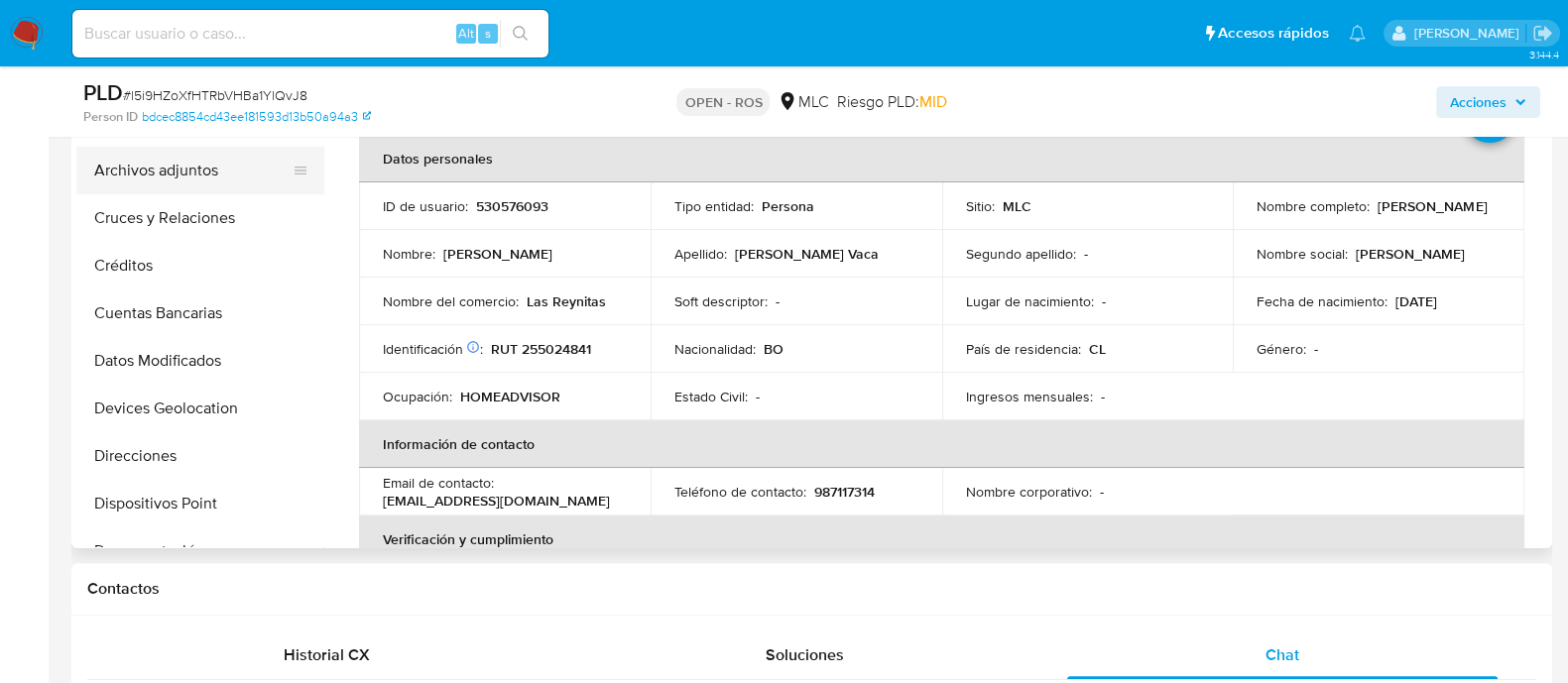 click on "Archivos adjuntos" at bounding box center [192, 171] 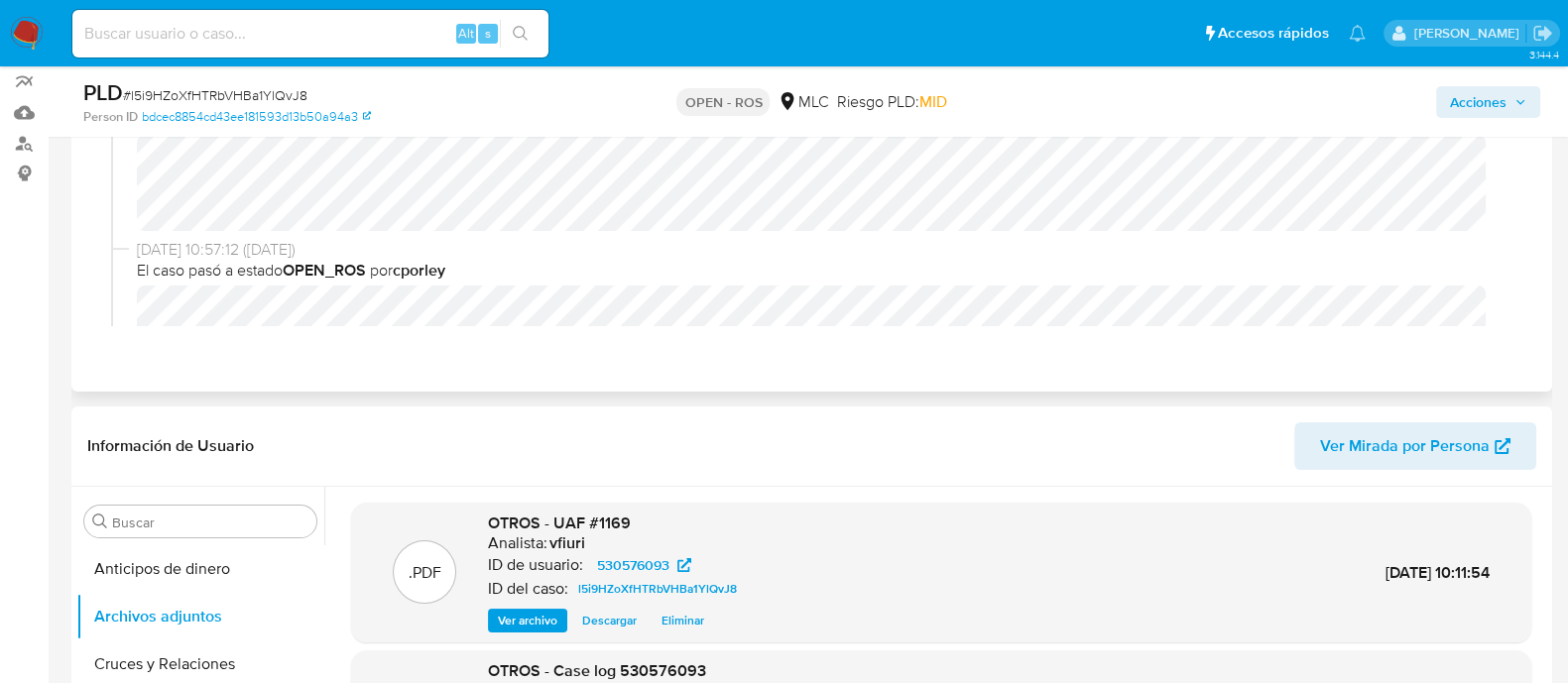 scroll, scrollTop: 372, scrollLeft: 0, axis: vertical 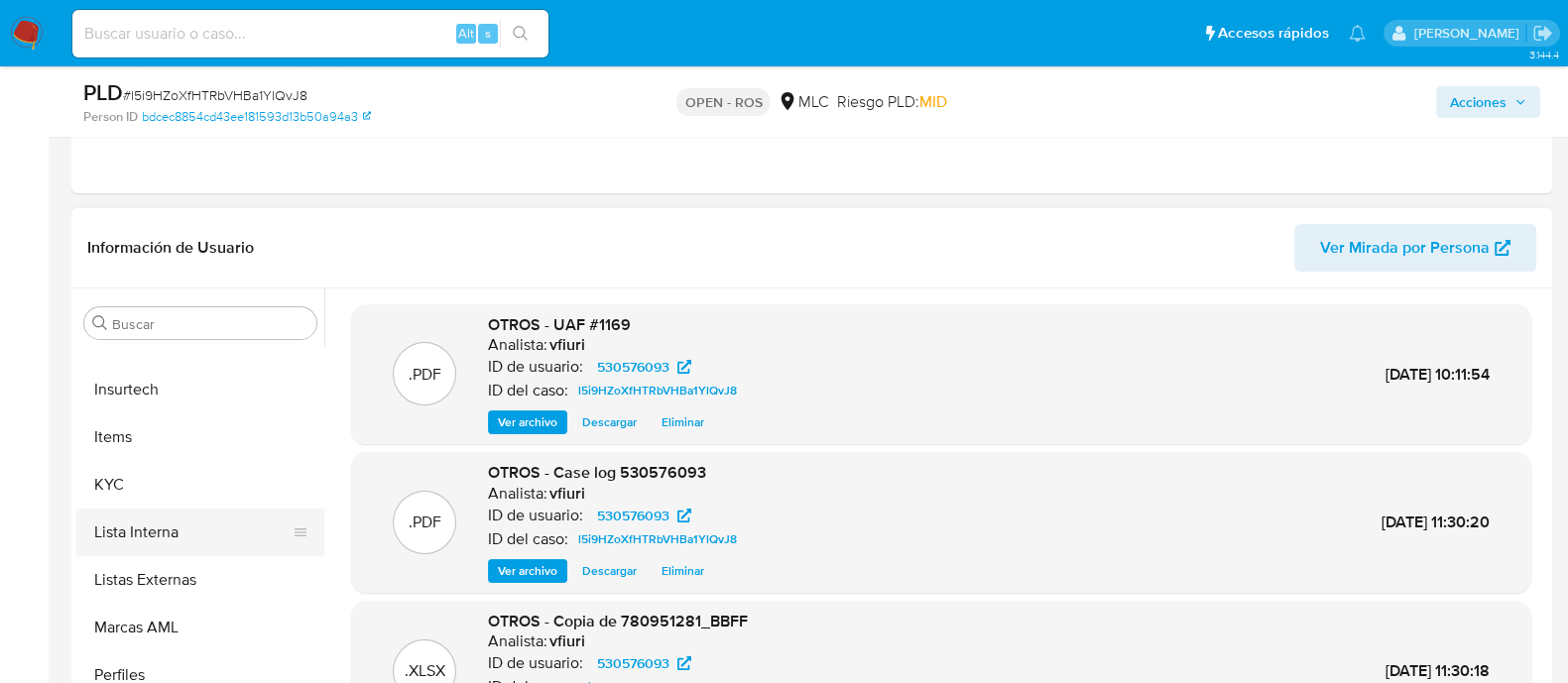 click on "Lista Interna" at bounding box center (192, 532) 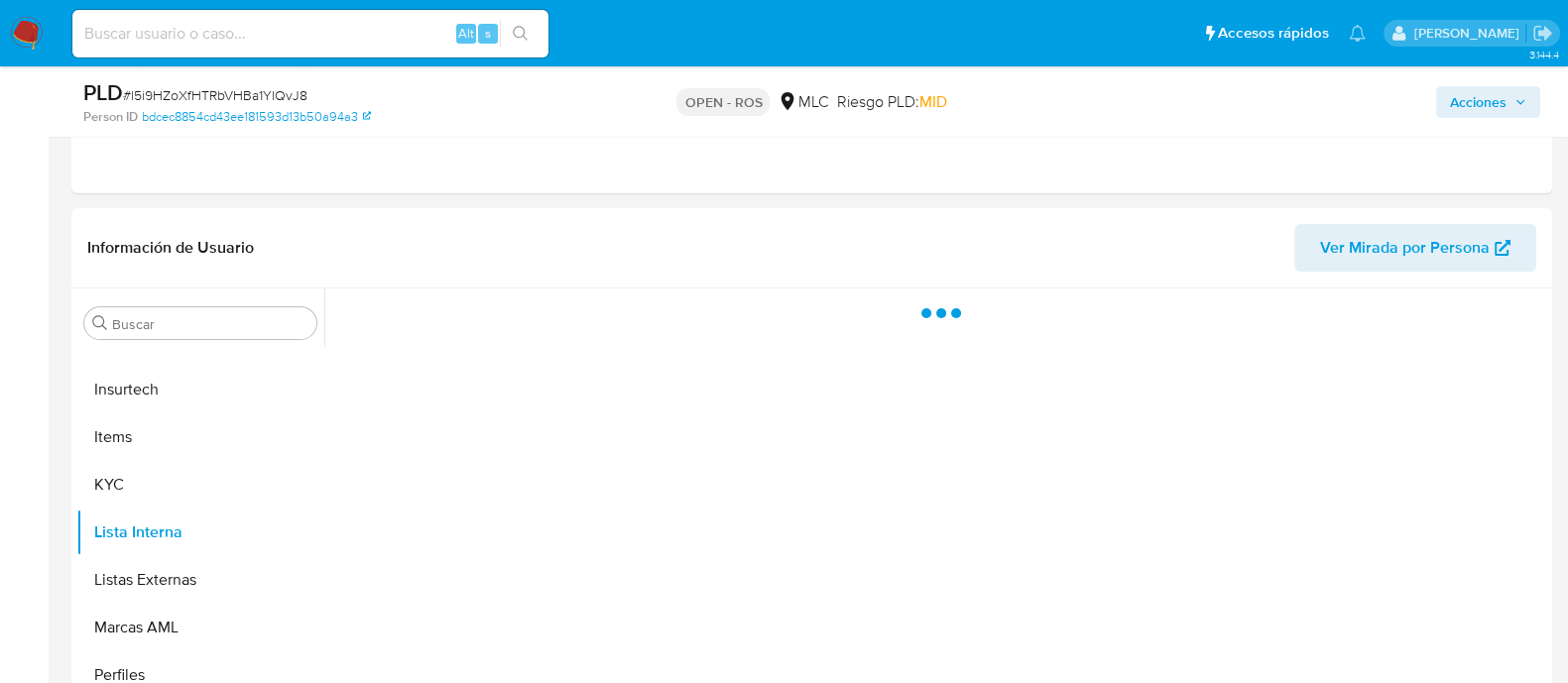 scroll, scrollTop: 789, scrollLeft: 0, axis: vertical 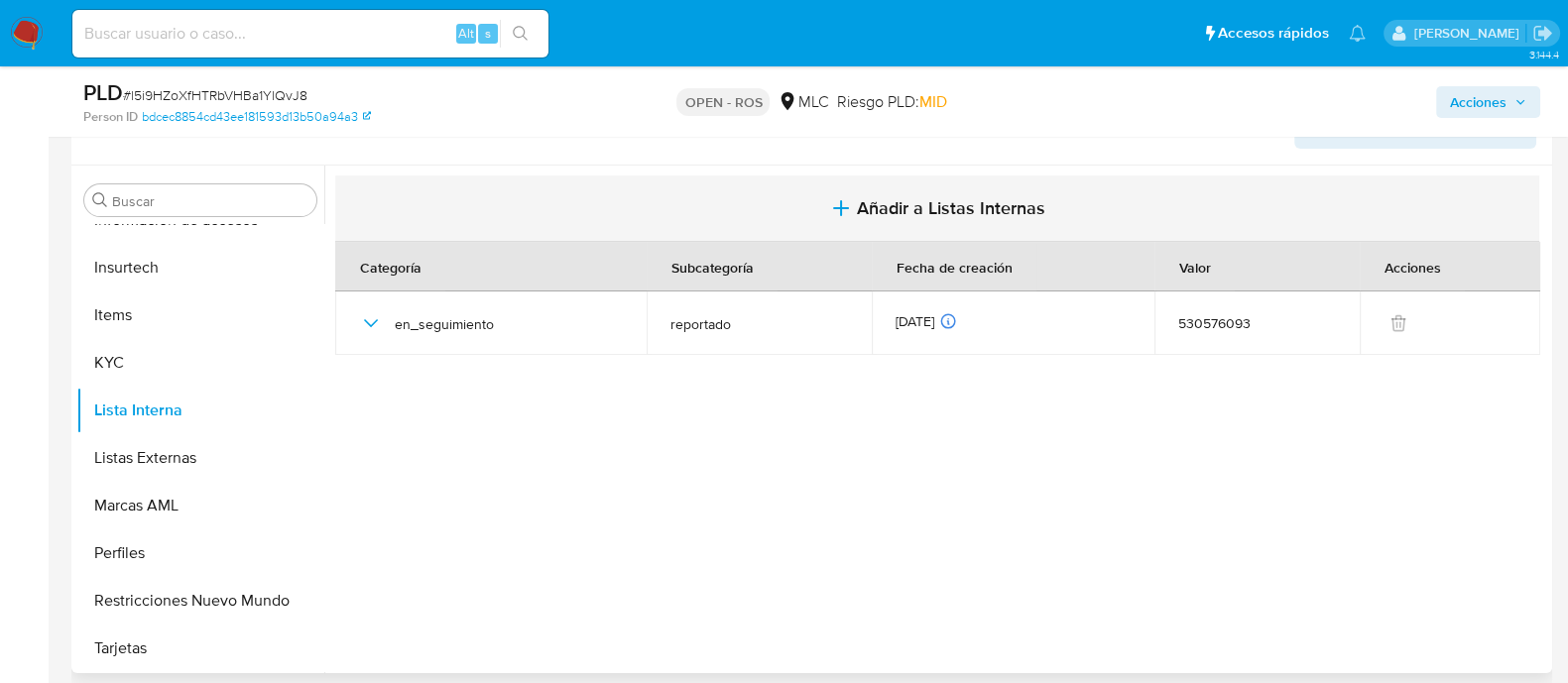 click on "Añadir a Listas Internas" at bounding box center (951, 208) 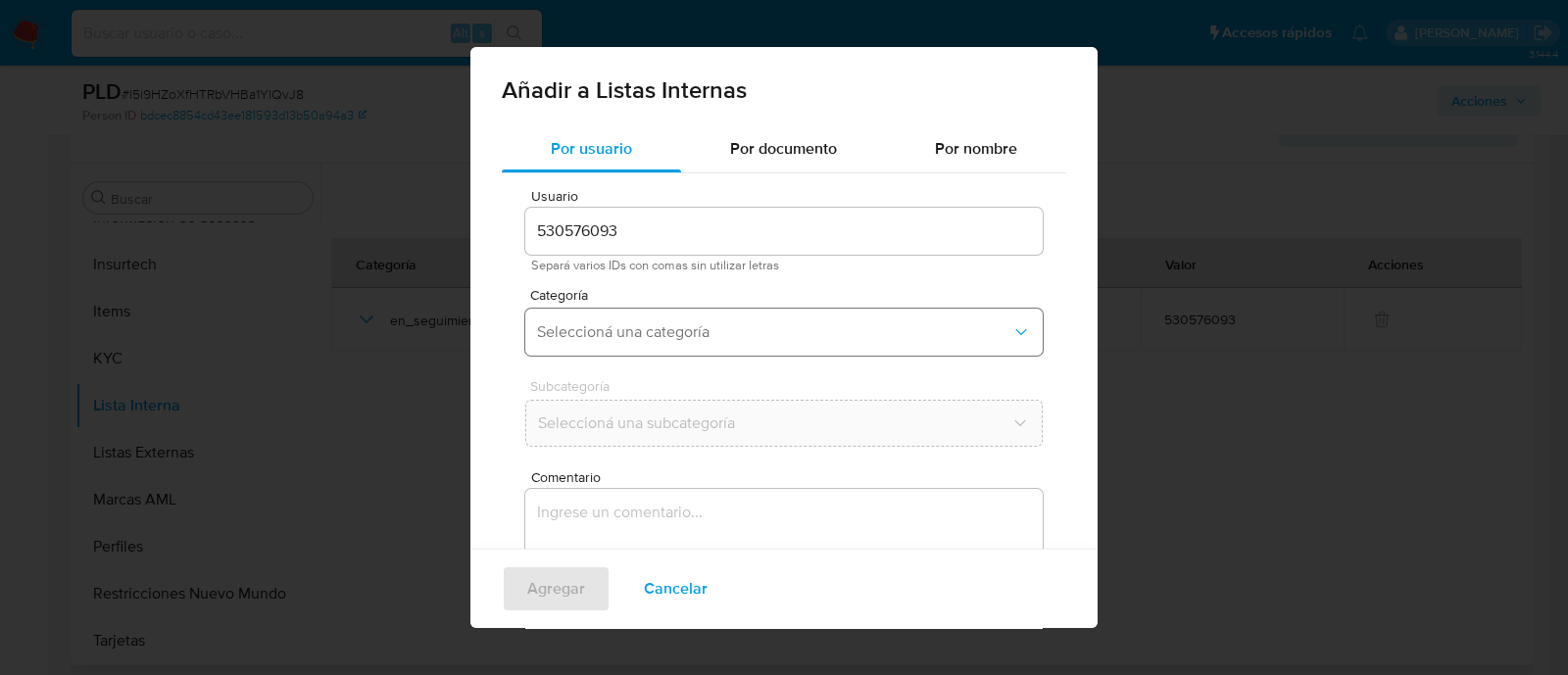 click on "Seleccioná una categoría" at bounding box center (774, 332) 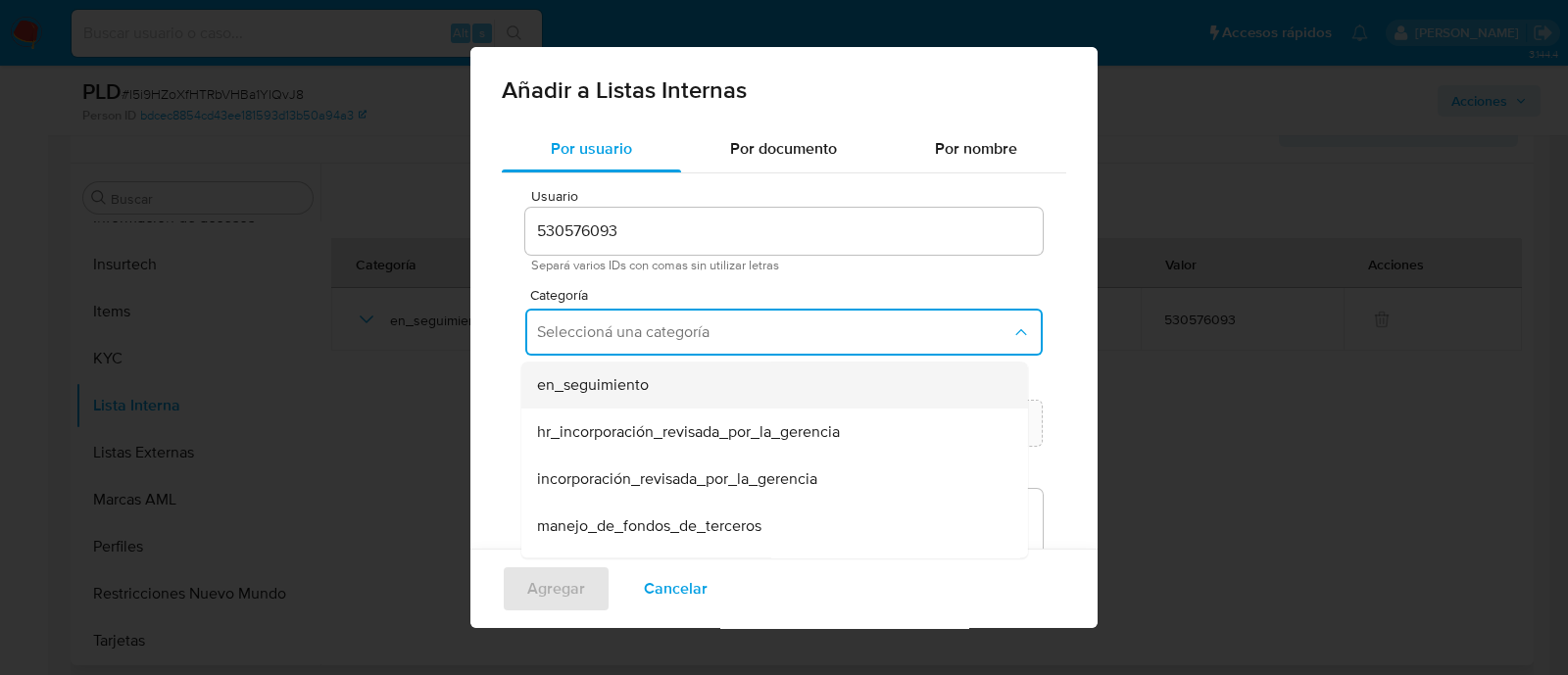 click on "en_seguimiento" at bounding box center (593, 385) 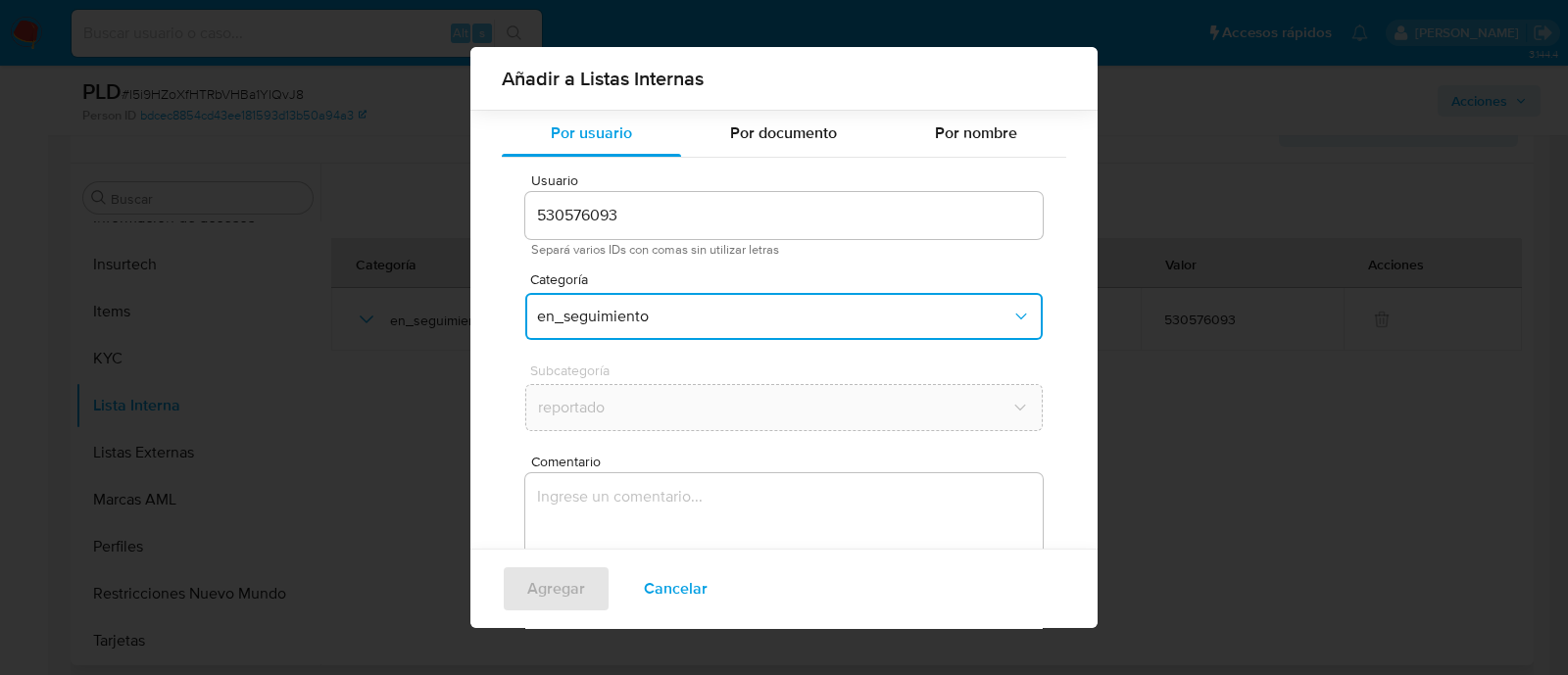 scroll, scrollTop: 160, scrollLeft: 0, axis: vertical 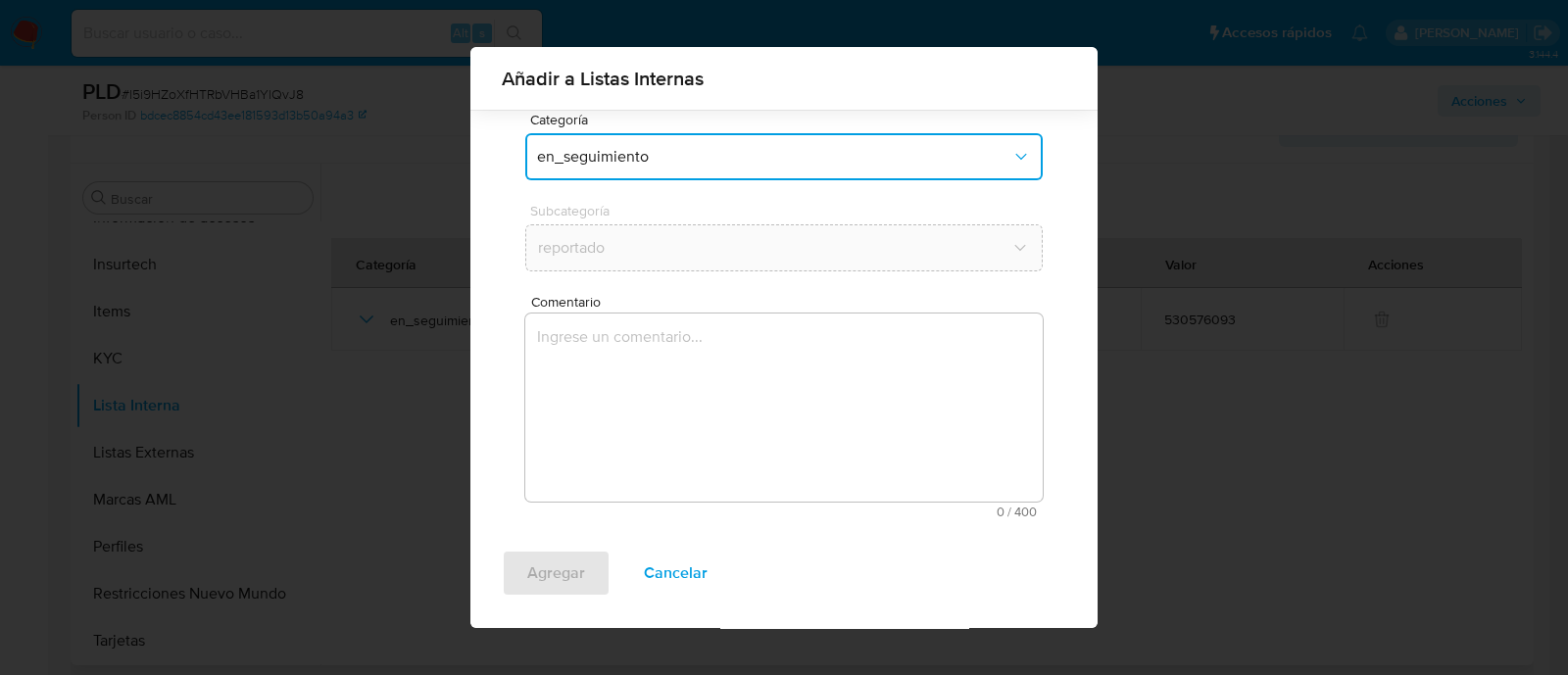 click at bounding box center [784, 408] 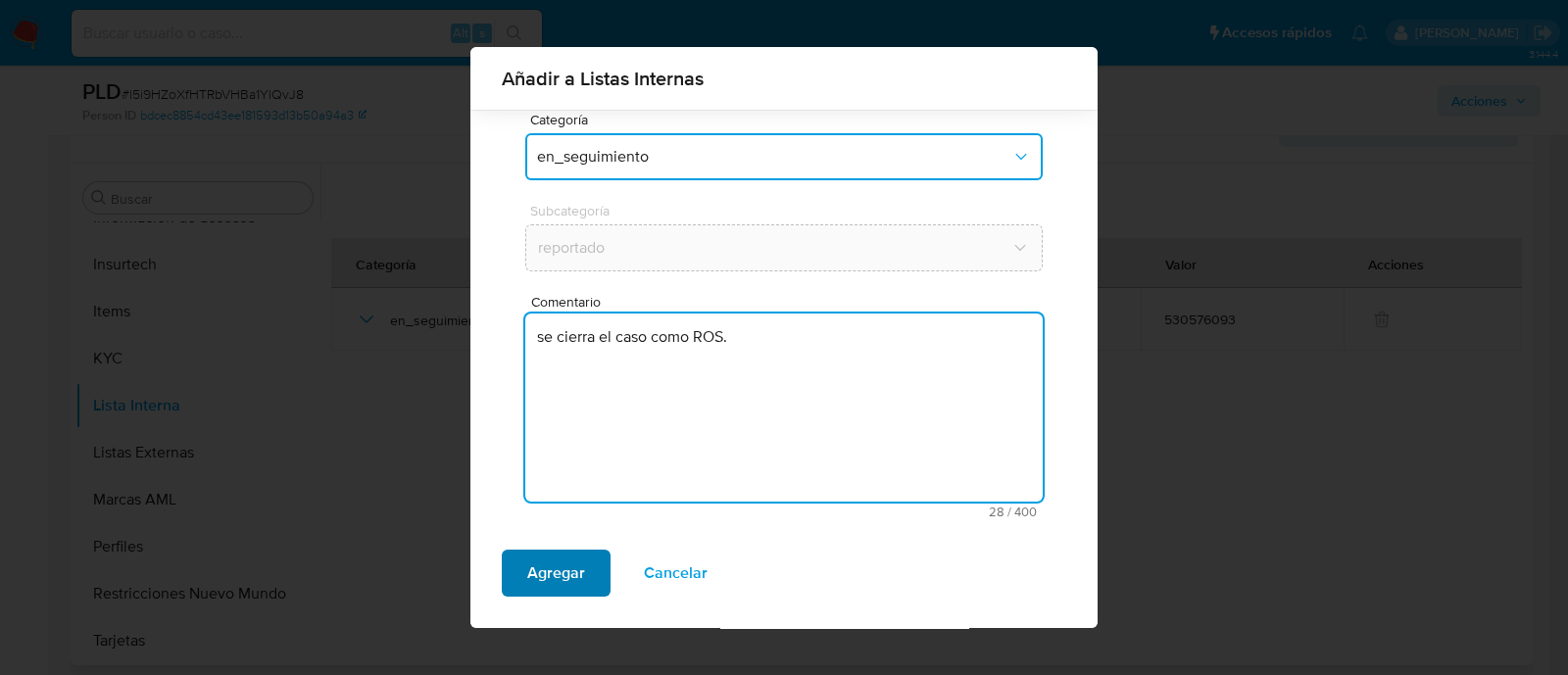 type on "se cierra el caso como ROS." 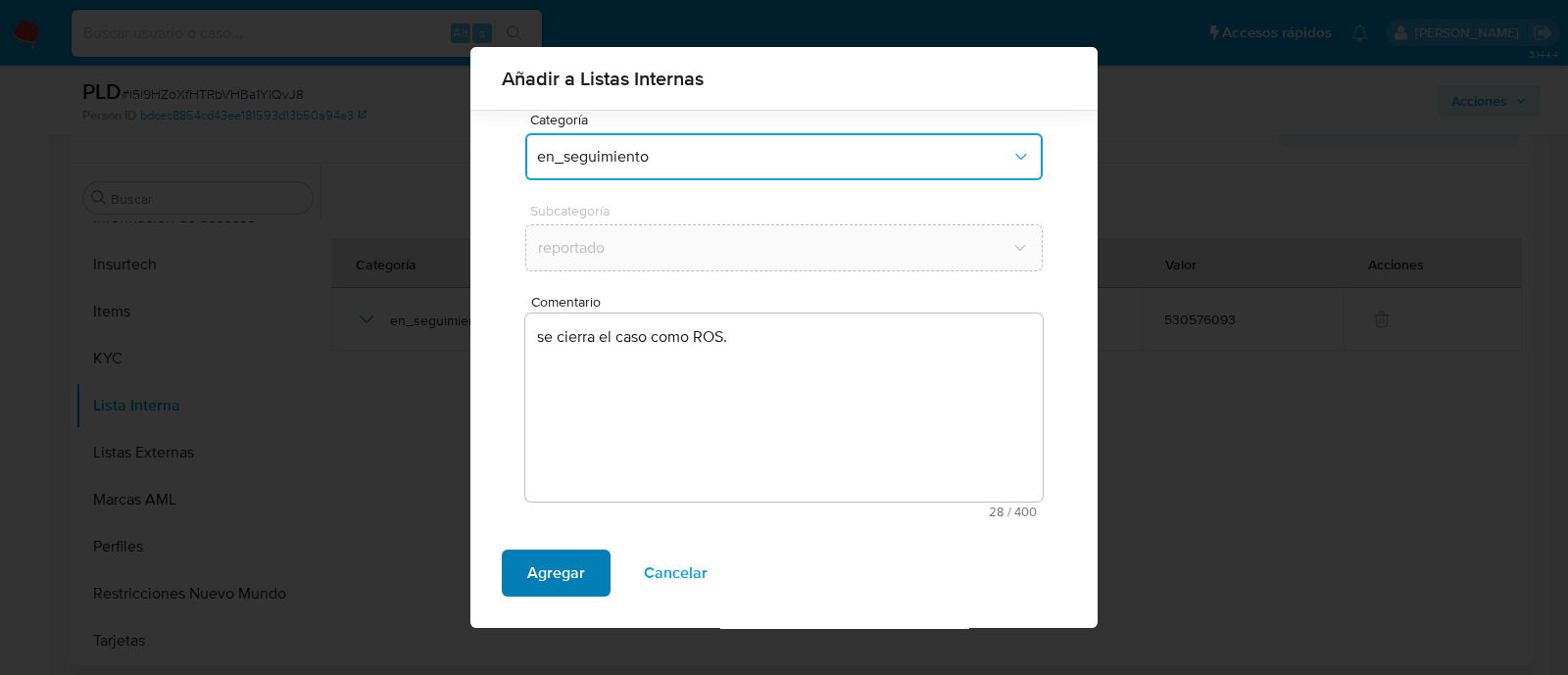 click on "Agregar" at bounding box center (556, 573) 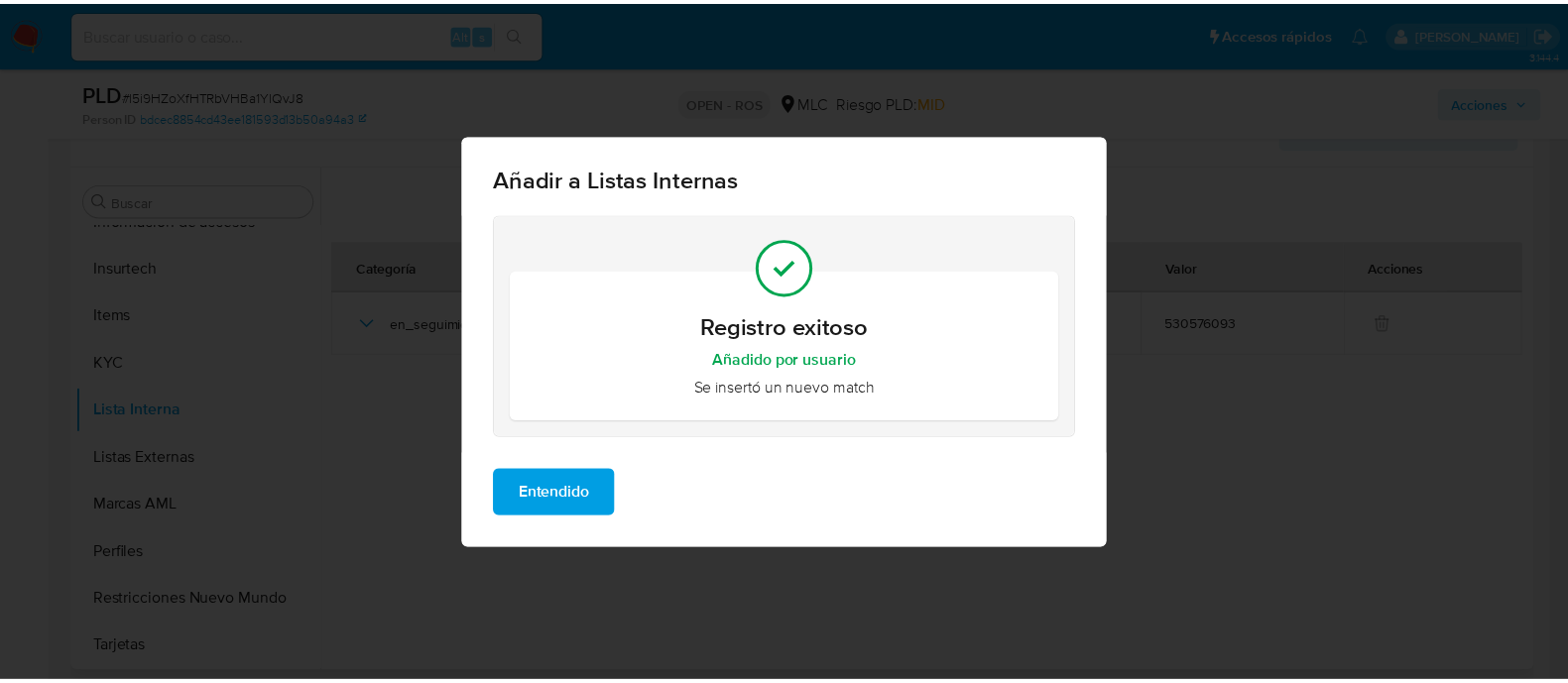 scroll, scrollTop: 0, scrollLeft: 0, axis: both 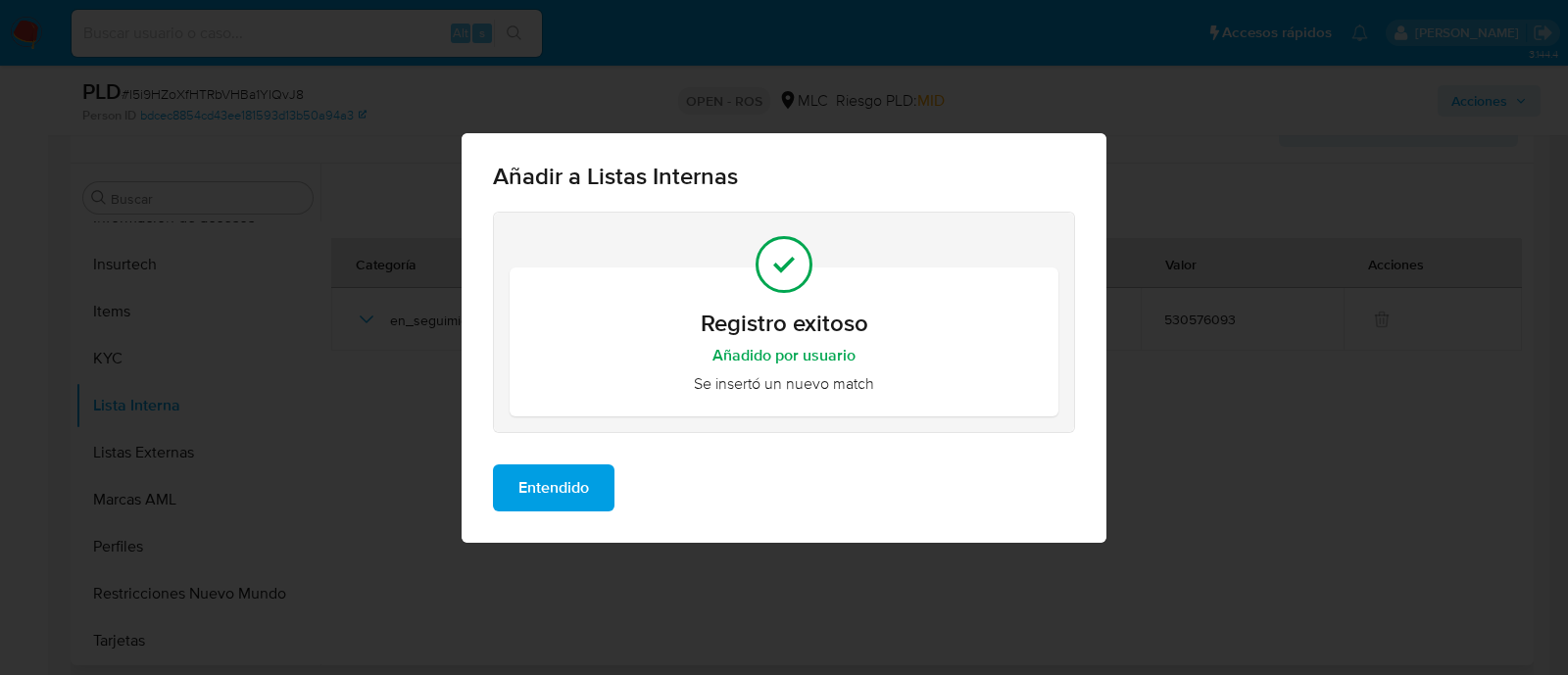 click on "Entendido" at bounding box center [554, 488] 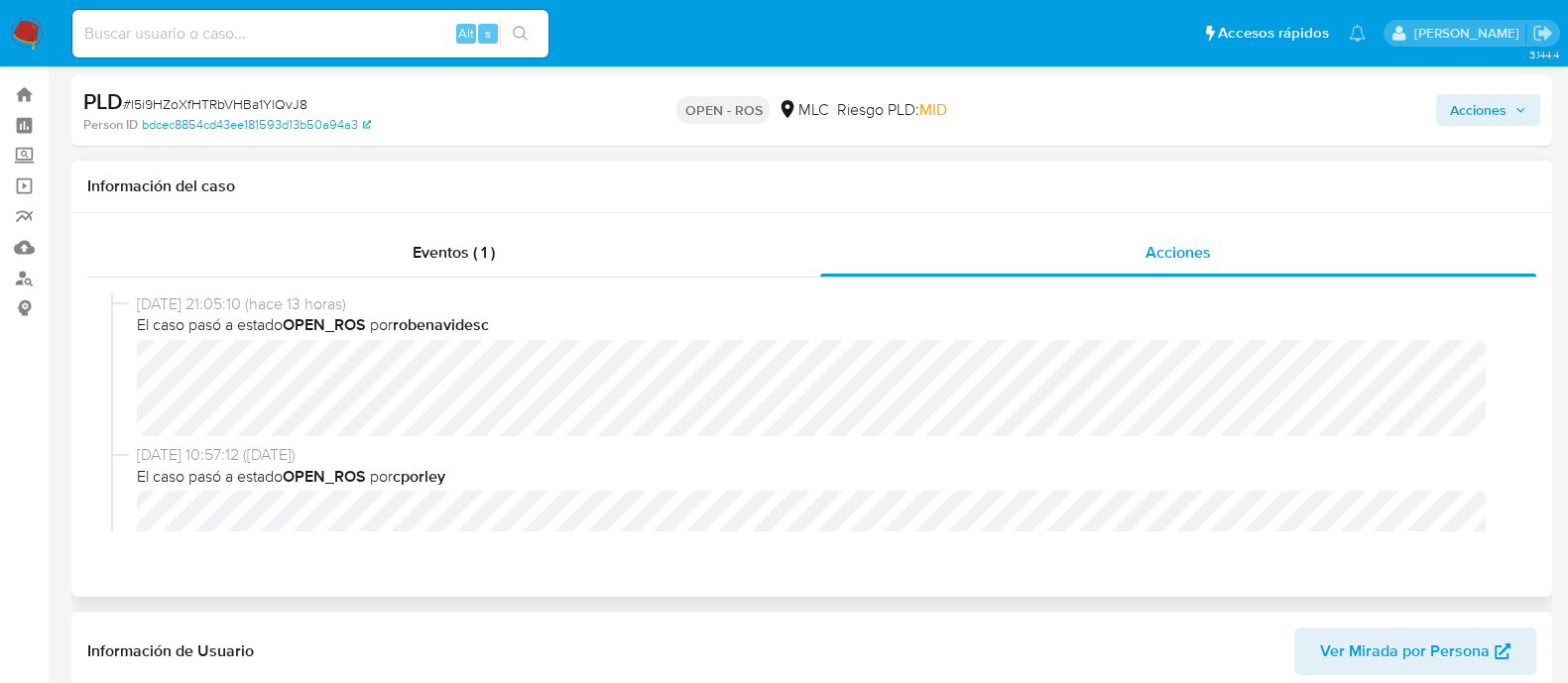 scroll, scrollTop: 0, scrollLeft: 0, axis: both 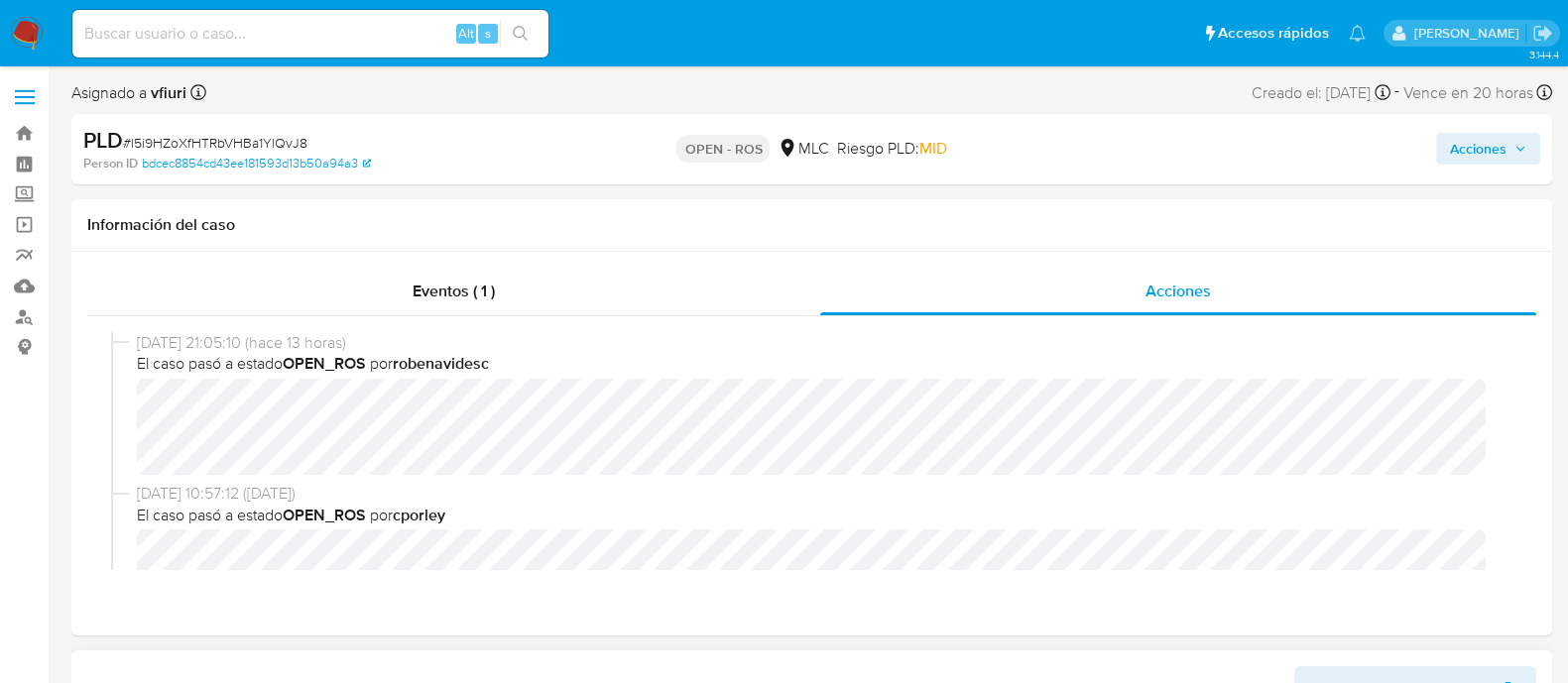 click on "Acciones" at bounding box center (1478, 149) 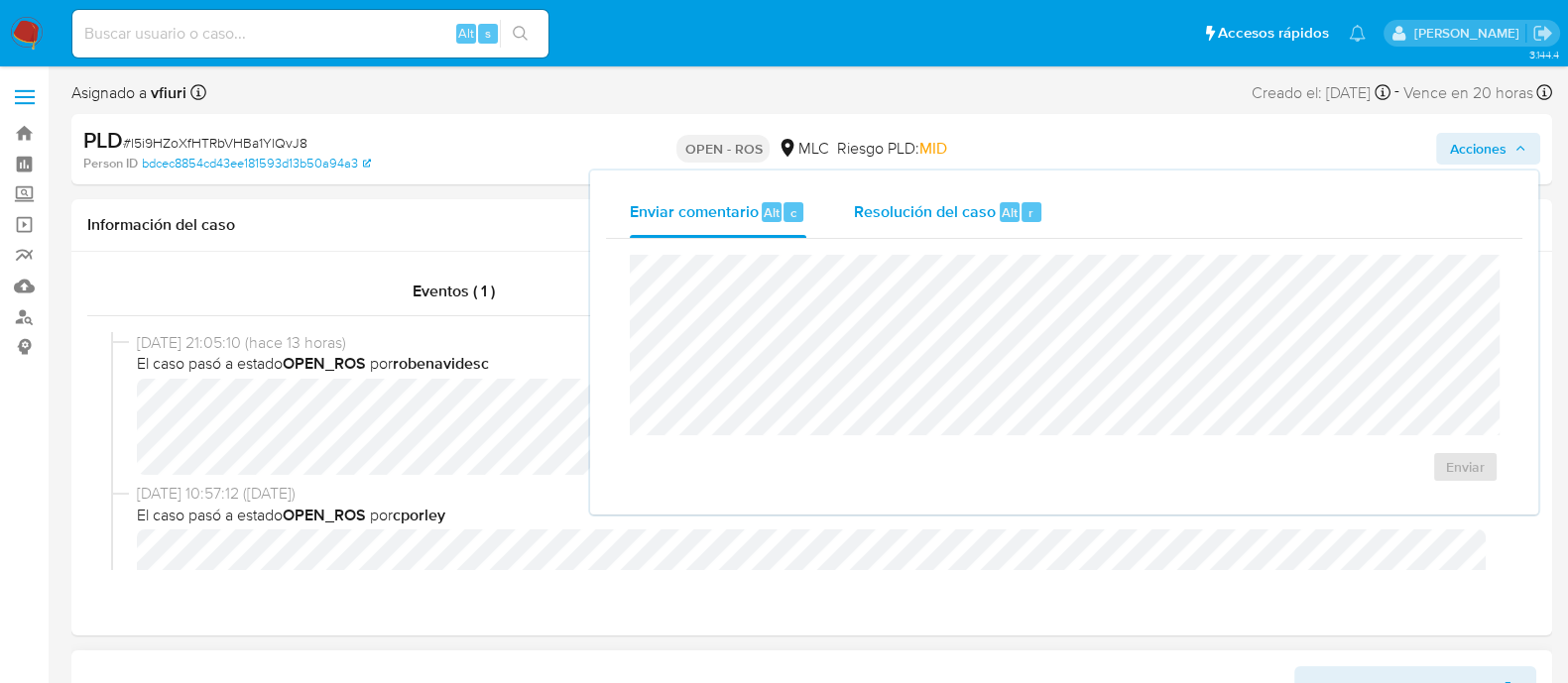 click on "Resolución del caso" at bounding box center [924, 211] 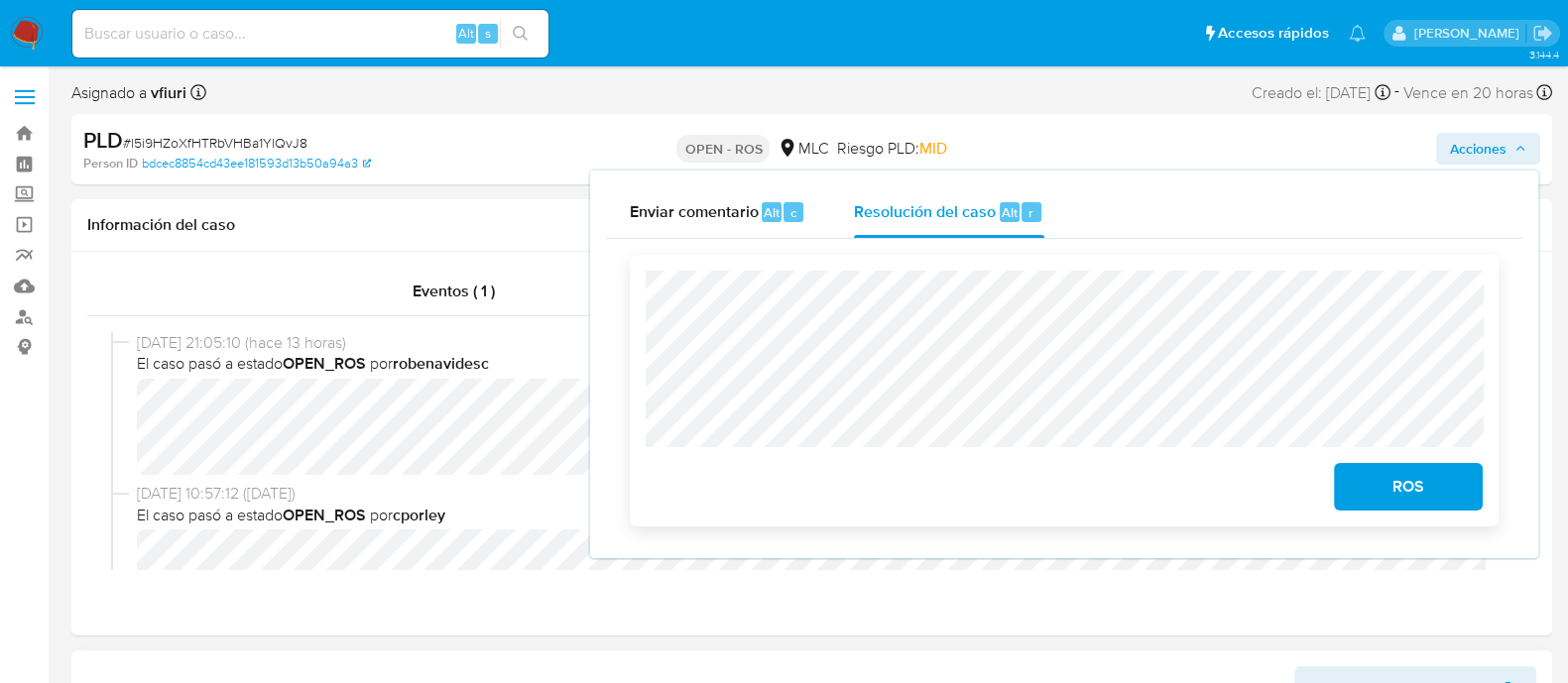 click on "ROS" at bounding box center [1408, 487] 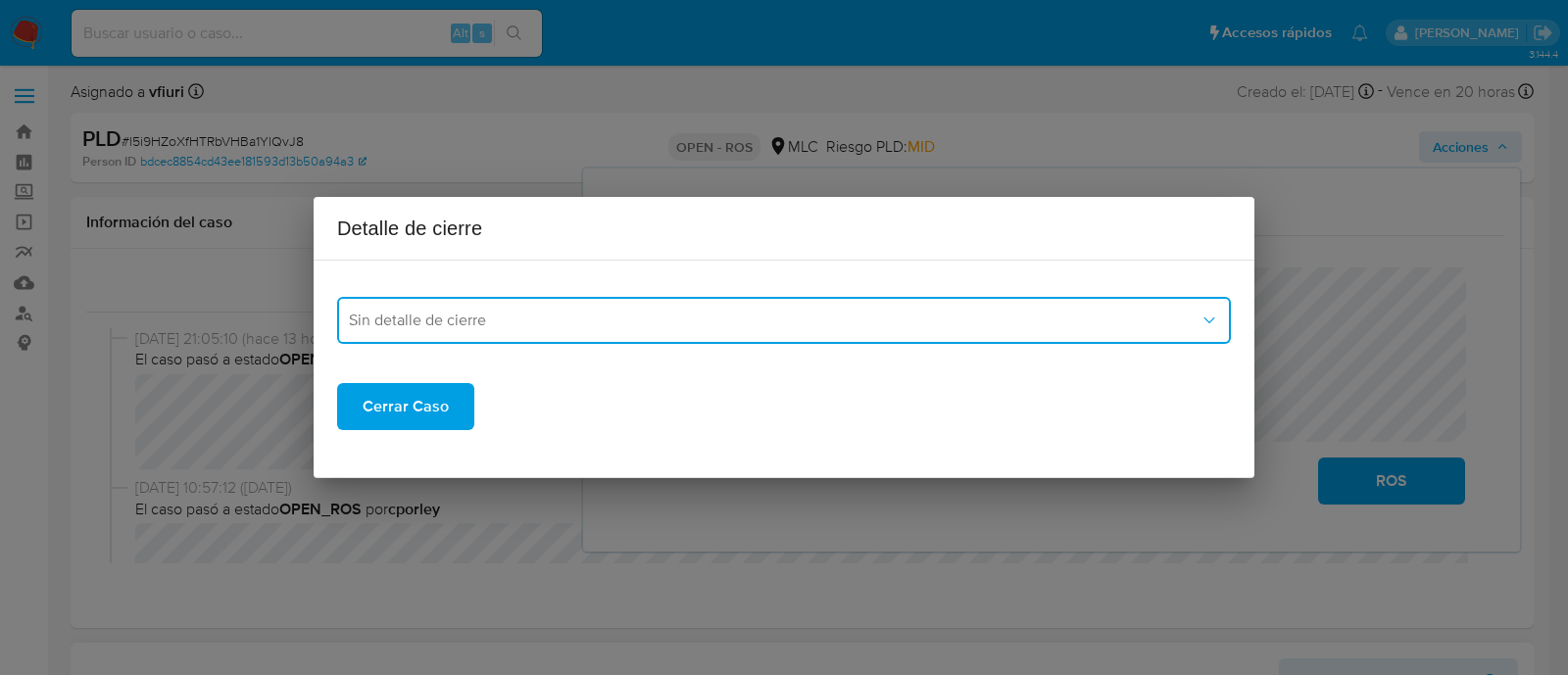 click on "Sin detalle de cierre" at bounding box center (784, 320) 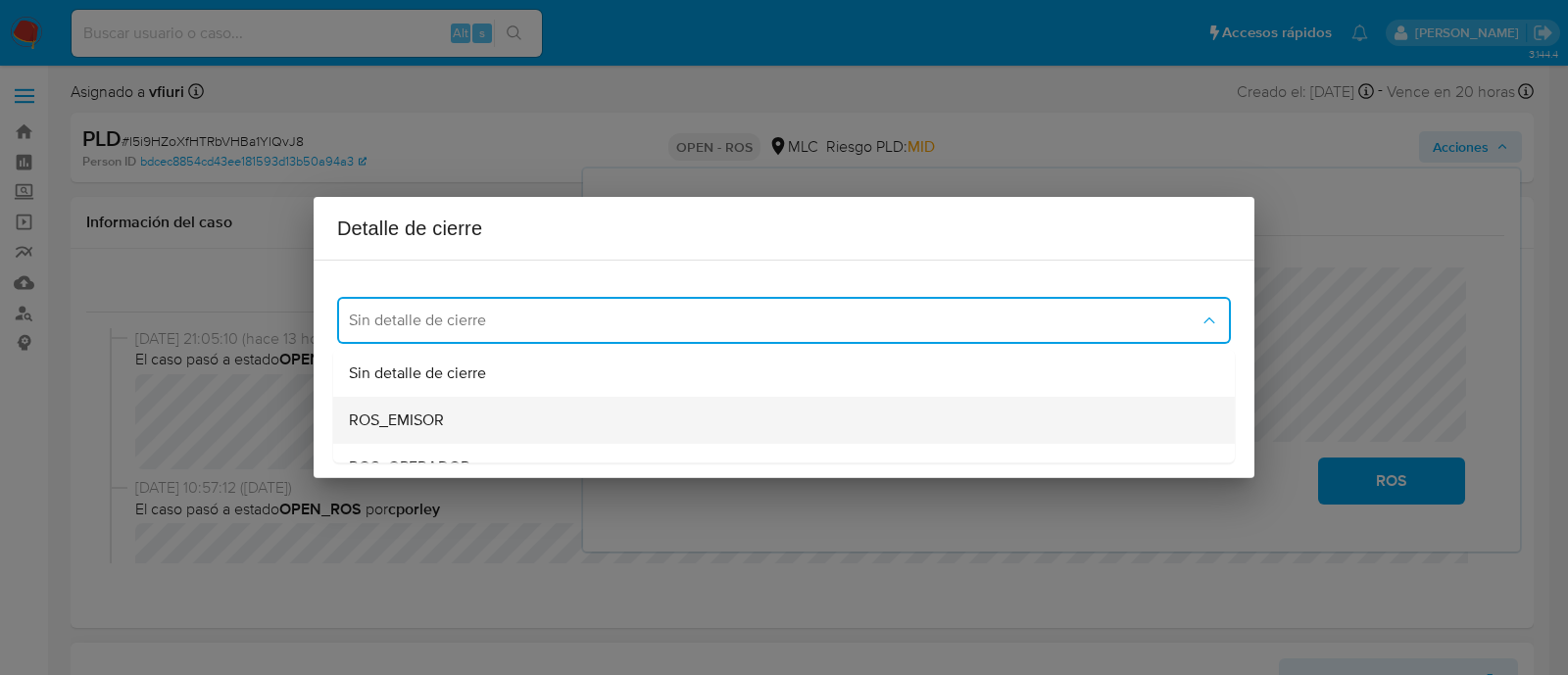 click on "ROS_EMISOR" at bounding box center (778, 420) 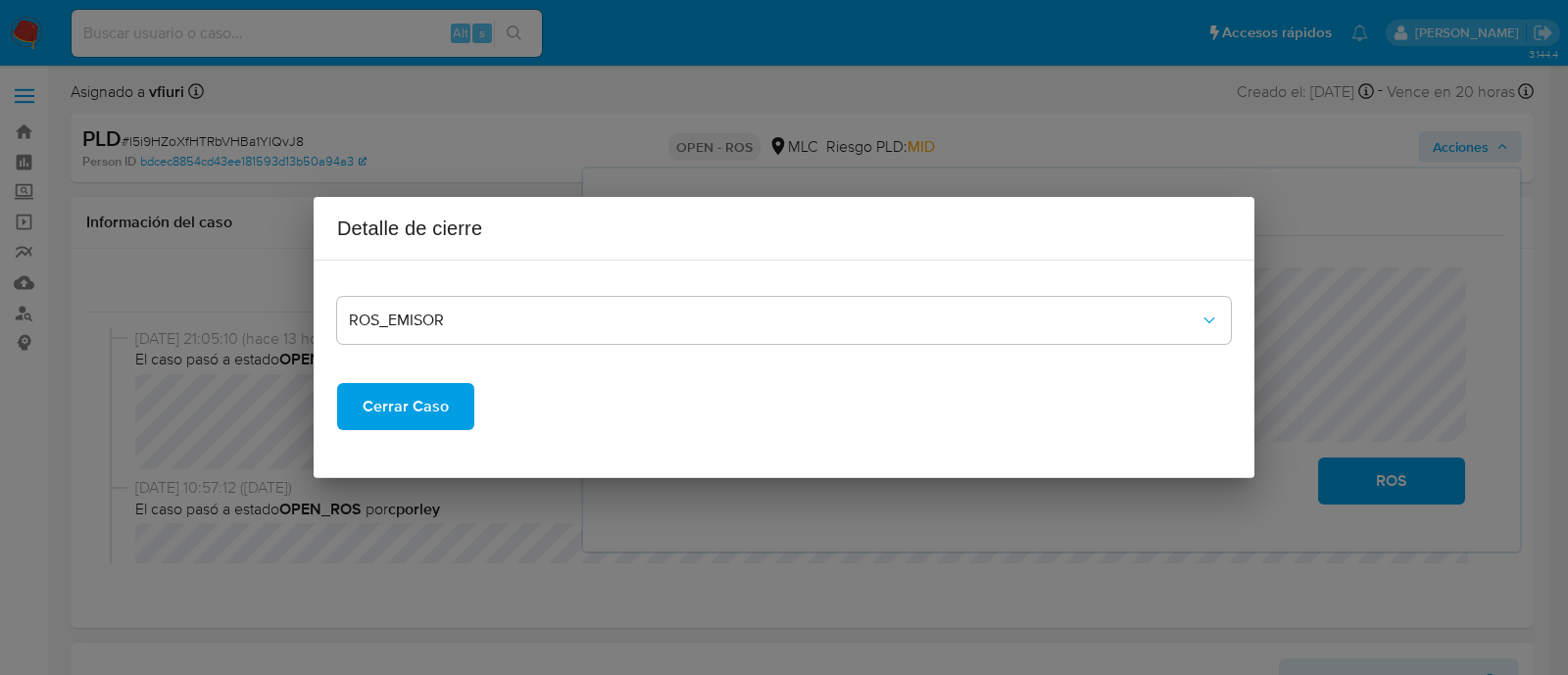 click on "Cerrar Caso" at bounding box center [406, 407] 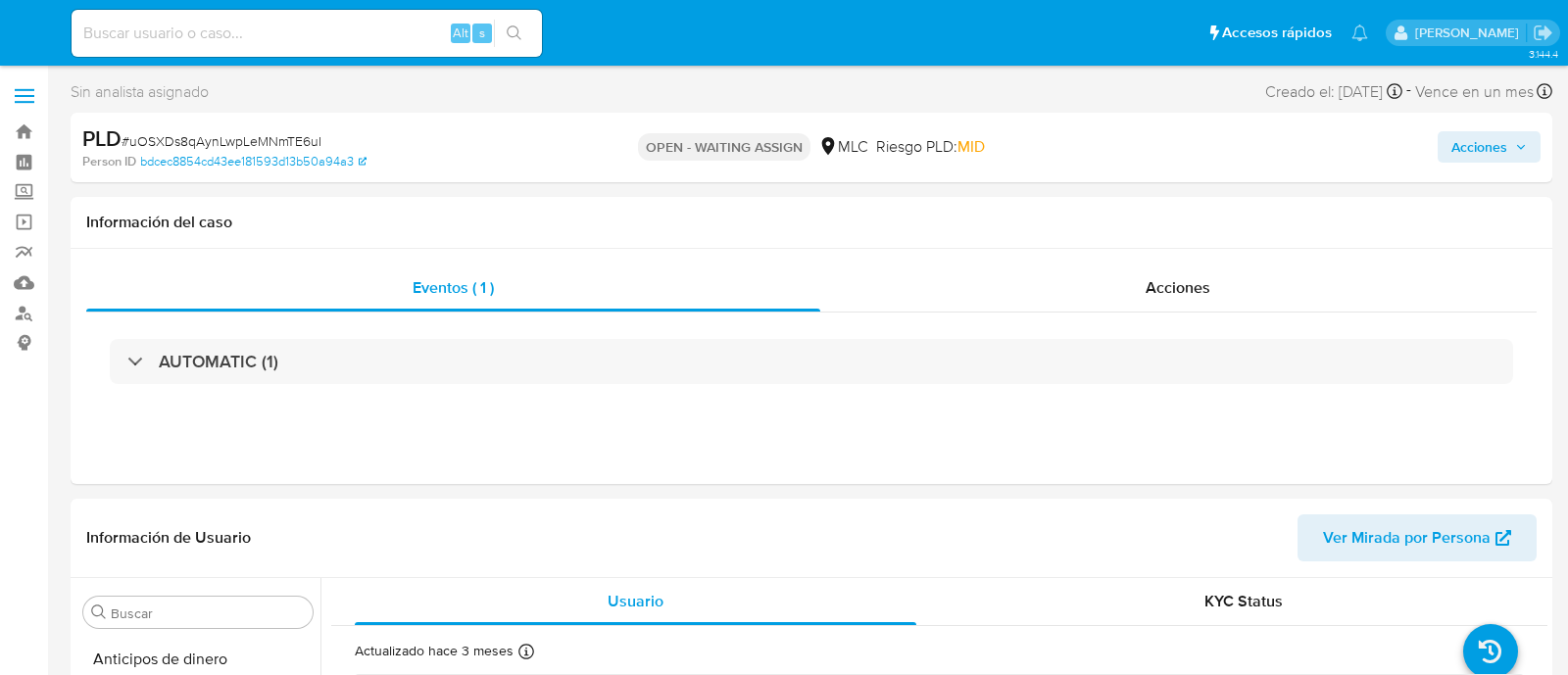 select on "10" 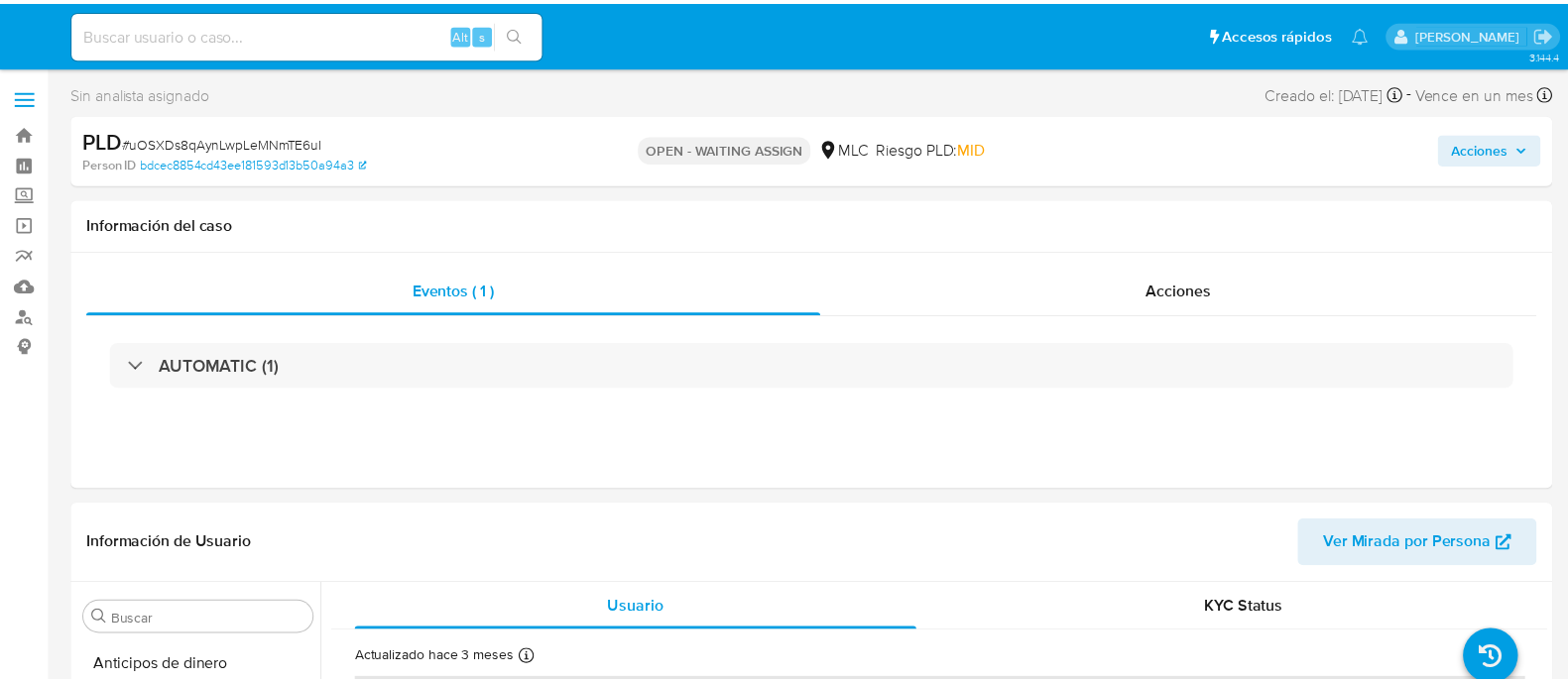 scroll, scrollTop: 0, scrollLeft: 0, axis: both 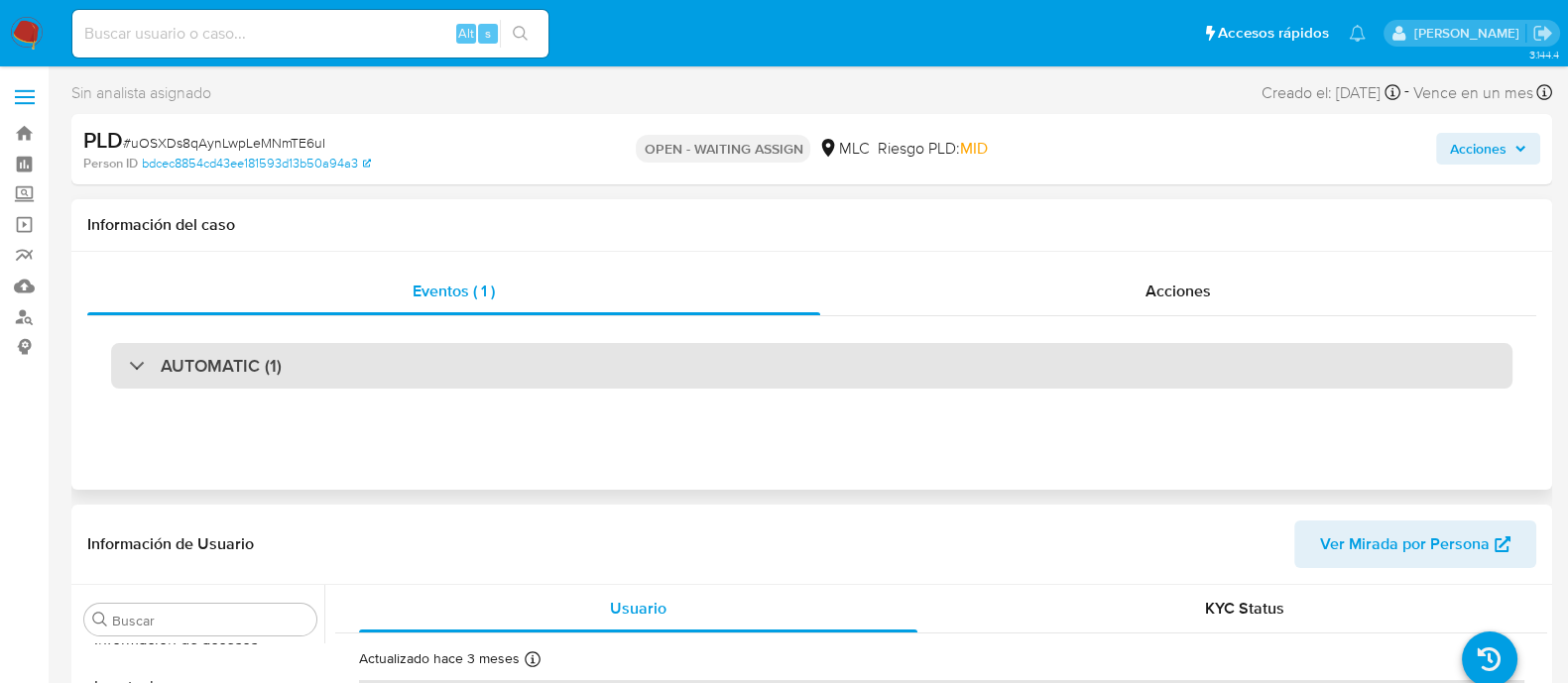 click on "AUTOMATIC (1)" at bounding box center (811, 366) 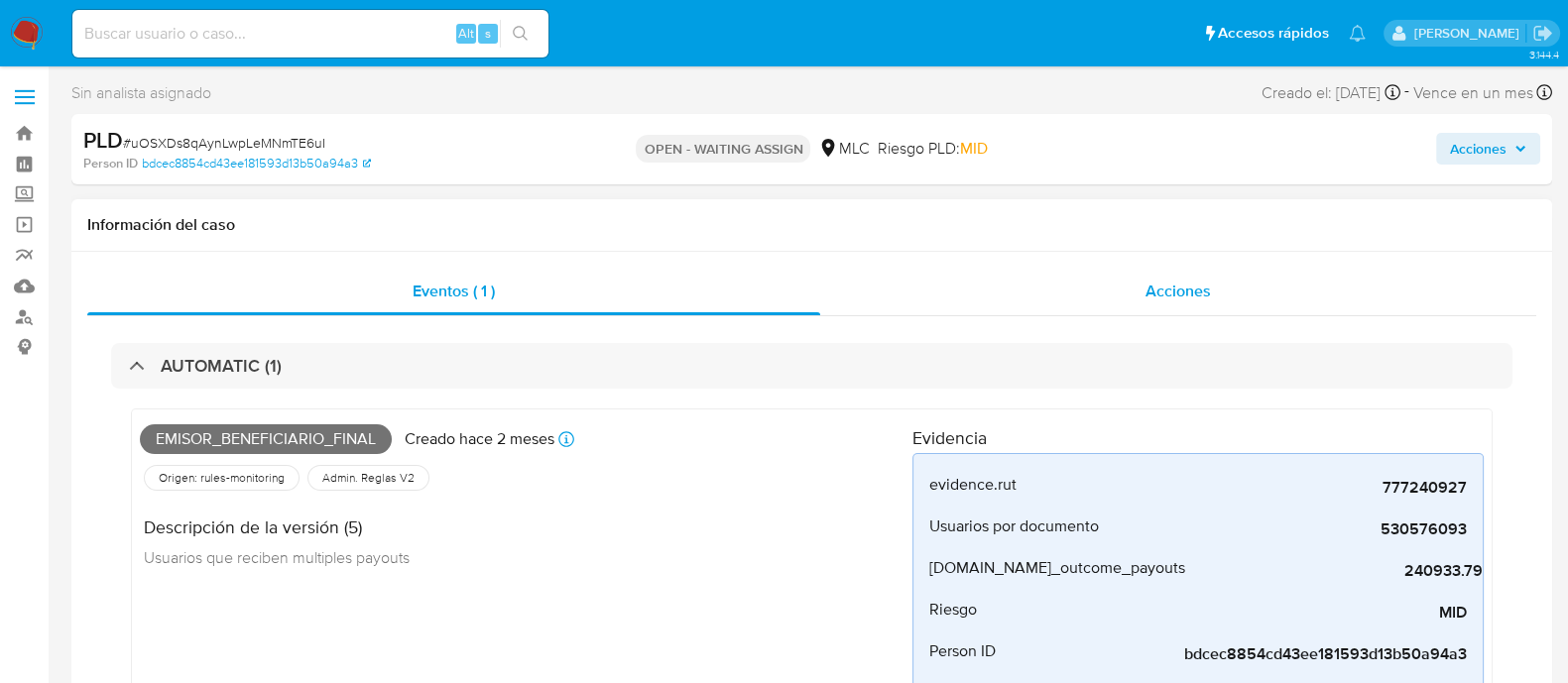 scroll, scrollTop: 123, scrollLeft: 0, axis: vertical 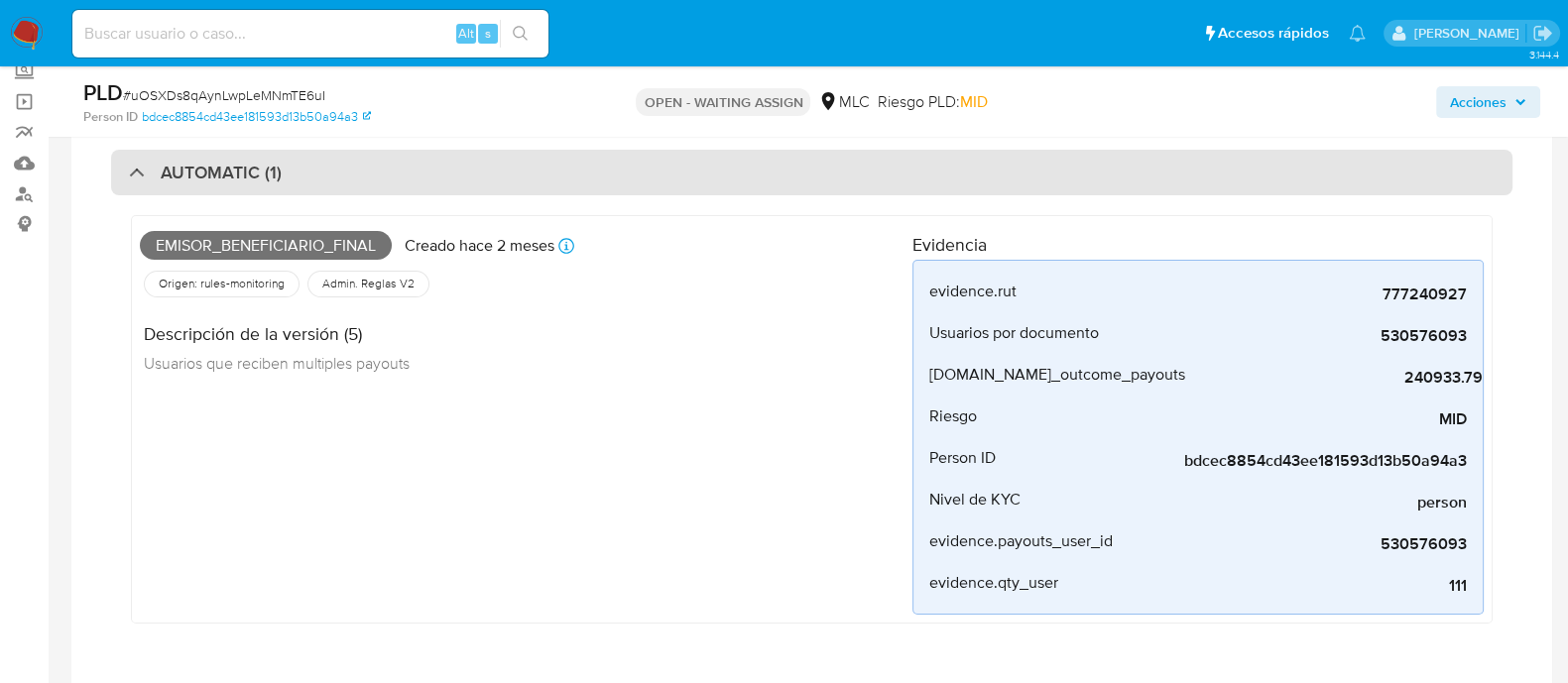 click on "AUTOMATIC (1)" at bounding box center [811, 172] 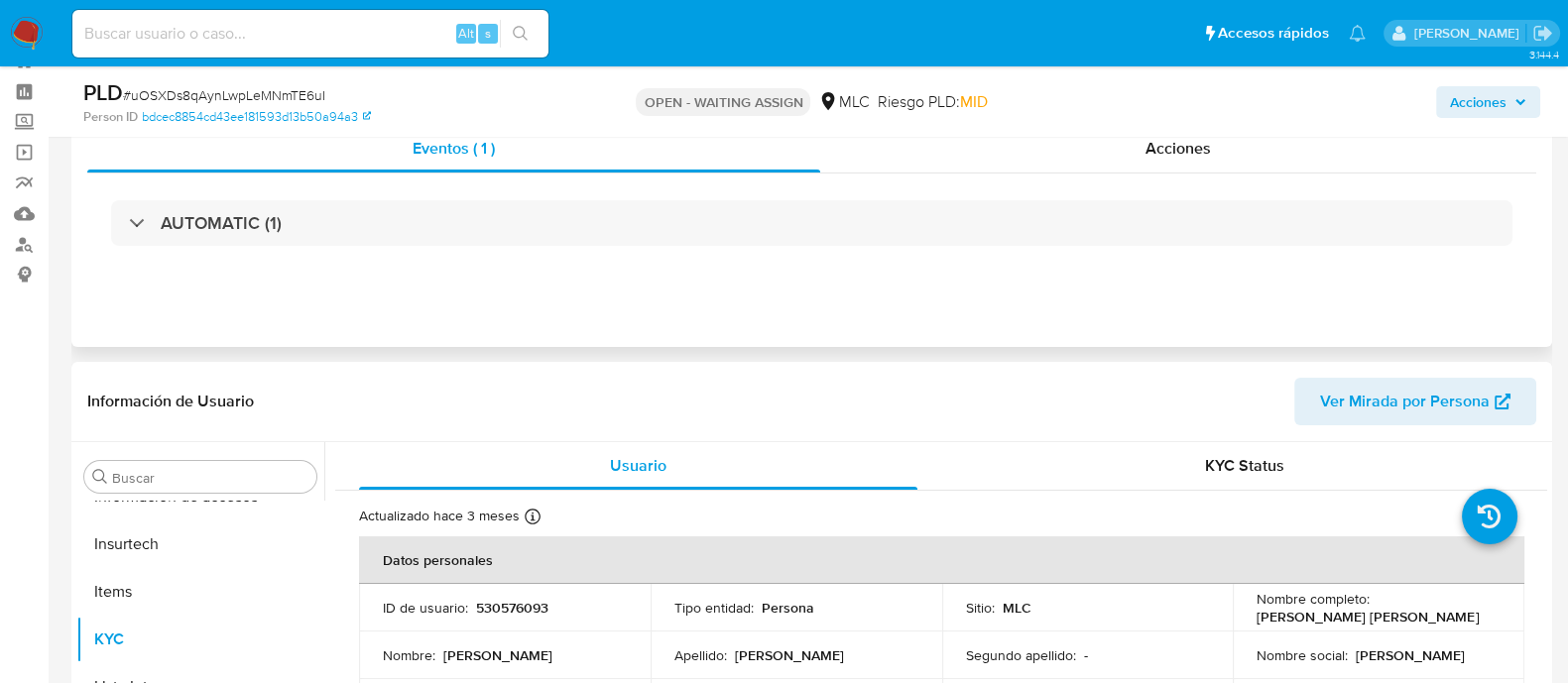 scroll, scrollTop: 0, scrollLeft: 0, axis: both 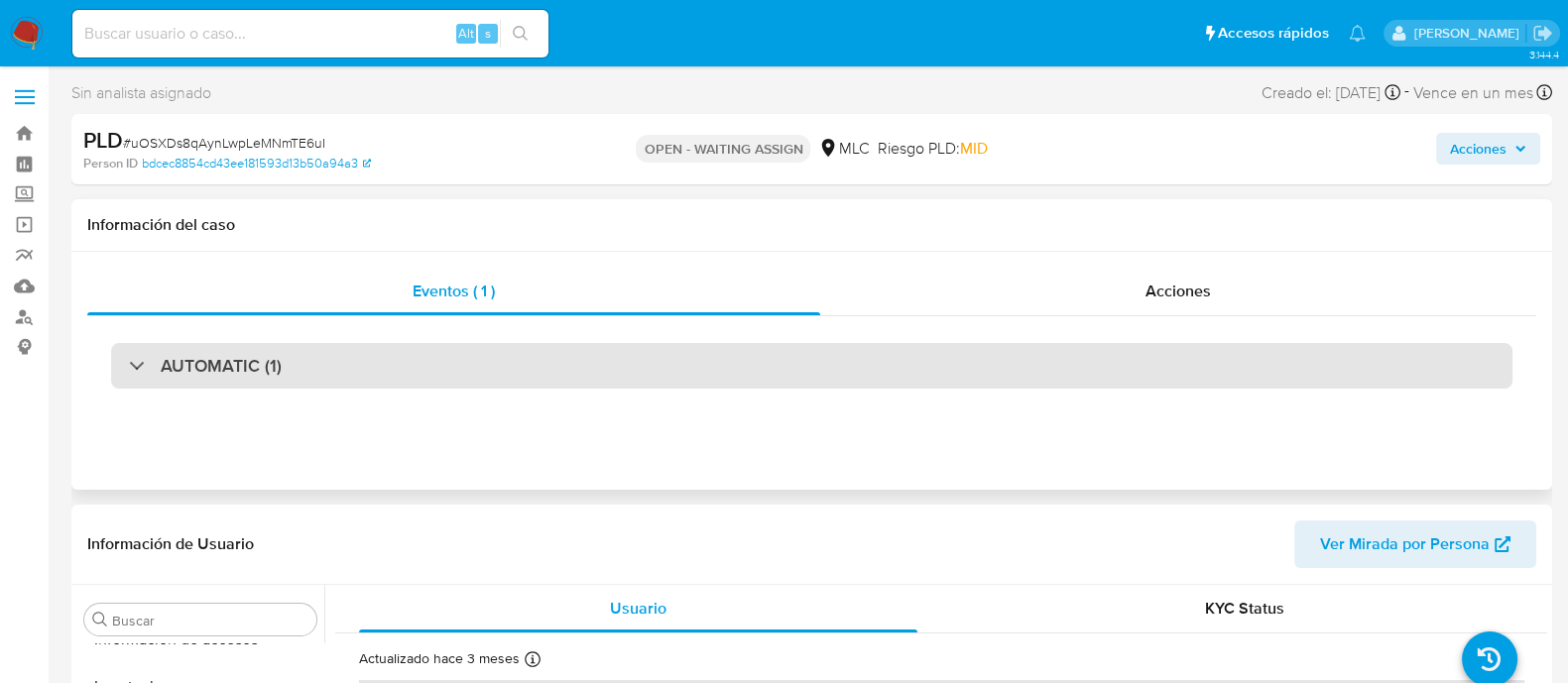 click on "AUTOMATIC (1)" at bounding box center [811, 366] 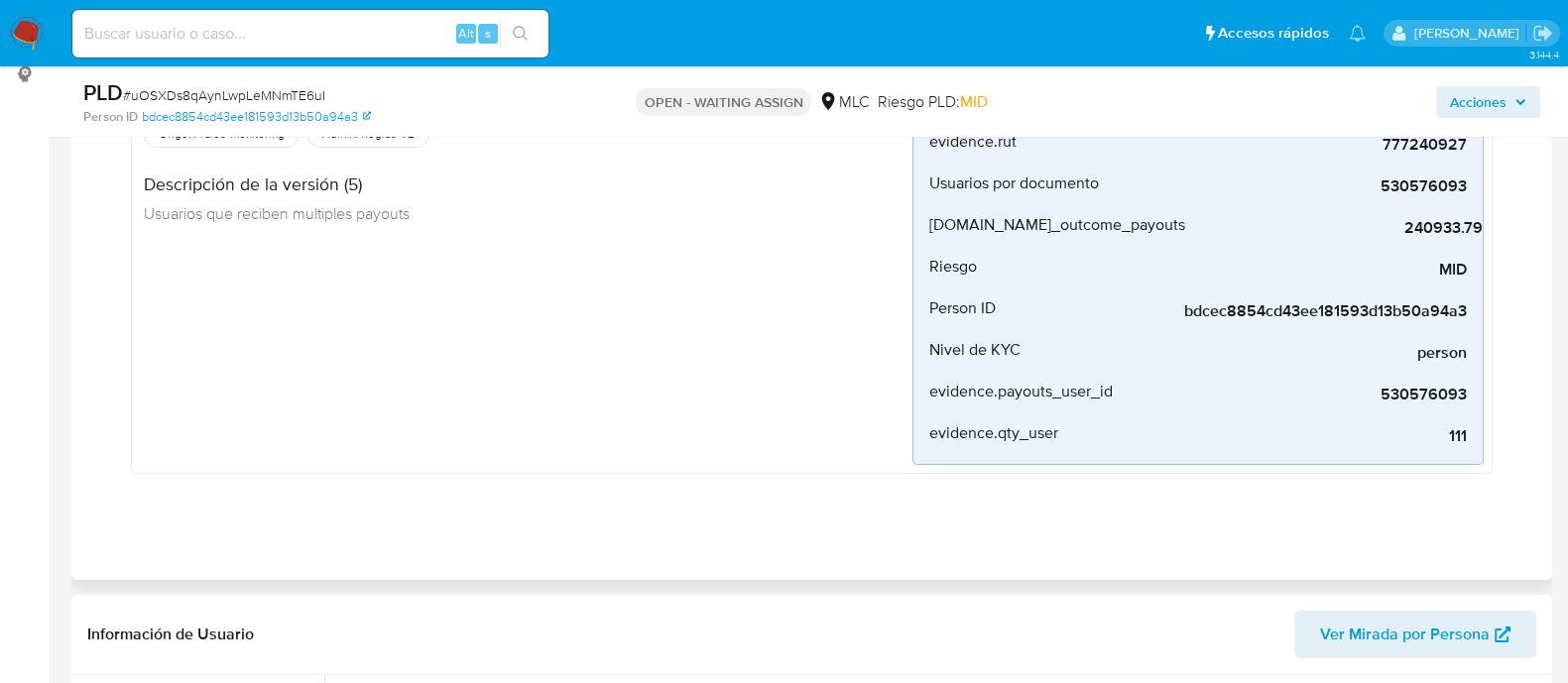 scroll, scrollTop: 0, scrollLeft: 0, axis: both 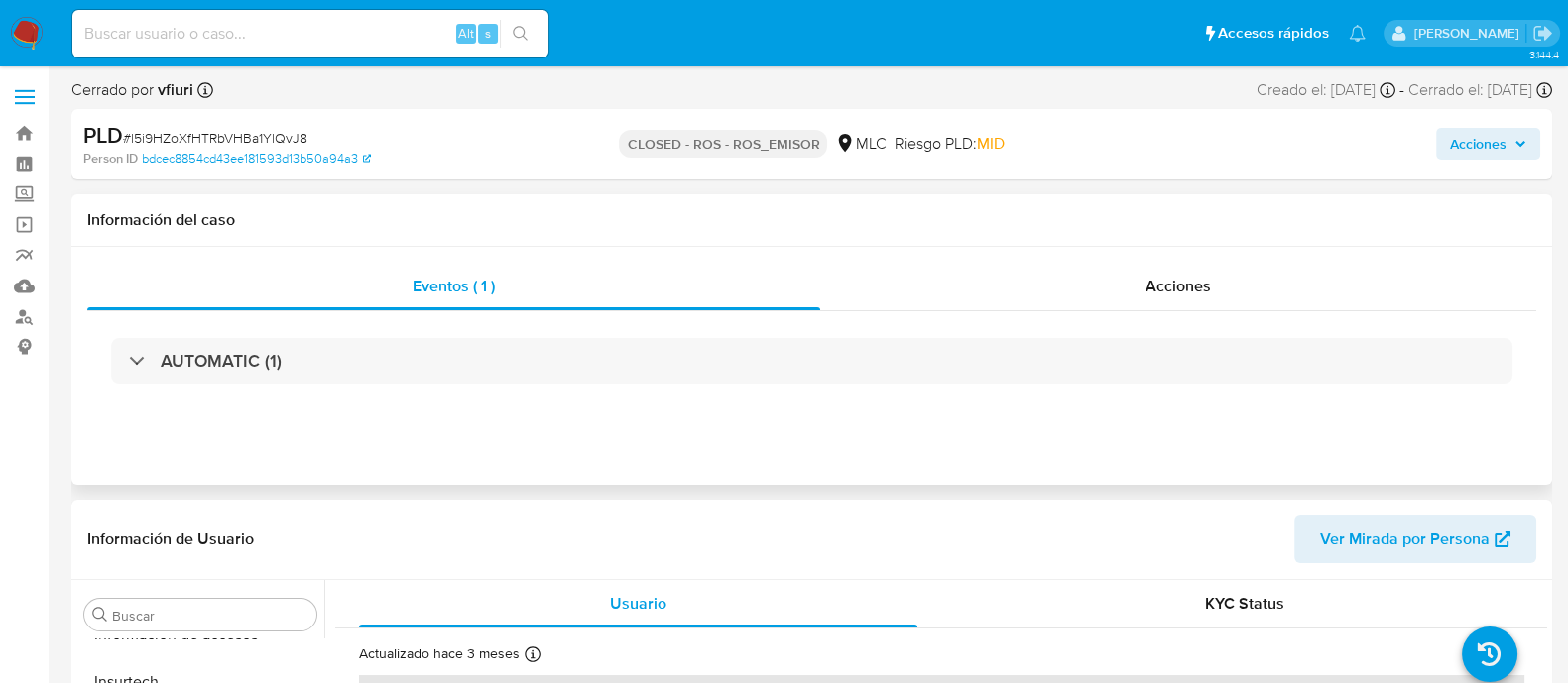 select on "10" 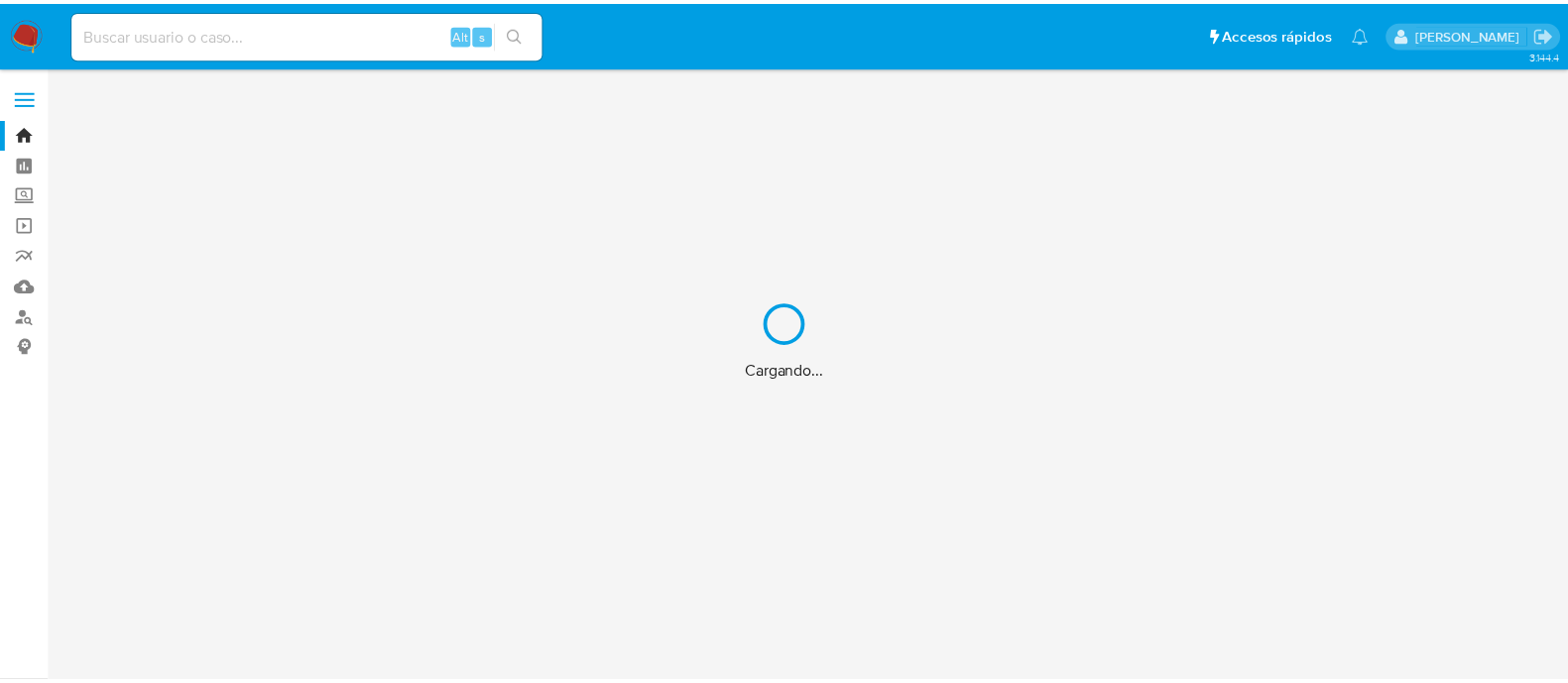 scroll, scrollTop: 0, scrollLeft: 0, axis: both 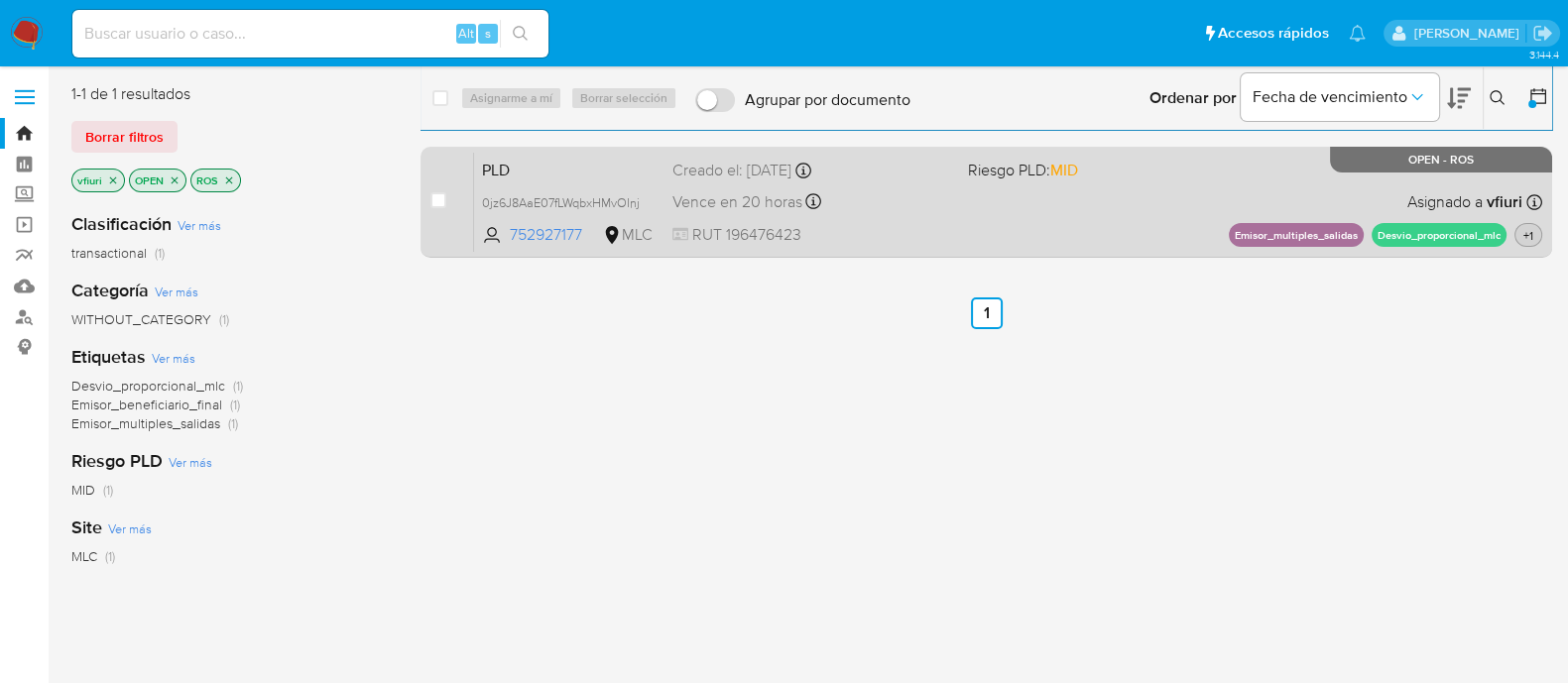 click on "+1" at bounding box center (1528, 235) 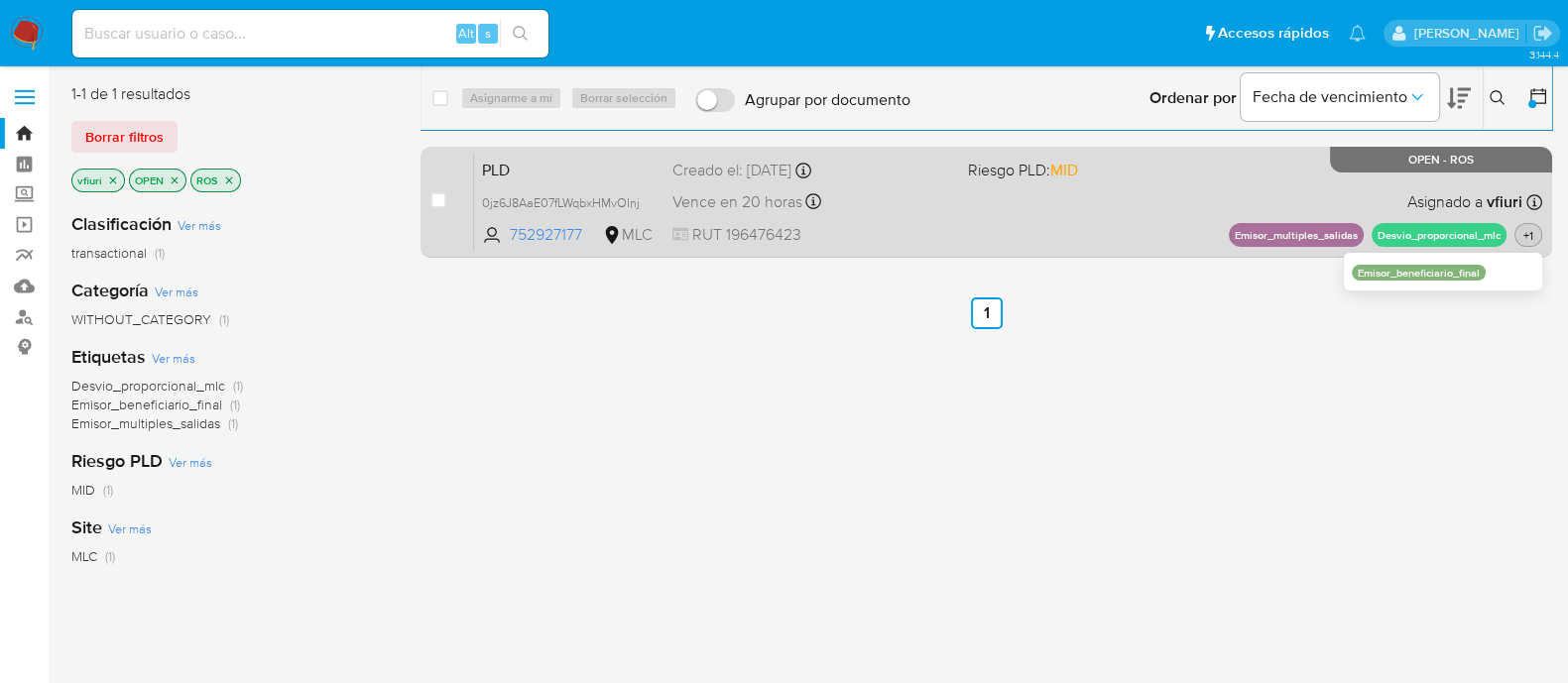 click on "+1" at bounding box center [1528, 235] 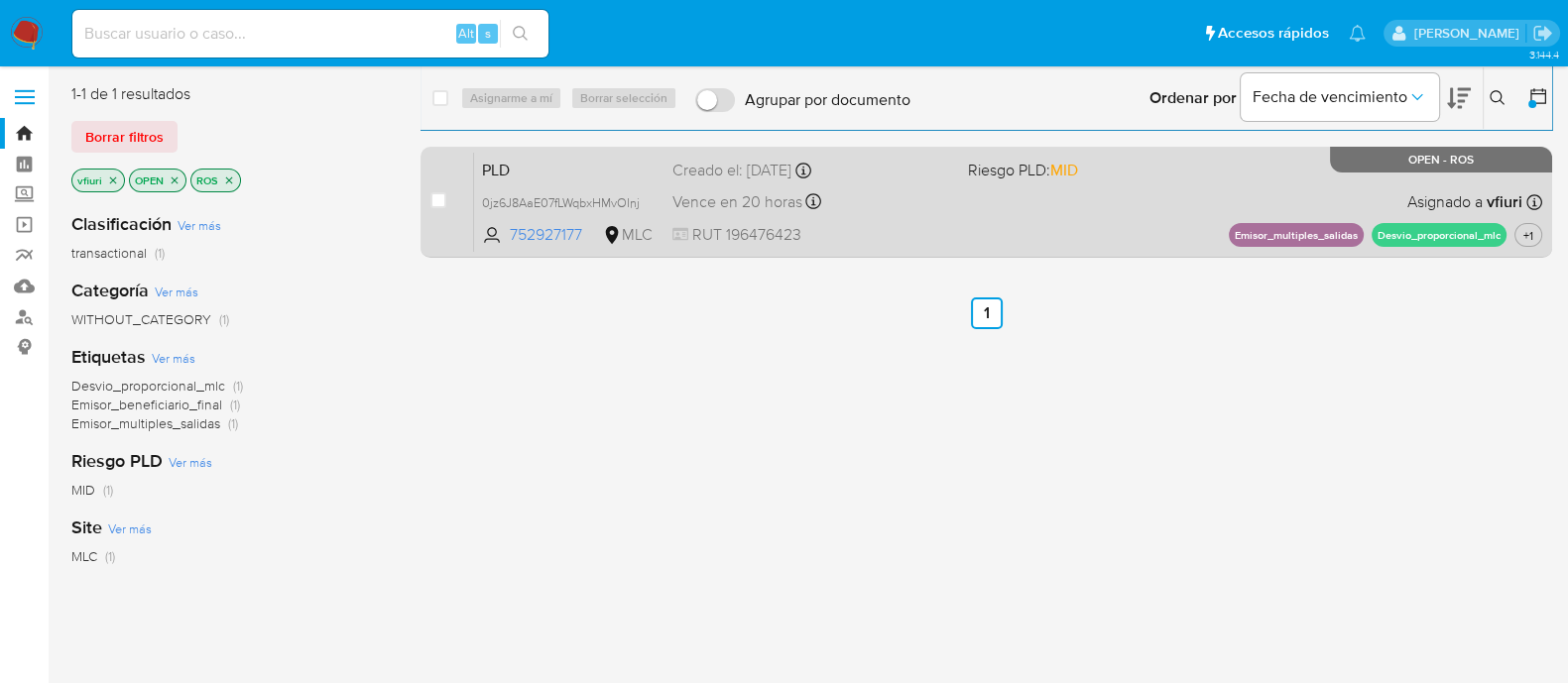 click on "PLD 0jz6J8AaE07fLWqbxHMvOInj 752927177 MLC Riesgo PLD:  MID Creado el: [DATE]   Creado el: [DATE] 06:06:15 Vence en 20 horas   Vence el [DATE] 06:06:15 RUT   196476423 Asignado a   vfiuri   Asignado el: [DATE] 11:06:03 Emisor_multiples_salidas Desvio_proporcional_mlc +1 OPEN - ROS" at bounding box center [1008, 201] 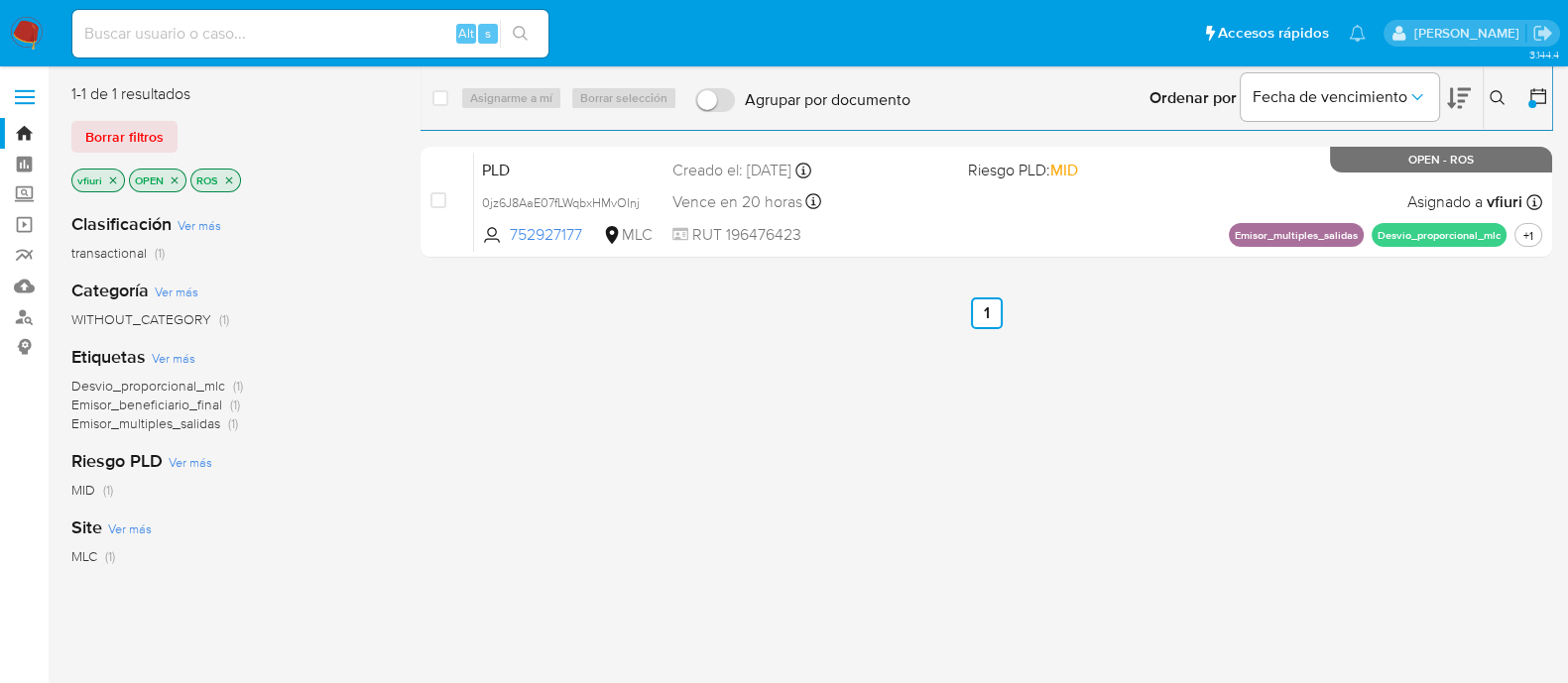 click 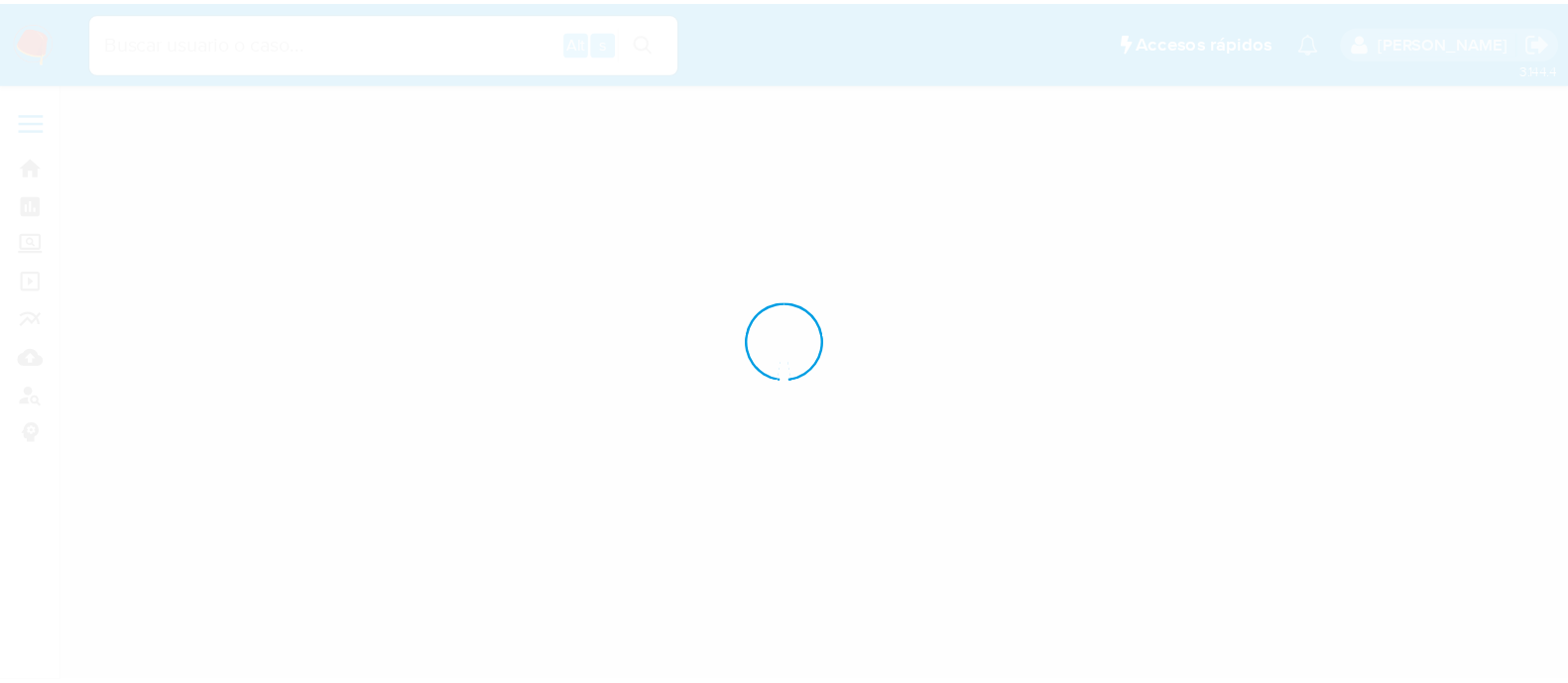 scroll, scrollTop: 0, scrollLeft: 0, axis: both 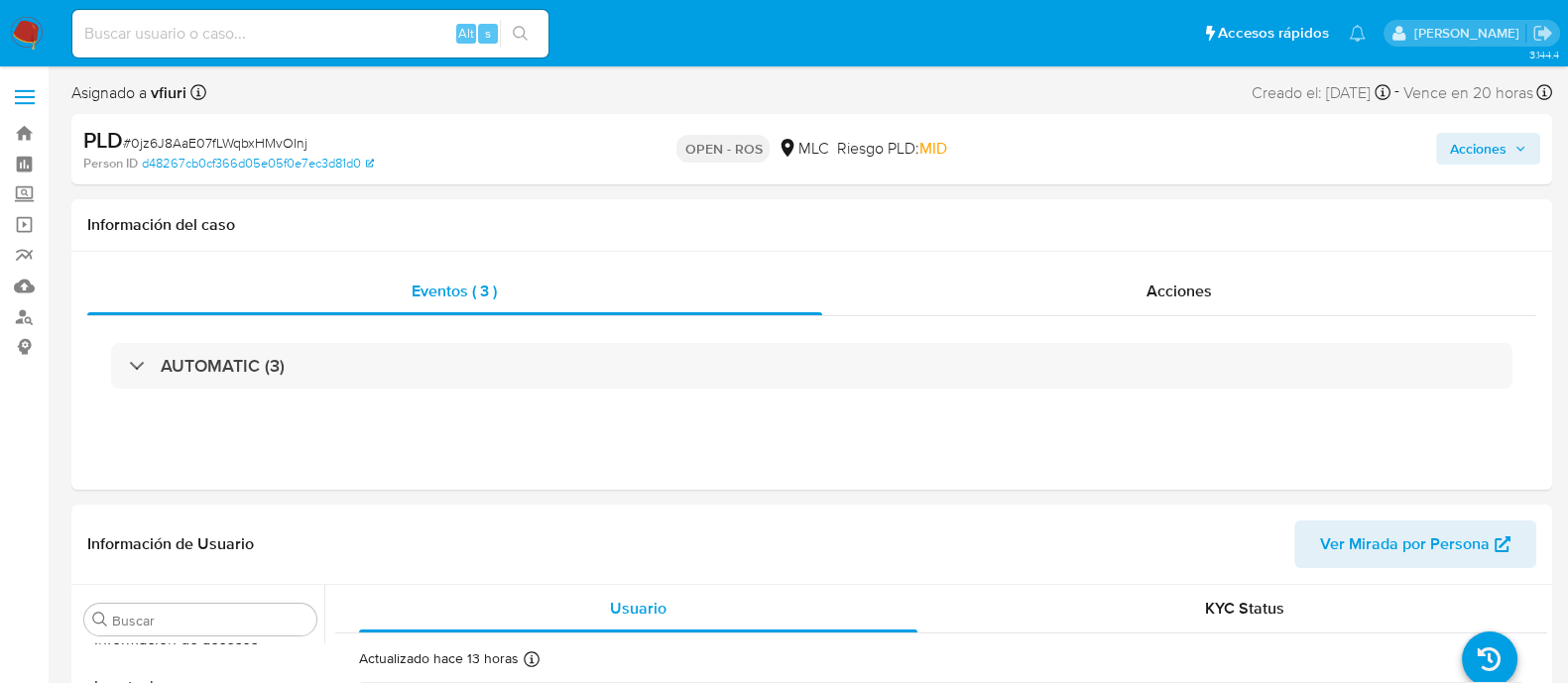 select on "10" 